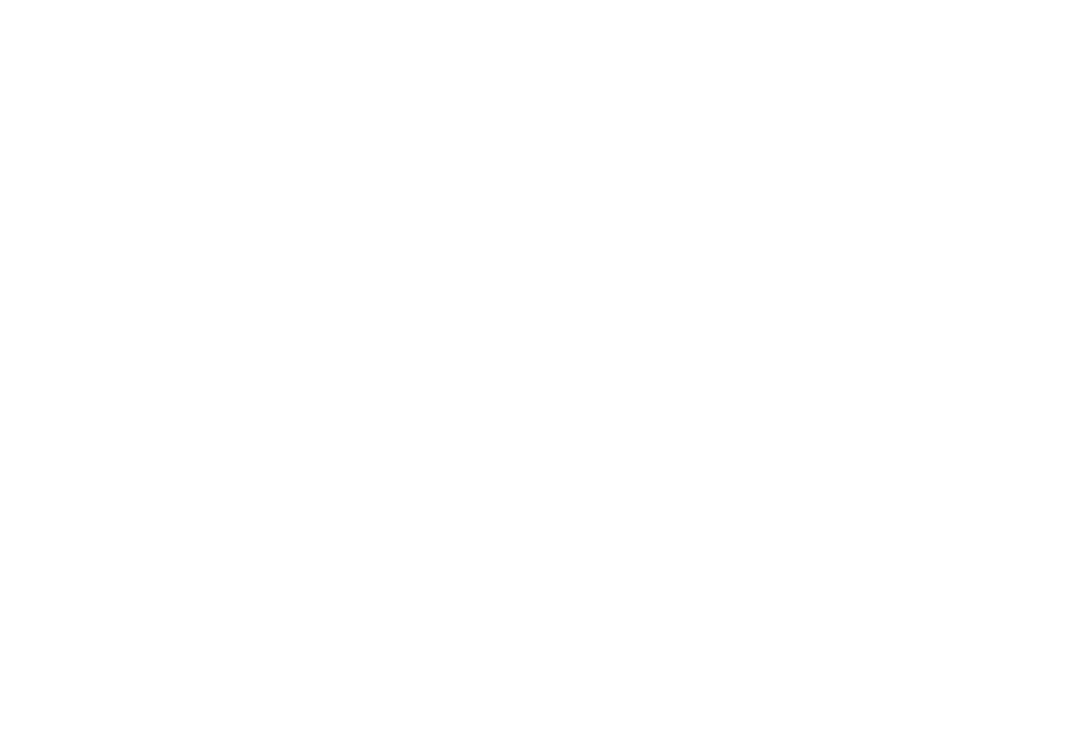 scroll, scrollTop: 0, scrollLeft: 0, axis: both 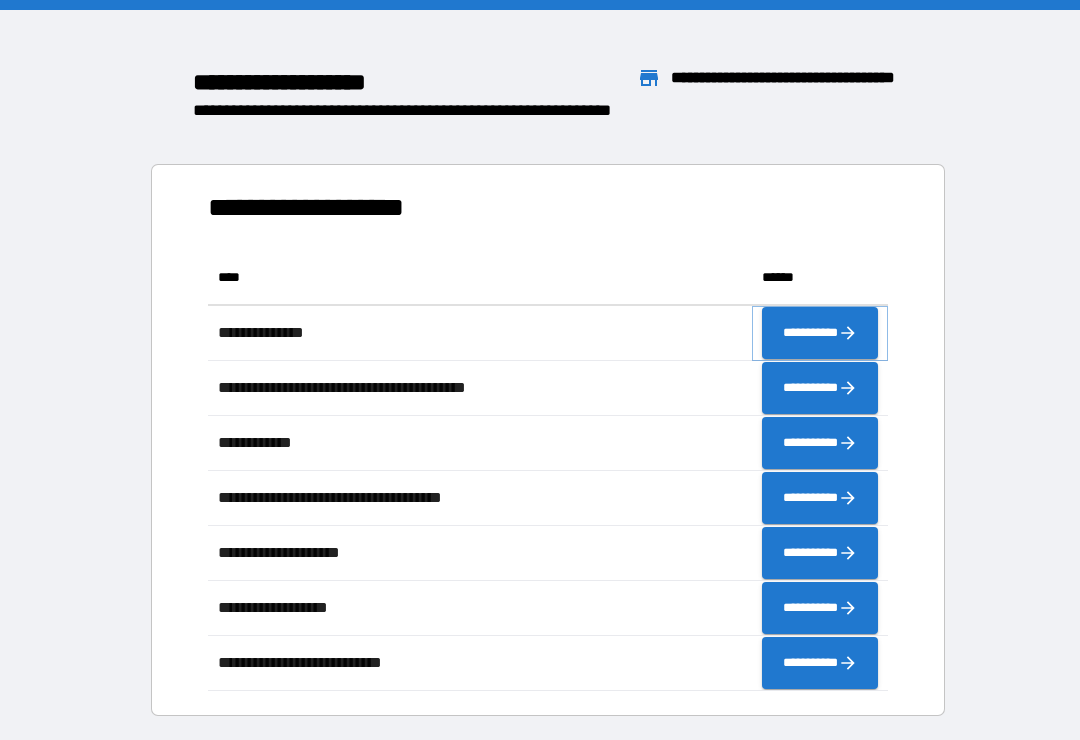 click on "**********" at bounding box center [820, 333] 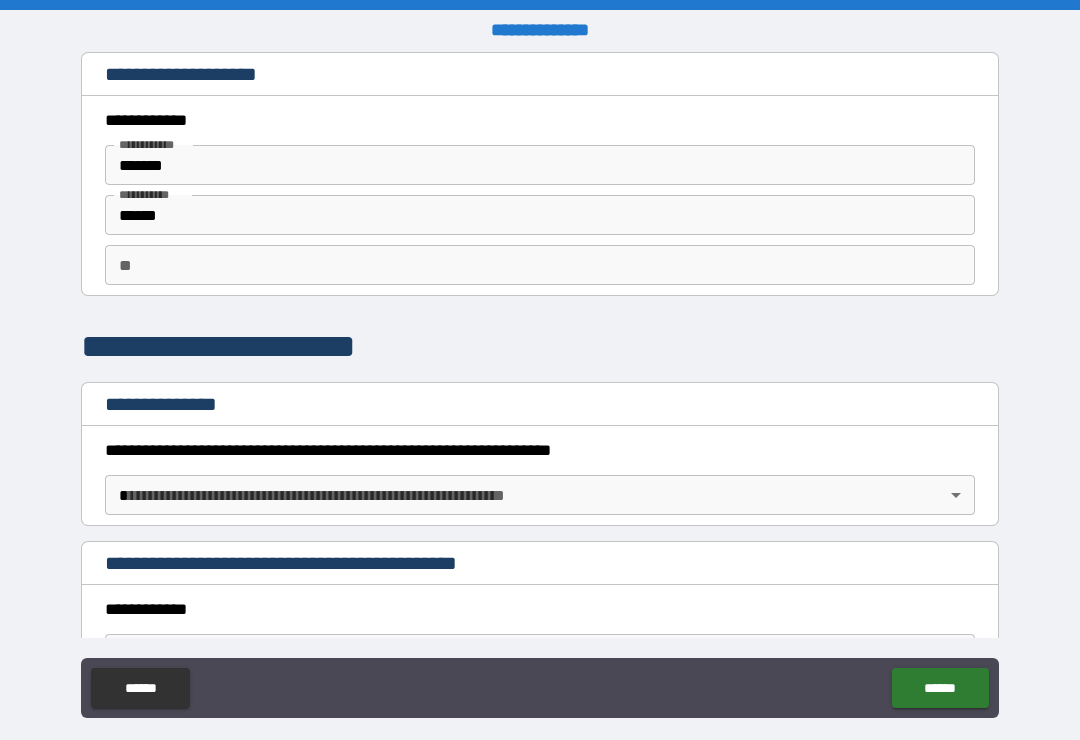 click on "**" at bounding box center (540, 265) 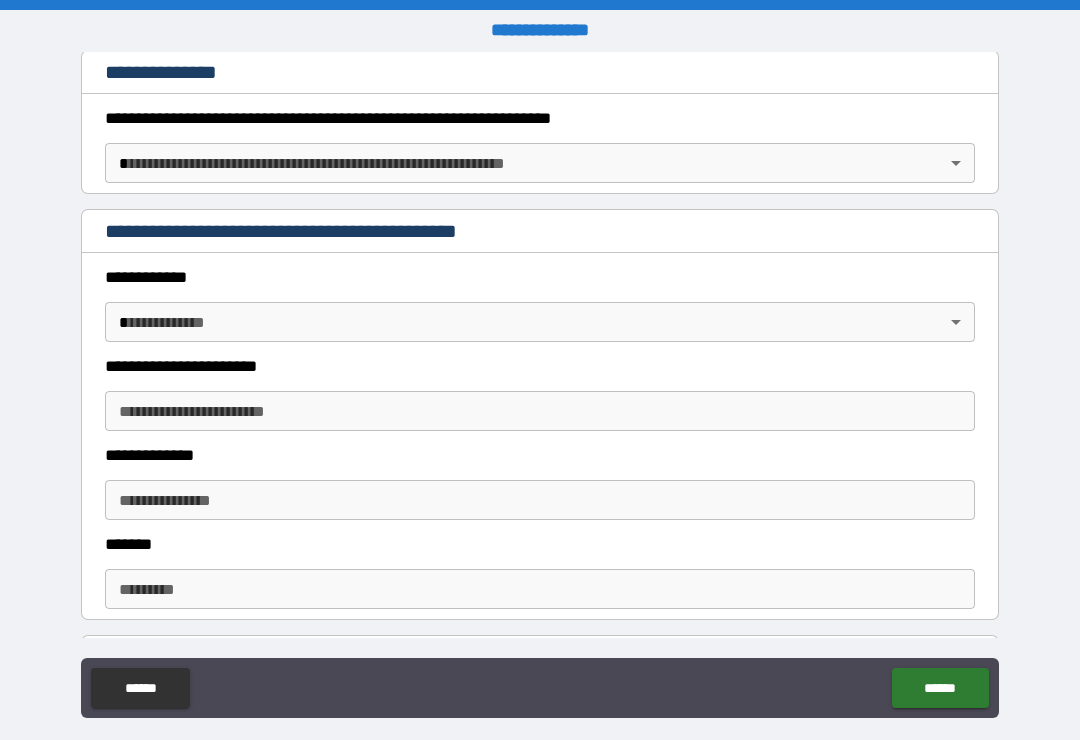 scroll, scrollTop: 331, scrollLeft: 0, axis: vertical 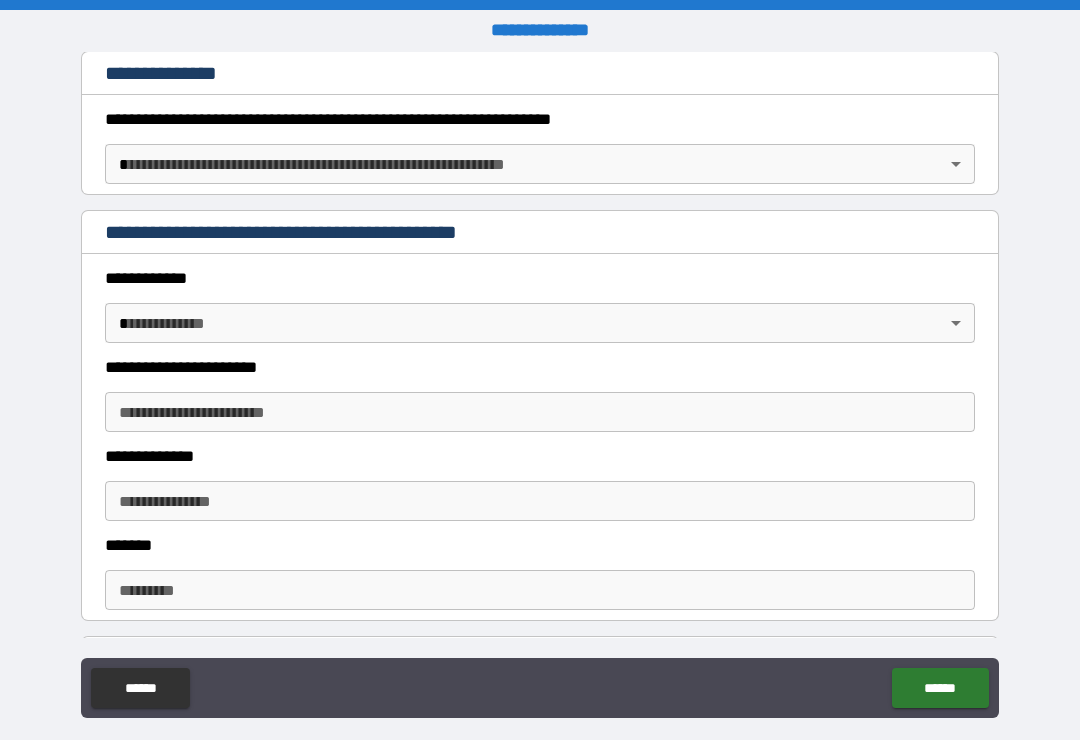 type on "*" 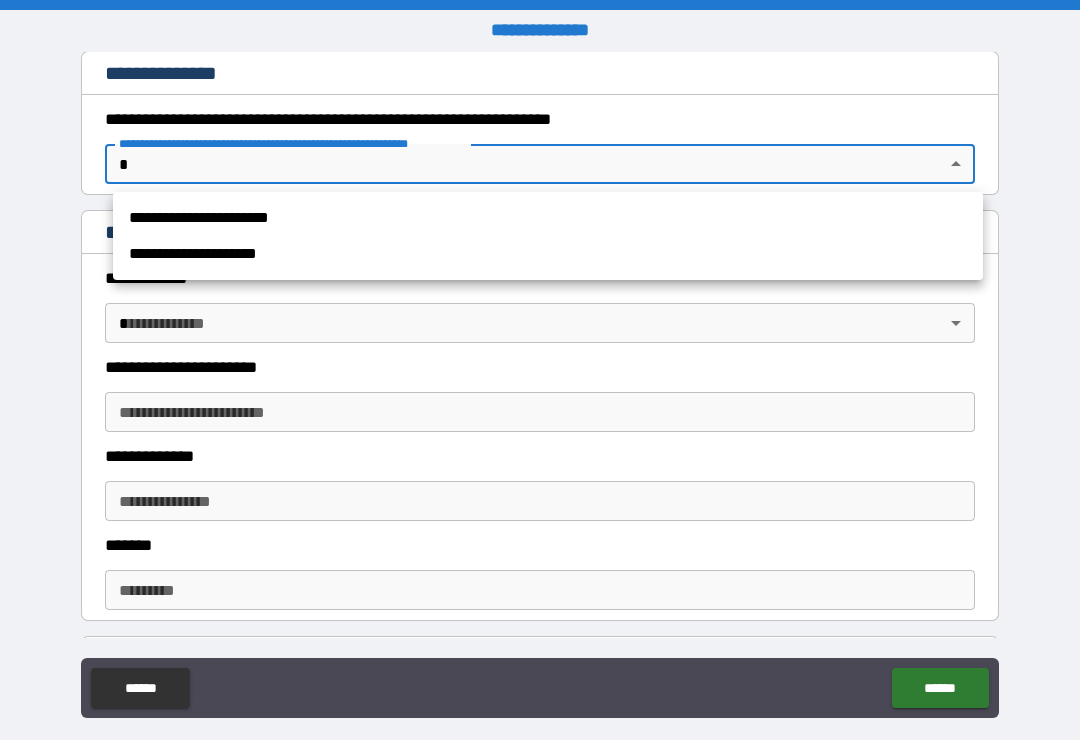click on "**********" at bounding box center [548, 218] 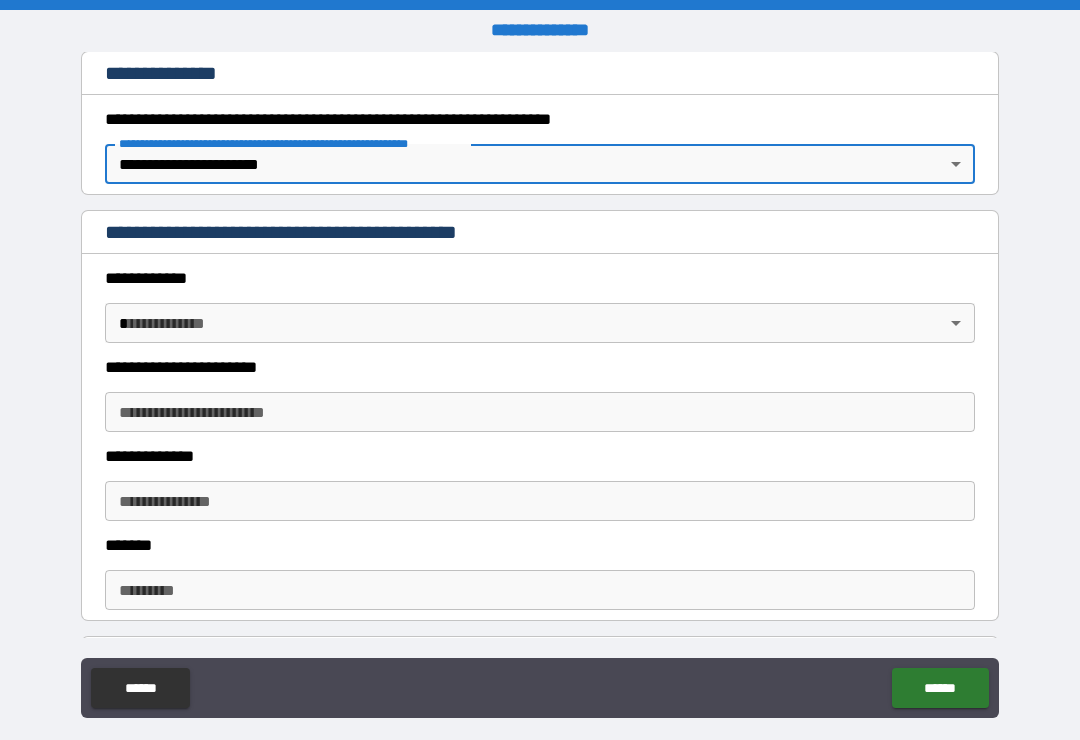 type on "*" 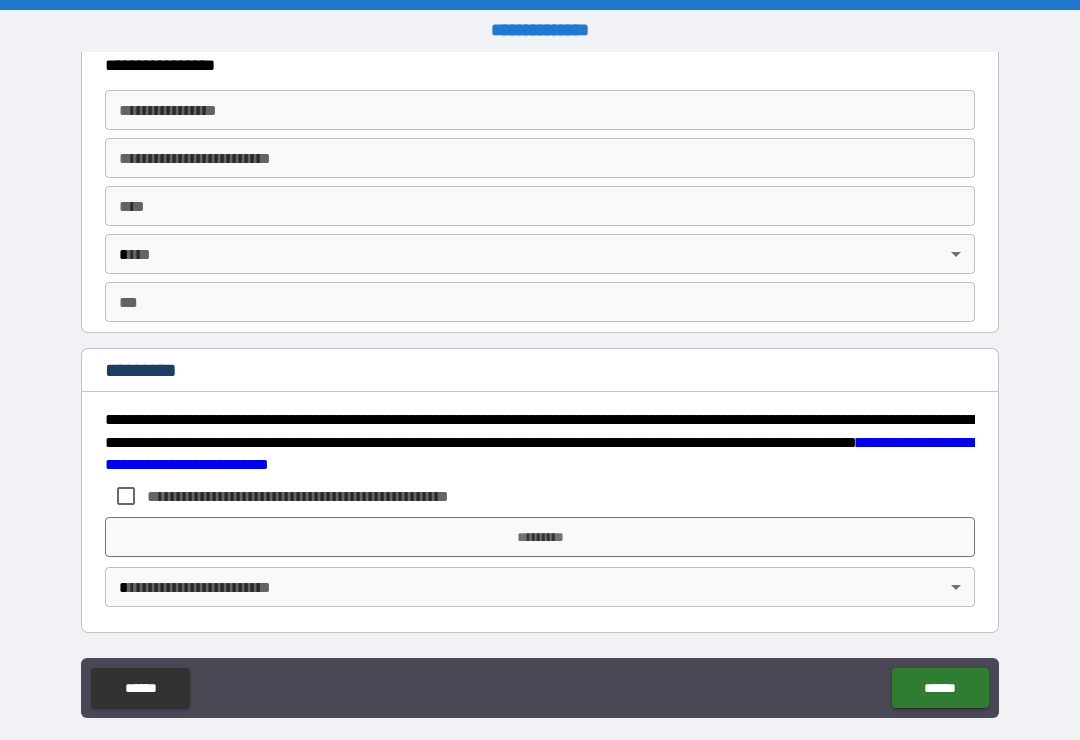 scroll, scrollTop: 3728, scrollLeft: 0, axis: vertical 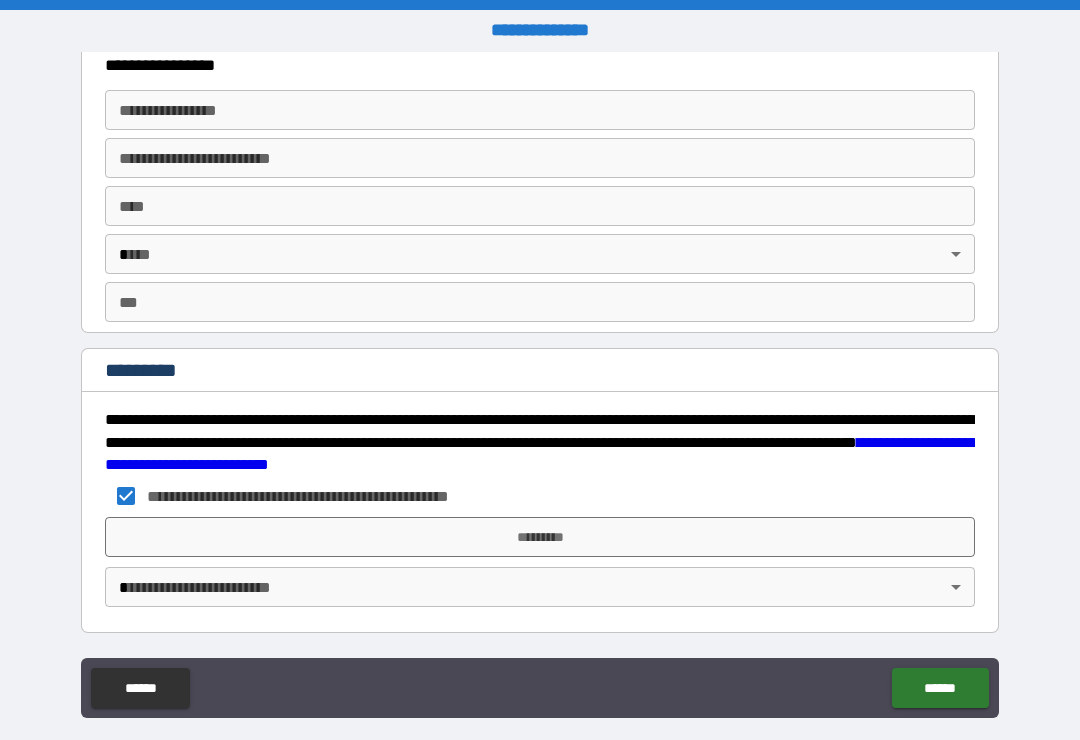 click on "*********" at bounding box center [540, 537] 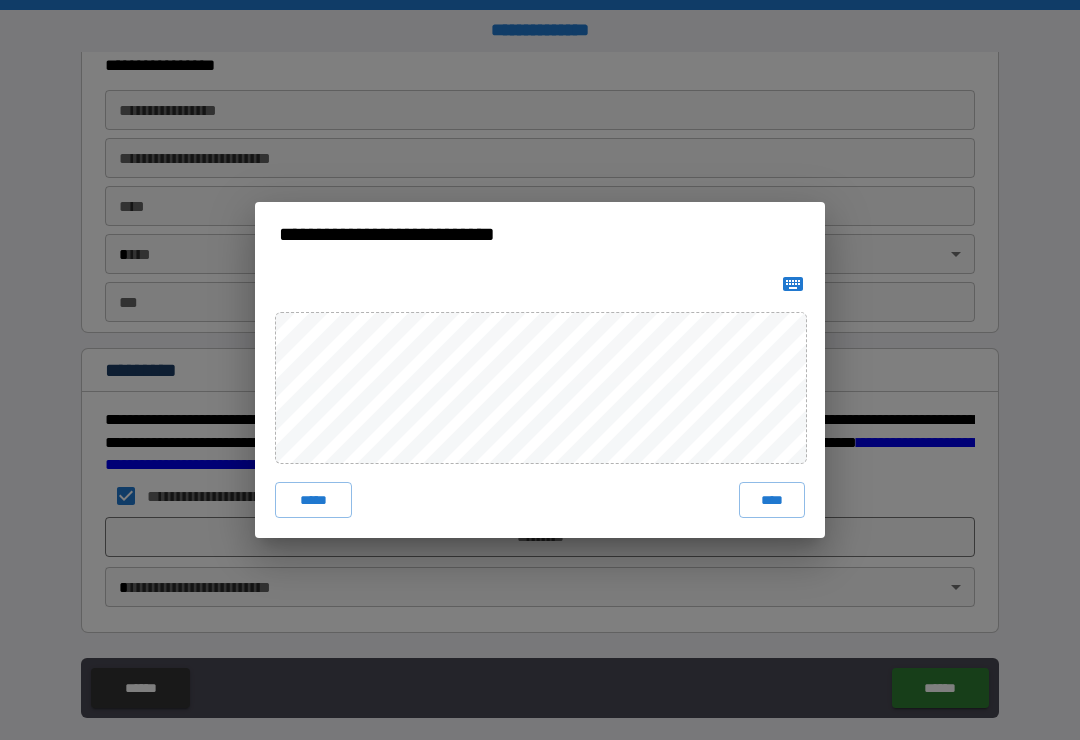 click on "*****" at bounding box center [313, 500] 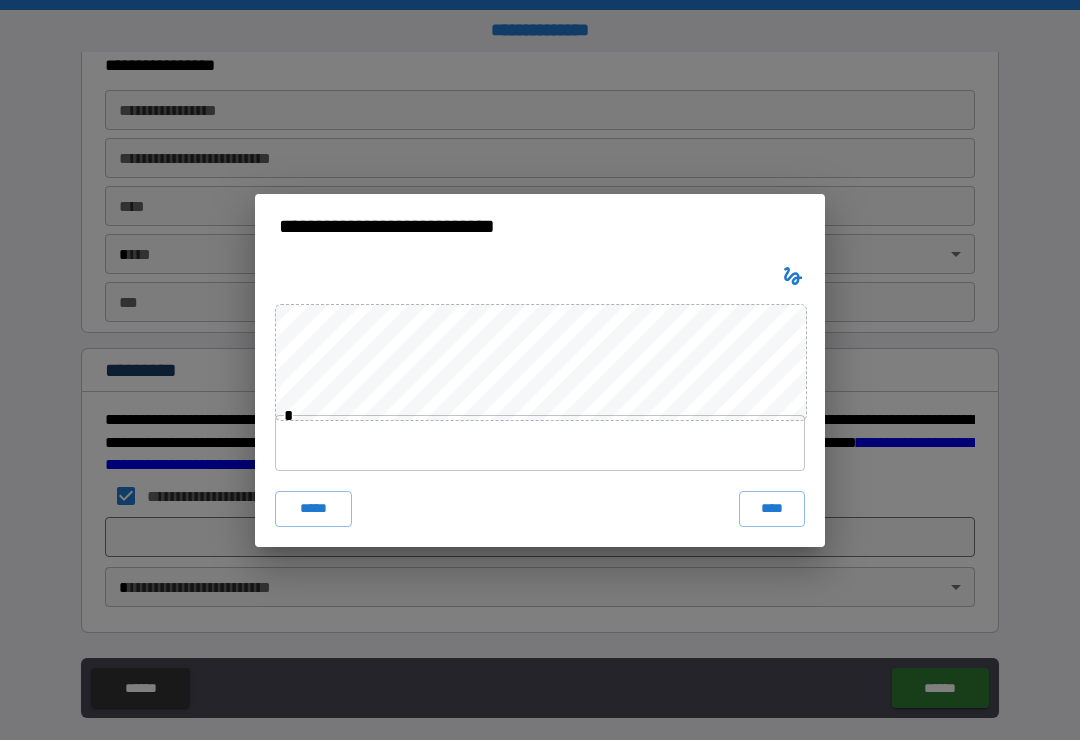 click 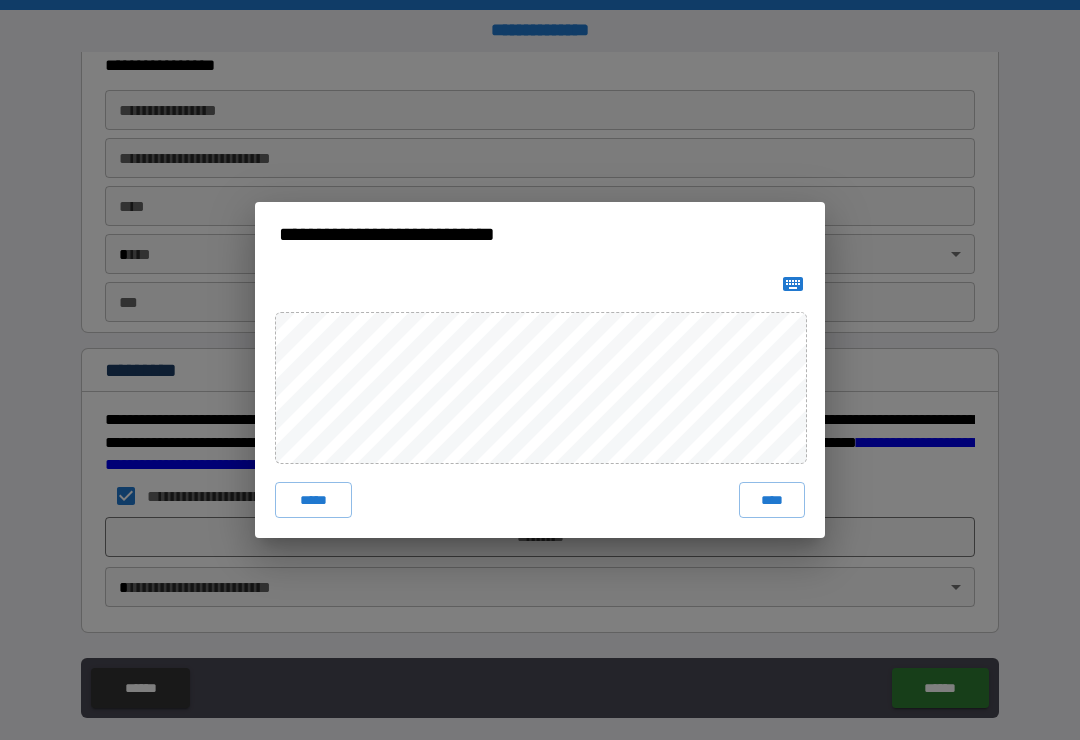 click on "****" at bounding box center [772, 500] 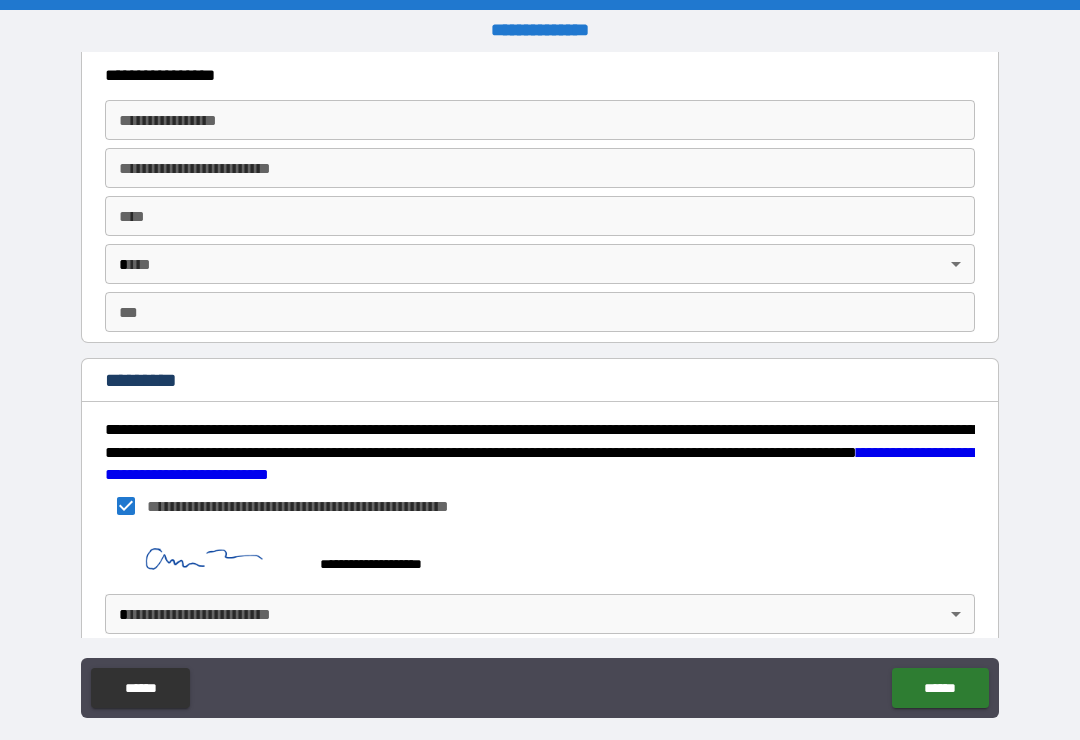 click on "**********" at bounding box center (540, 385) 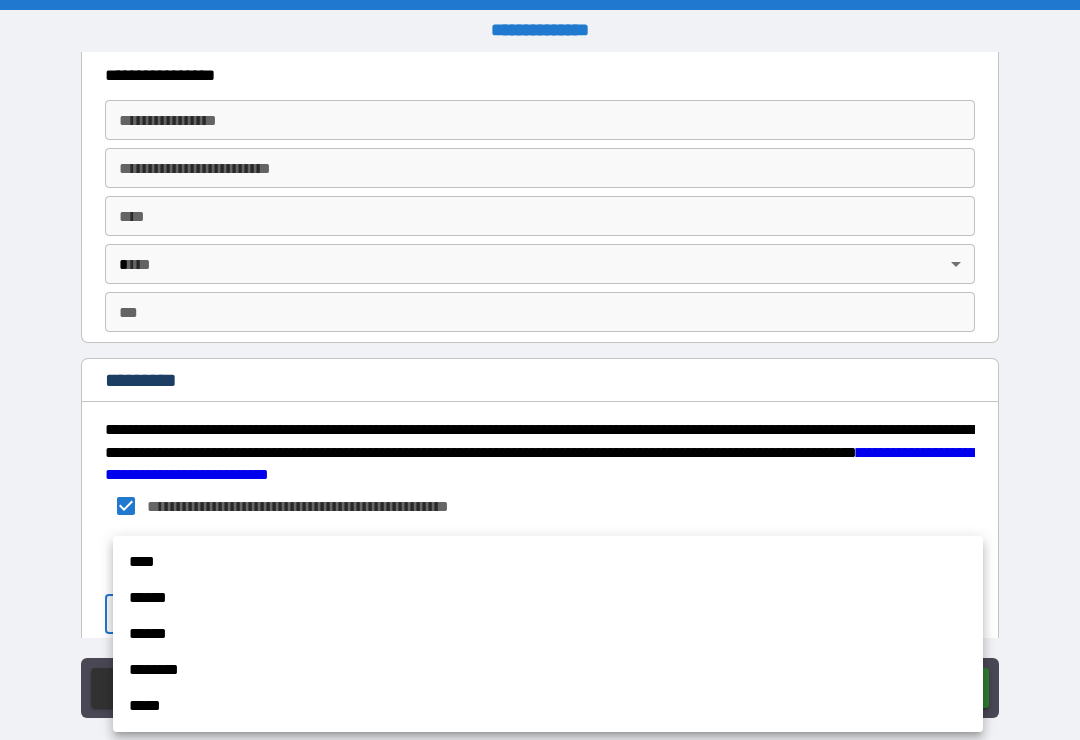 click on "****" at bounding box center (548, 562) 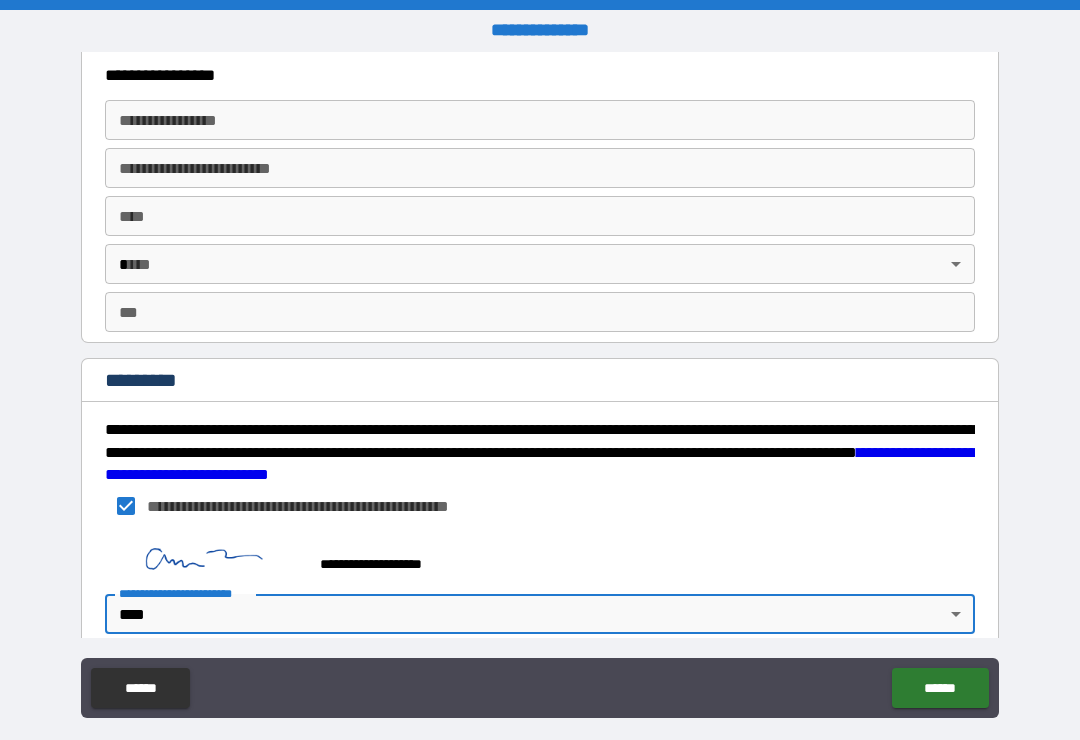 click on "******" at bounding box center (940, 688) 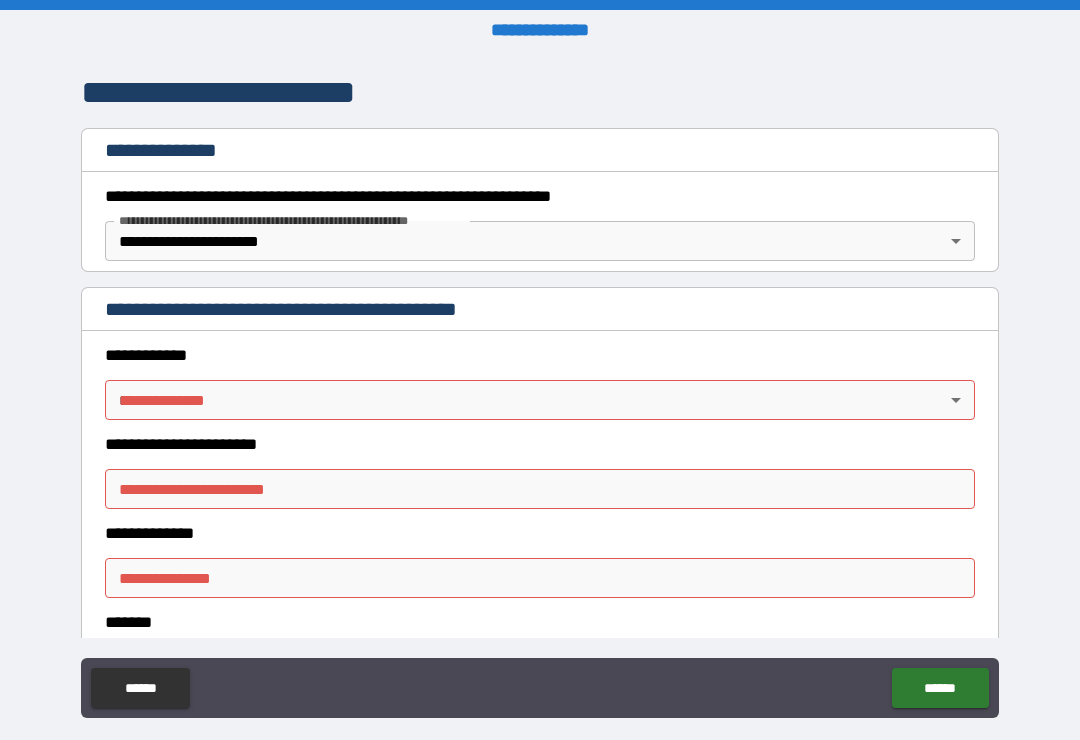 scroll, scrollTop: 264, scrollLeft: 0, axis: vertical 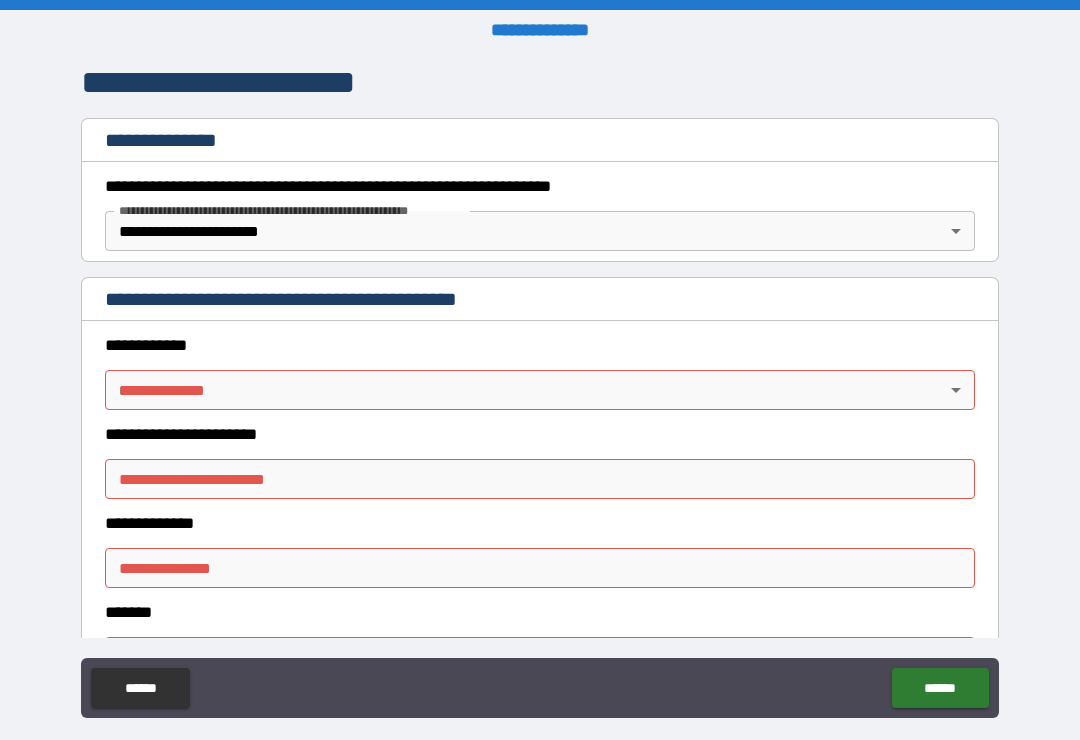 click on "**********" at bounding box center [540, 385] 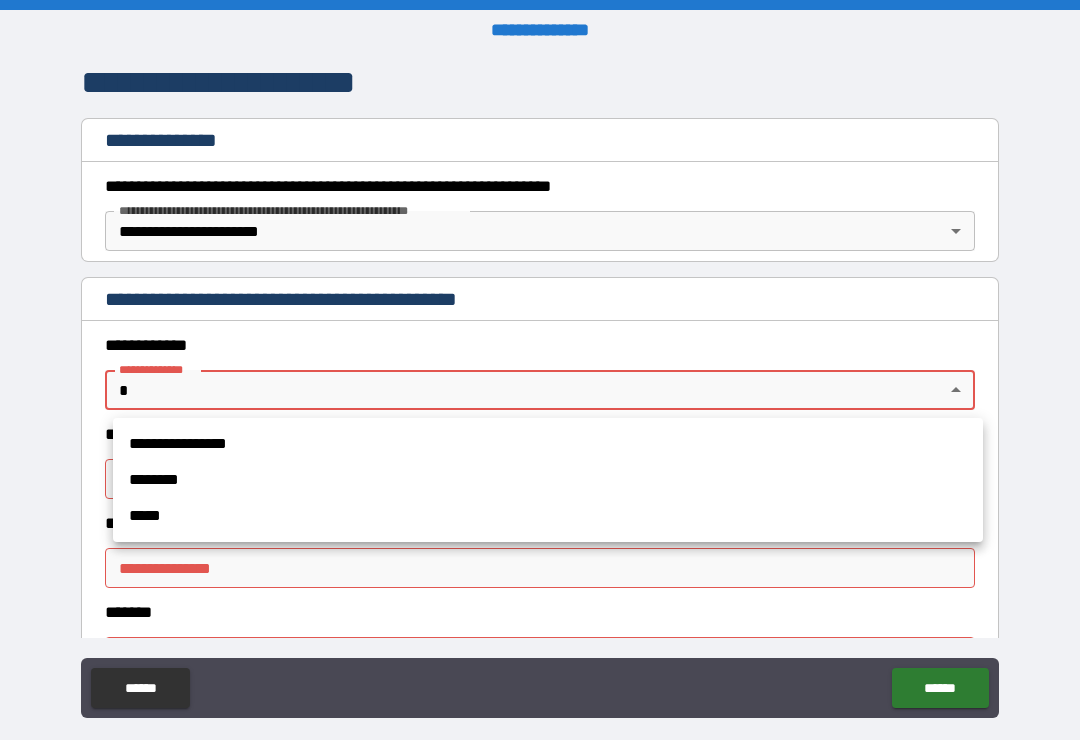 click on "*****" at bounding box center [548, 516] 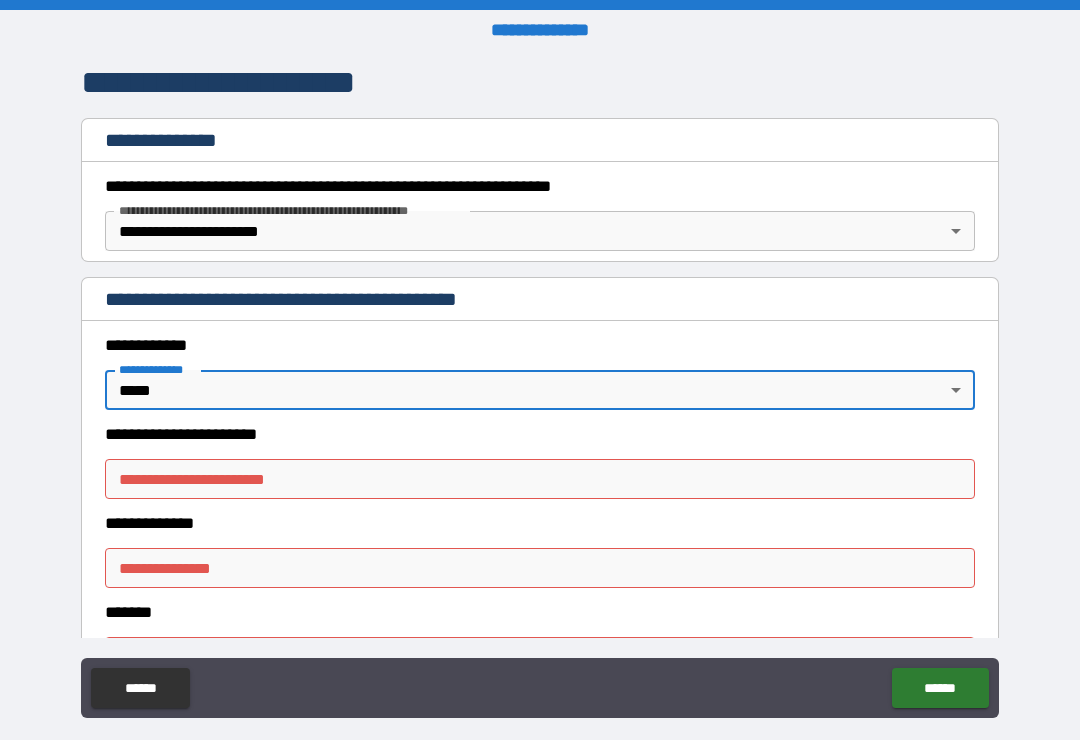 type on "*" 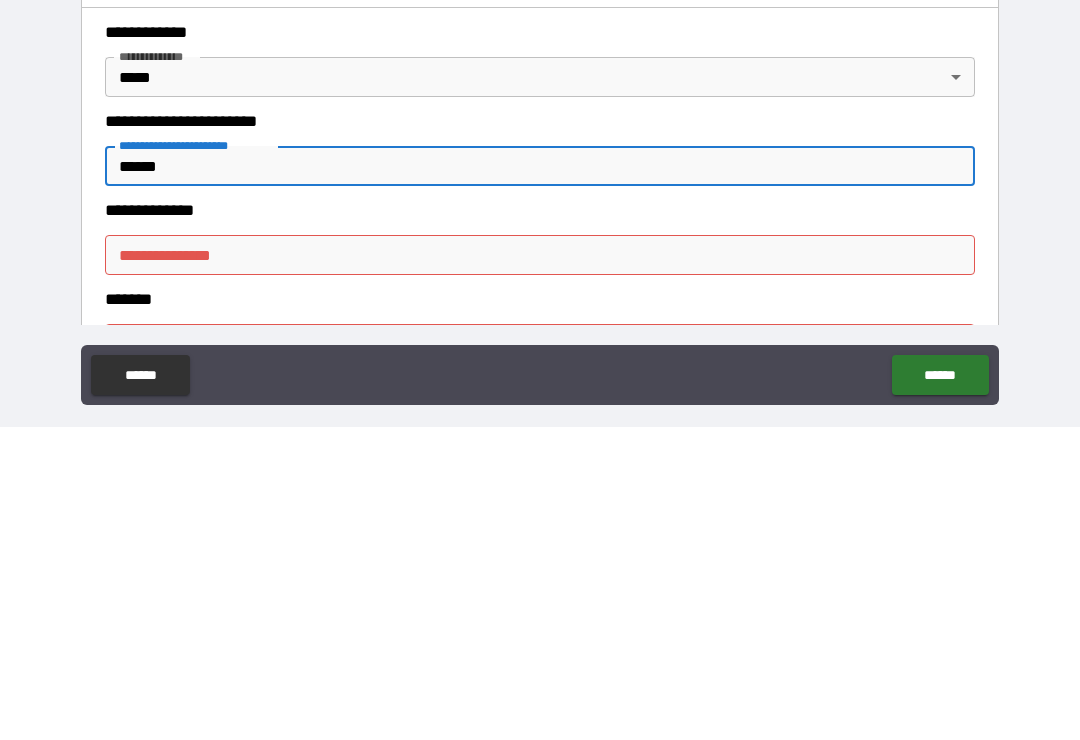 type on "******" 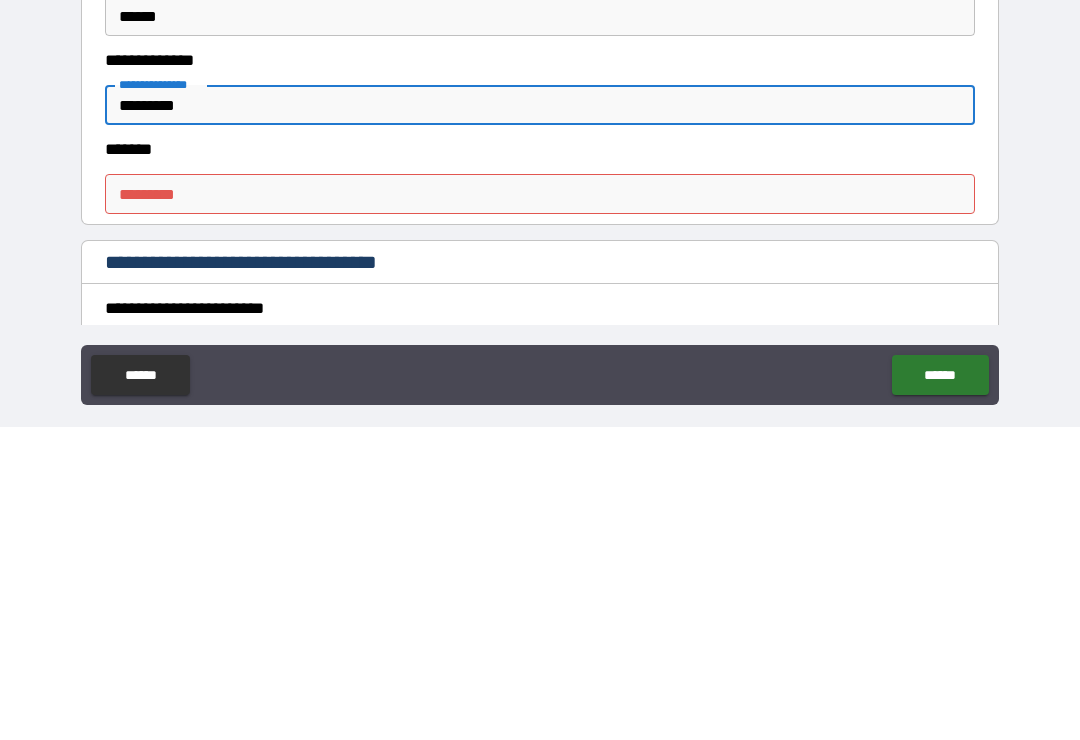 scroll, scrollTop: 423, scrollLeft: 0, axis: vertical 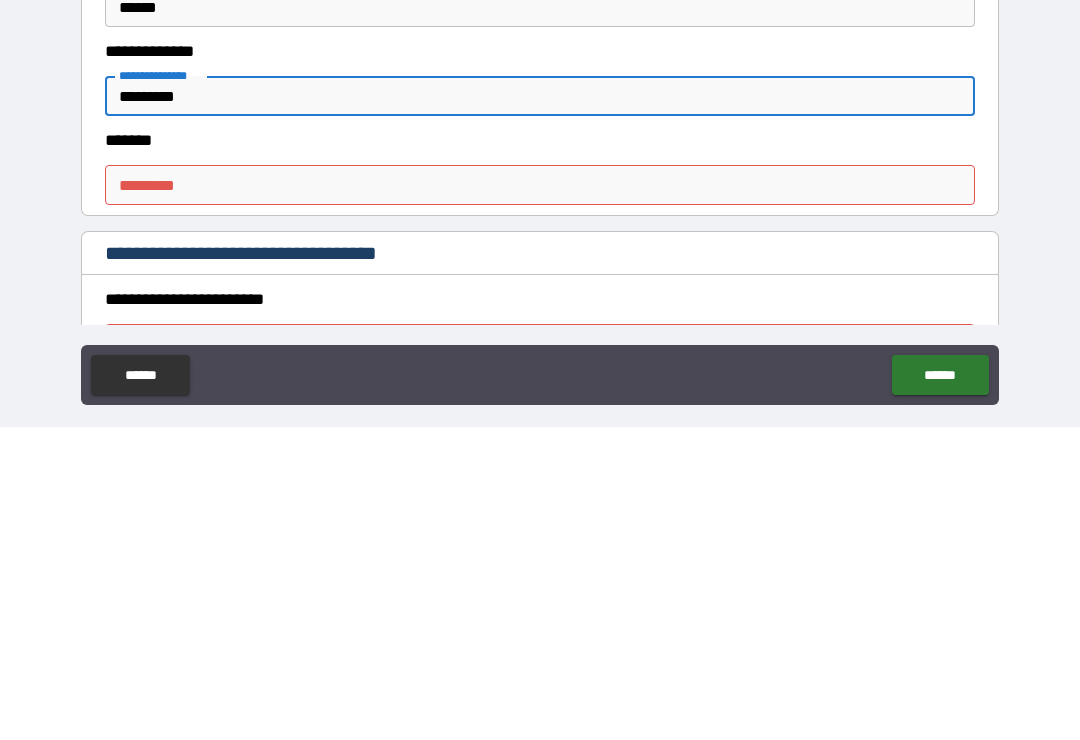 type on "*********" 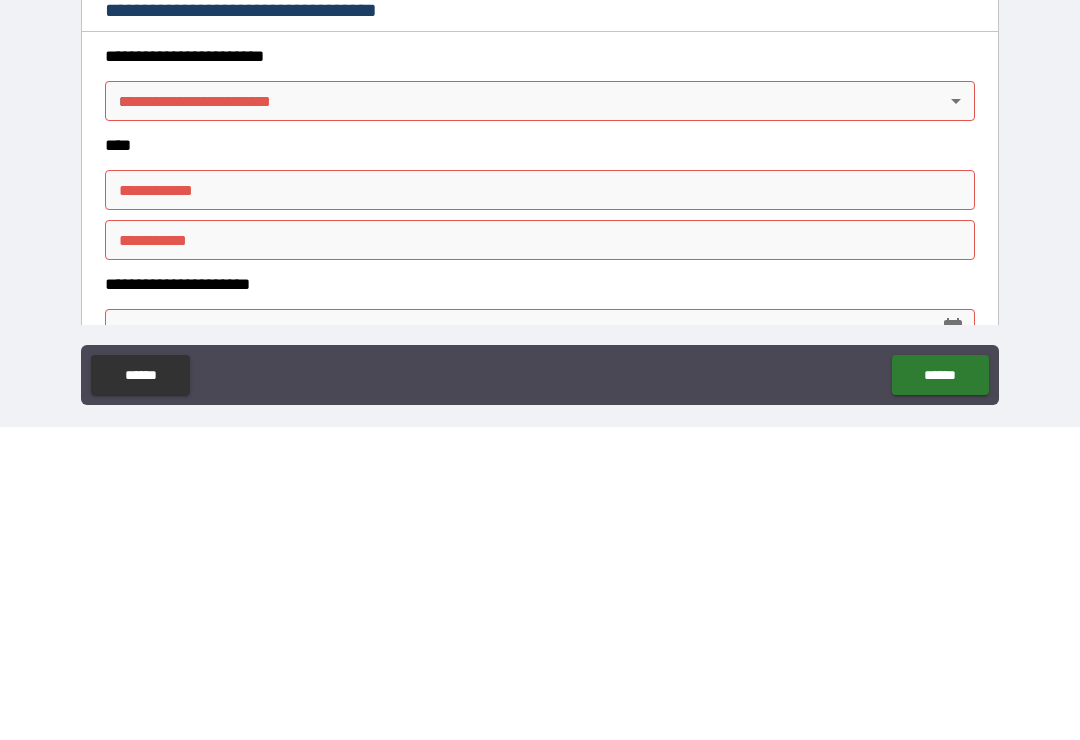 scroll, scrollTop: 668, scrollLeft: 0, axis: vertical 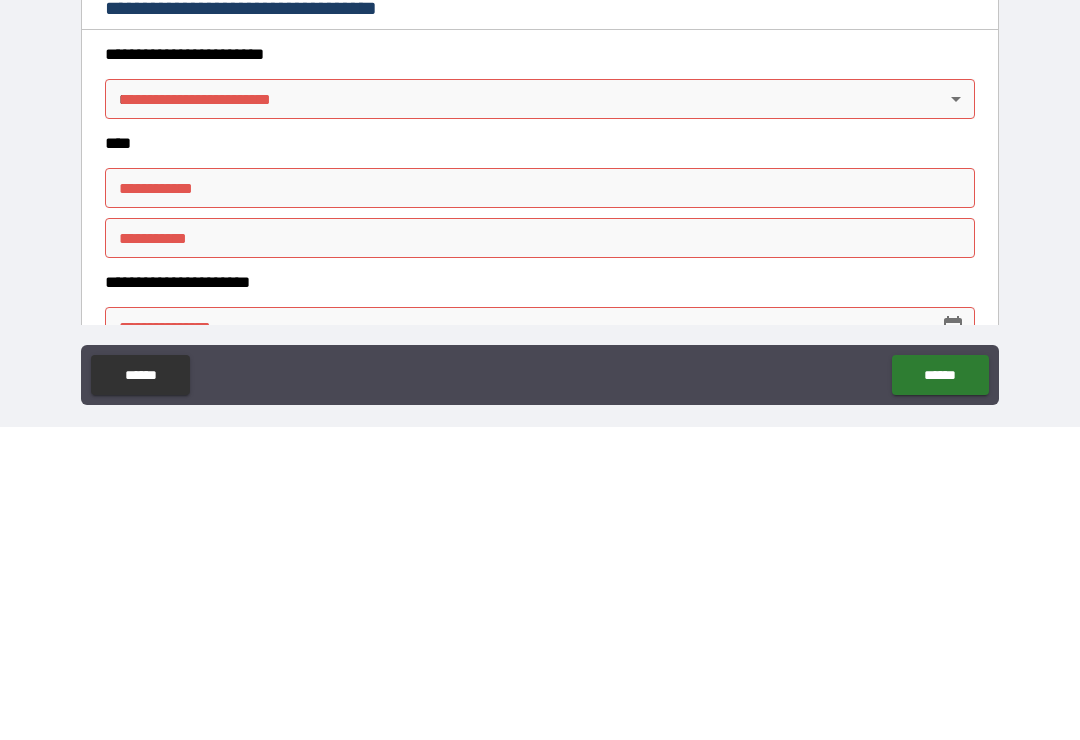 type on "*****" 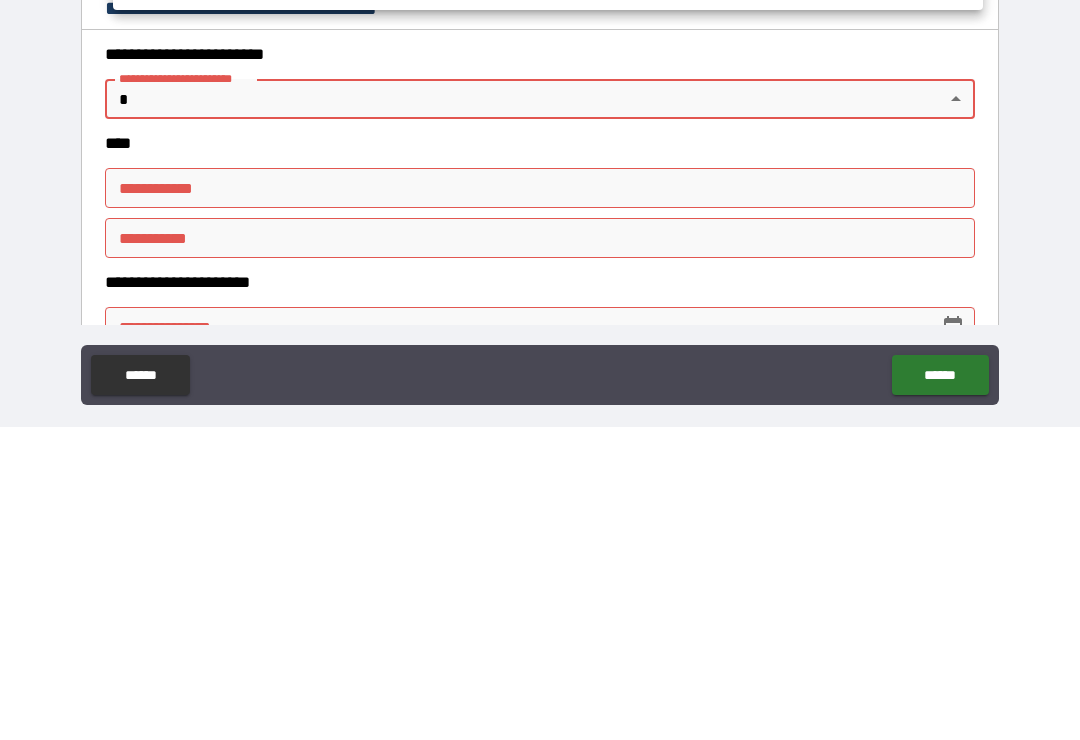 scroll, scrollTop: 31, scrollLeft: 0, axis: vertical 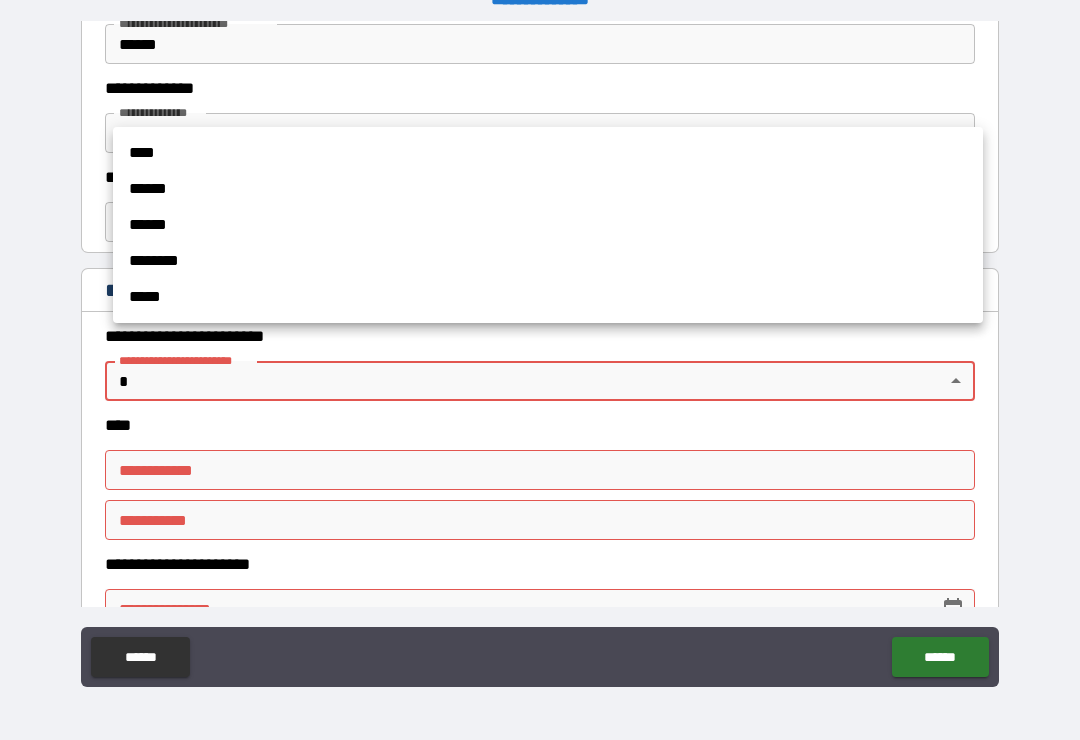 click on "****" at bounding box center (548, 153) 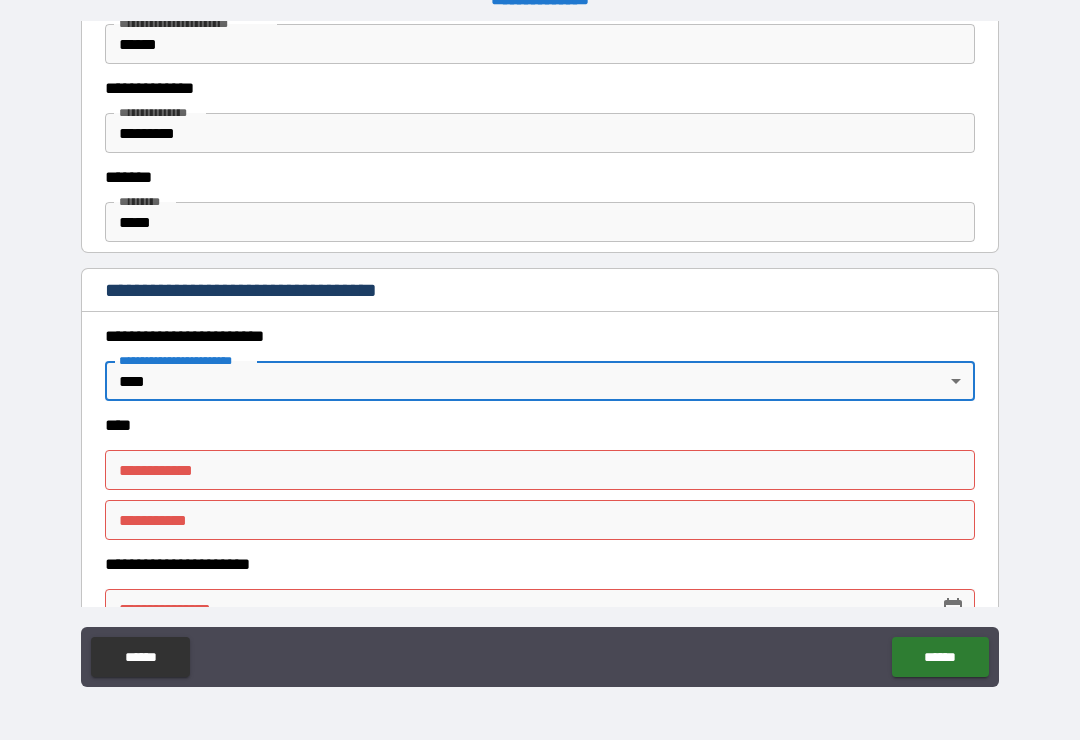 click on "**********" at bounding box center [540, 470] 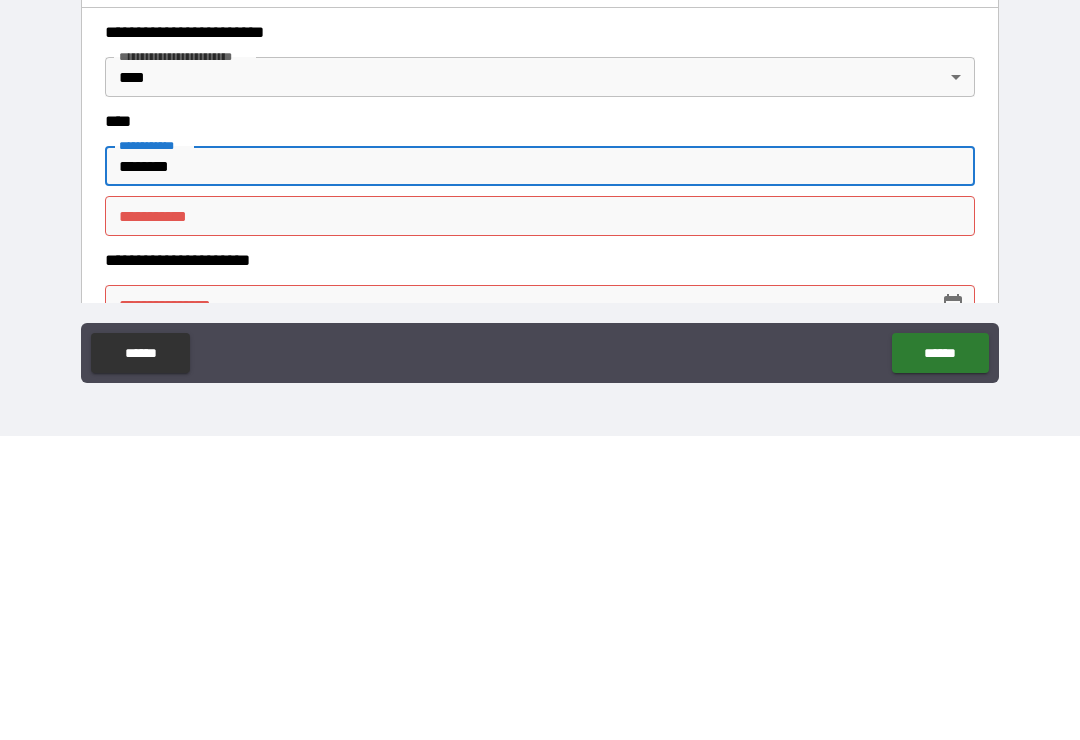 click on "********" at bounding box center (540, 470) 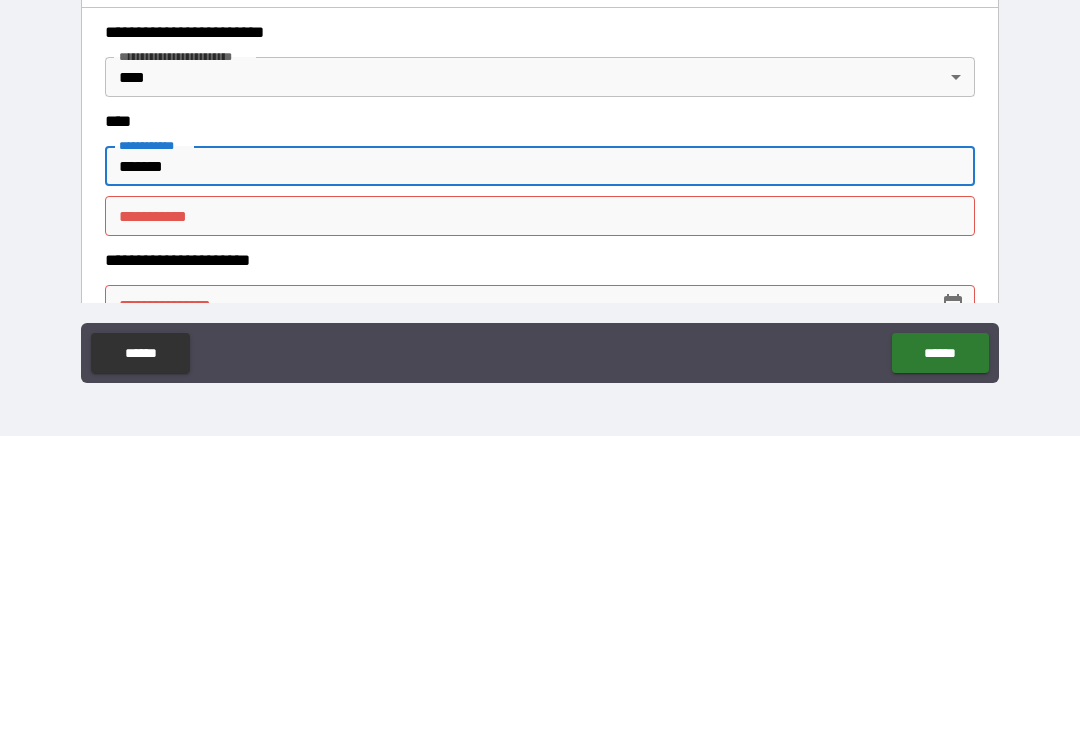 type on "*******" 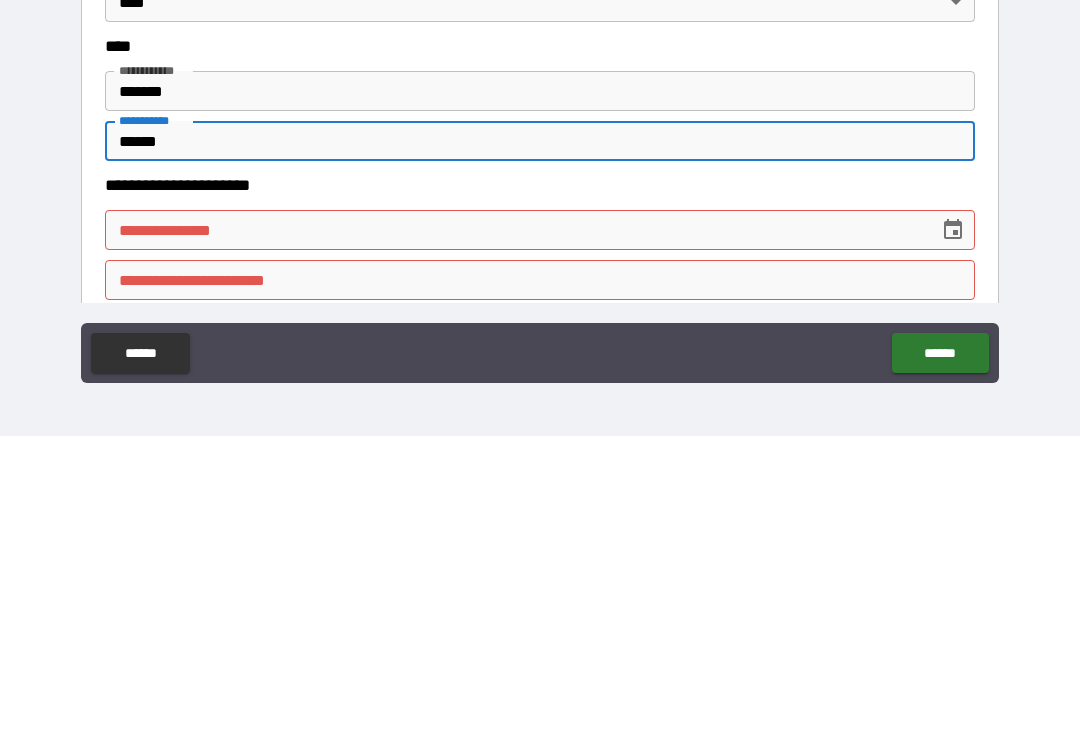 scroll, scrollTop: 753, scrollLeft: 0, axis: vertical 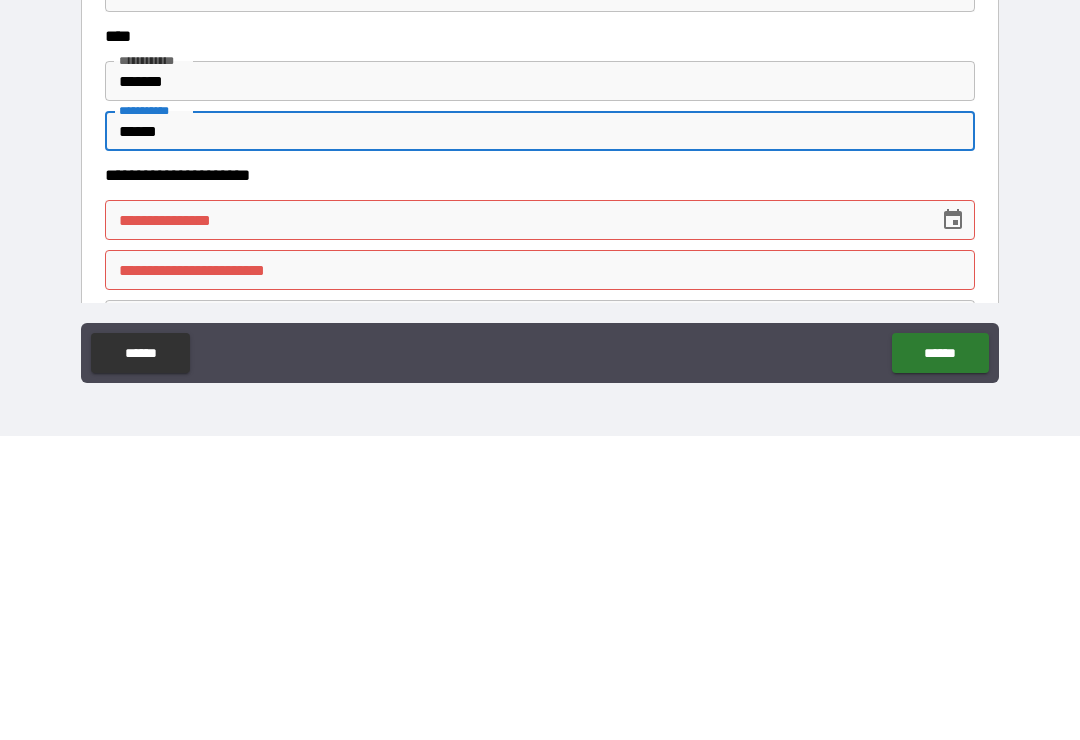 type on "******" 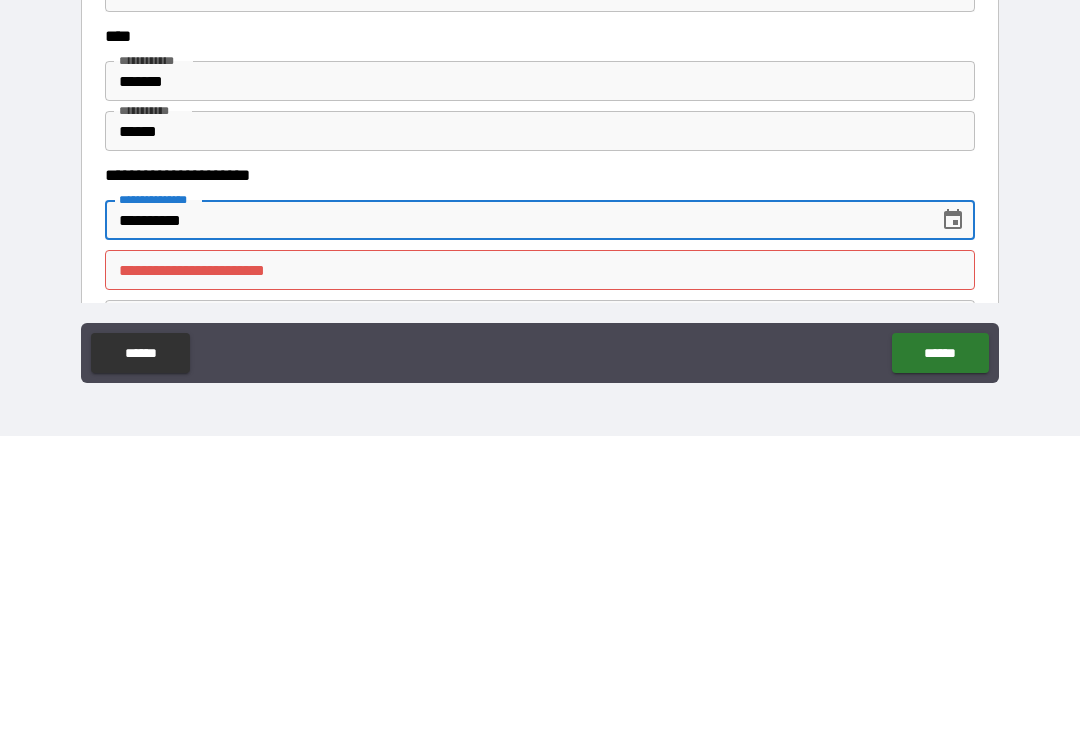 type on "**********" 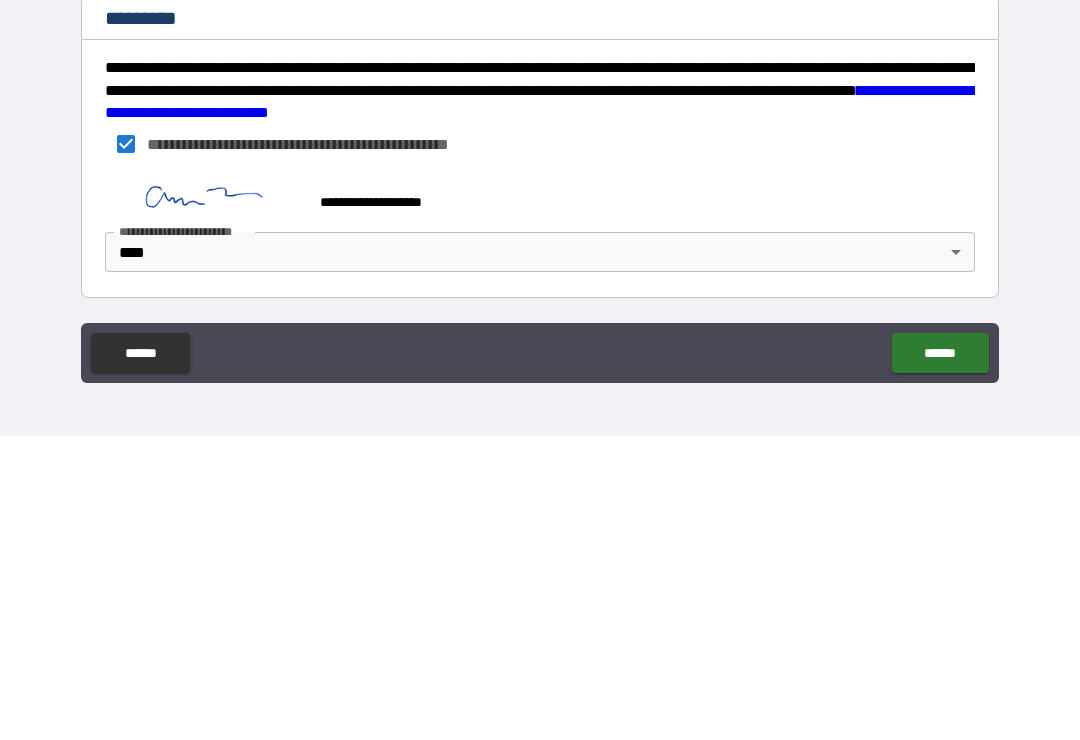 scroll, scrollTop: 3745, scrollLeft: 0, axis: vertical 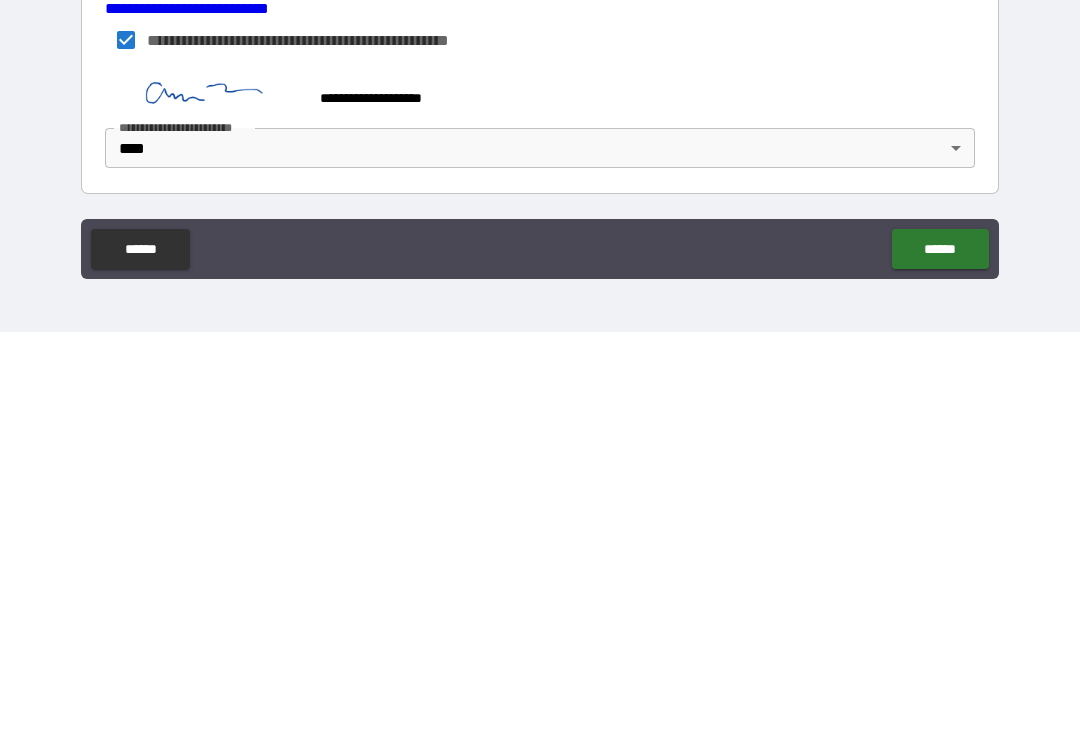 click on "******" at bounding box center (940, 657) 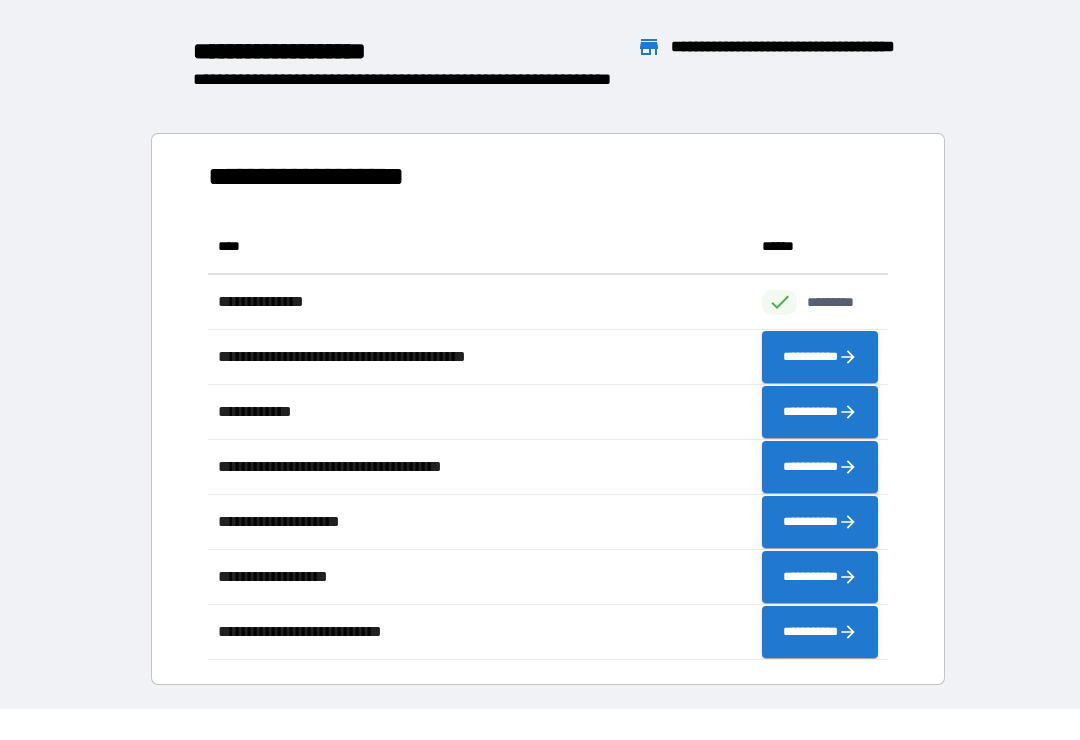 scroll, scrollTop: 1, scrollLeft: 1, axis: both 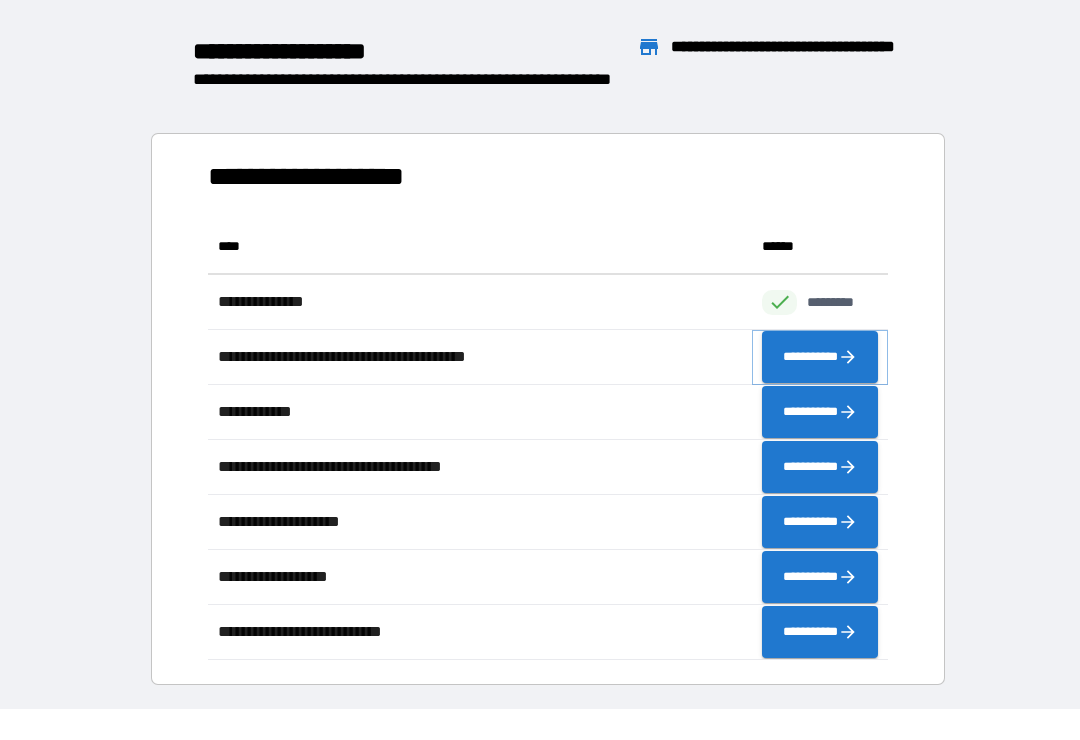 click on "**********" at bounding box center (820, 357) 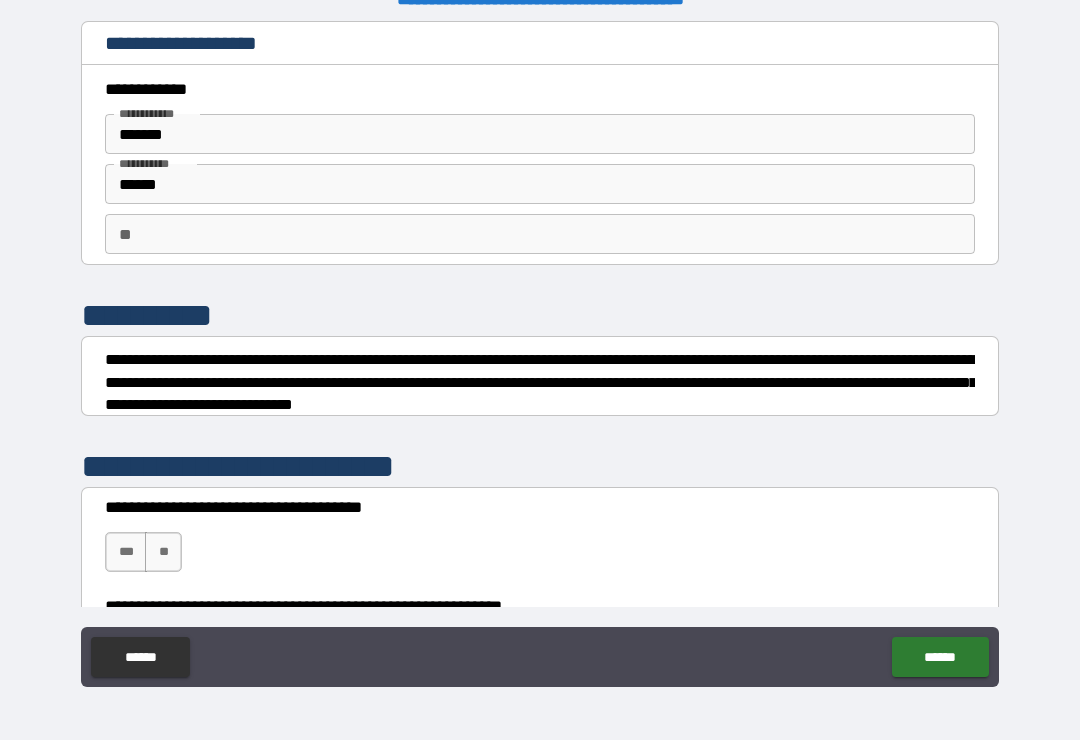 click on "*******" at bounding box center (540, 134) 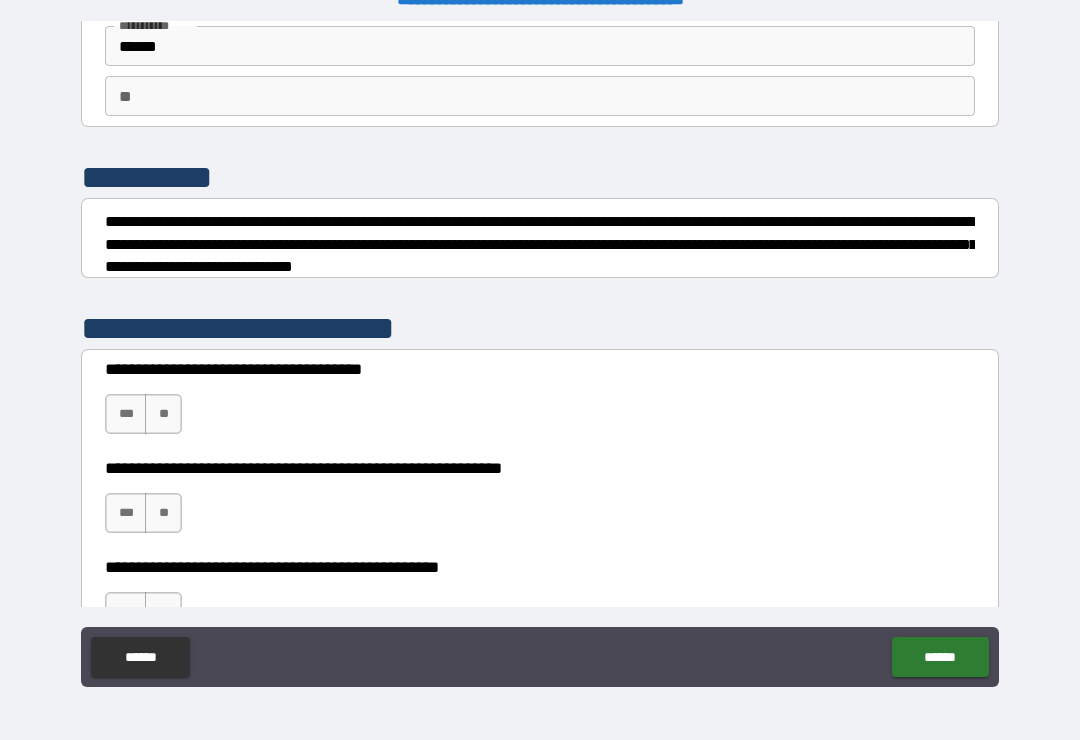 scroll, scrollTop: 137, scrollLeft: 0, axis: vertical 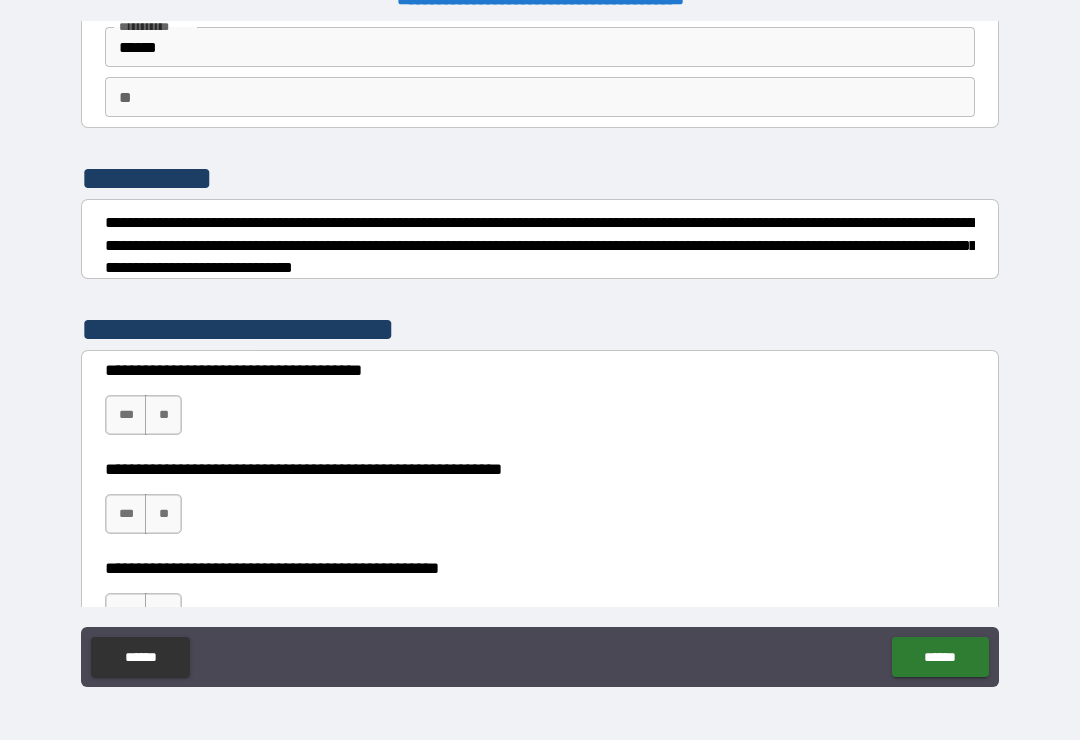 type on "*******" 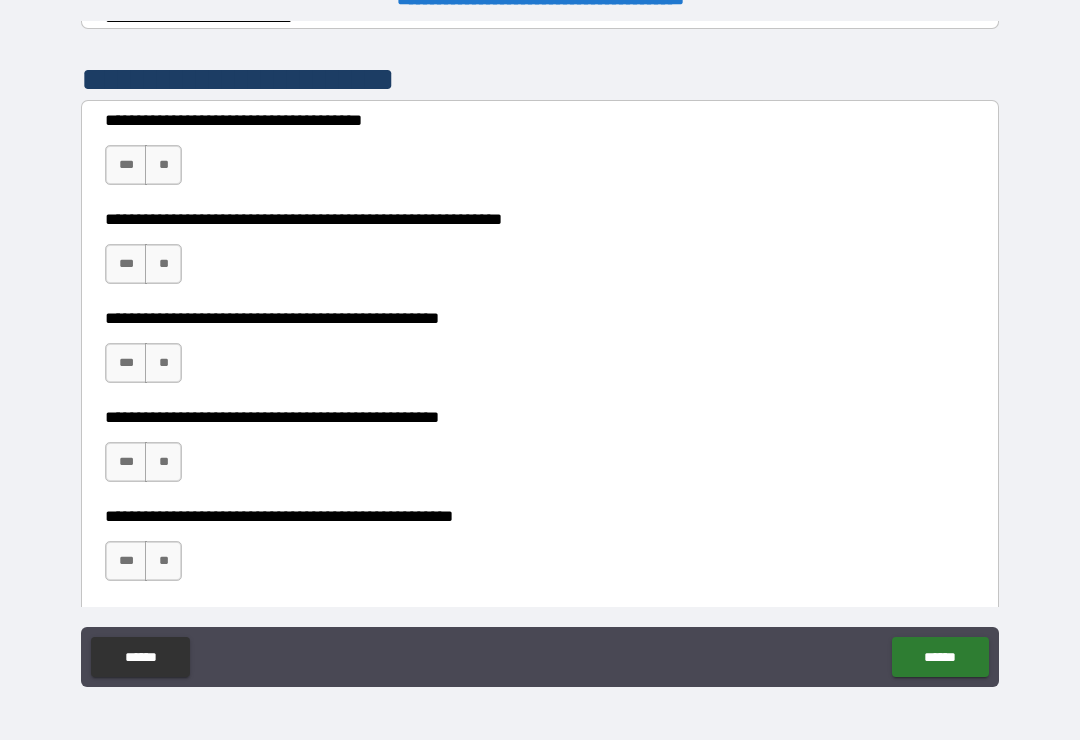 scroll, scrollTop: 400, scrollLeft: 0, axis: vertical 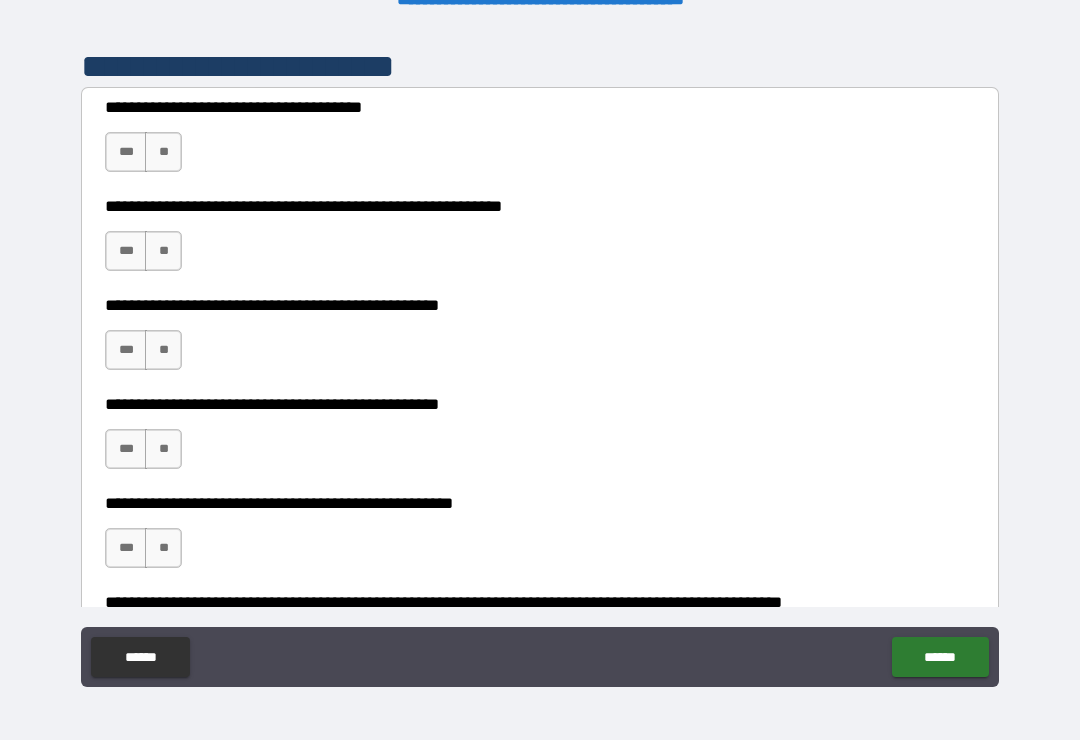 type on "*" 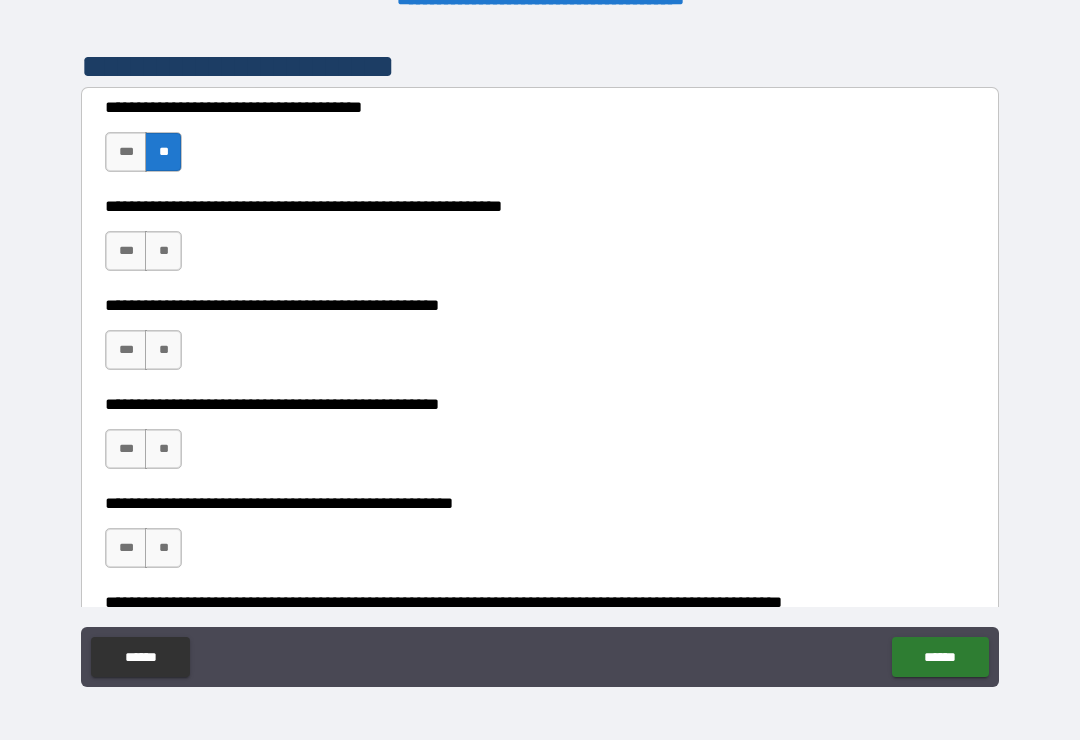 click on "**" at bounding box center (163, 251) 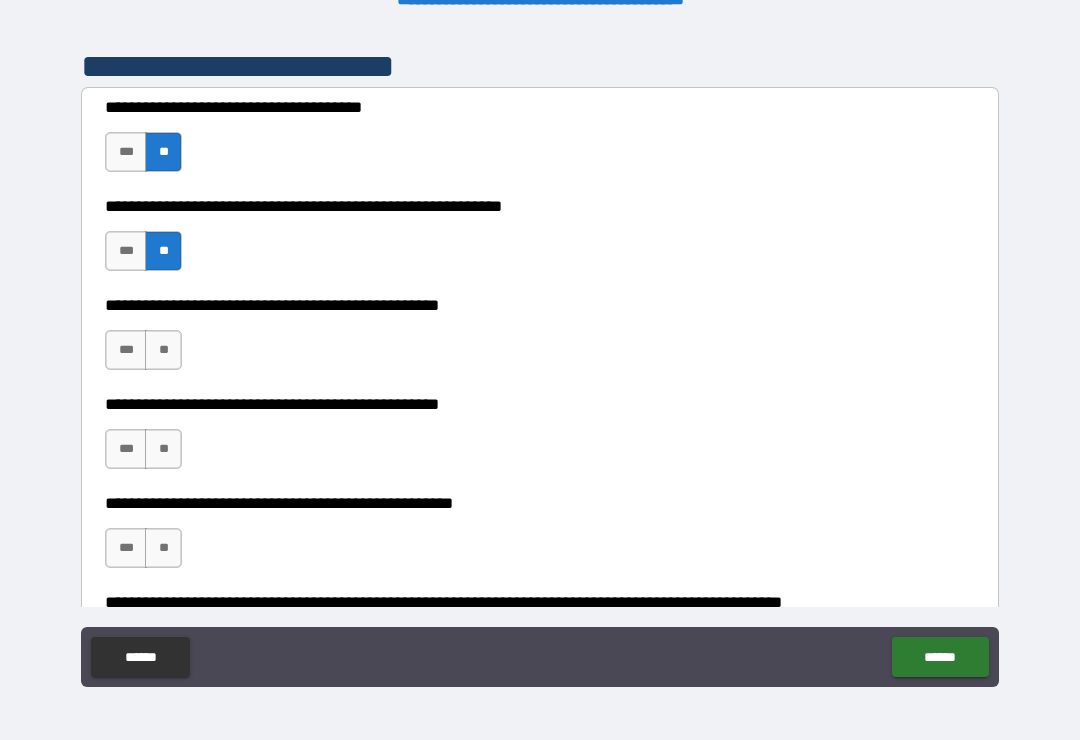 click on "**" at bounding box center [163, 350] 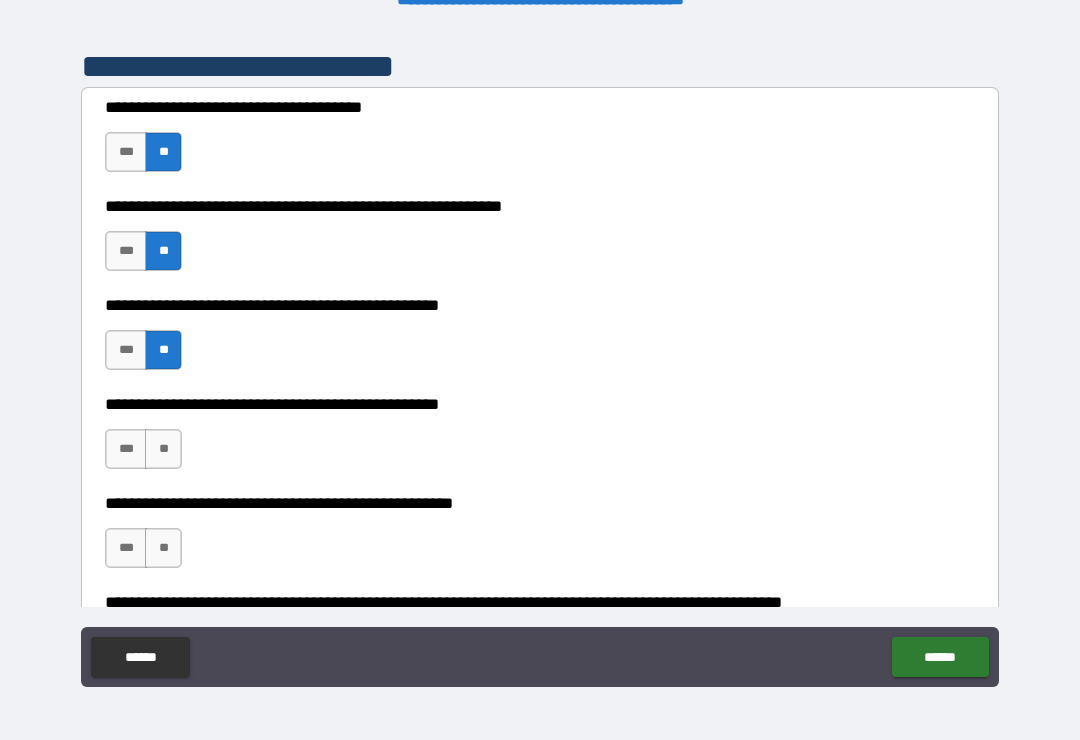 click on "**" at bounding box center (163, 449) 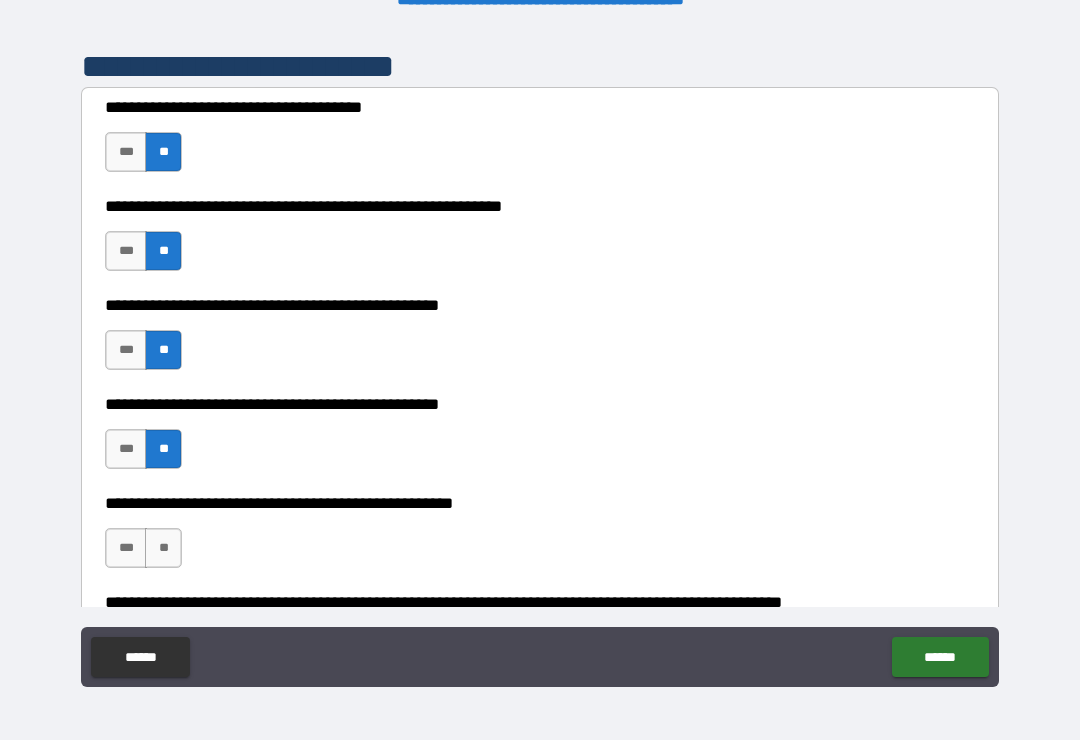 click on "***" at bounding box center [126, 152] 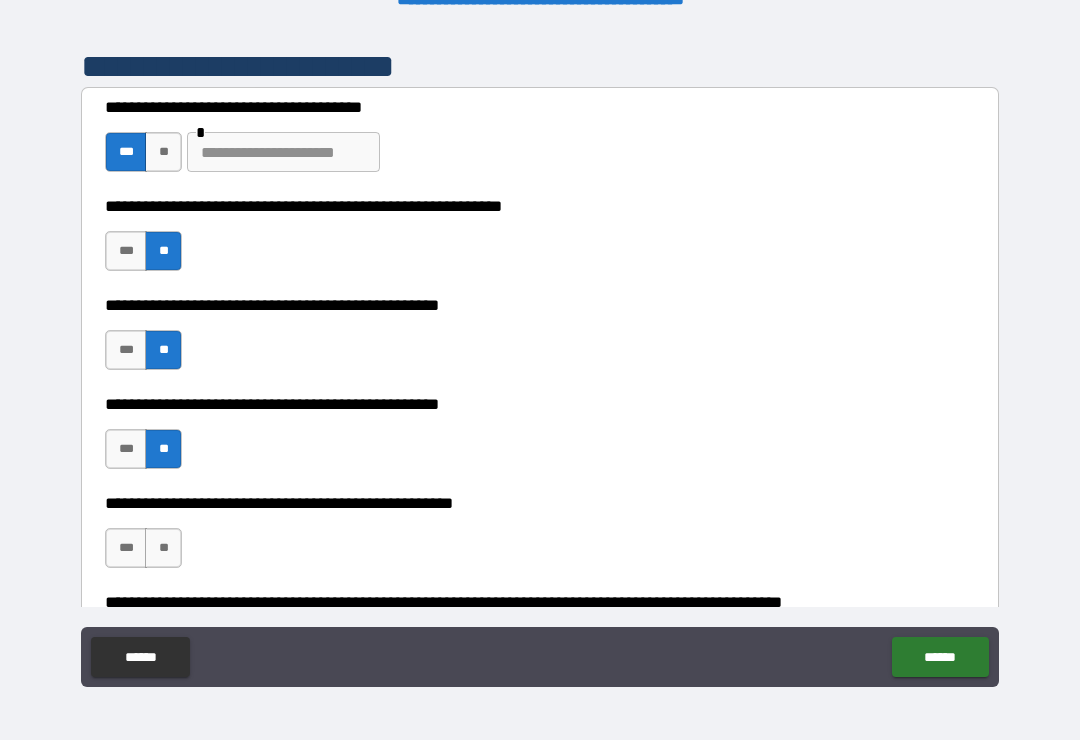 click on "**" at bounding box center (163, 152) 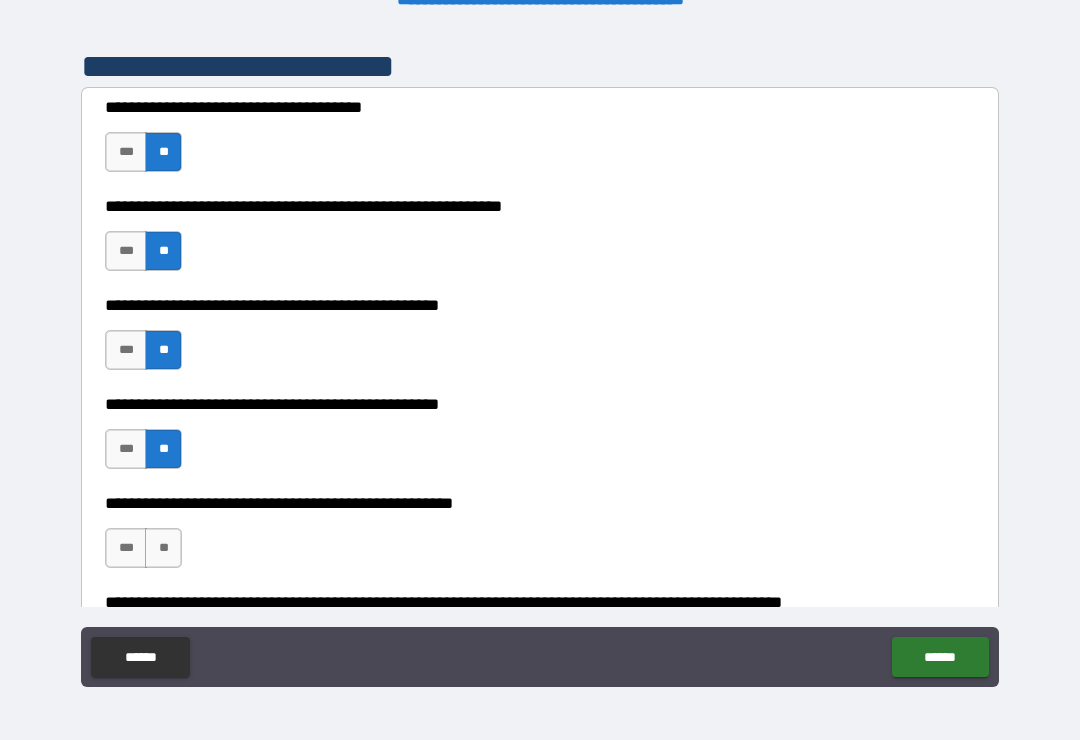 click on "**" at bounding box center [163, 548] 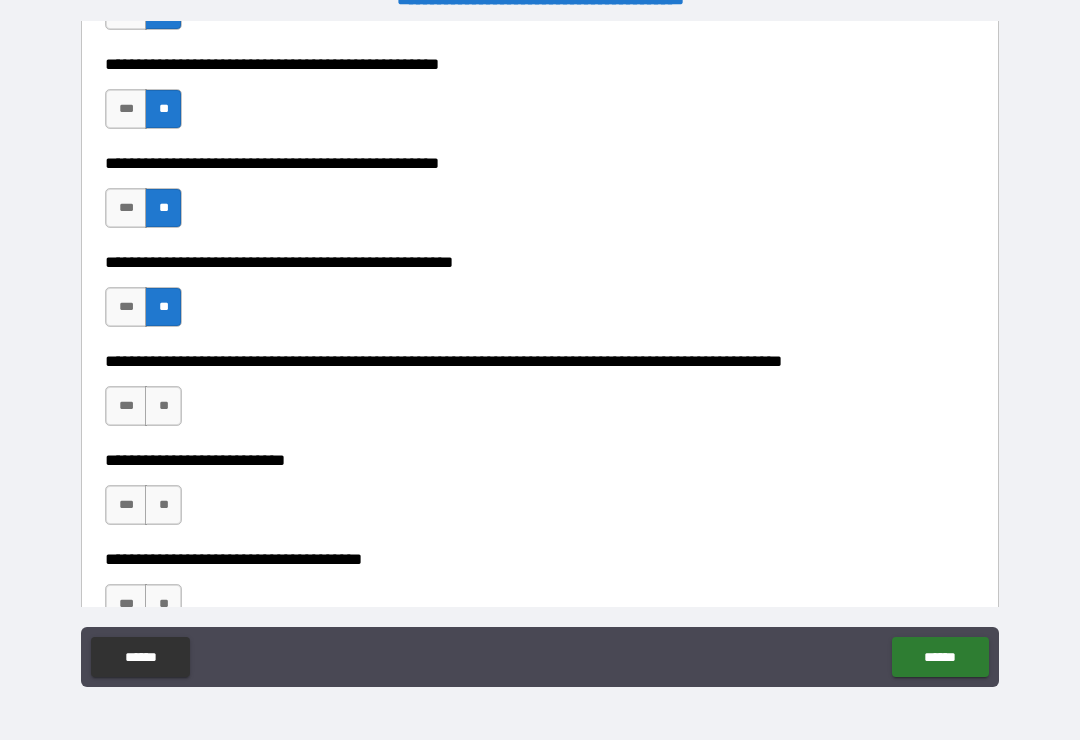 scroll, scrollTop: 649, scrollLeft: 0, axis: vertical 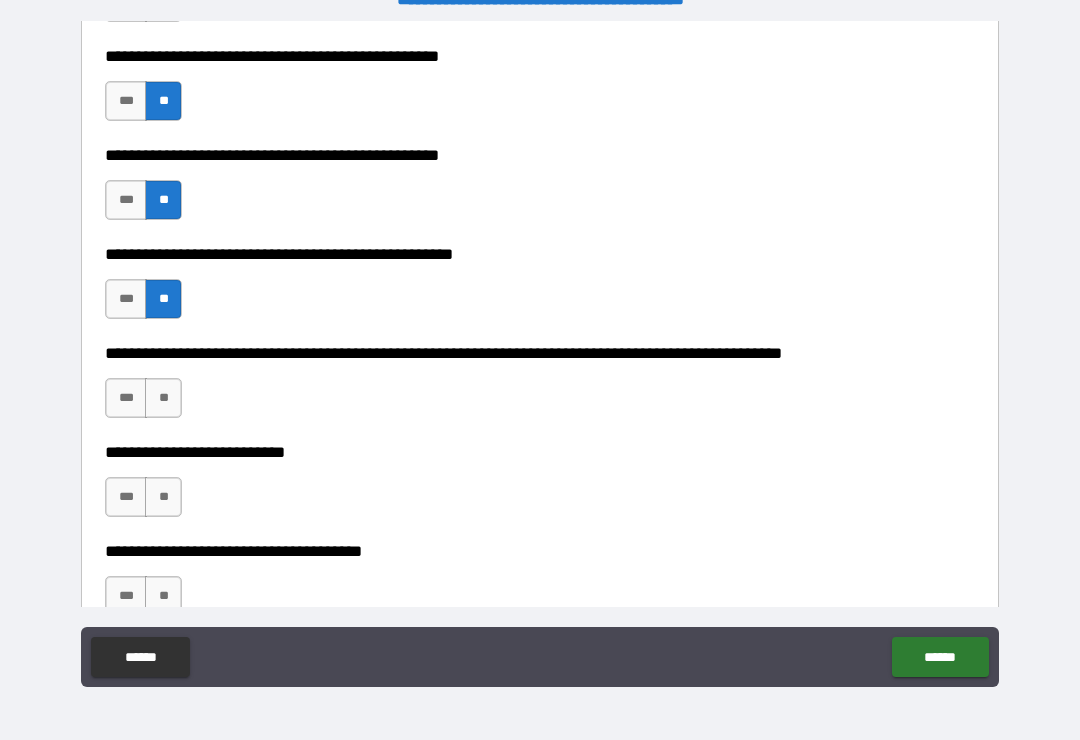 click on "**" at bounding box center [163, 398] 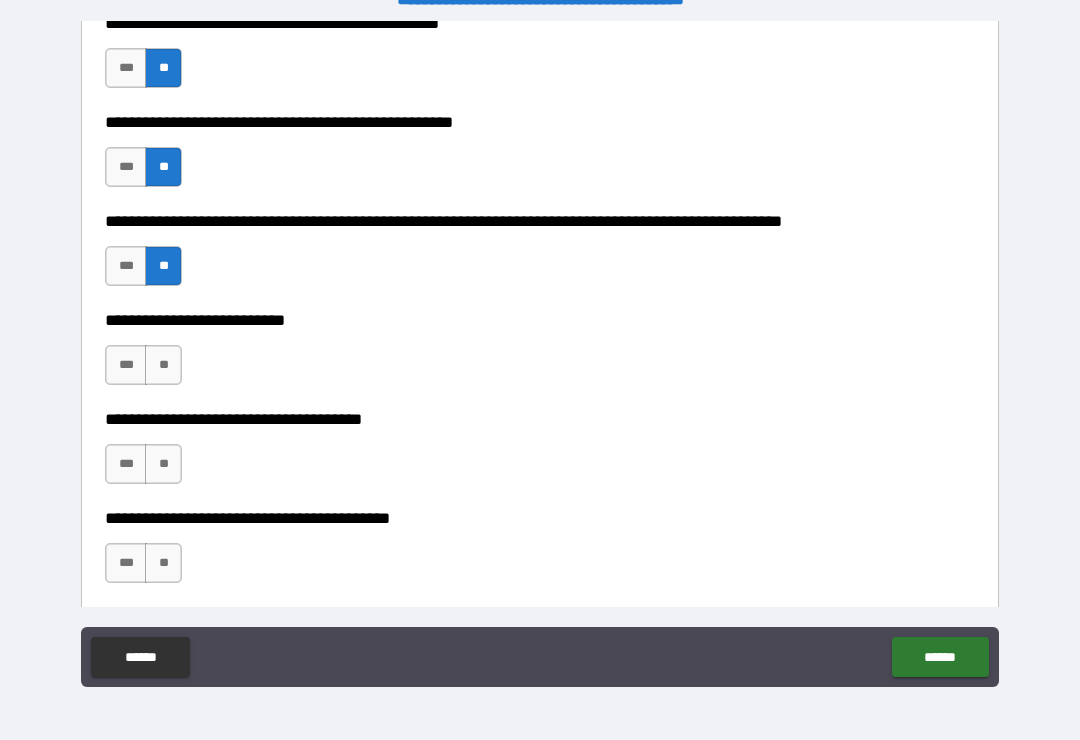 scroll, scrollTop: 807, scrollLeft: 0, axis: vertical 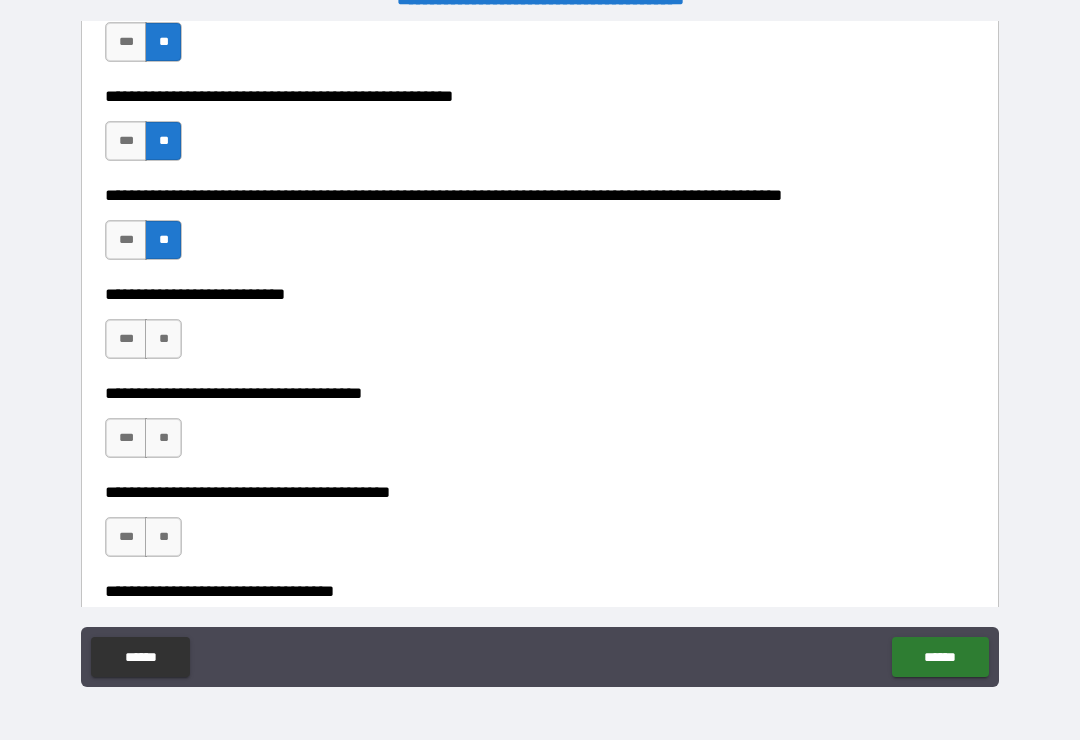 click on "**" at bounding box center (163, 339) 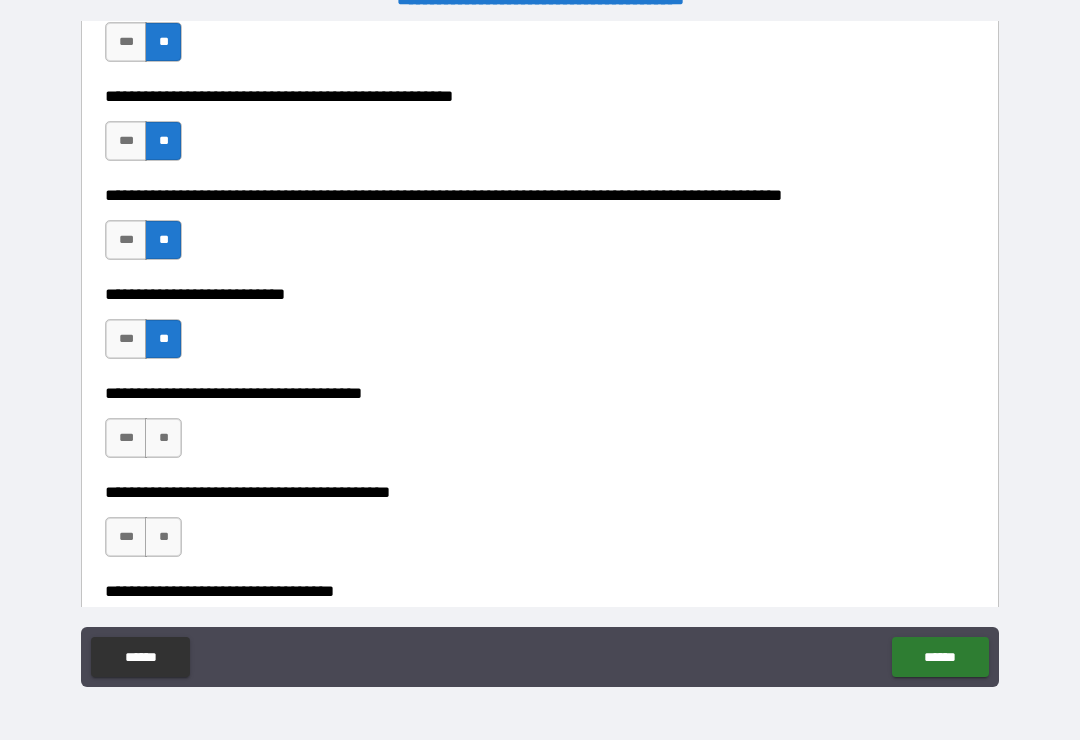 click on "**" at bounding box center (163, 438) 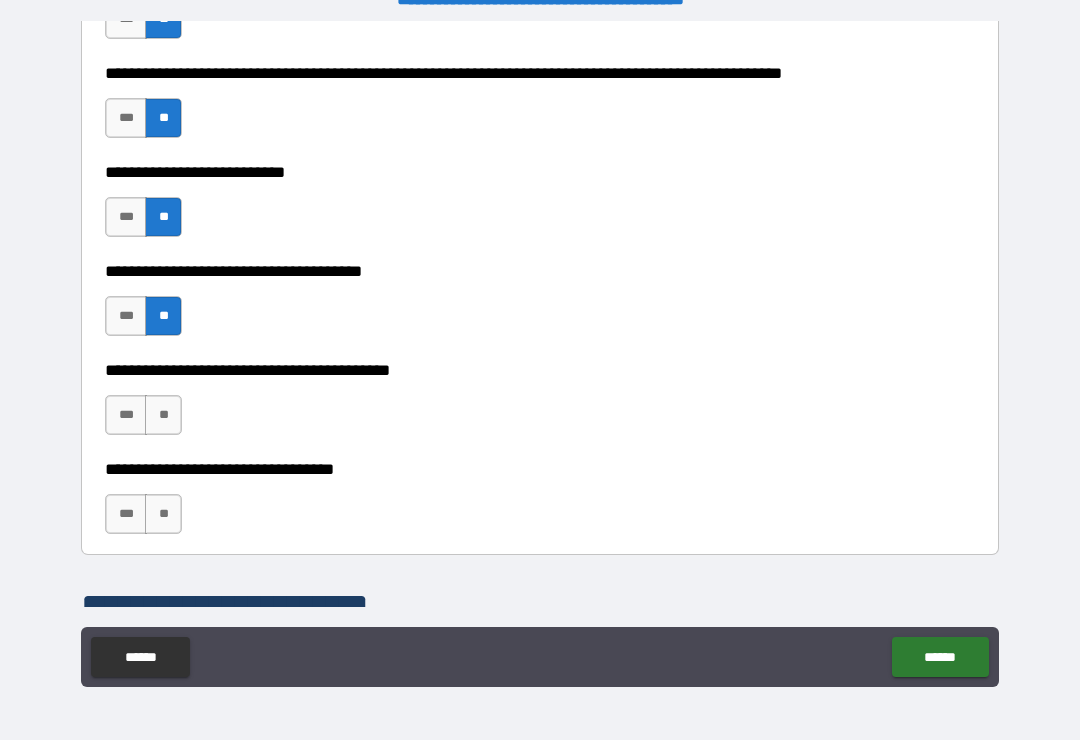 scroll, scrollTop: 950, scrollLeft: 0, axis: vertical 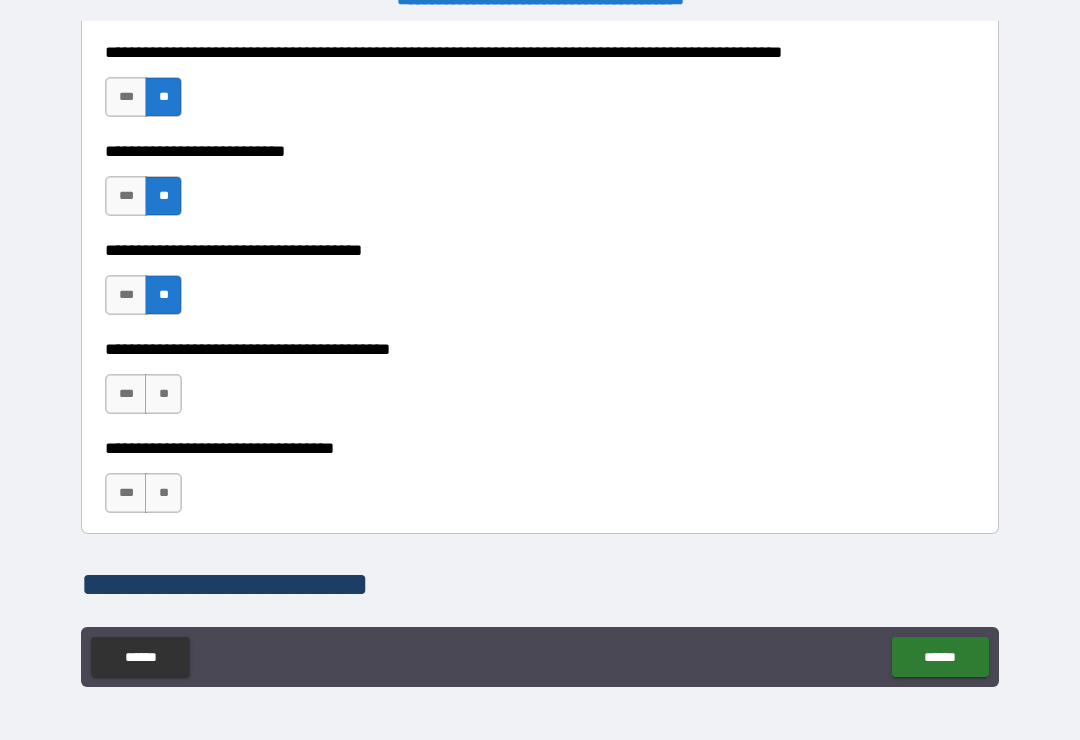 click on "**" at bounding box center (163, 394) 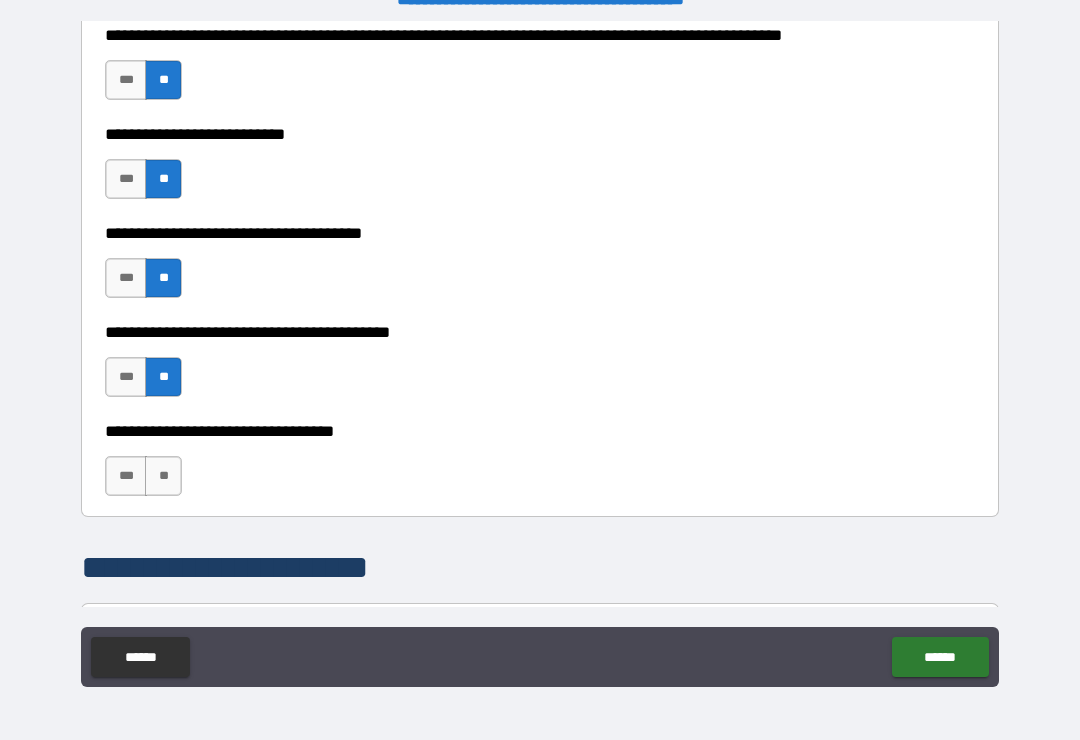 scroll, scrollTop: 970, scrollLeft: 0, axis: vertical 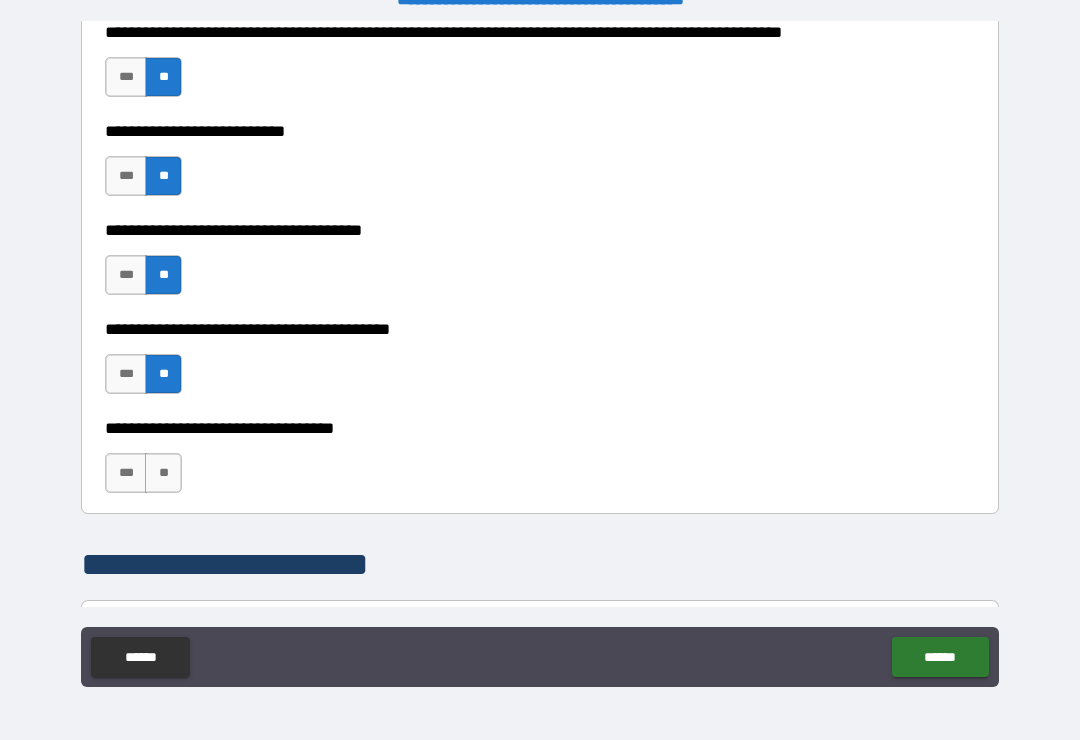 click on "**" at bounding box center (163, 473) 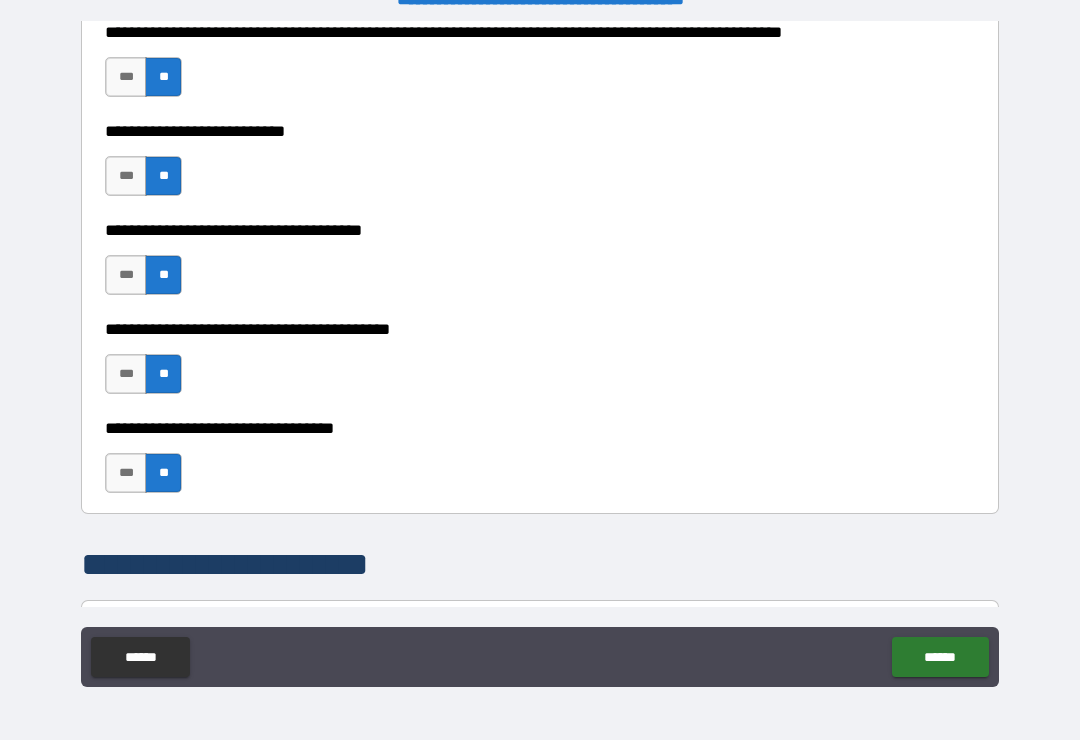 click on "******" at bounding box center [940, 657] 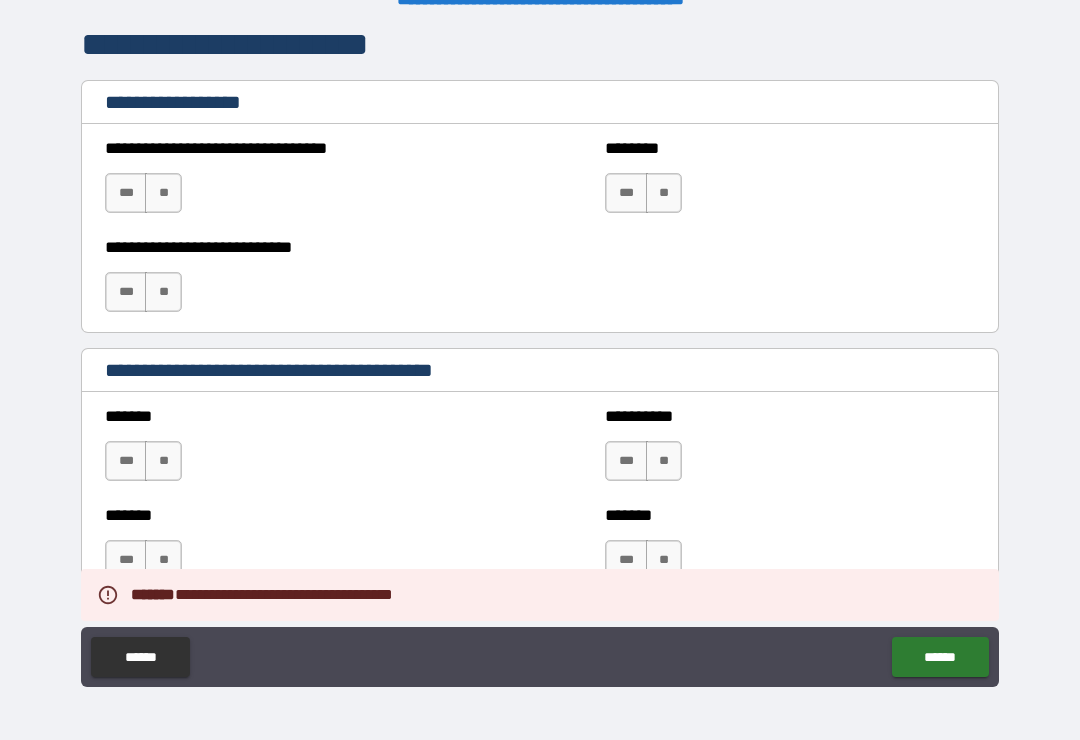 scroll, scrollTop: 1488, scrollLeft: 0, axis: vertical 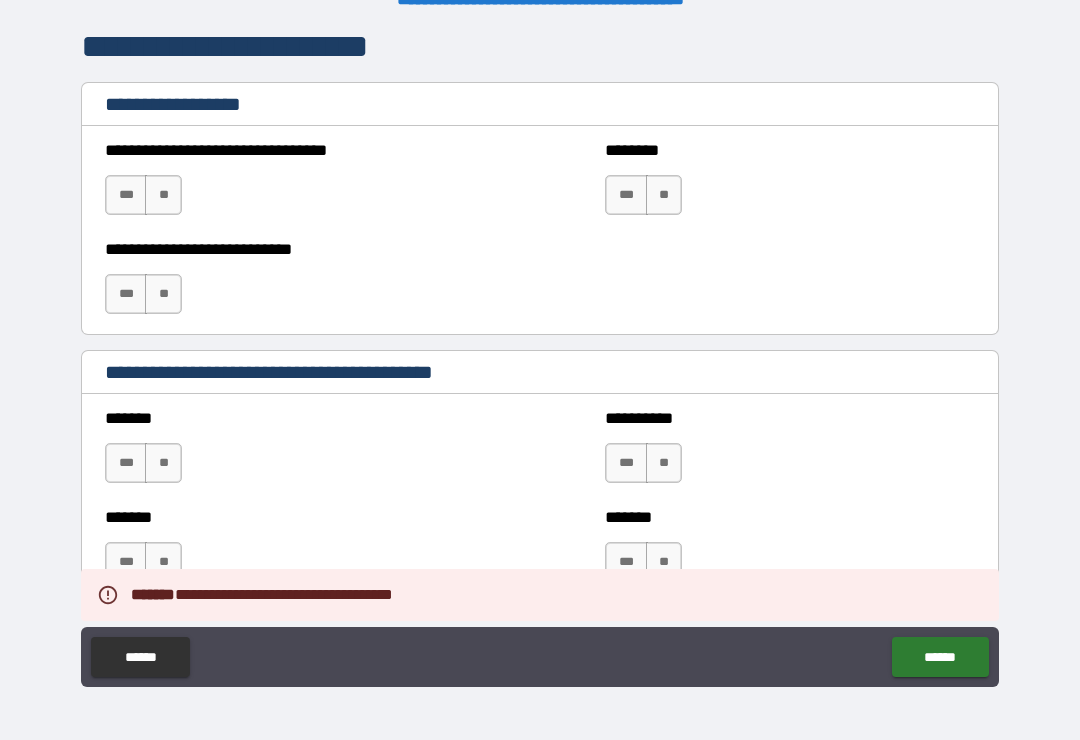 click on "**" at bounding box center (163, 195) 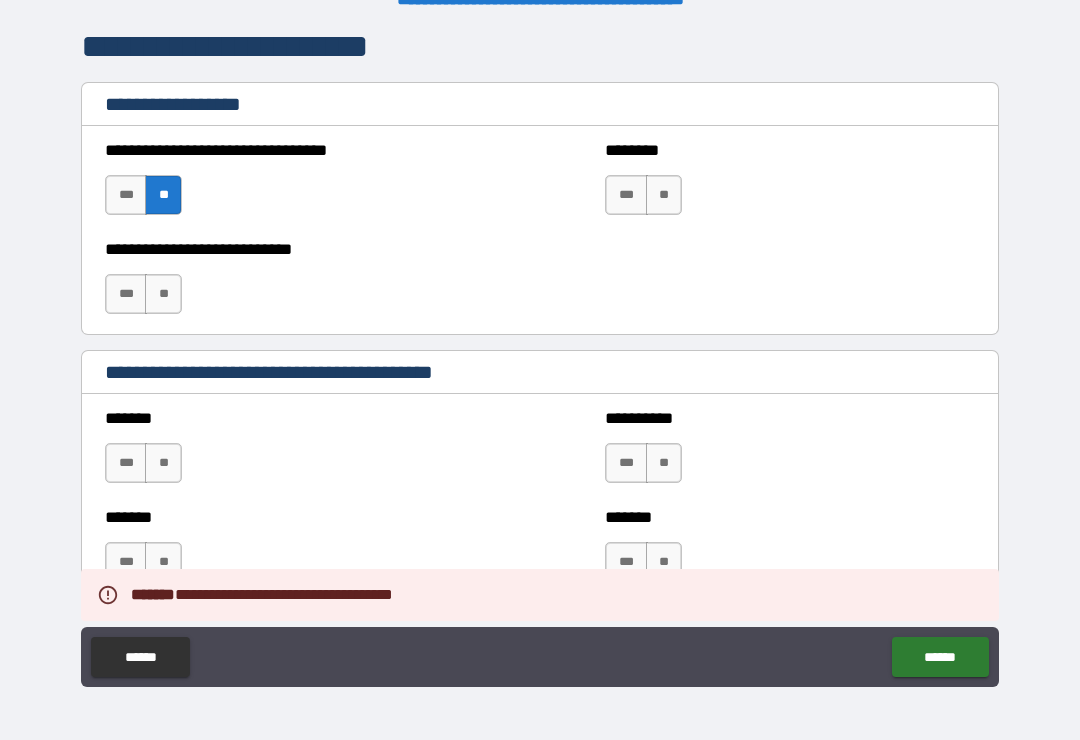 click on "**" at bounding box center (163, 294) 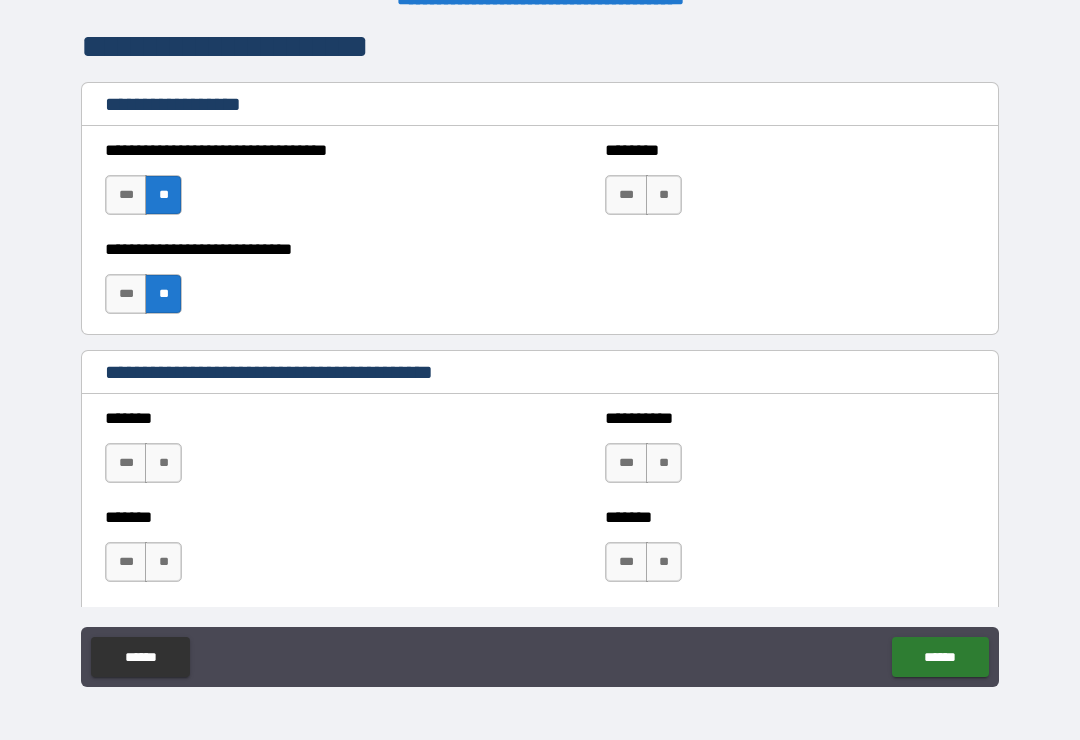 click on "******** *** **" at bounding box center [790, 185] 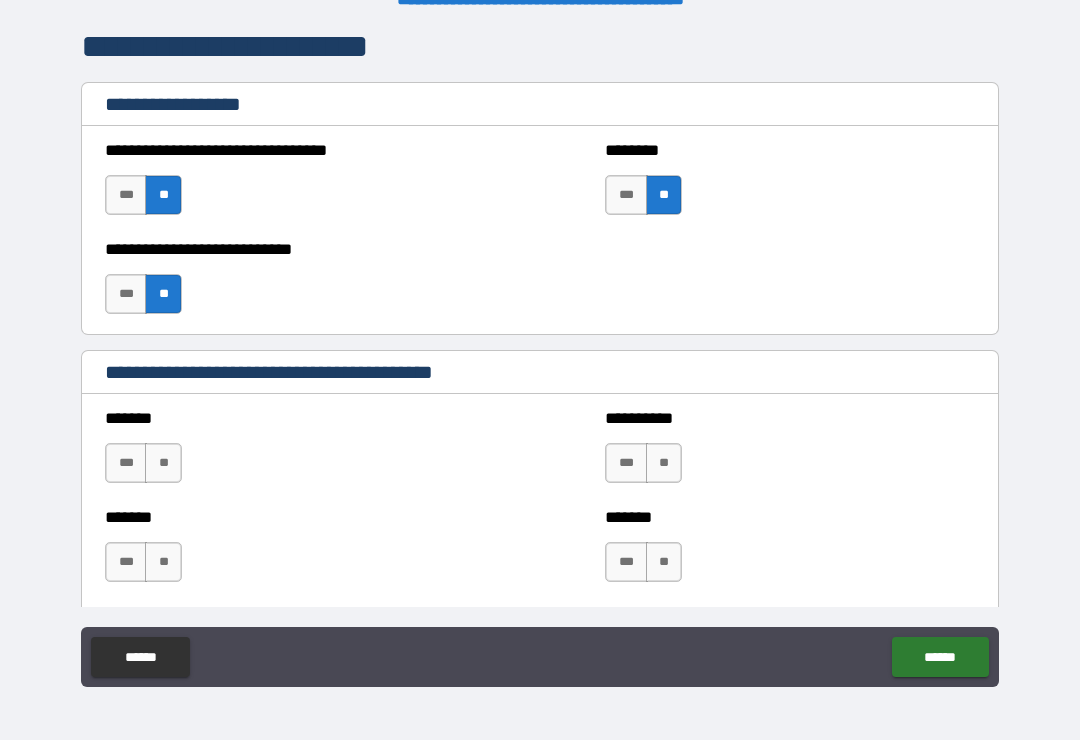 scroll, scrollTop: 1543, scrollLeft: 0, axis: vertical 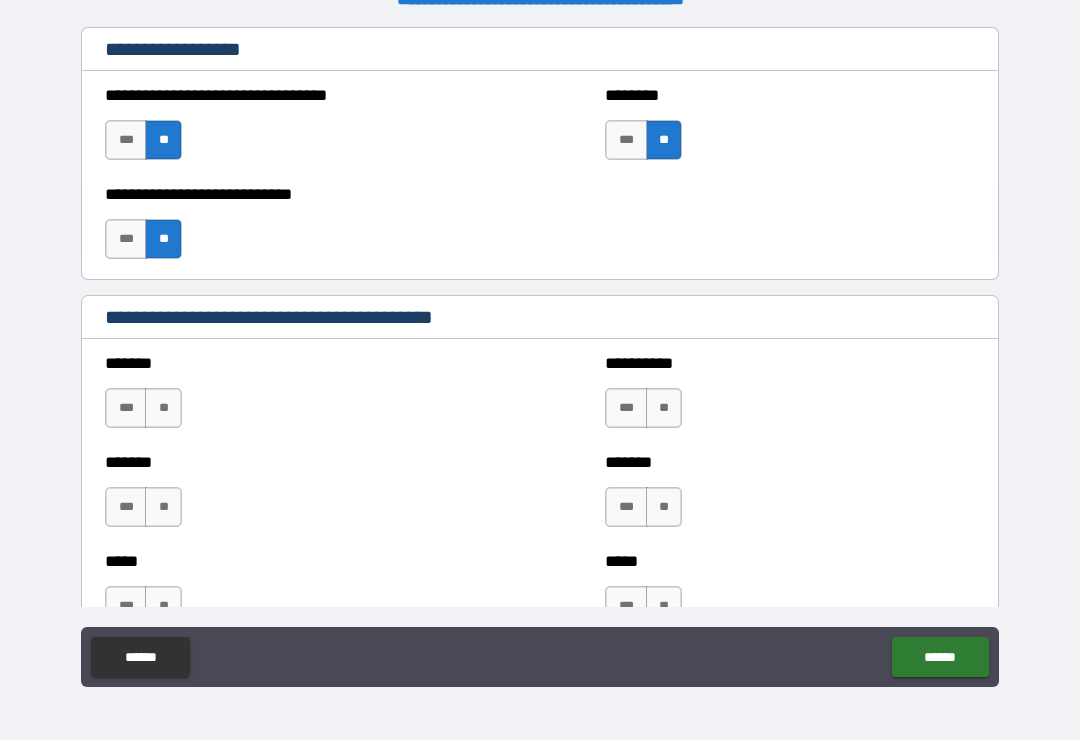 click on "**" at bounding box center [163, 408] 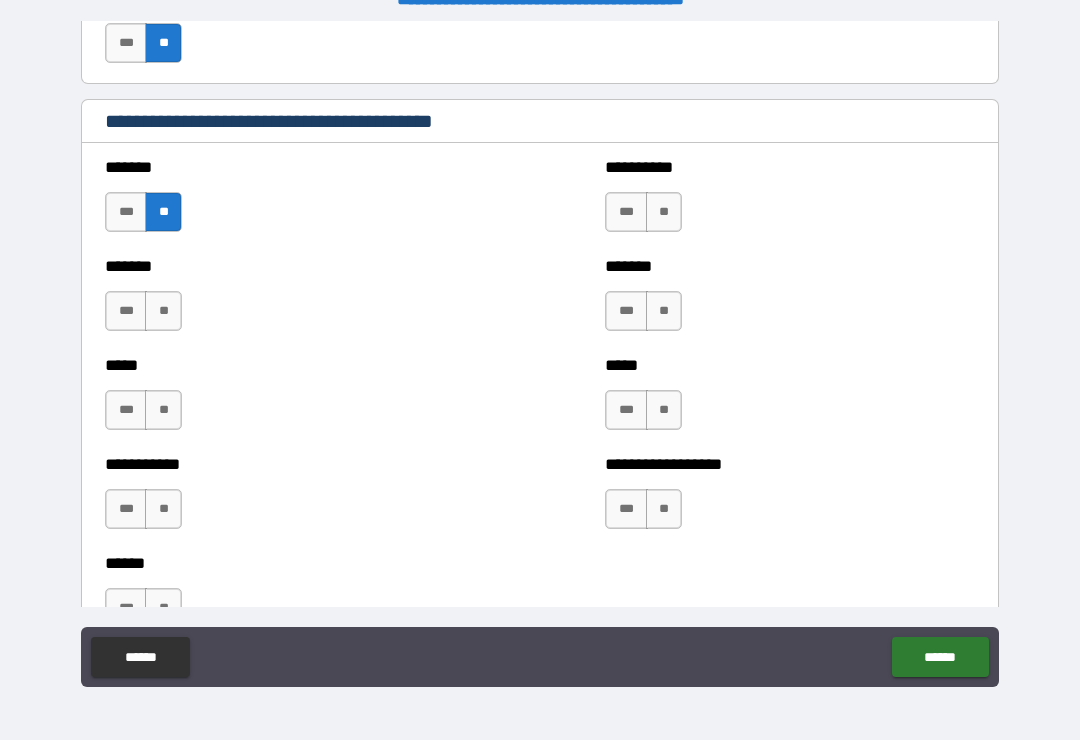 scroll, scrollTop: 1766, scrollLeft: 0, axis: vertical 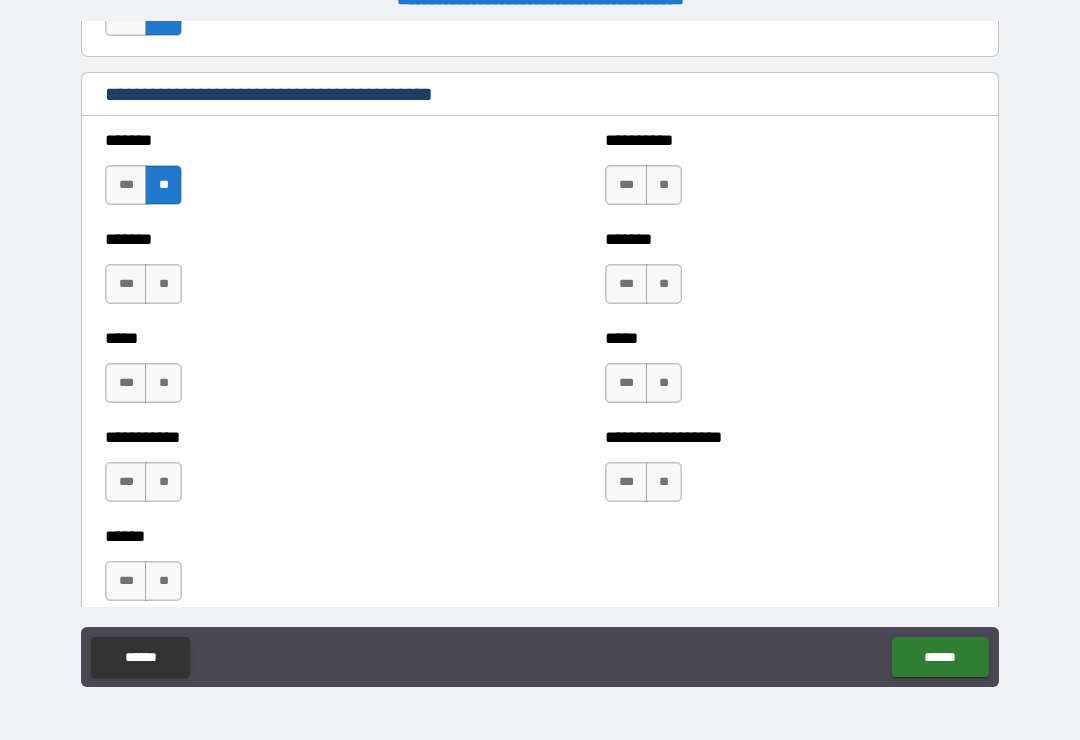click on "**" at bounding box center [664, 185] 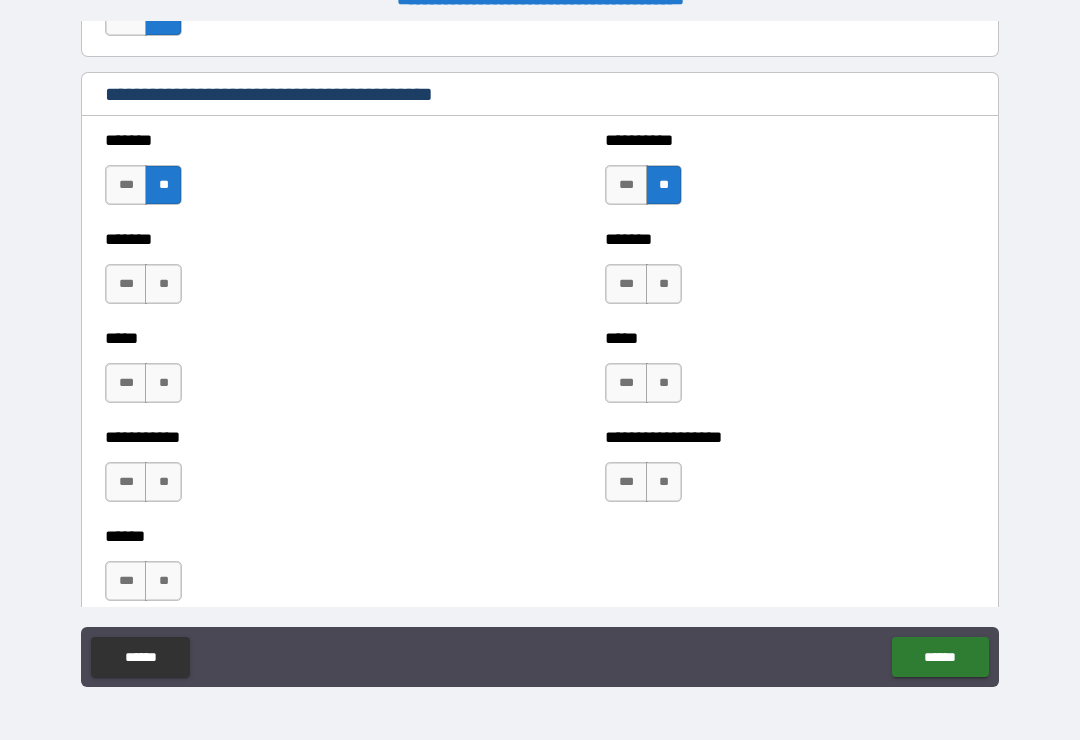 click on "**" at bounding box center (664, 284) 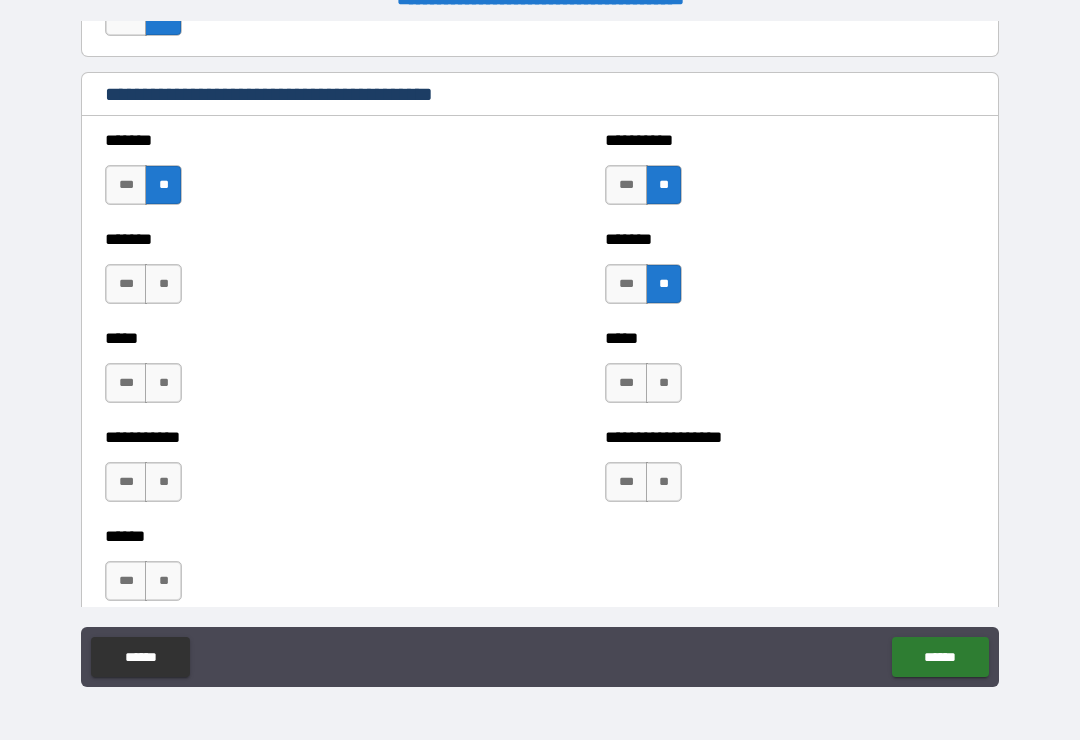 click on "**" at bounding box center (163, 284) 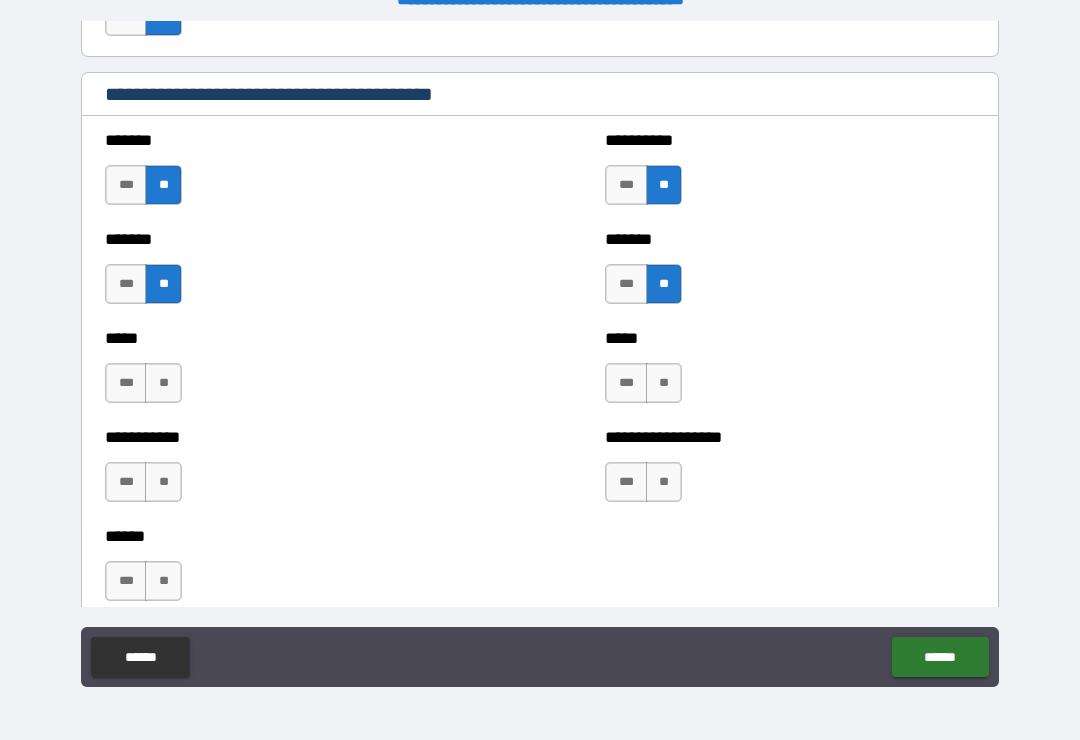 click on "**" at bounding box center (163, 383) 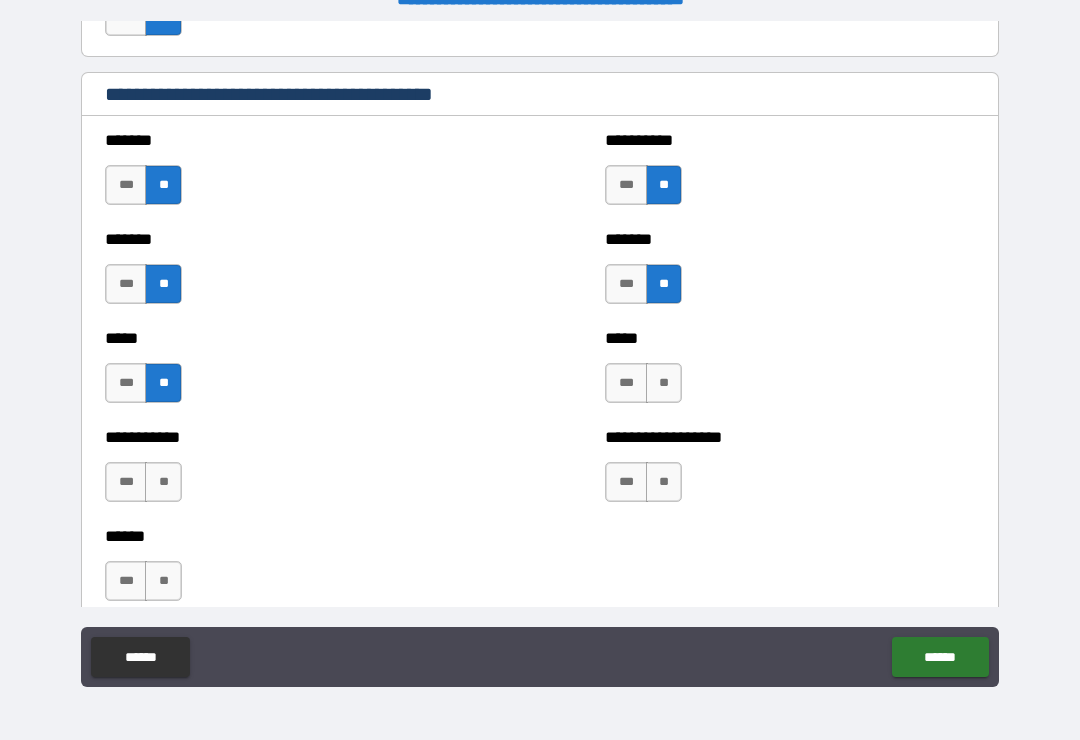 click on "**" at bounding box center (664, 383) 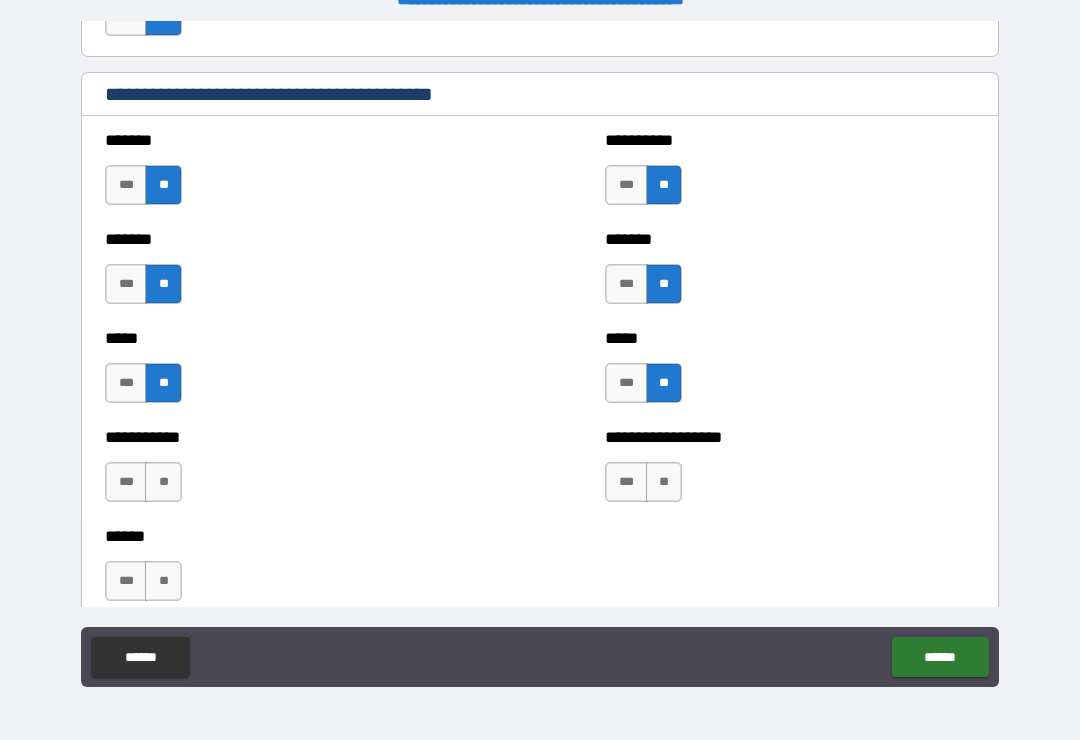 click on "**" at bounding box center (664, 482) 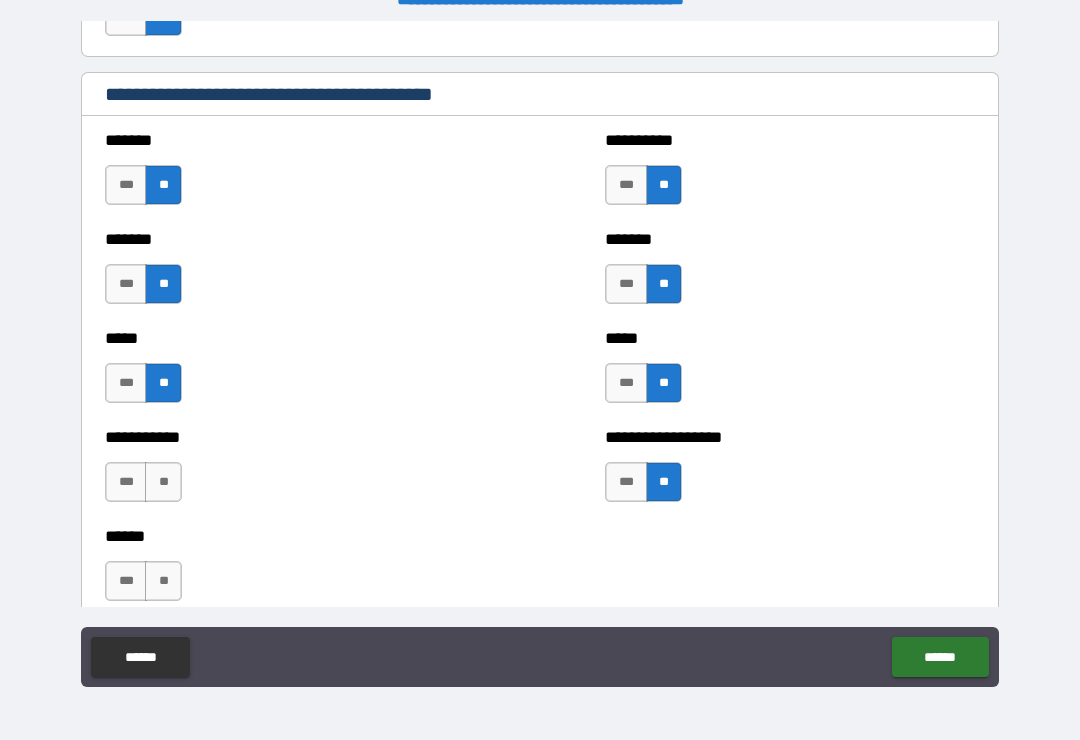 click on "**" at bounding box center (163, 482) 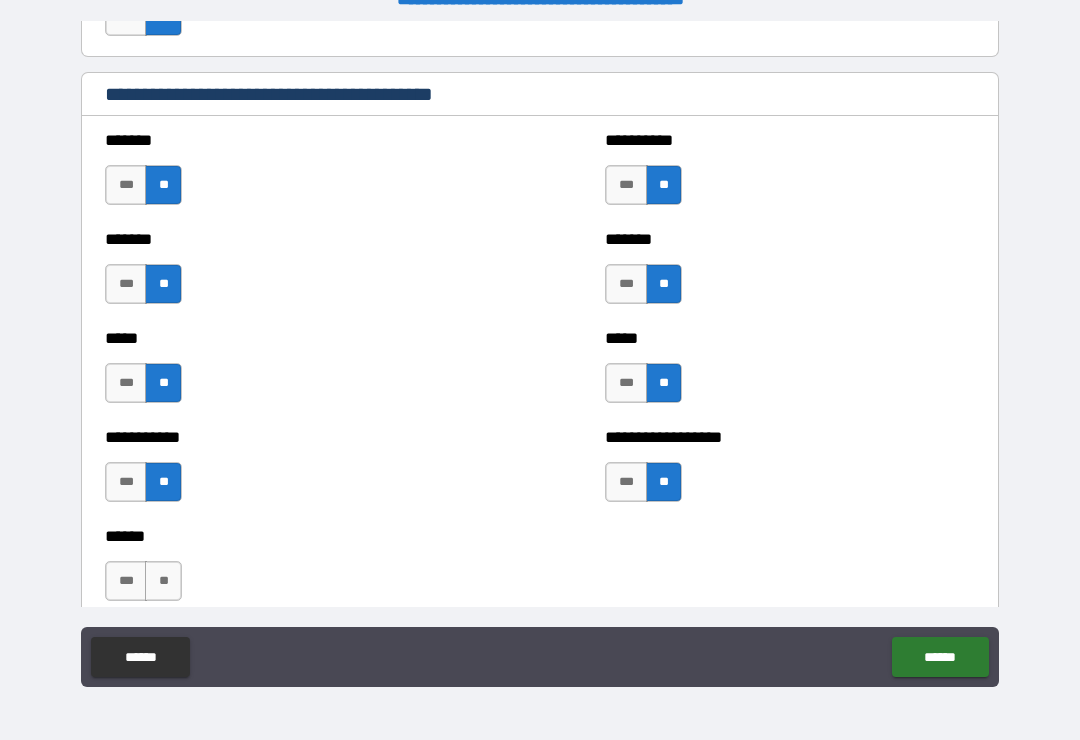 click on "**" at bounding box center [163, 581] 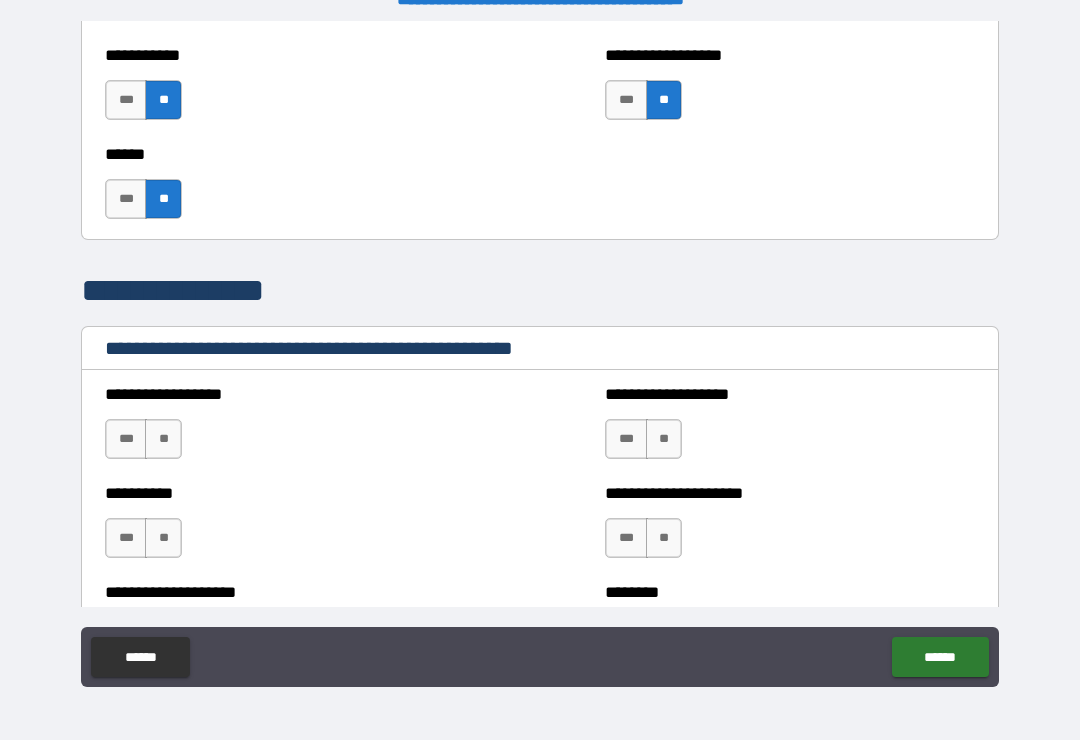 scroll, scrollTop: 2149, scrollLeft: 0, axis: vertical 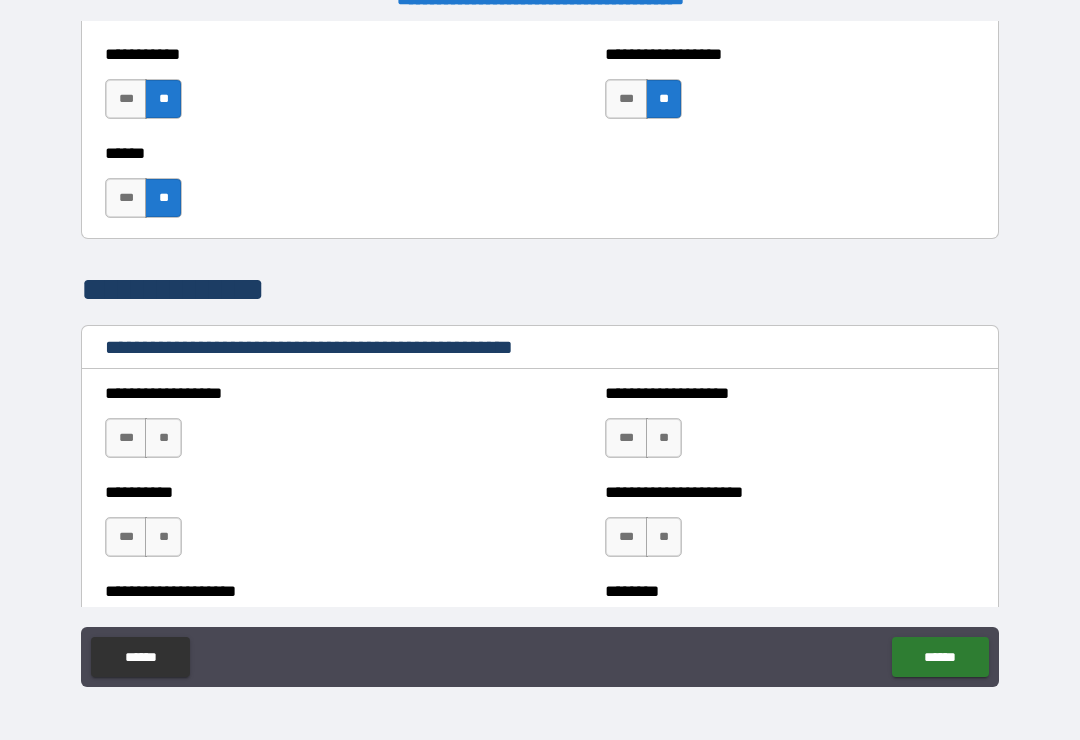 click on "**" at bounding box center (163, 438) 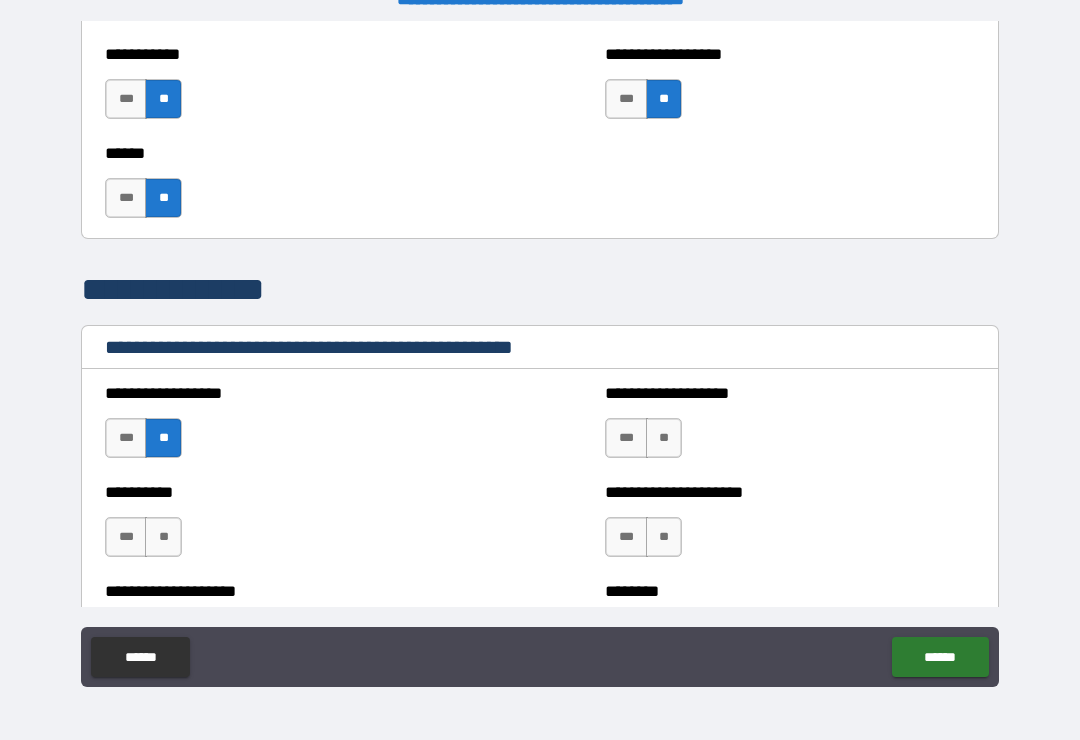 click on "**" at bounding box center [163, 537] 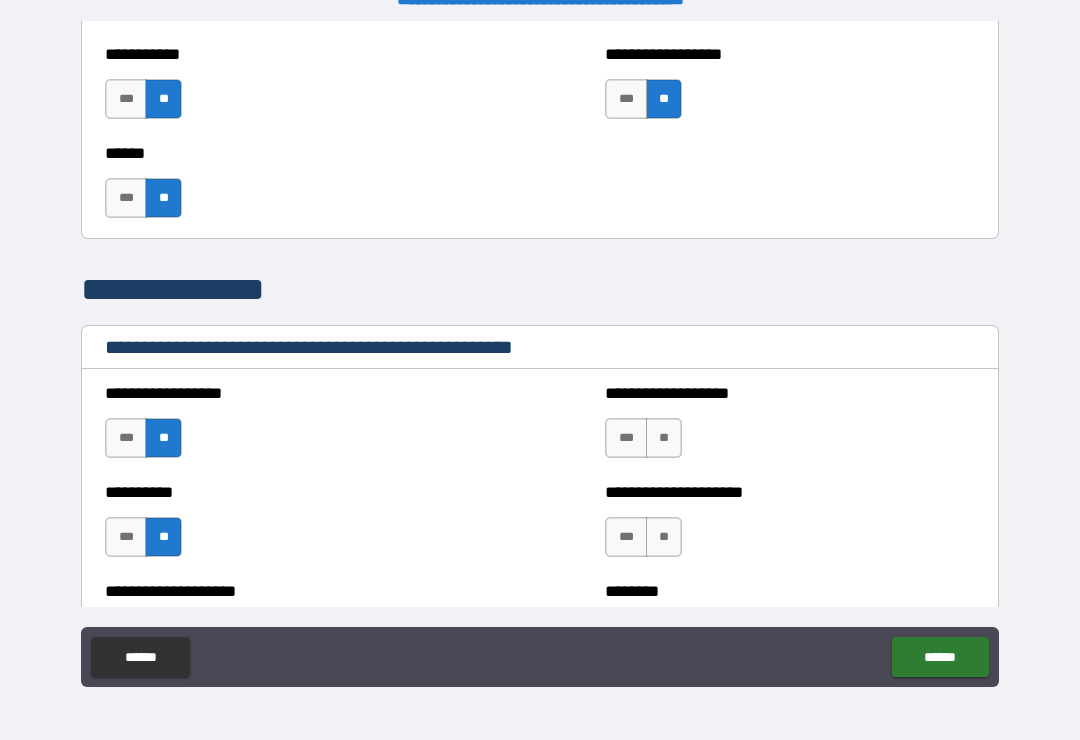 click on "**" at bounding box center [664, 438] 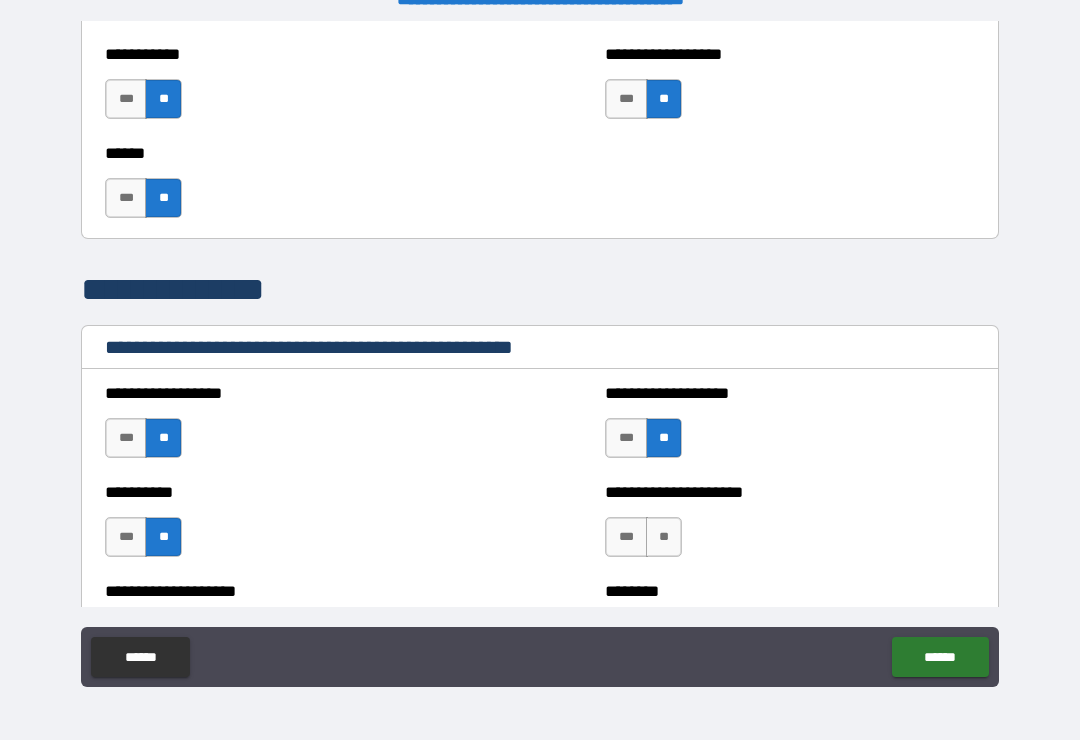 click on "**" at bounding box center [664, 537] 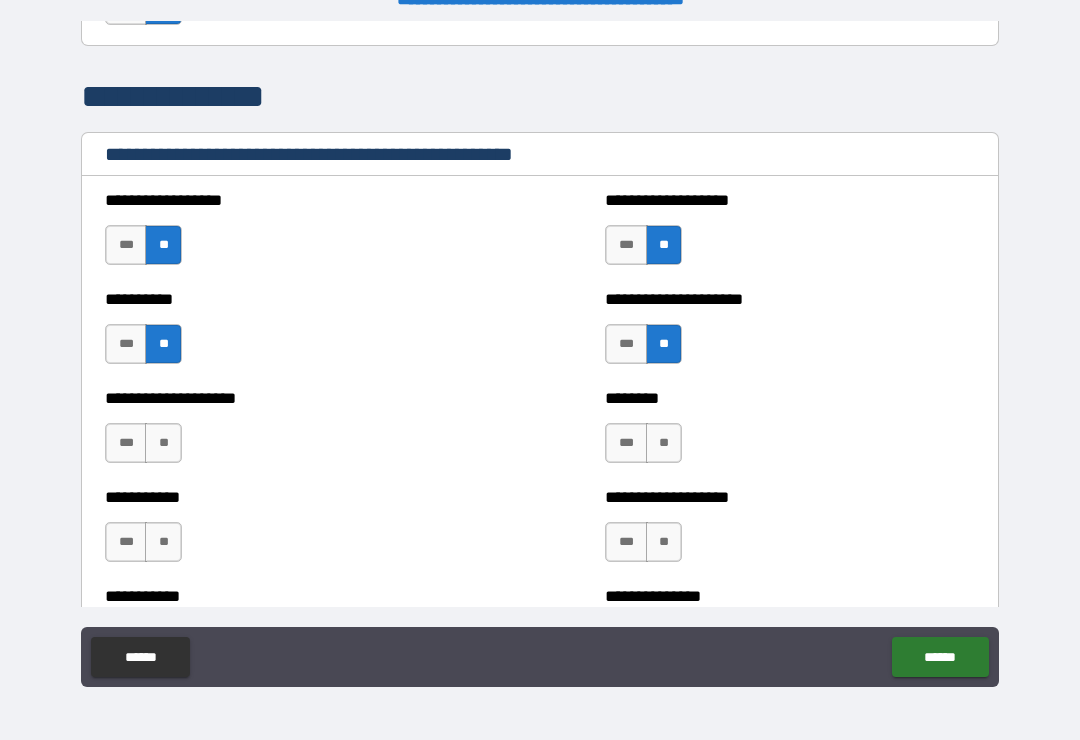 scroll, scrollTop: 2343, scrollLeft: 0, axis: vertical 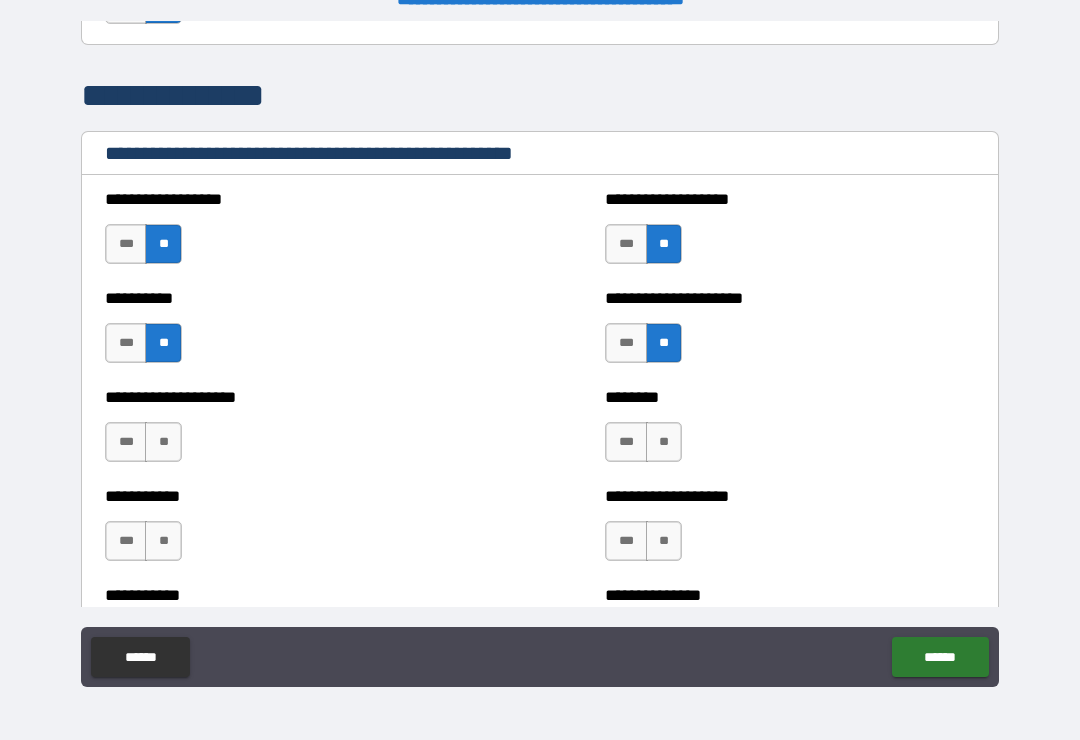 click on "**" at bounding box center (163, 442) 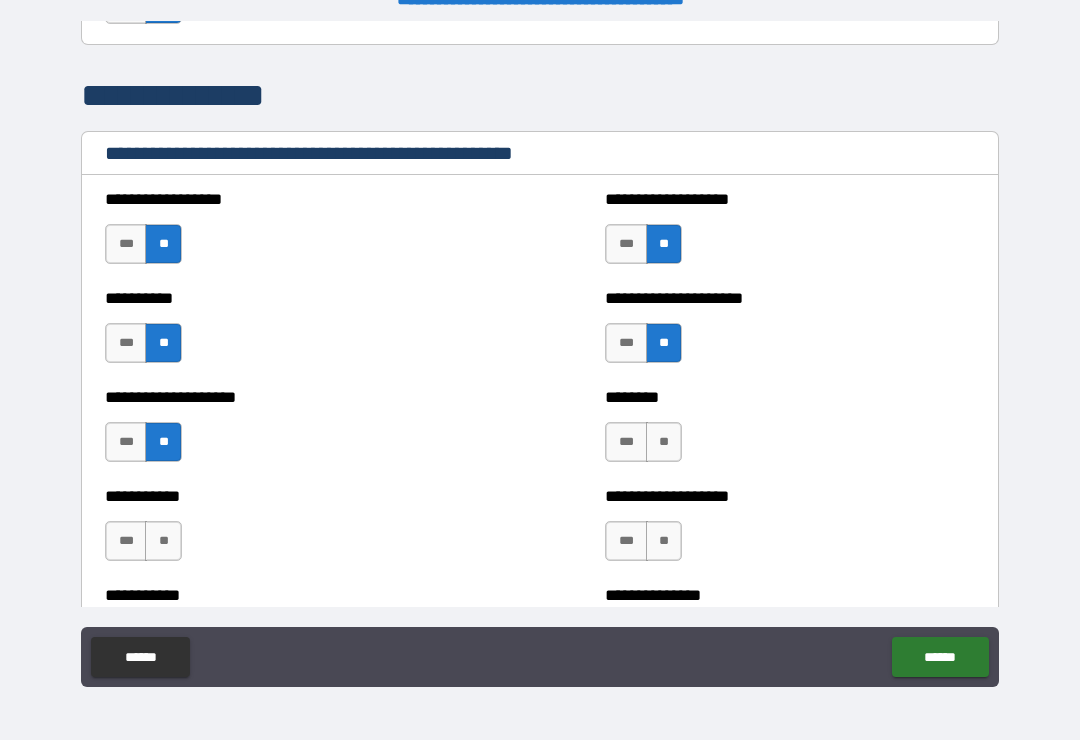 click on "**" at bounding box center [664, 442] 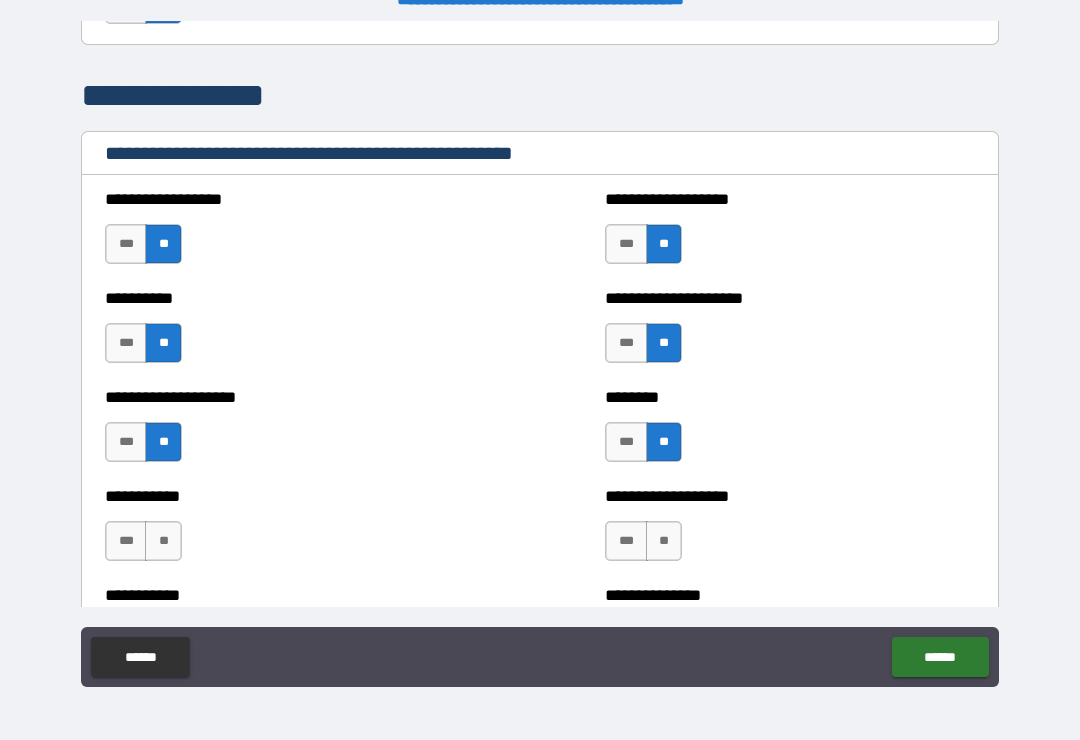 click on "**" at bounding box center [664, 541] 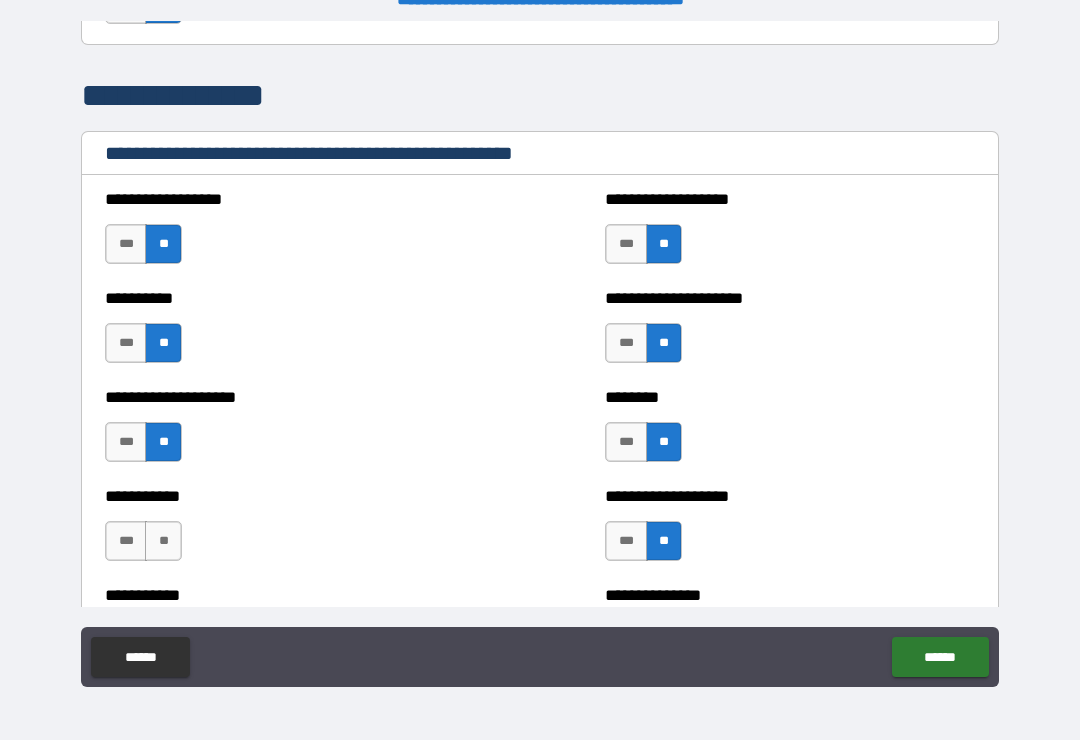 click on "**" at bounding box center (163, 541) 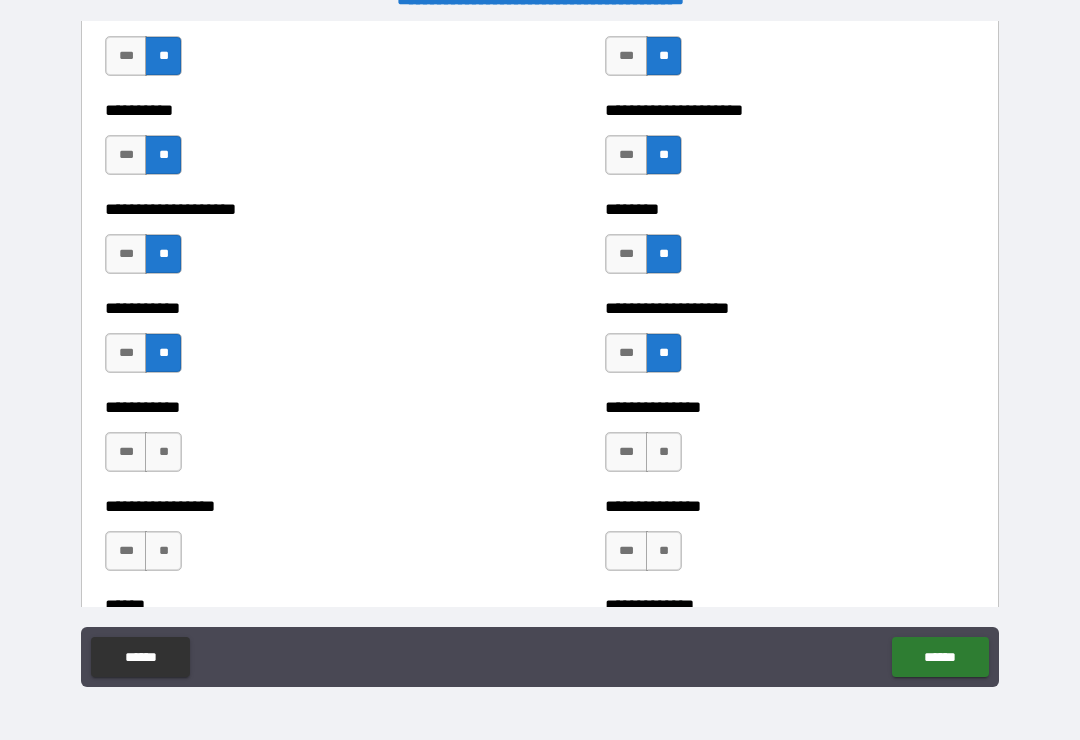 scroll, scrollTop: 2543, scrollLeft: 0, axis: vertical 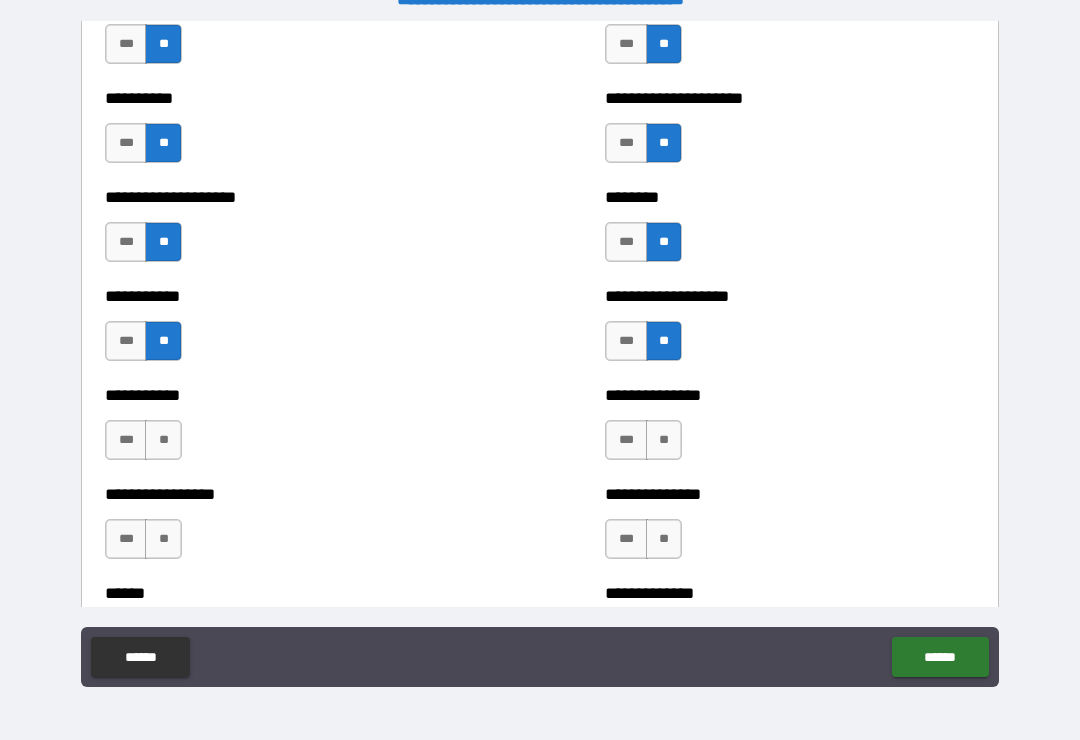 click on "**" at bounding box center (163, 440) 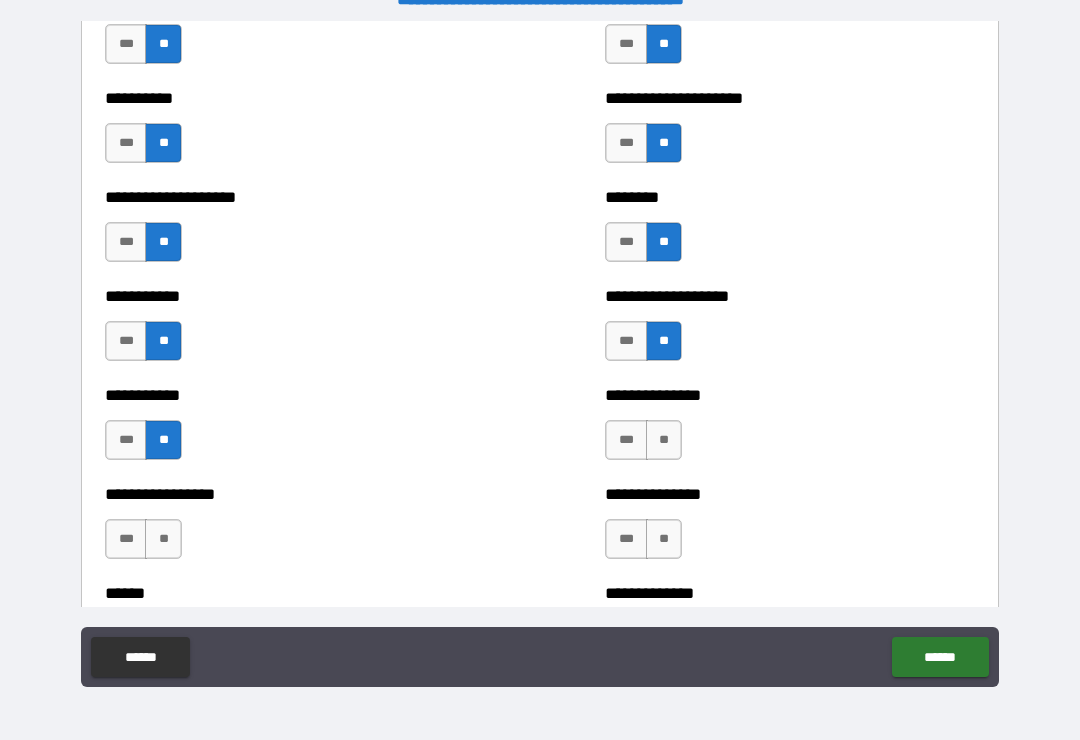 click on "**" at bounding box center [664, 440] 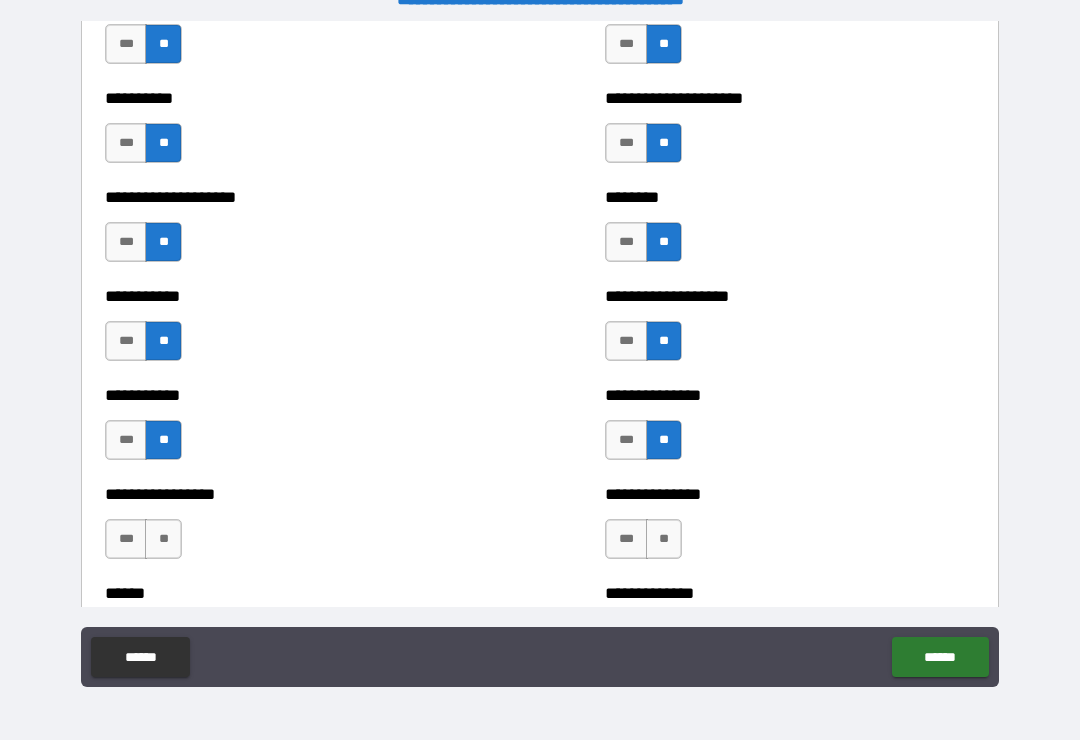 click on "**" at bounding box center [664, 539] 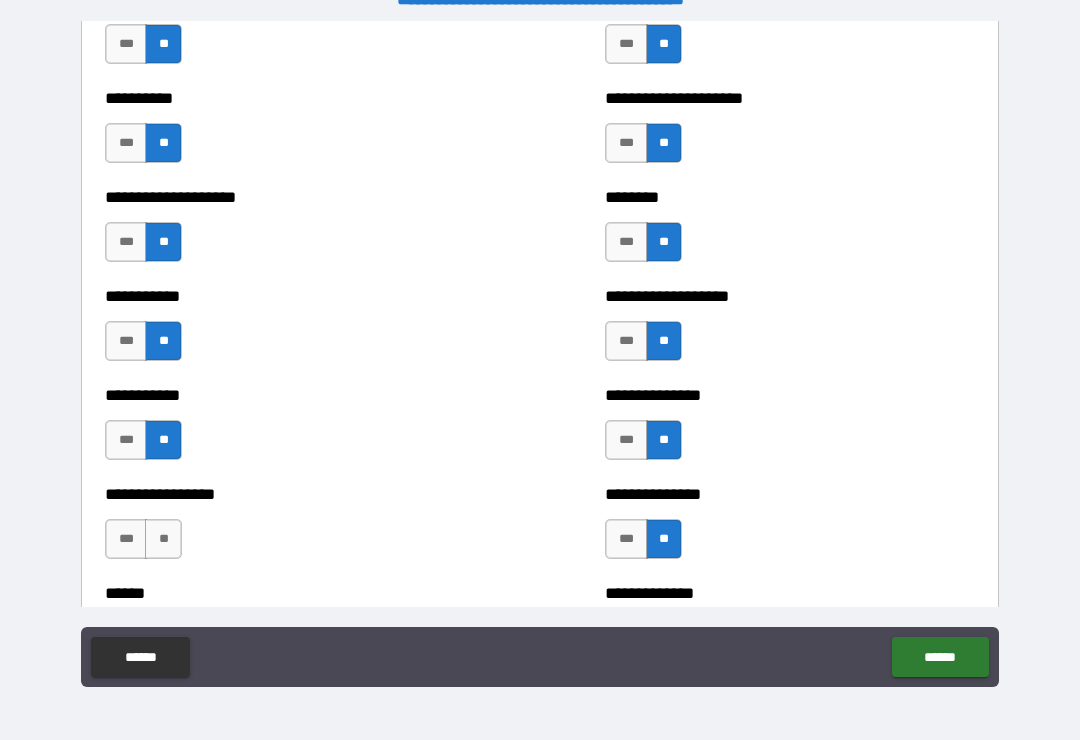 click on "**" at bounding box center [163, 539] 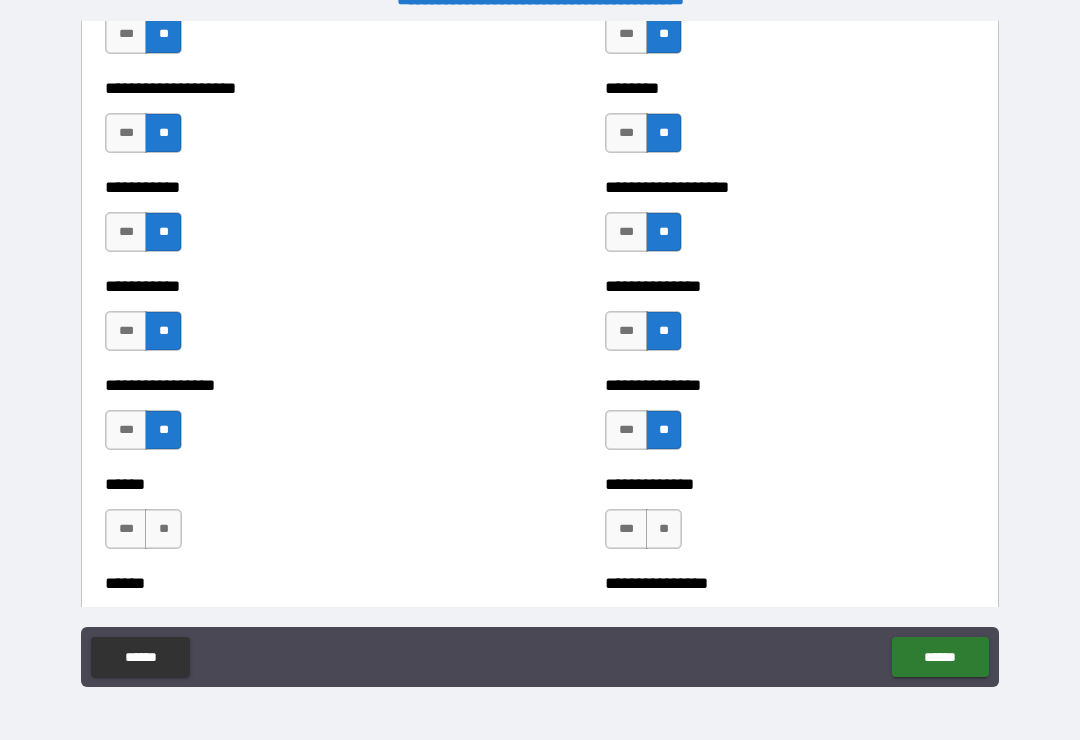 scroll, scrollTop: 2774, scrollLeft: 0, axis: vertical 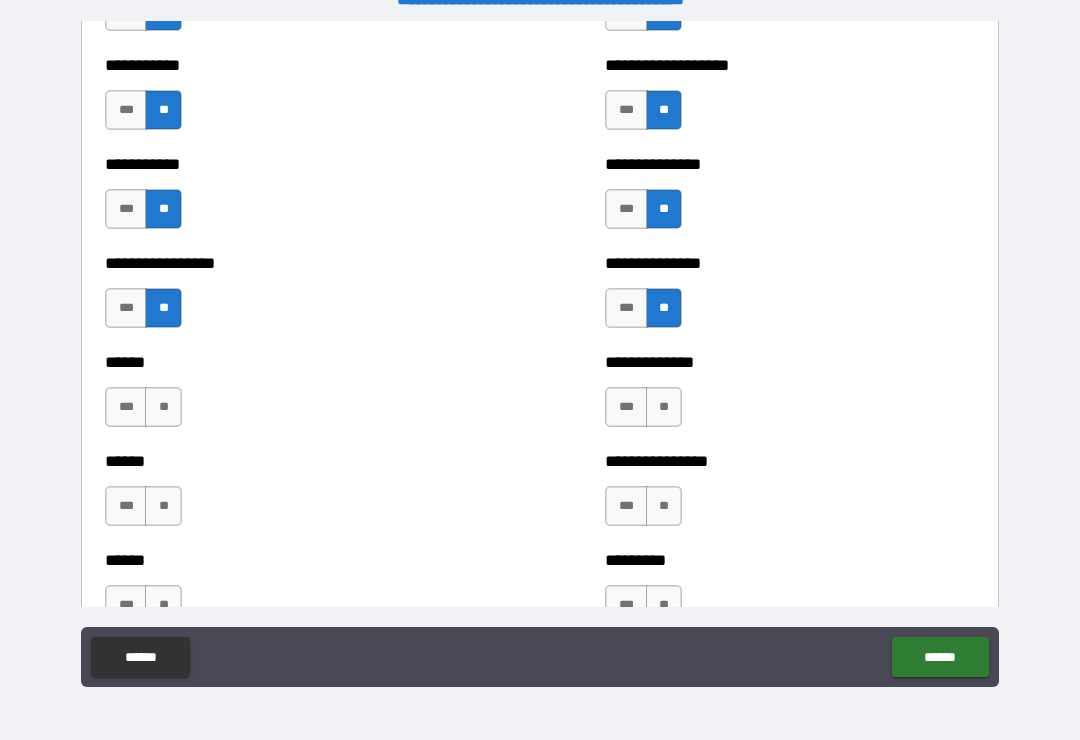 click on "**" at bounding box center [163, 407] 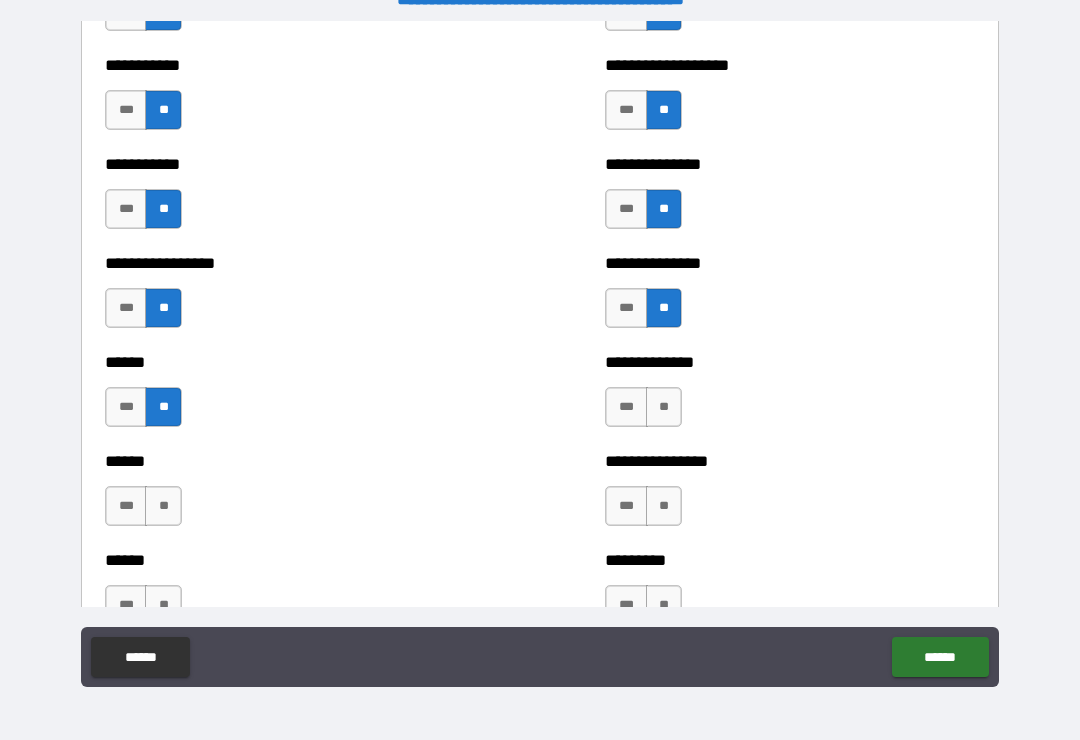 click on "**" at bounding box center [664, 407] 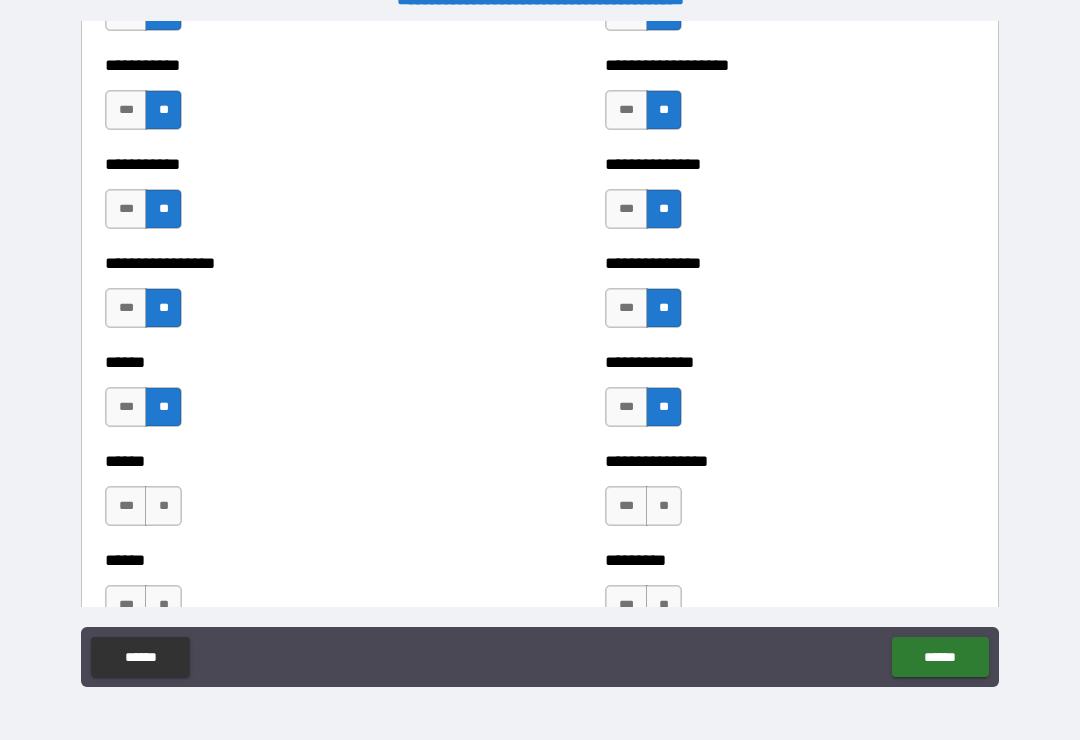 click on "**" at bounding box center [664, 506] 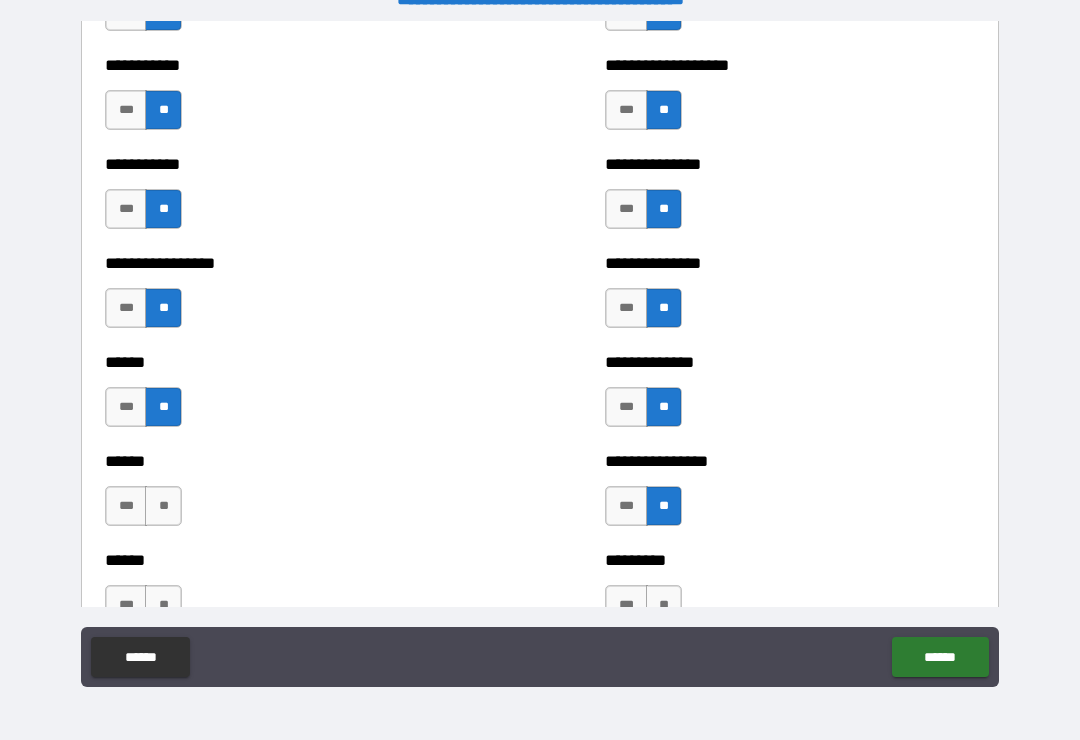 click on "**" at bounding box center [163, 506] 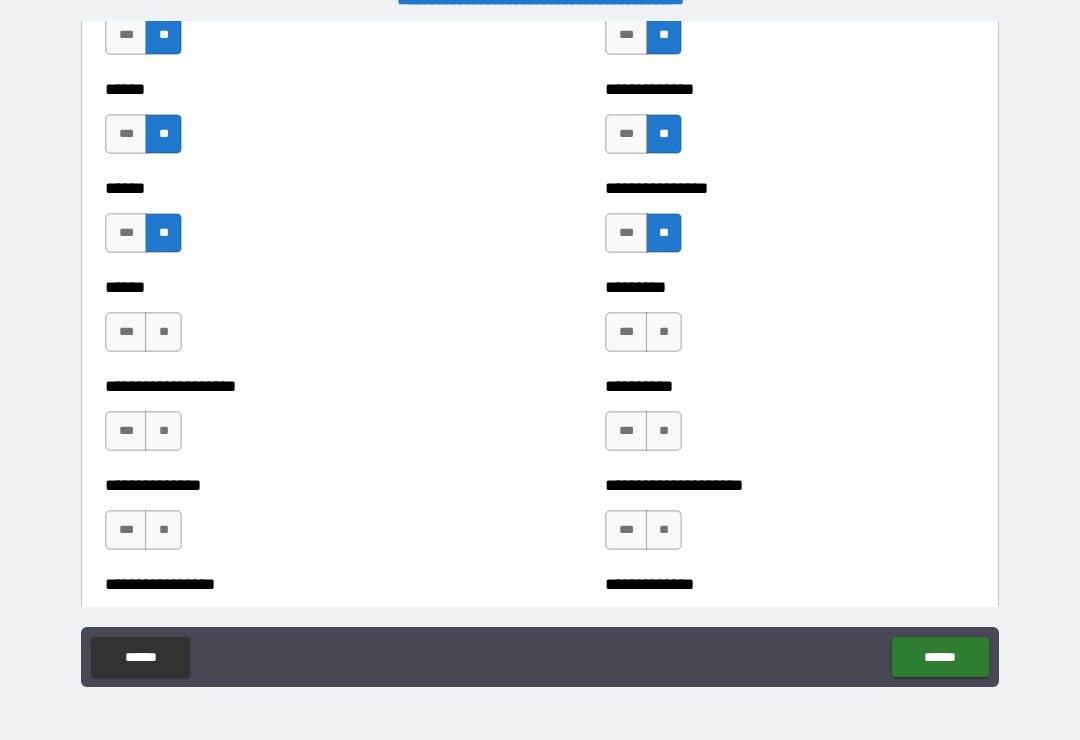 scroll, scrollTop: 3046, scrollLeft: 0, axis: vertical 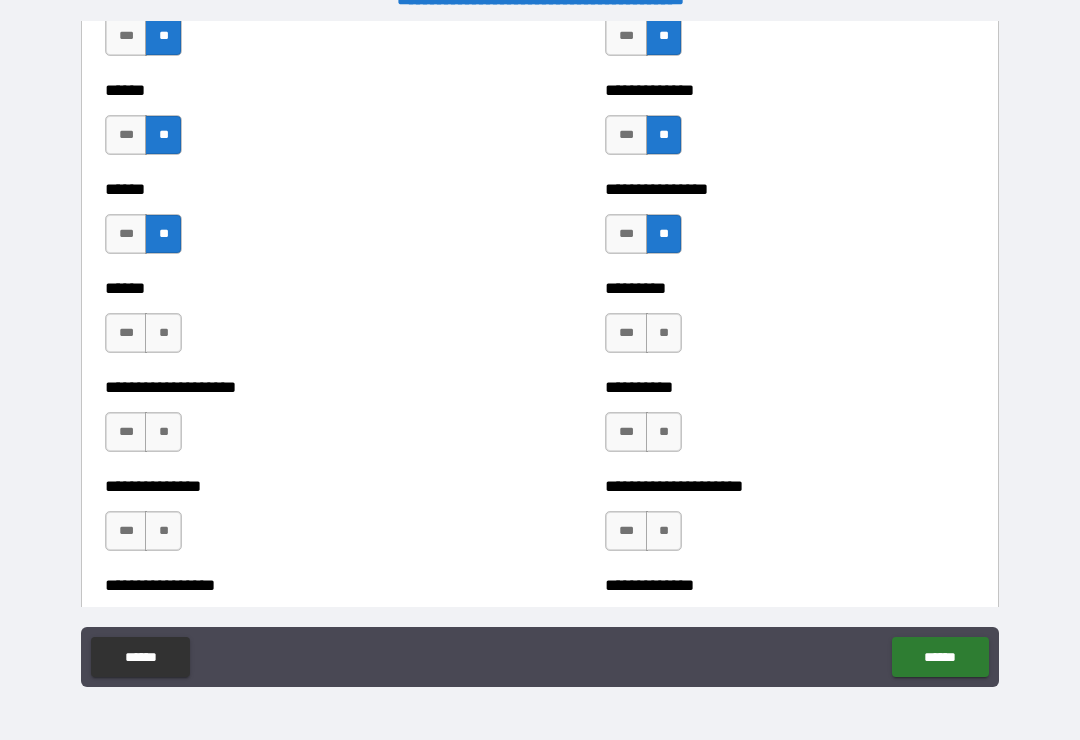 click on "**" at bounding box center (163, 333) 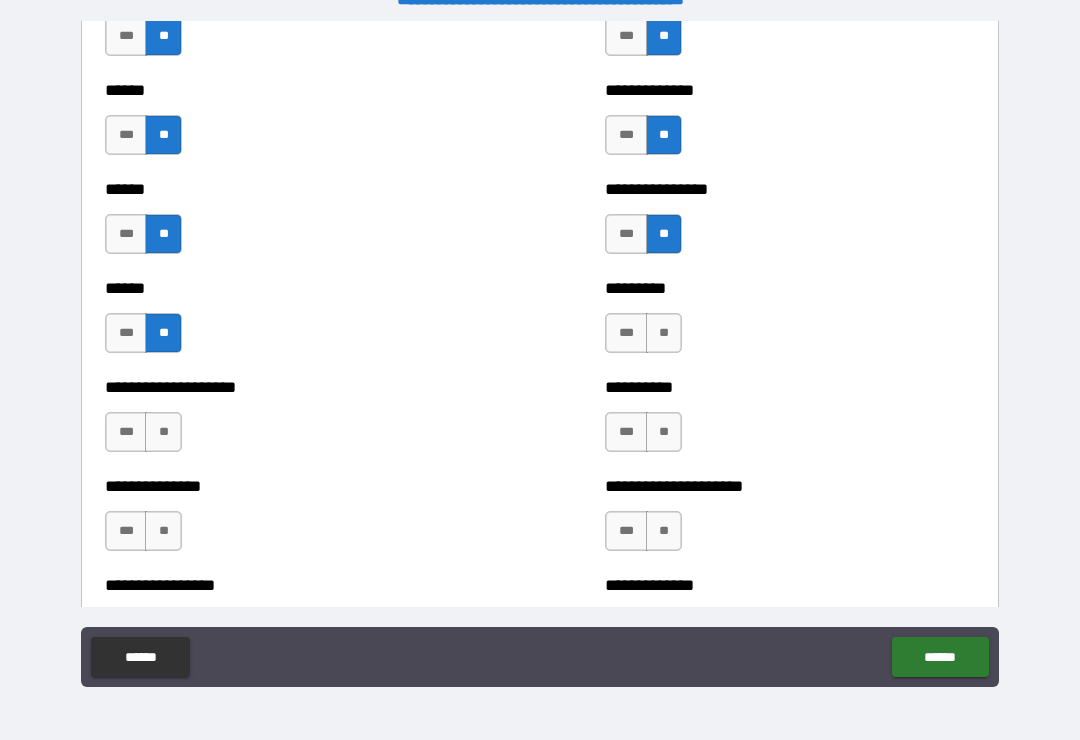 click on "**" at bounding box center [664, 333] 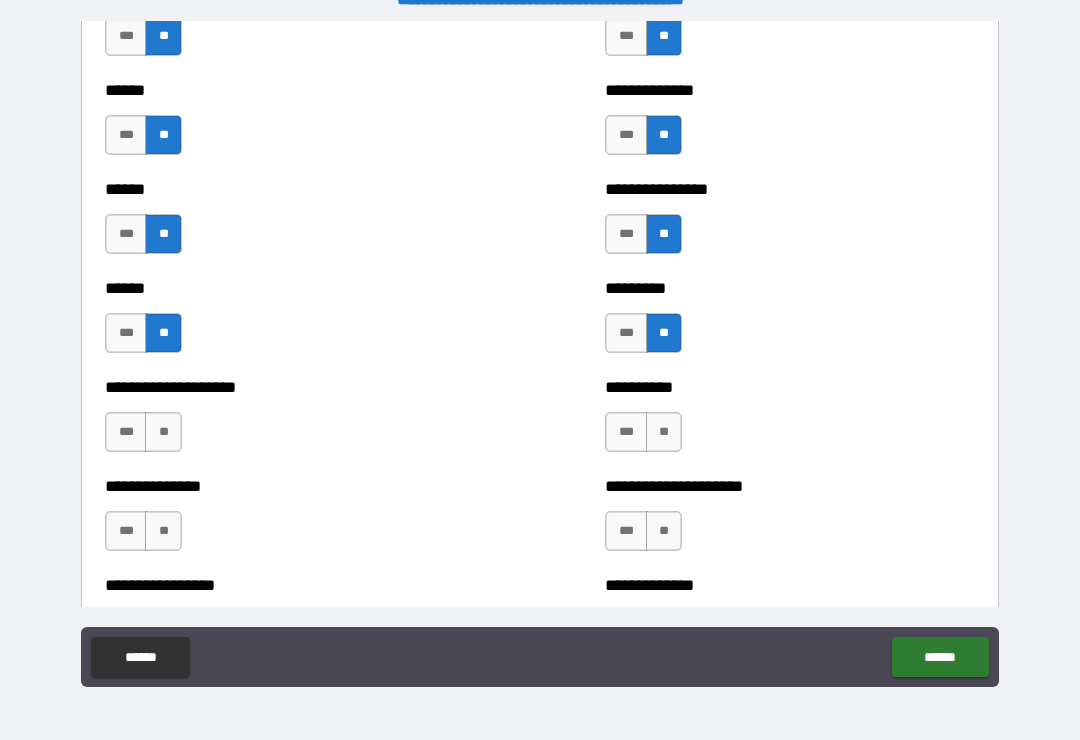 click on "**" at bounding box center (664, 432) 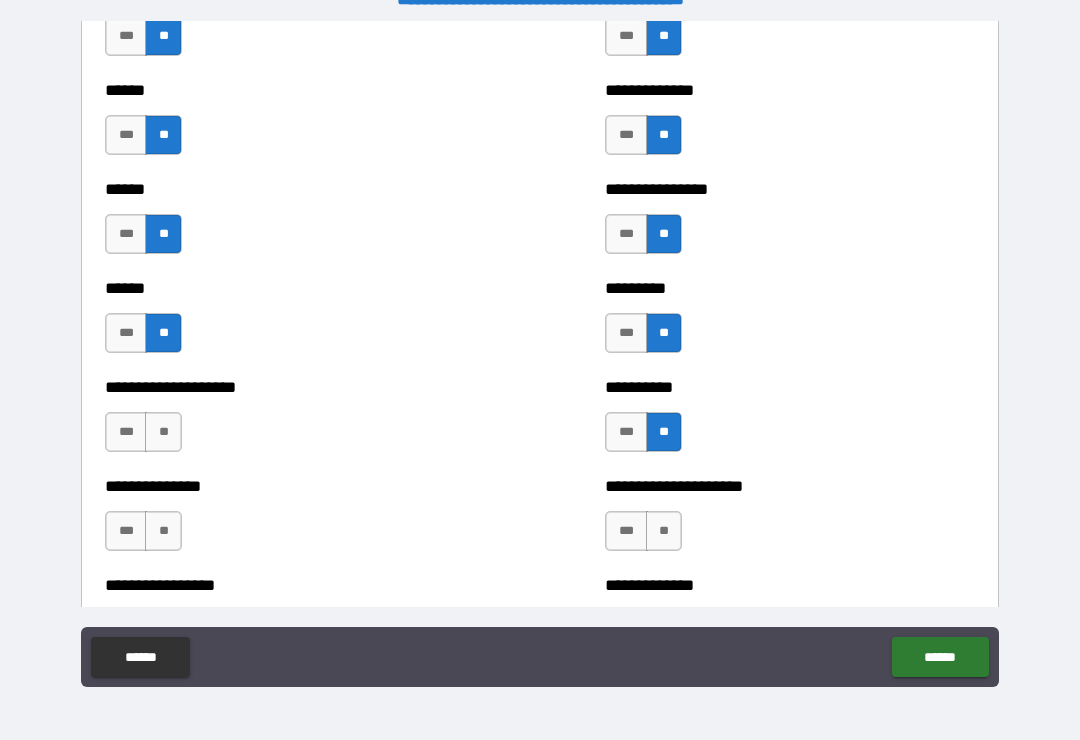click on "**" at bounding box center [163, 432] 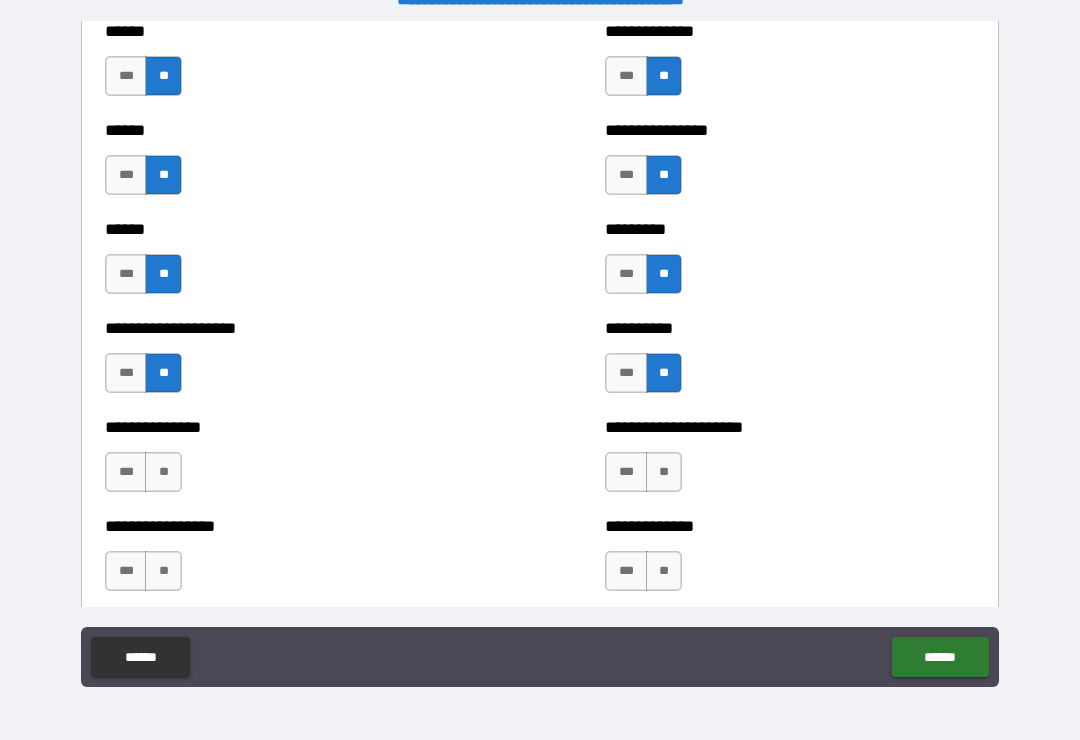 scroll, scrollTop: 3115, scrollLeft: 0, axis: vertical 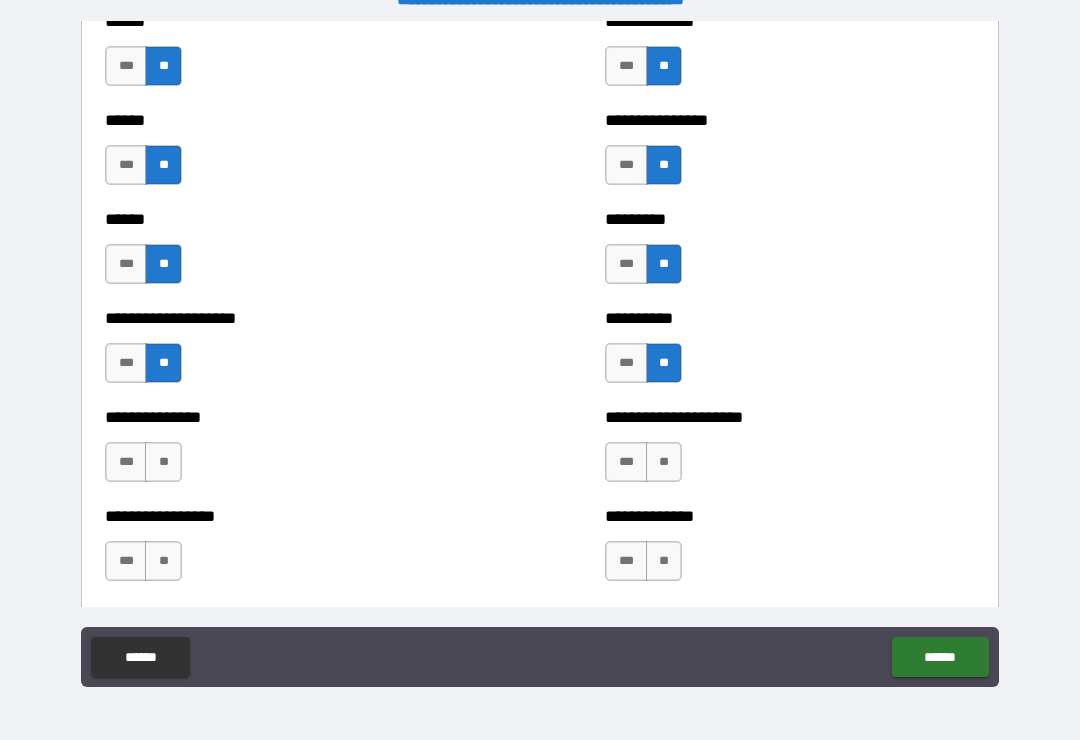 click on "**" at bounding box center (163, 462) 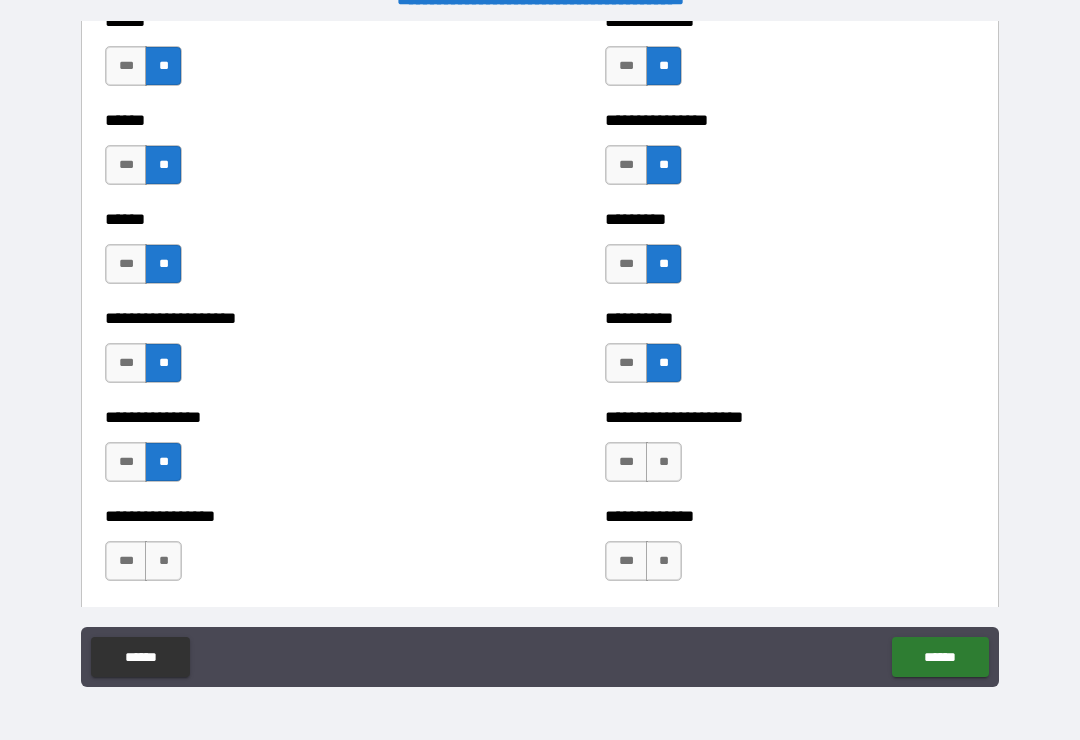 click on "**" at bounding box center [664, 462] 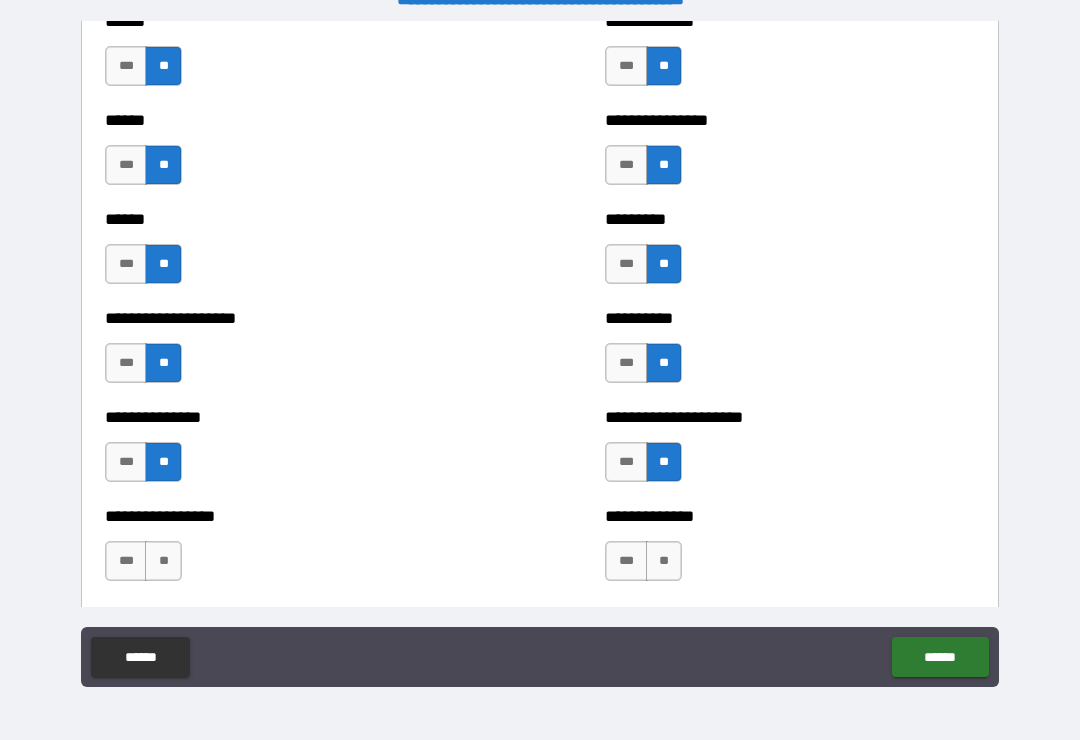 click on "**" at bounding box center [664, 561] 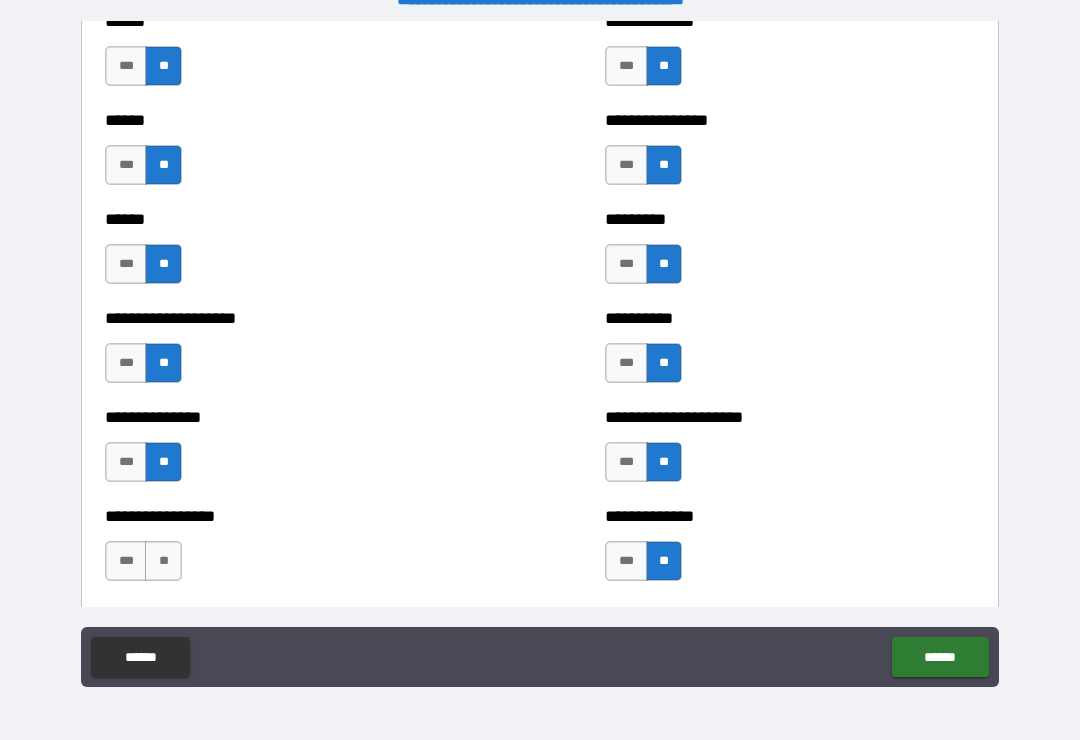 click on "**" at bounding box center [163, 561] 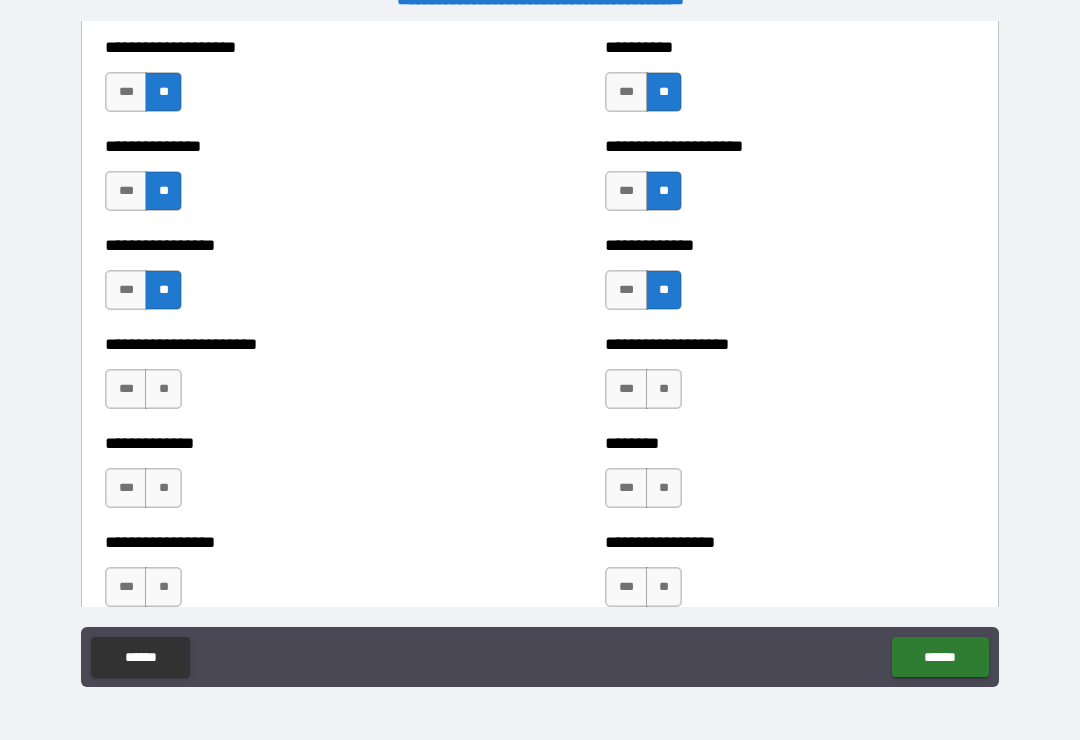 scroll, scrollTop: 3387, scrollLeft: 0, axis: vertical 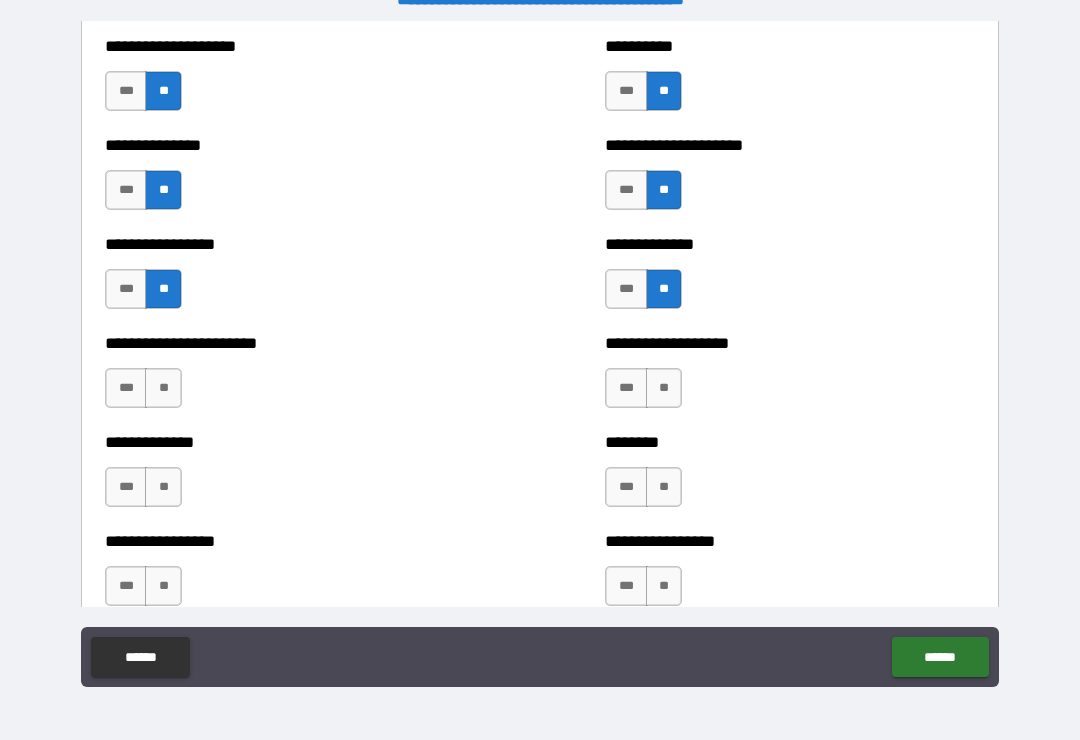 click on "**" at bounding box center (163, 388) 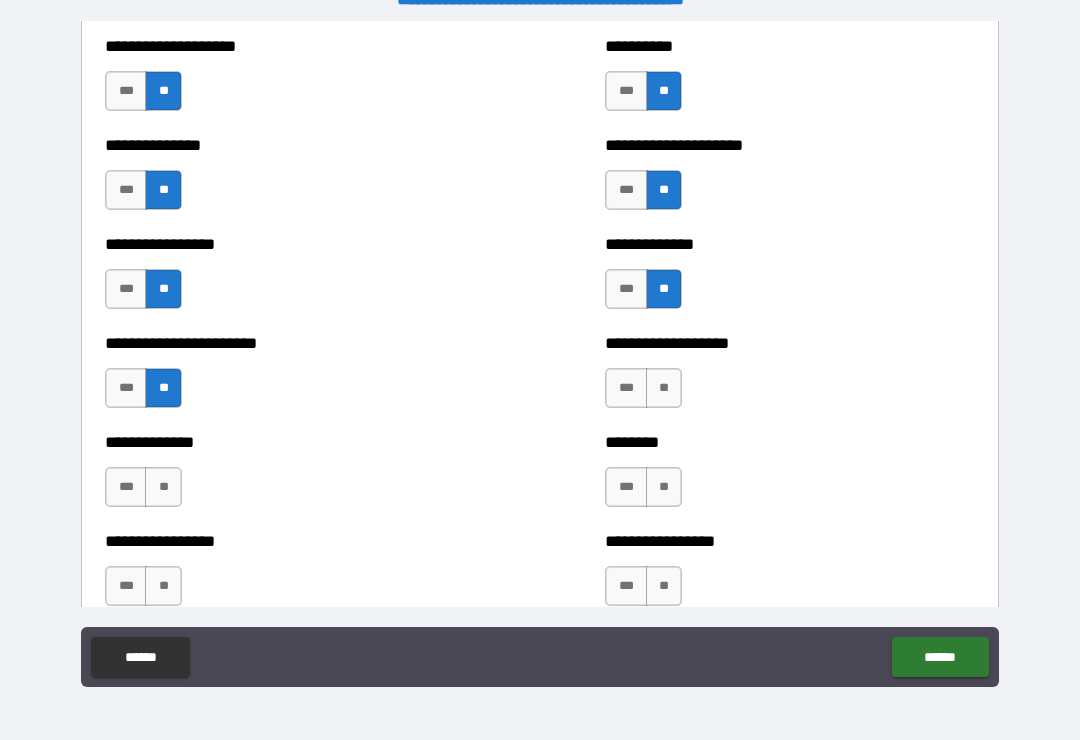 click on "**" at bounding box center [664, 388] 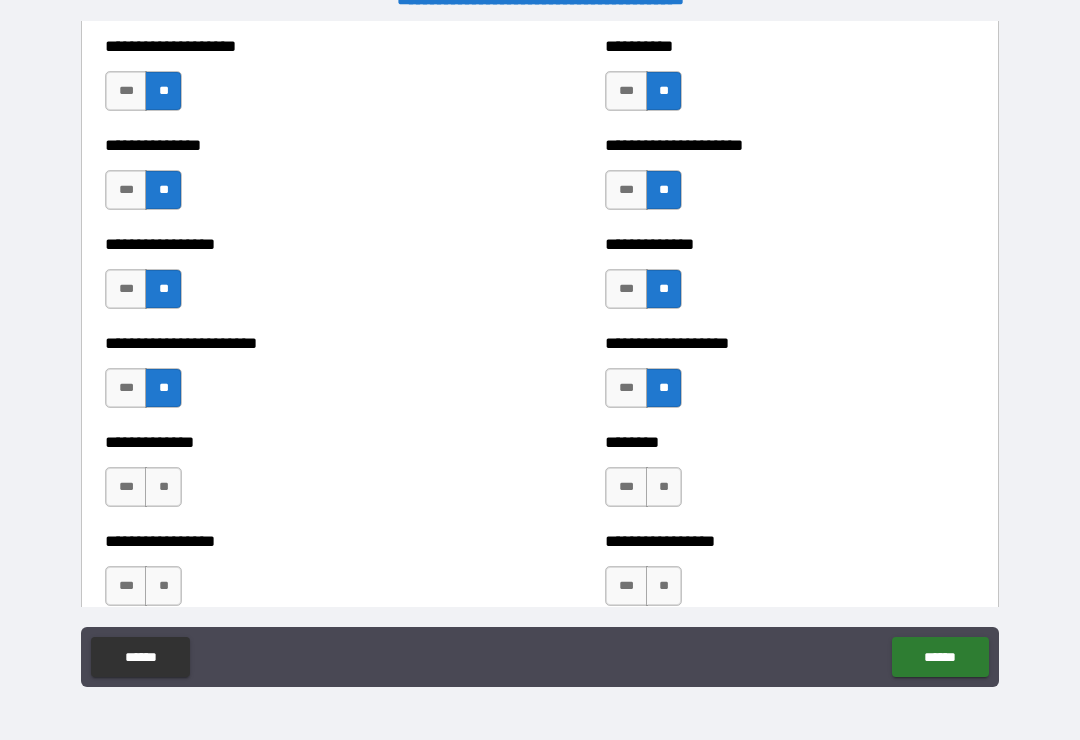 click on "**" at bounding box center (664, 487) 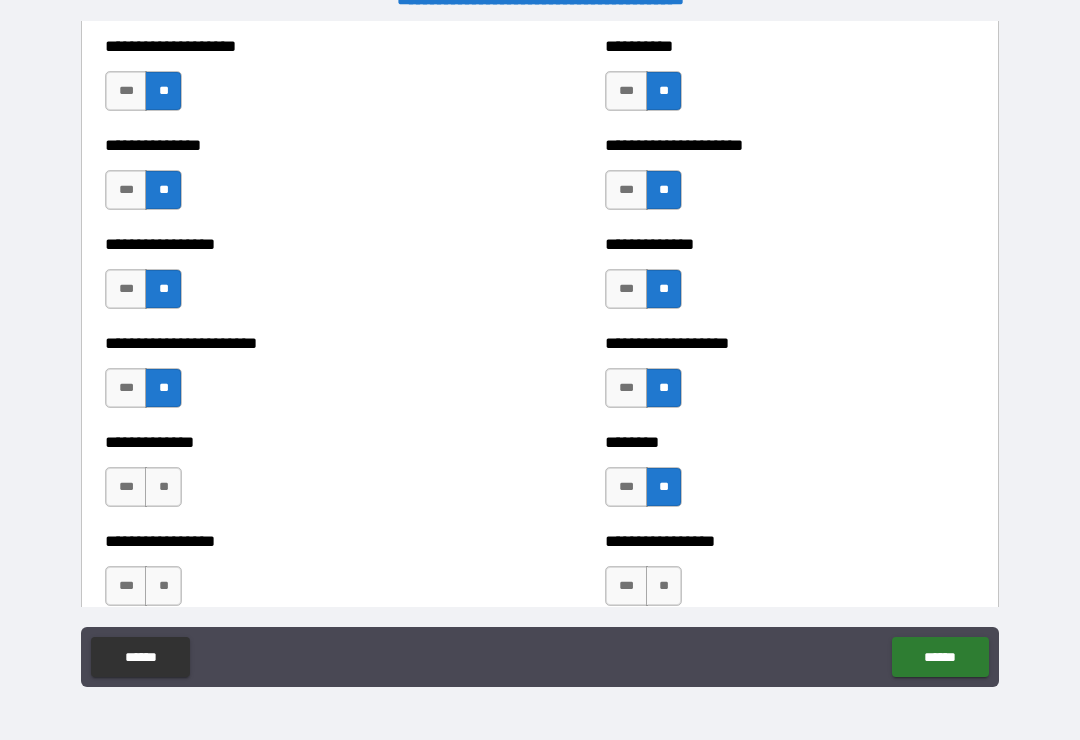 click on "**" at bounding box center [163, 487] 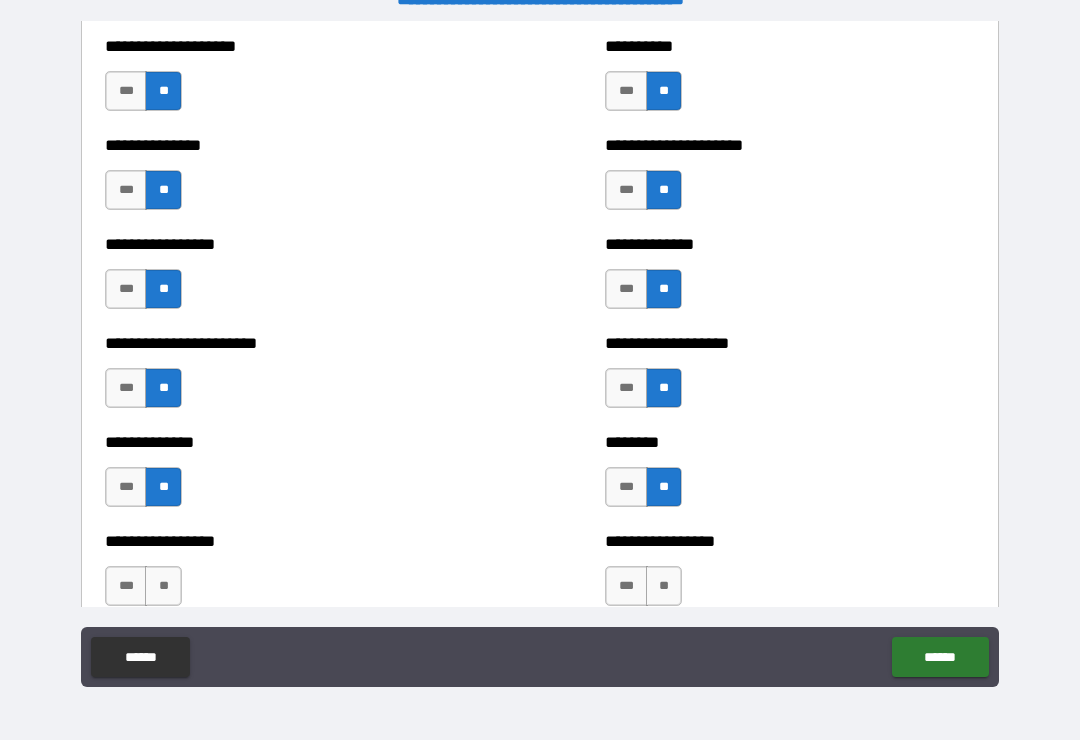 click on "**" at bounding box center [163, 586] 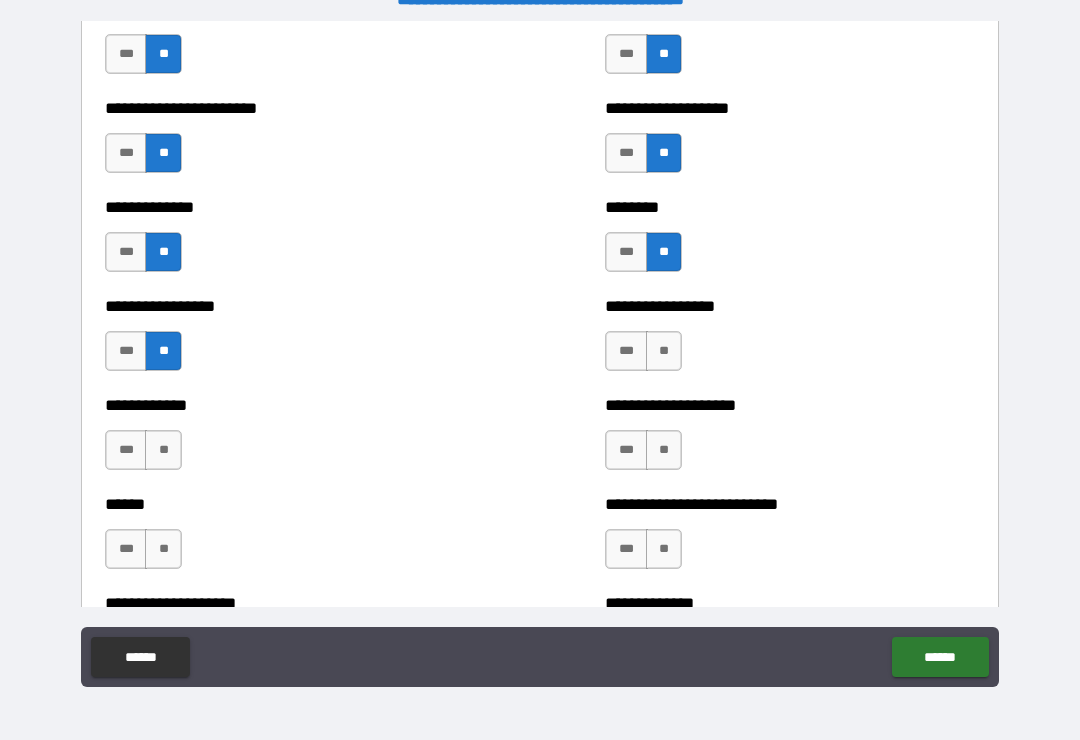 scroll, scrollTop: 3629, scrollLeft: 0, axis: vertical 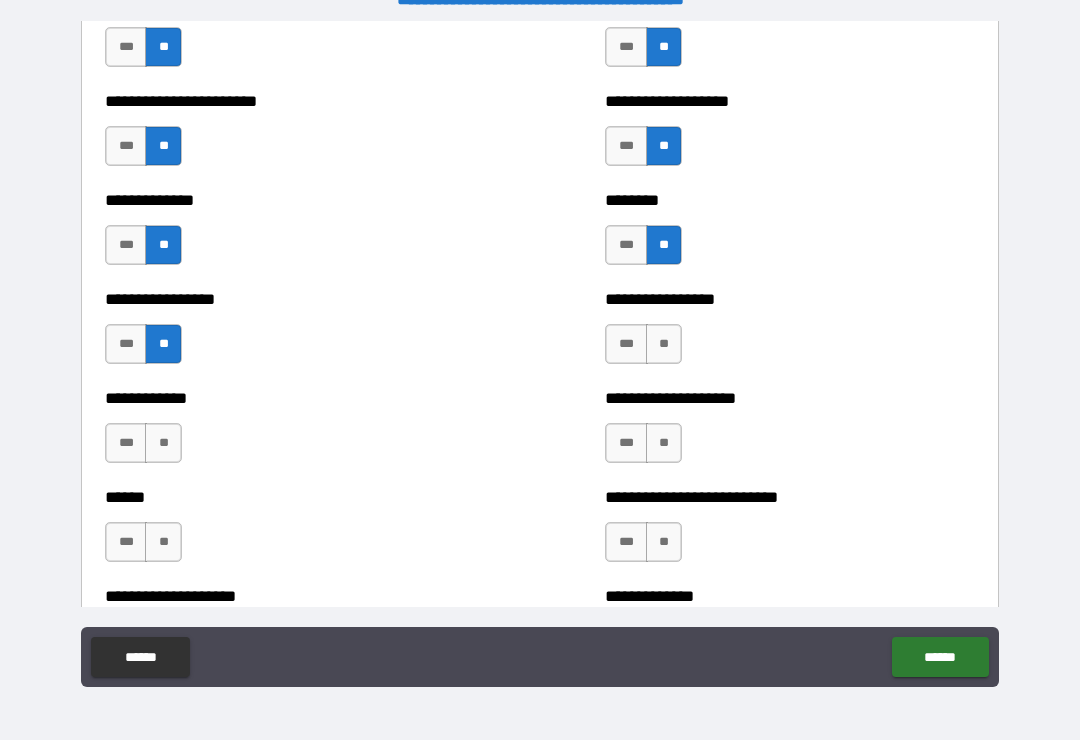 click on "**" at bounding box center [664, 344] 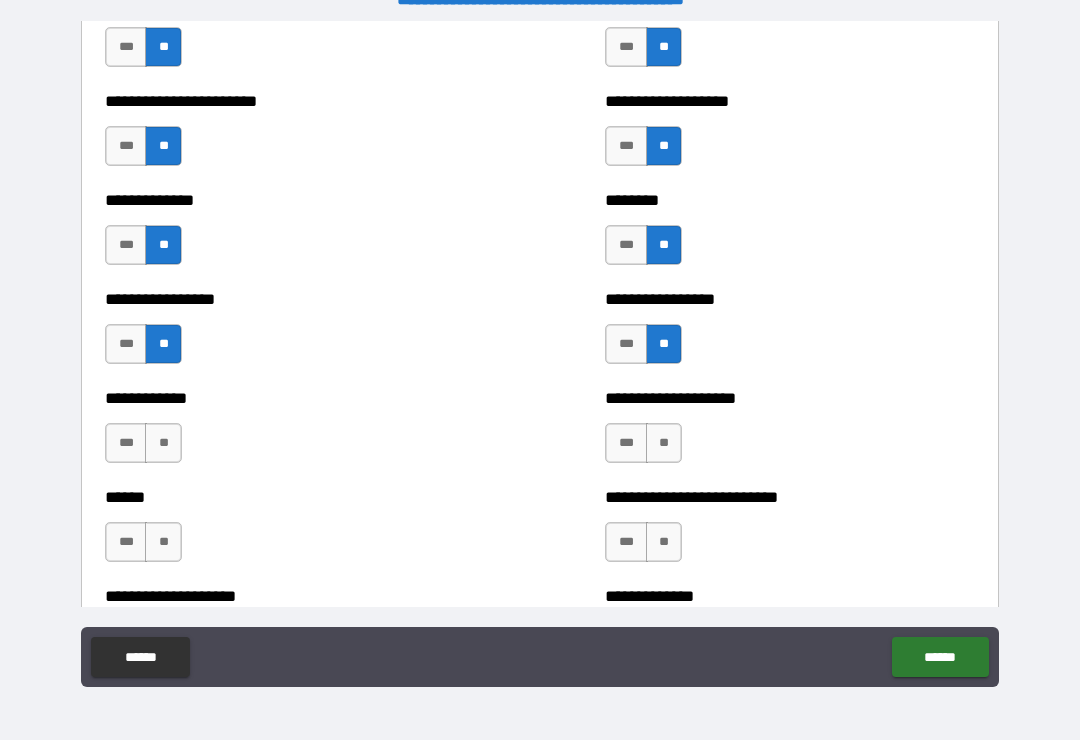 click on "**" at bounding box center [664, 443] 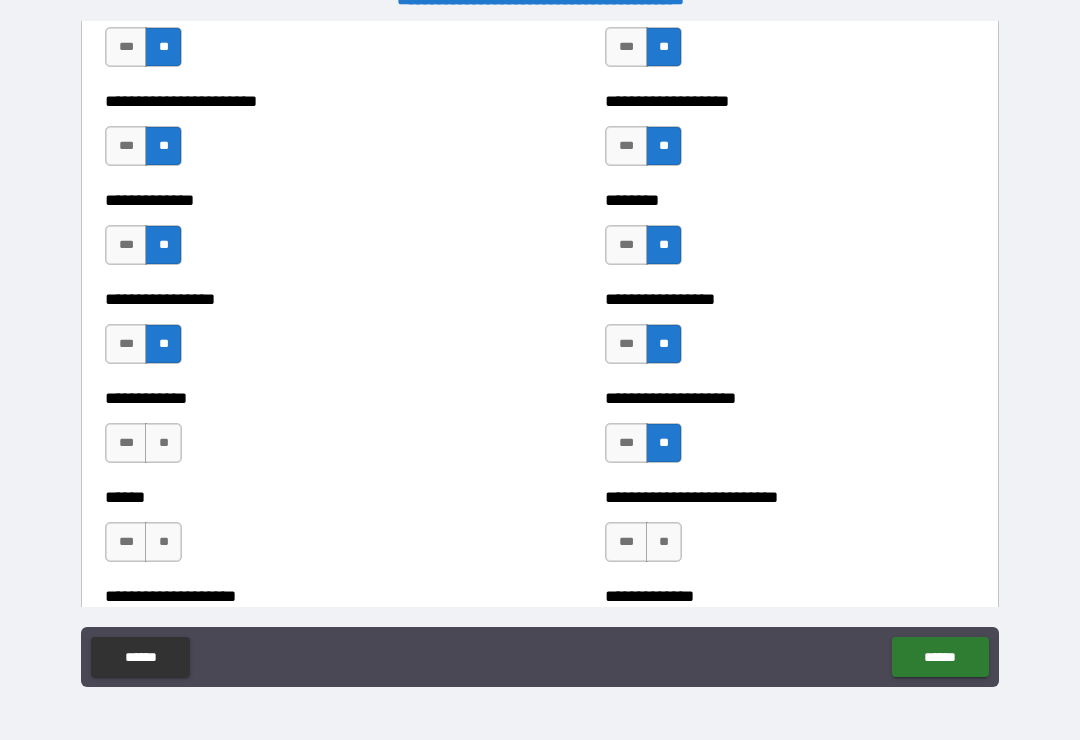 click on "**" at bounding box center [163, 443] 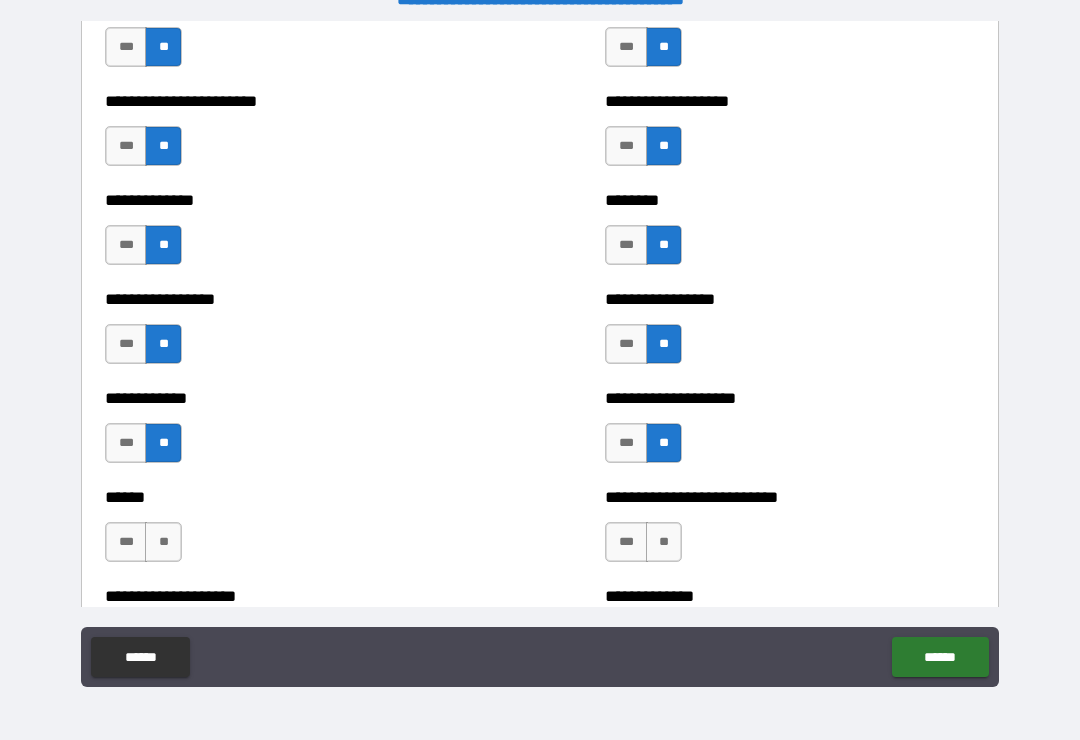 click on "**" at bounding box center [163, 542] 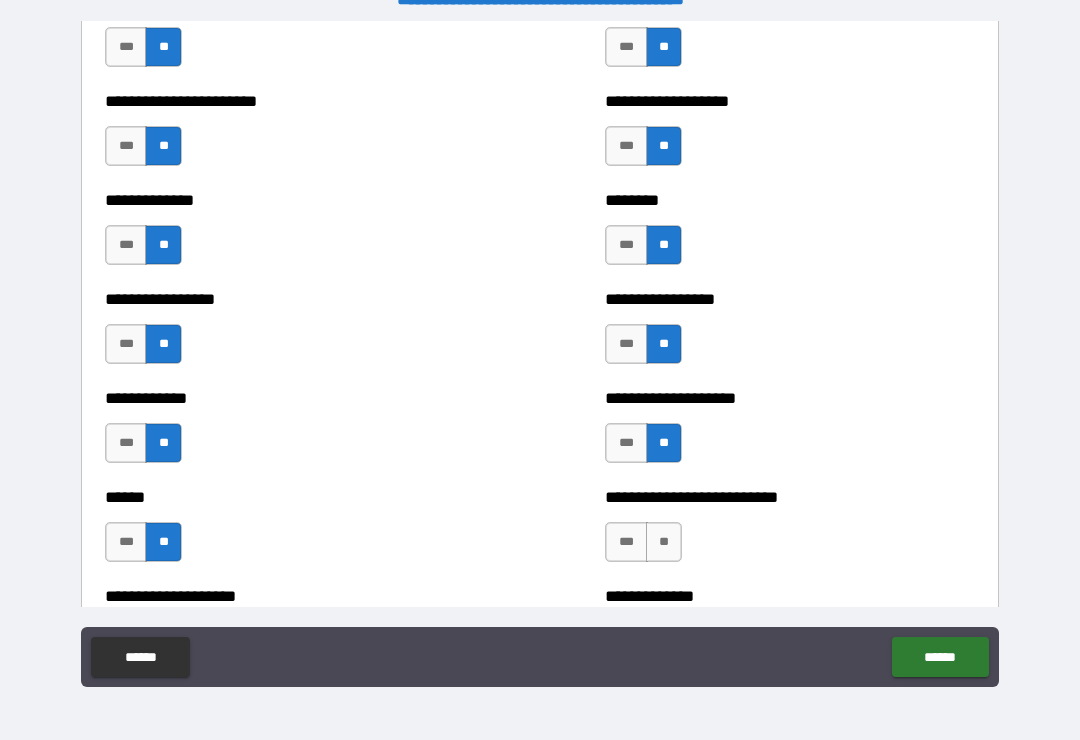 click on "**" at bounding box center (664, 542) 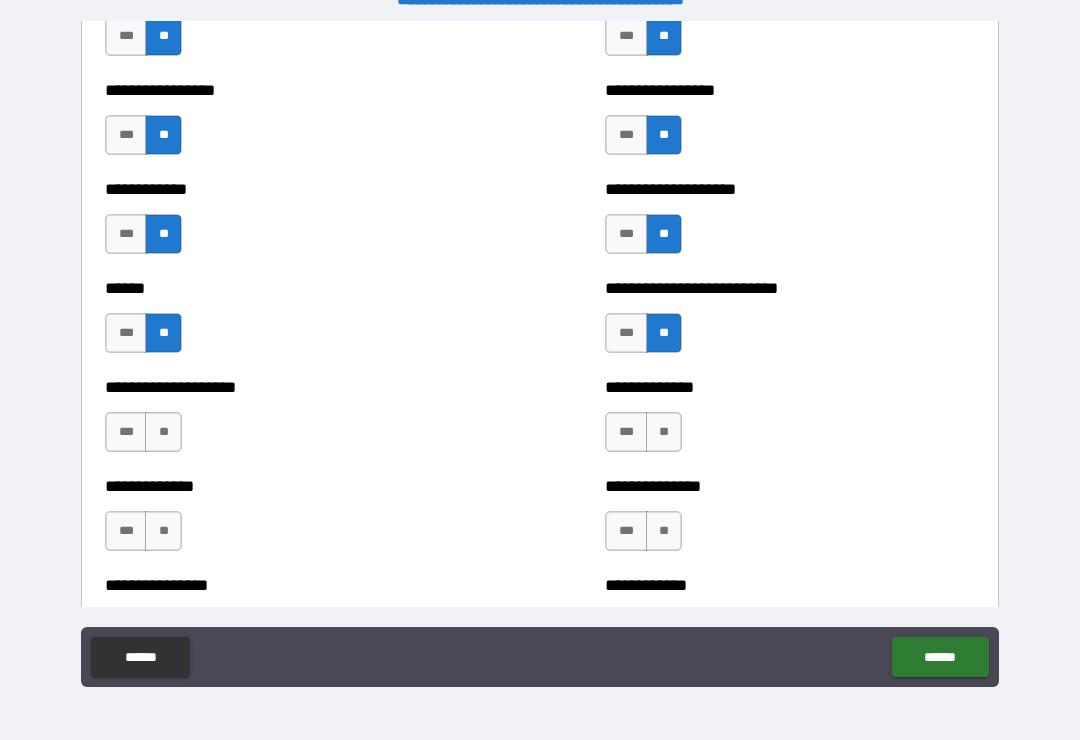 scroll, scrollTop: 3863, scrollLeft: 0, axis: vertical 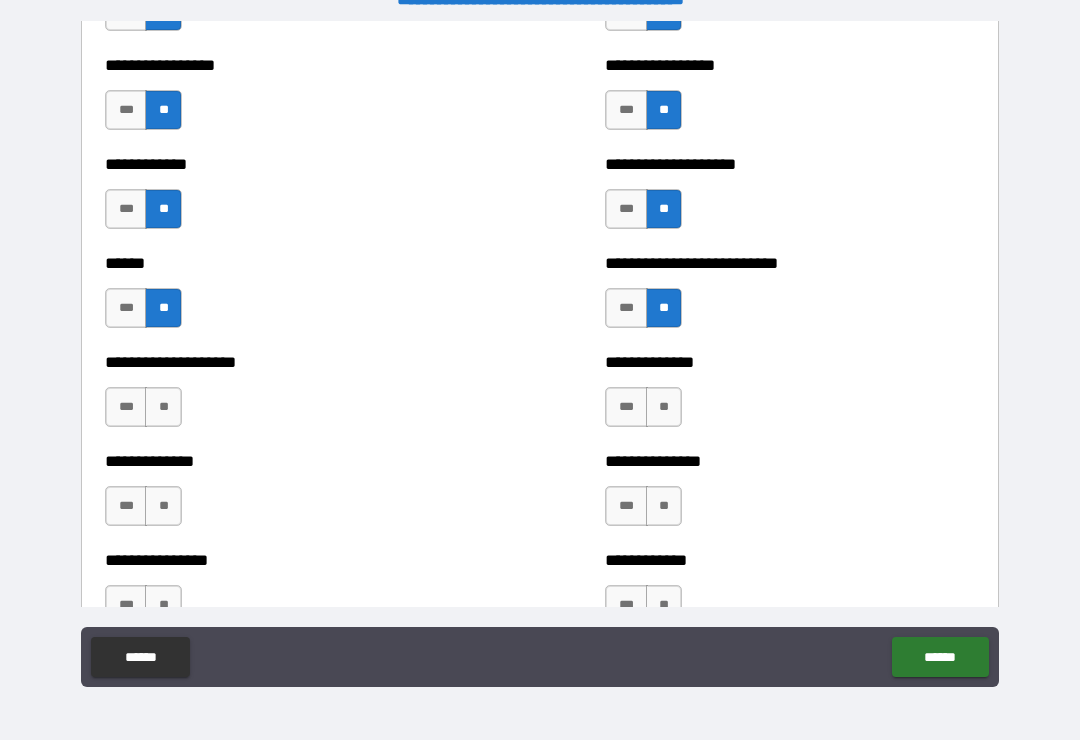 click on "**" at bounding box center (163, 407) 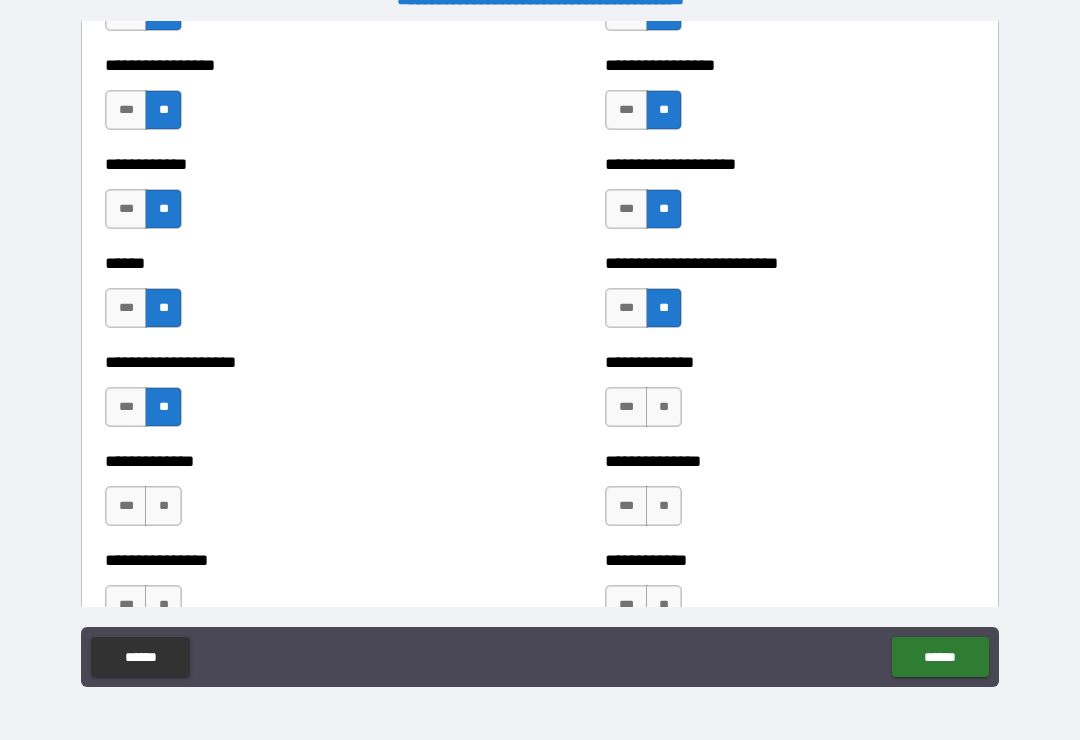 click on "**" at bounding box center (664, 407) 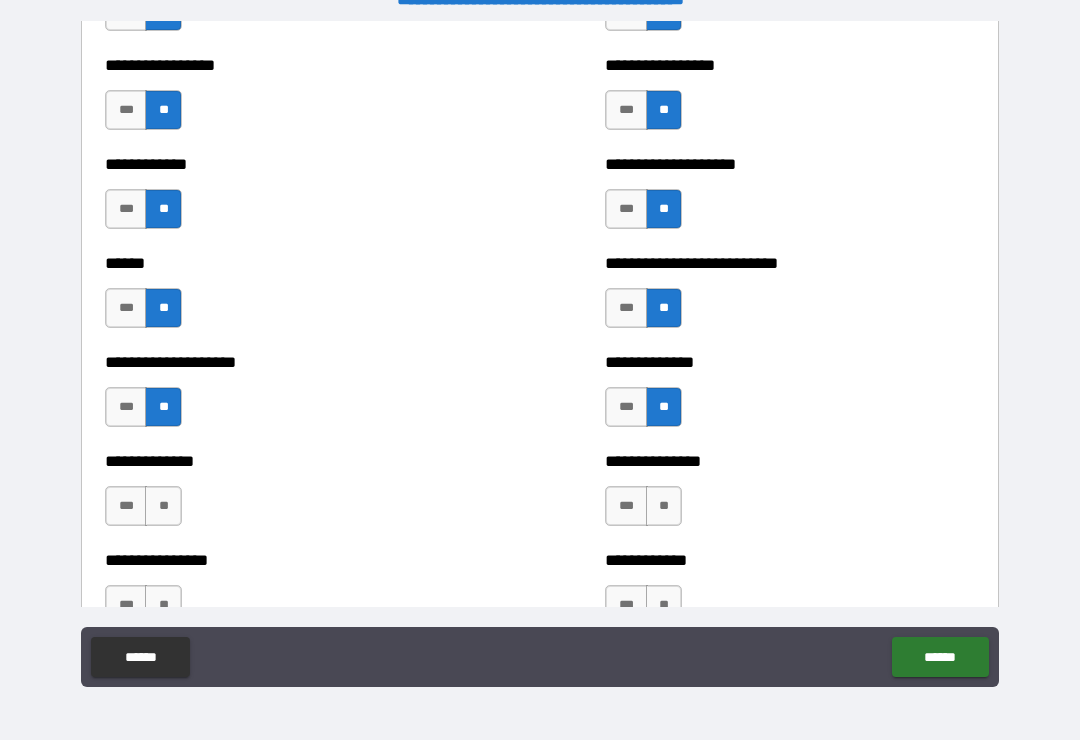 click on "**" at bounding box center (664, 506) 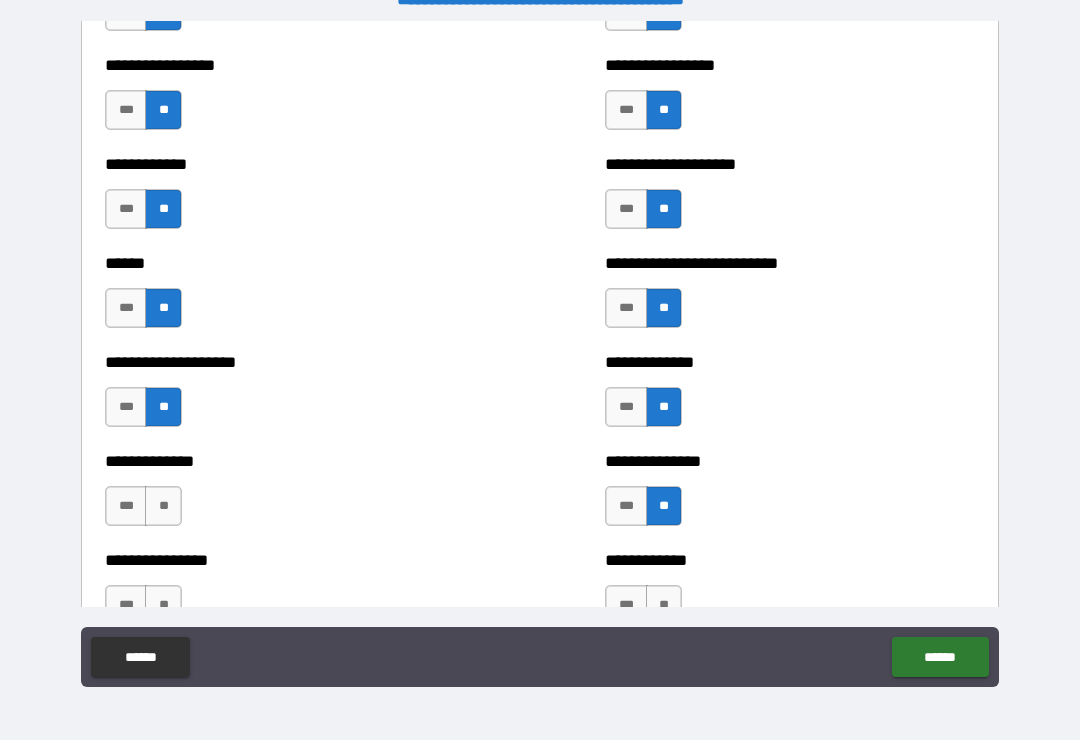 click on "**" at bounding box center (163, 506) 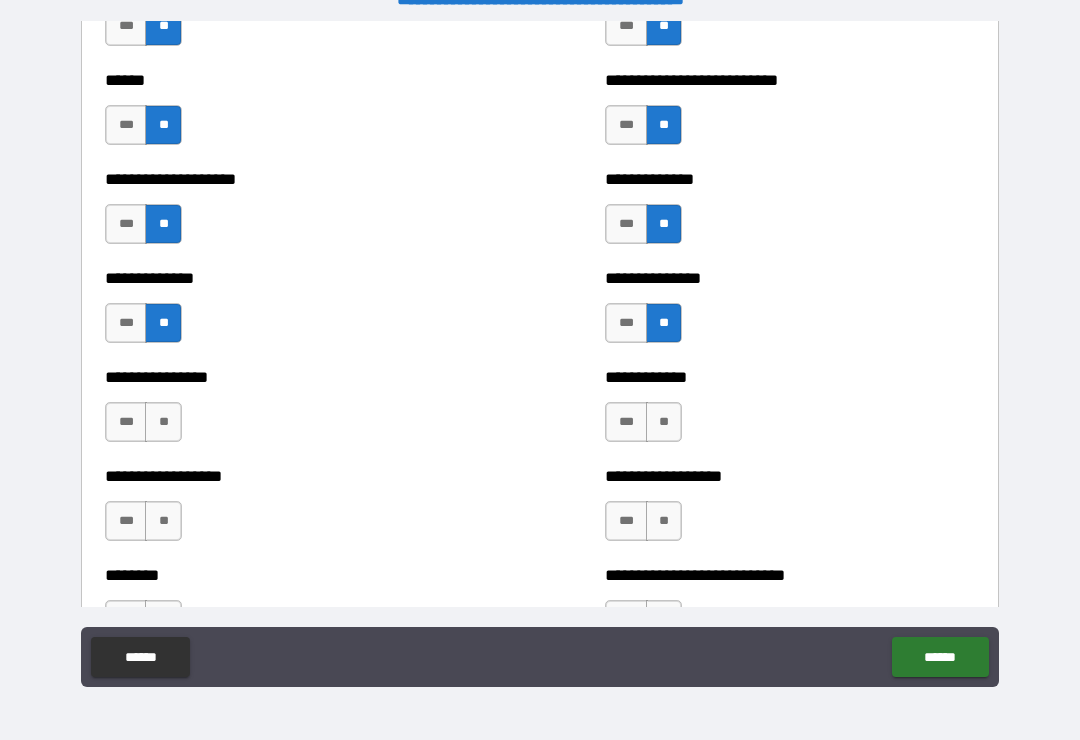 scroll, scrollTop: 4057, scrollLeft: 0, axis: vertical 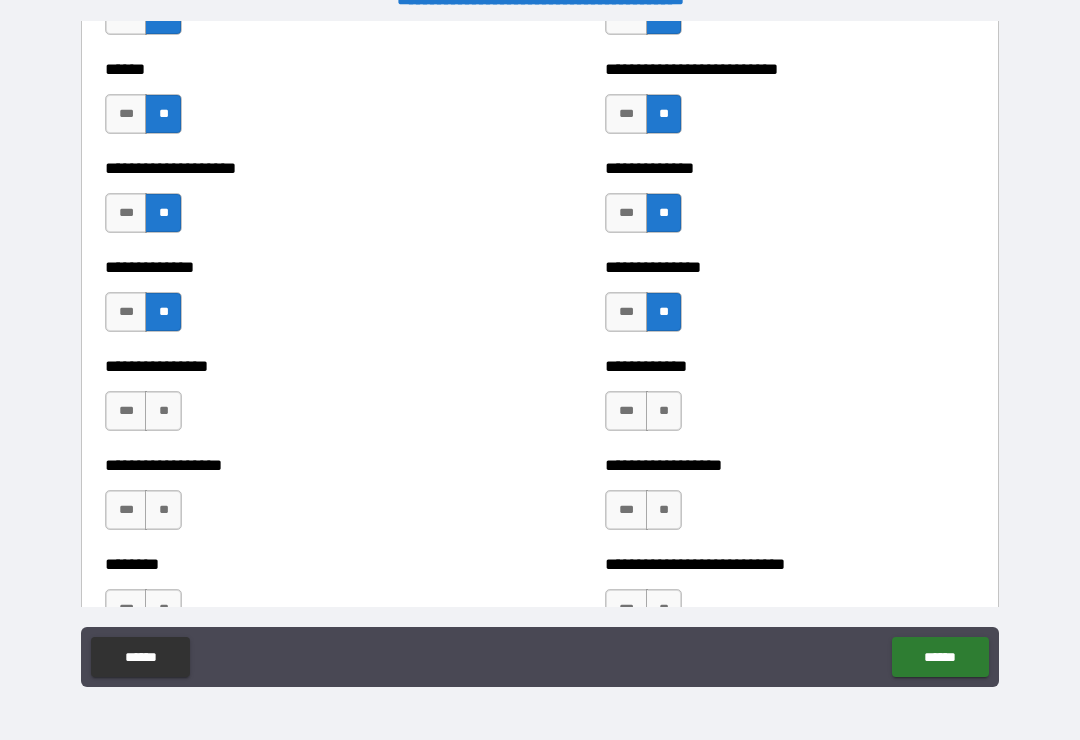 click on "**" at bounding box center [163, 411] 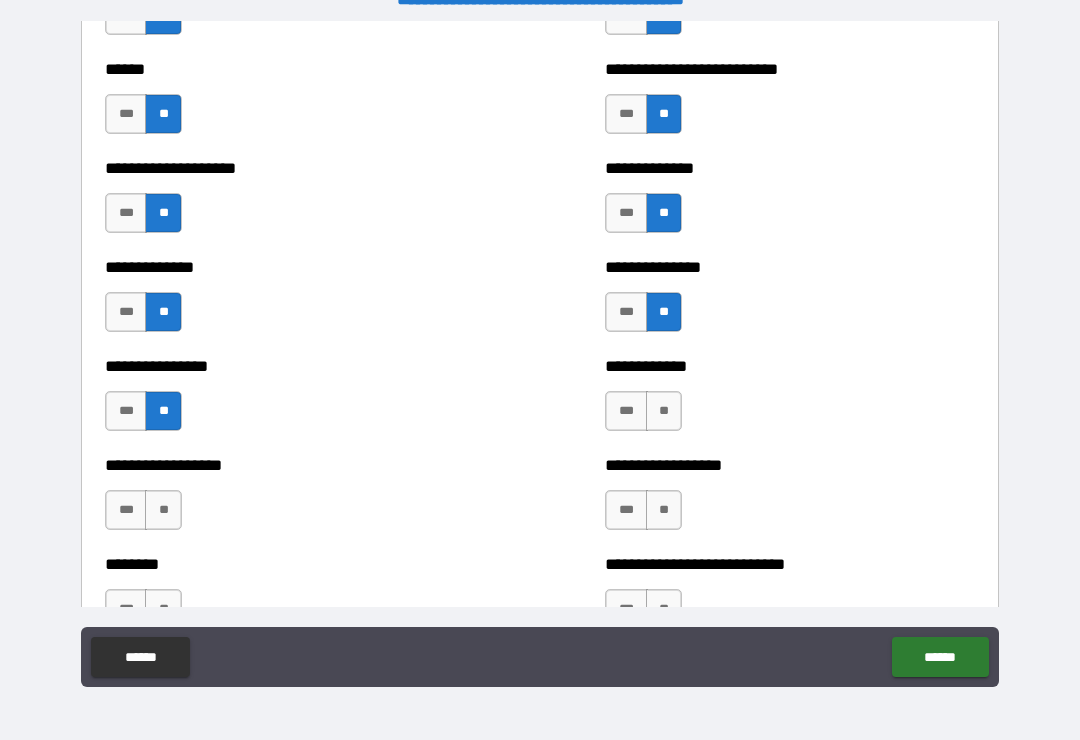 click on "**" at bounding box center (664, 411) 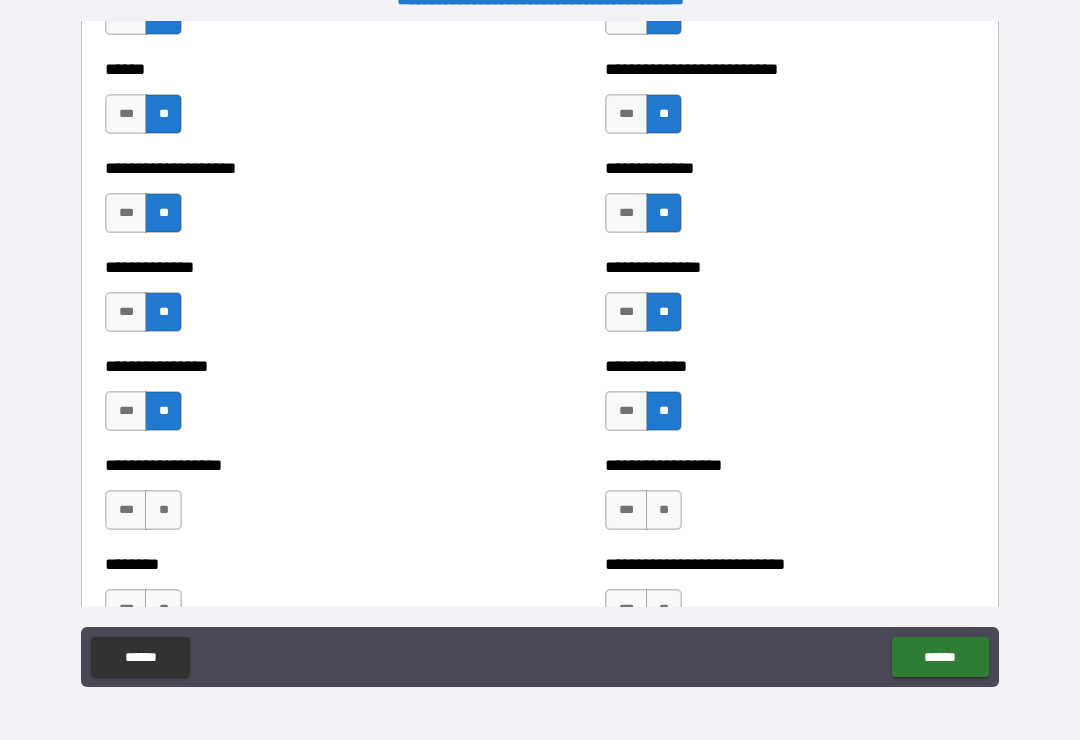 click on "**" at bounding box center [664, 510] 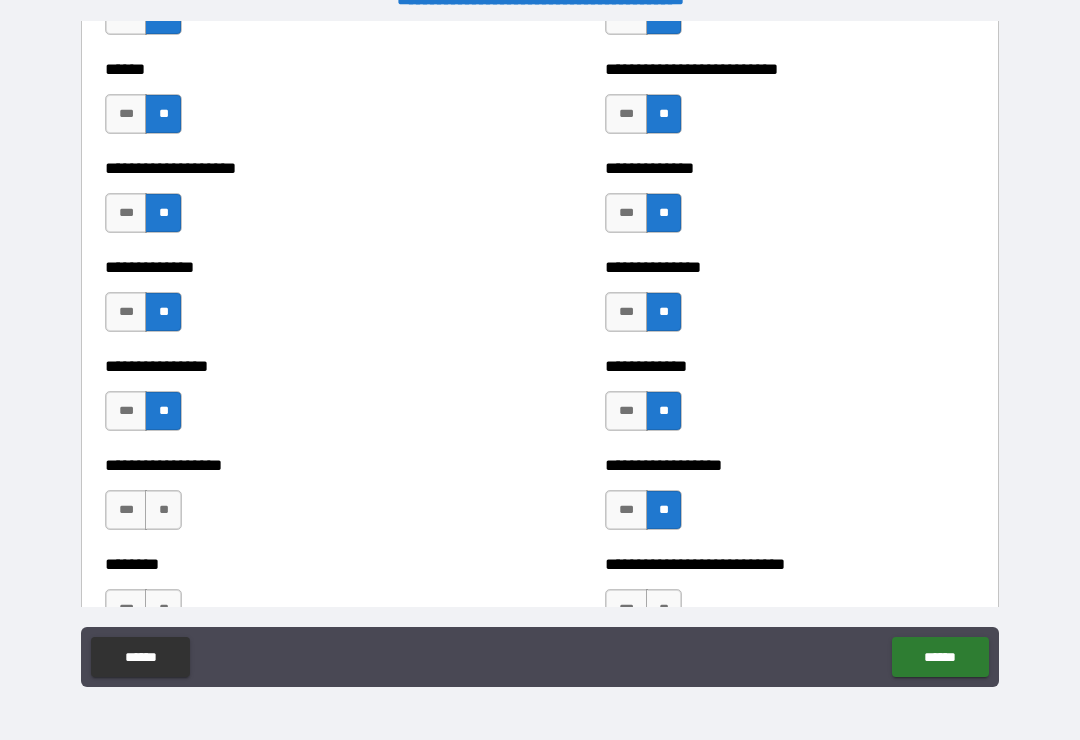click on "**" at bounding box center [163, 510] 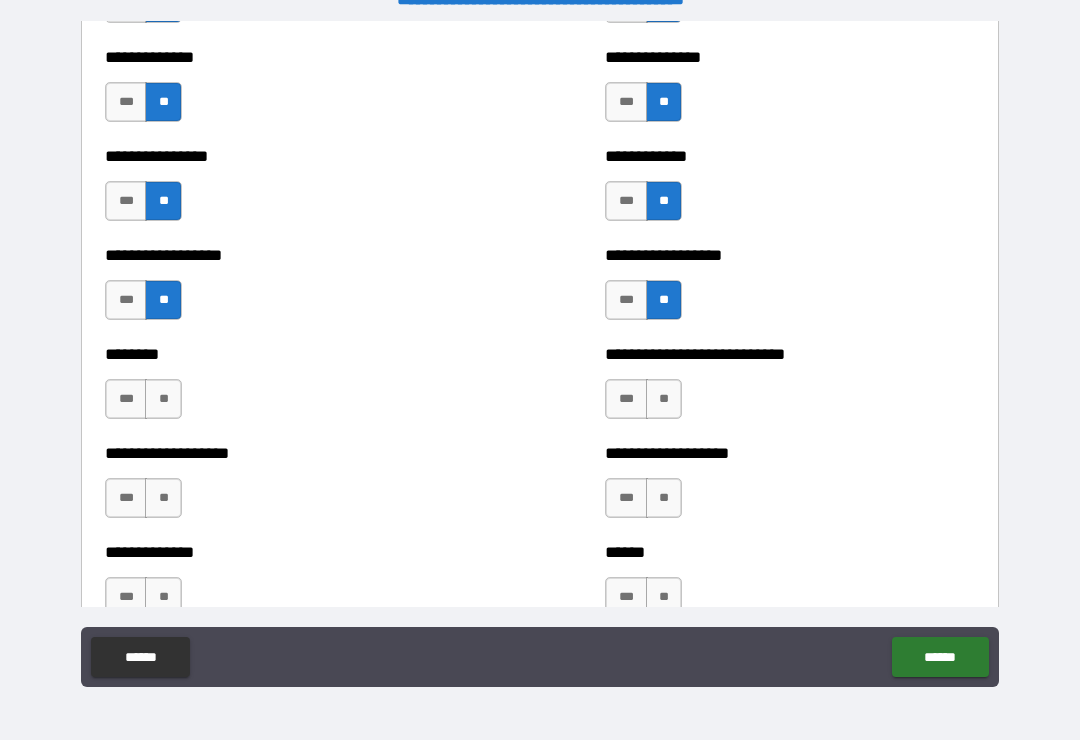 scroll, scrollTop: 4281, scrollLeft: 0, axis: vertical 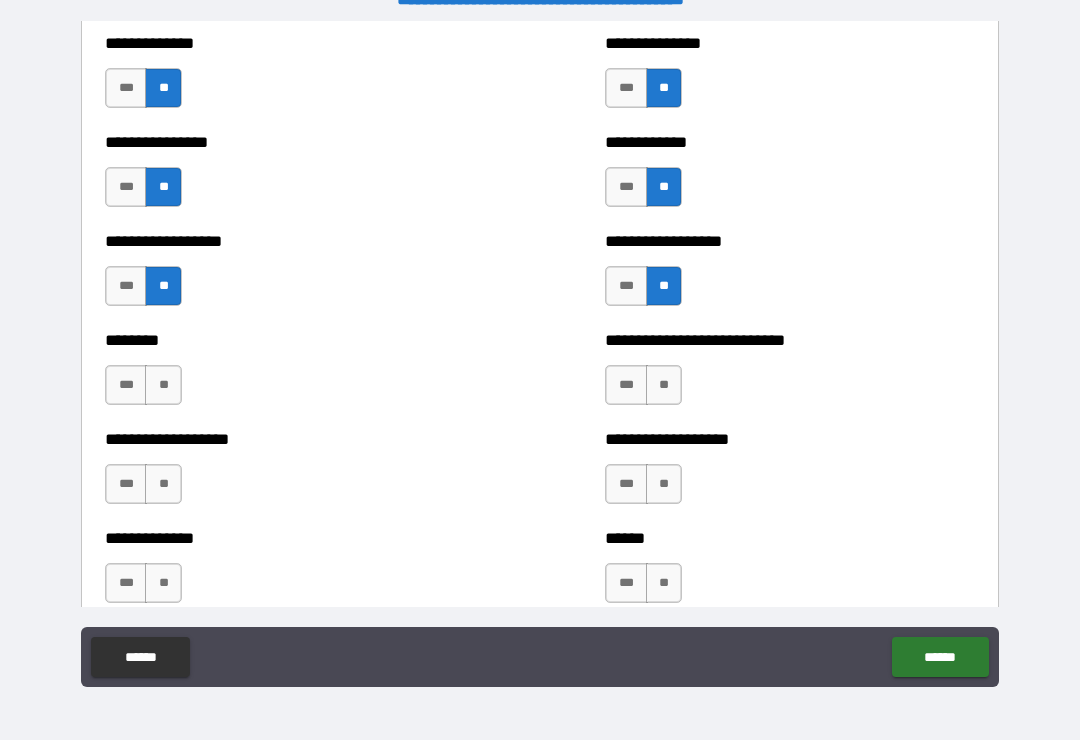 click on "**" at bounding box center (163, 385) 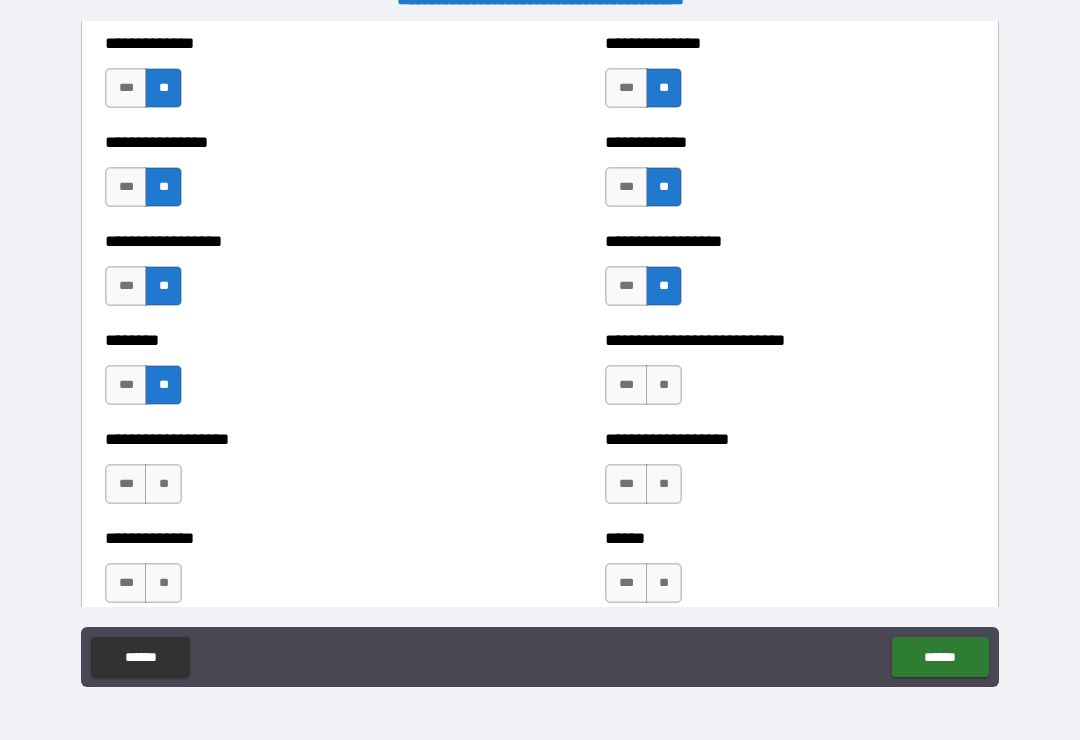 click on "**" at bounding box center [664, 385] 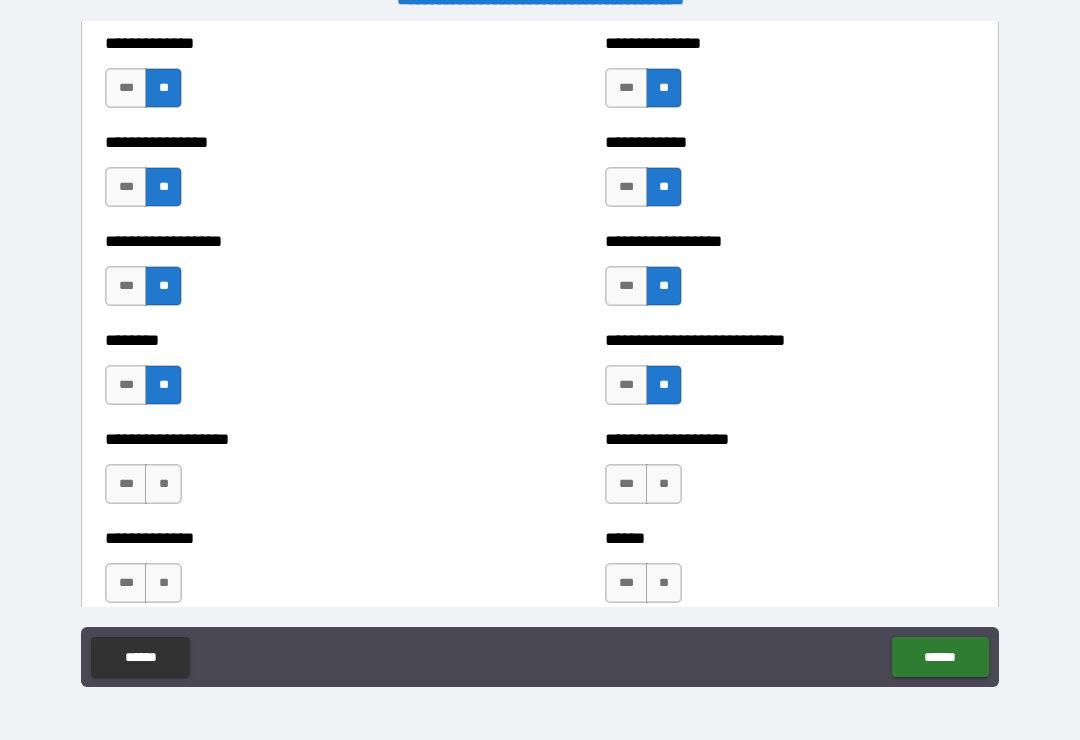 click on "**" at bounding box center [664, 484] 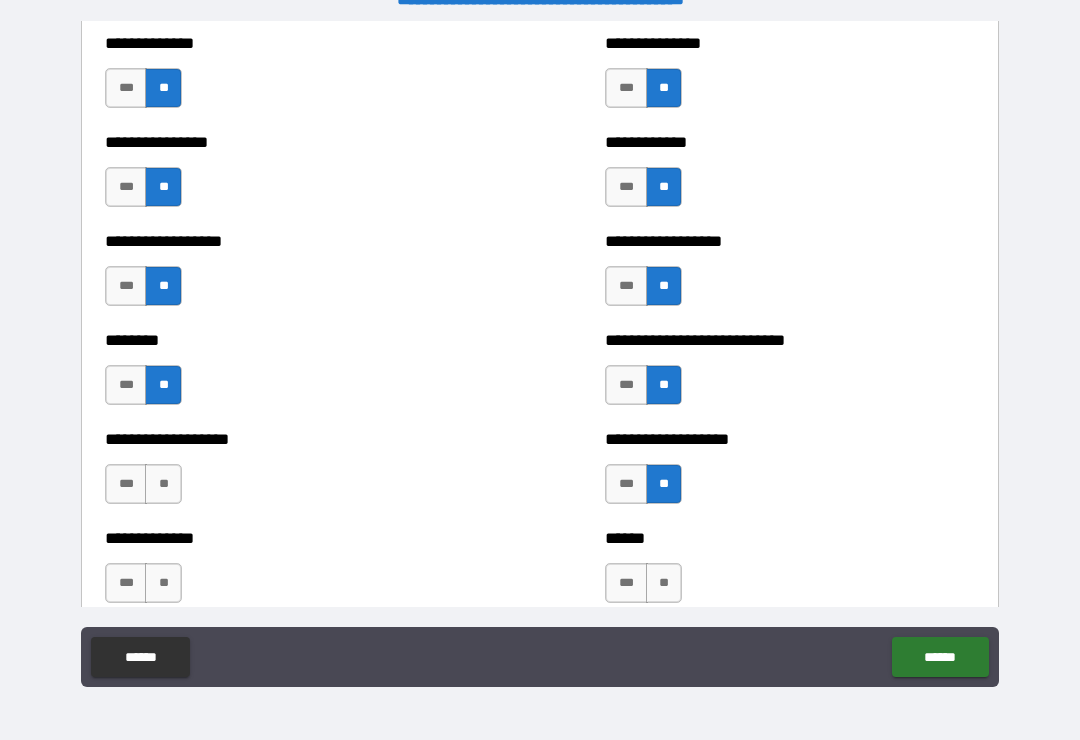 click on "**" at bounding box center (163, 484) 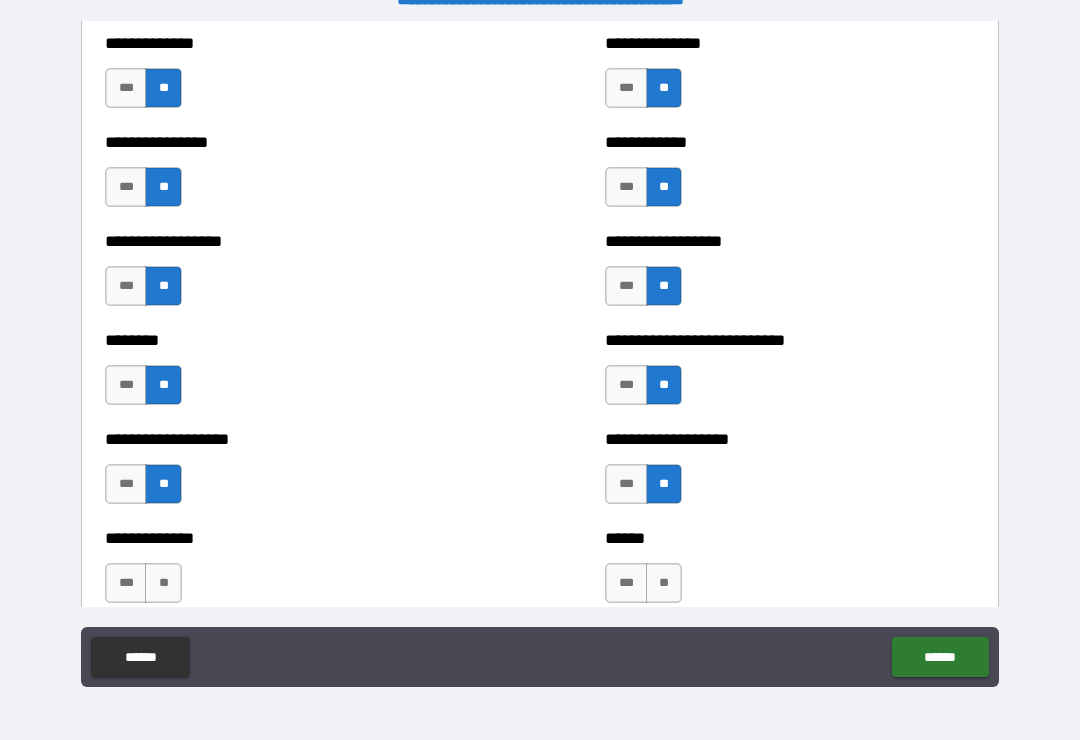 click on "**" at bounding box center [163, 583] 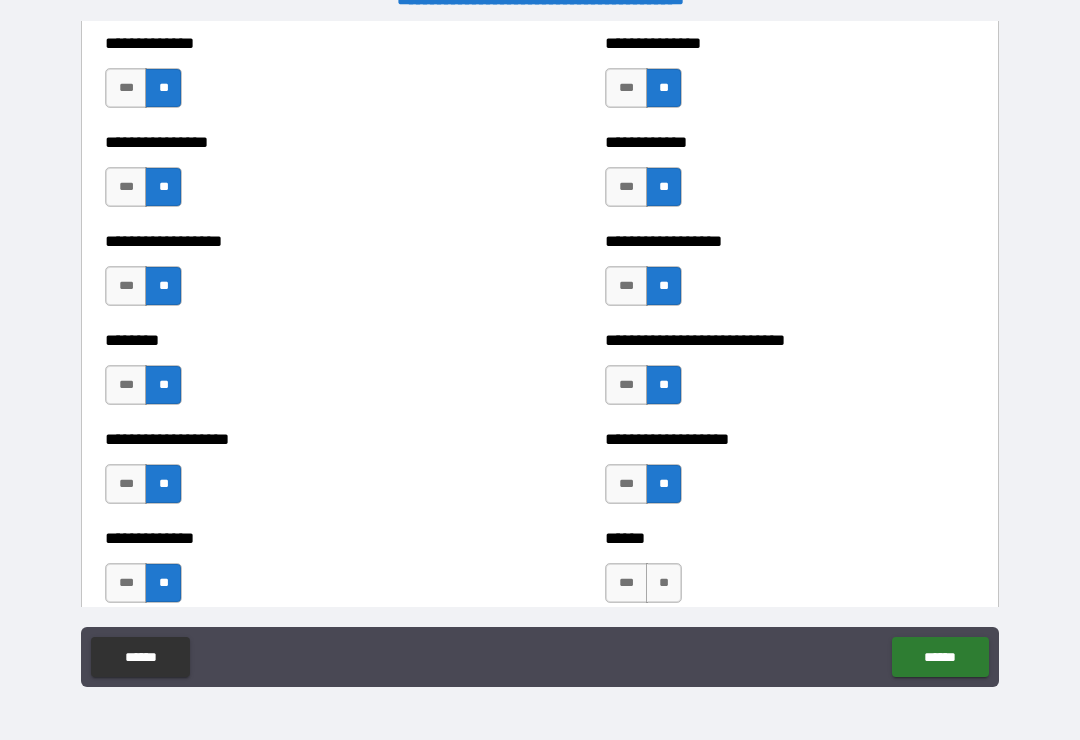click on "***" at bounding box center (626, 583) 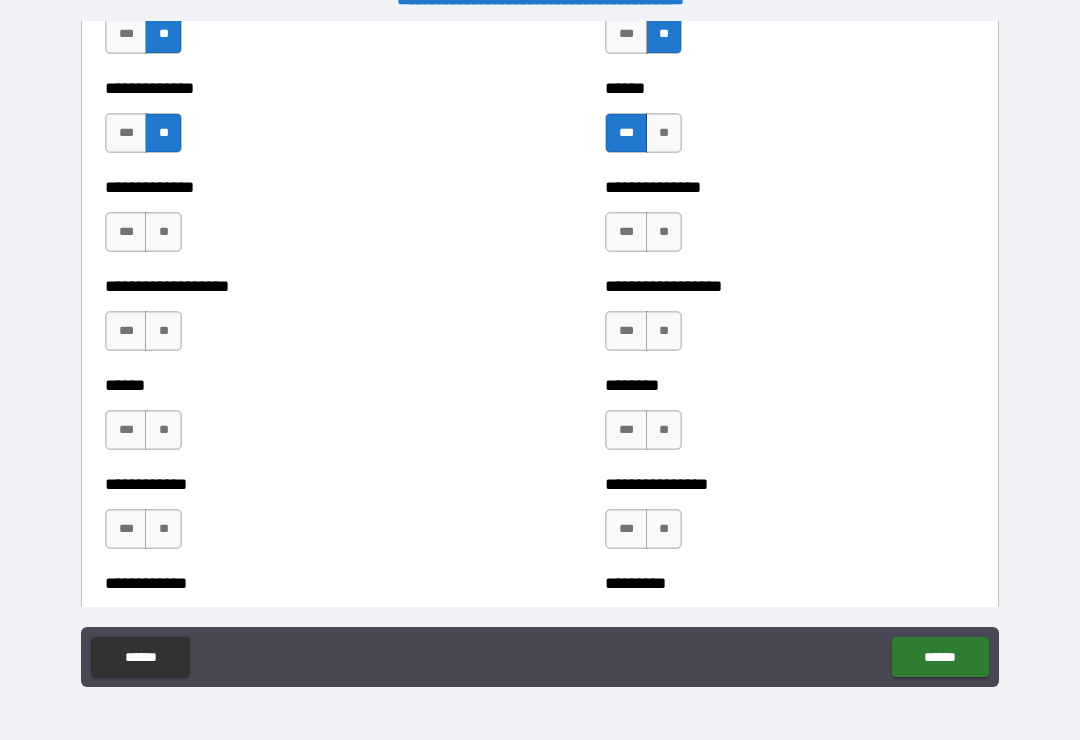 scroll, scrollTop: 4750, scrollLeft: 0, axis: vertical 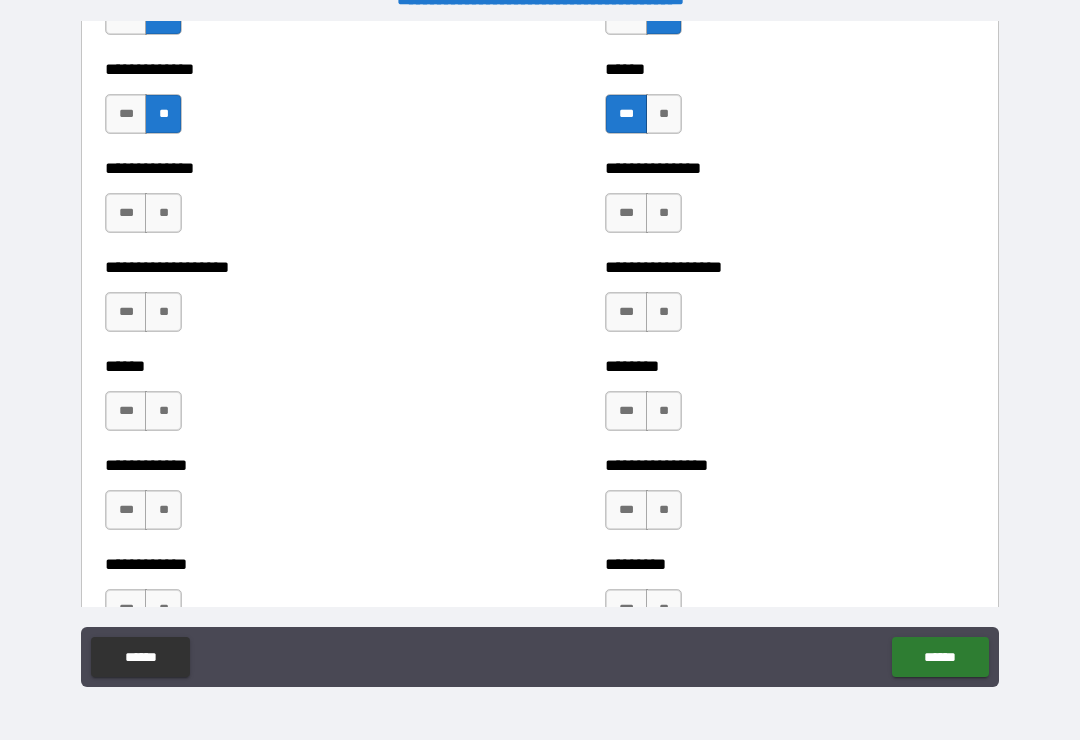 click on "**" at bounding box center [664, 114] 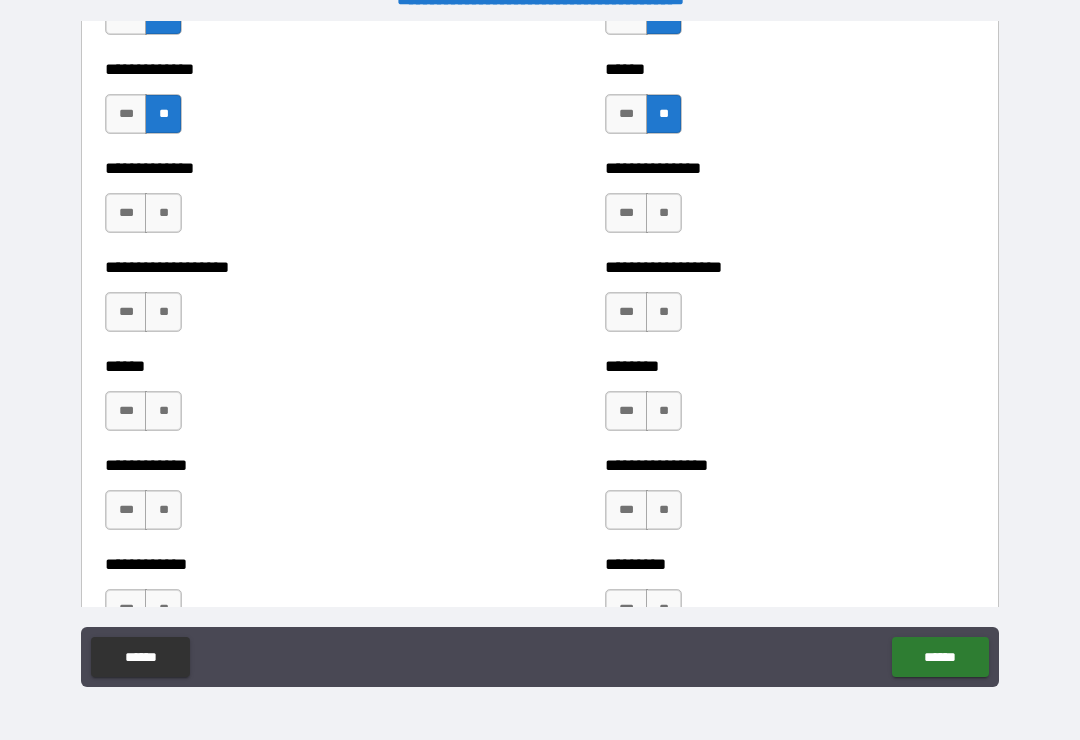 click on "**" at bounding box center (664, 213) 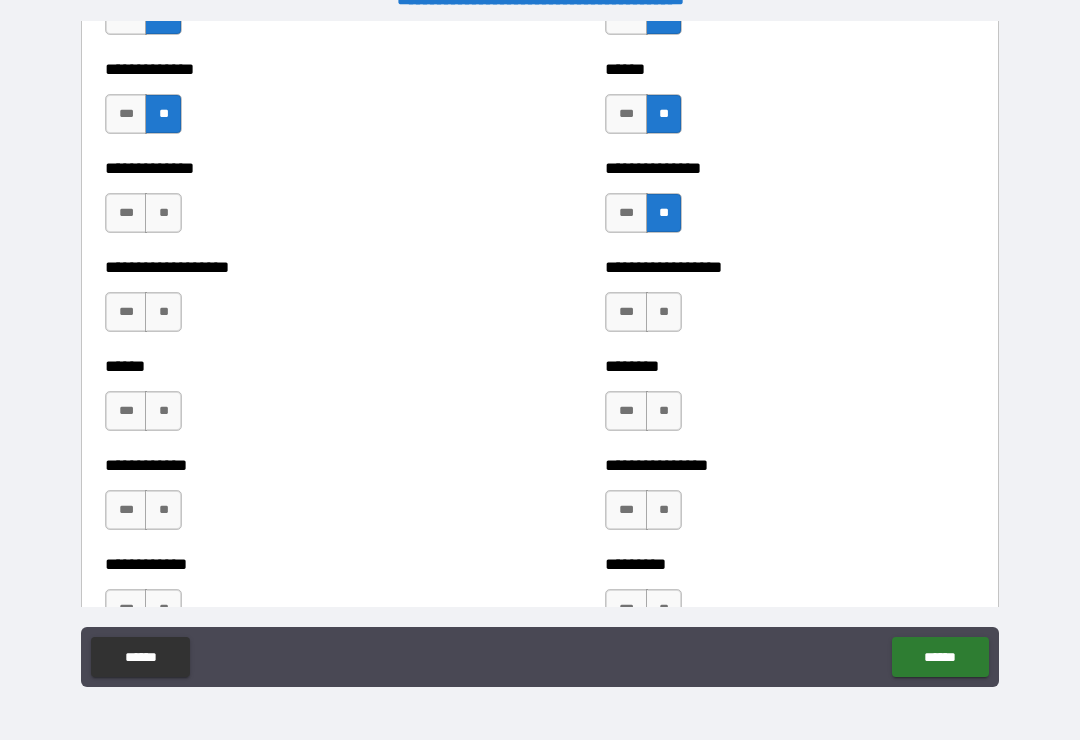 click on "**" at bounding box center (664, 411) 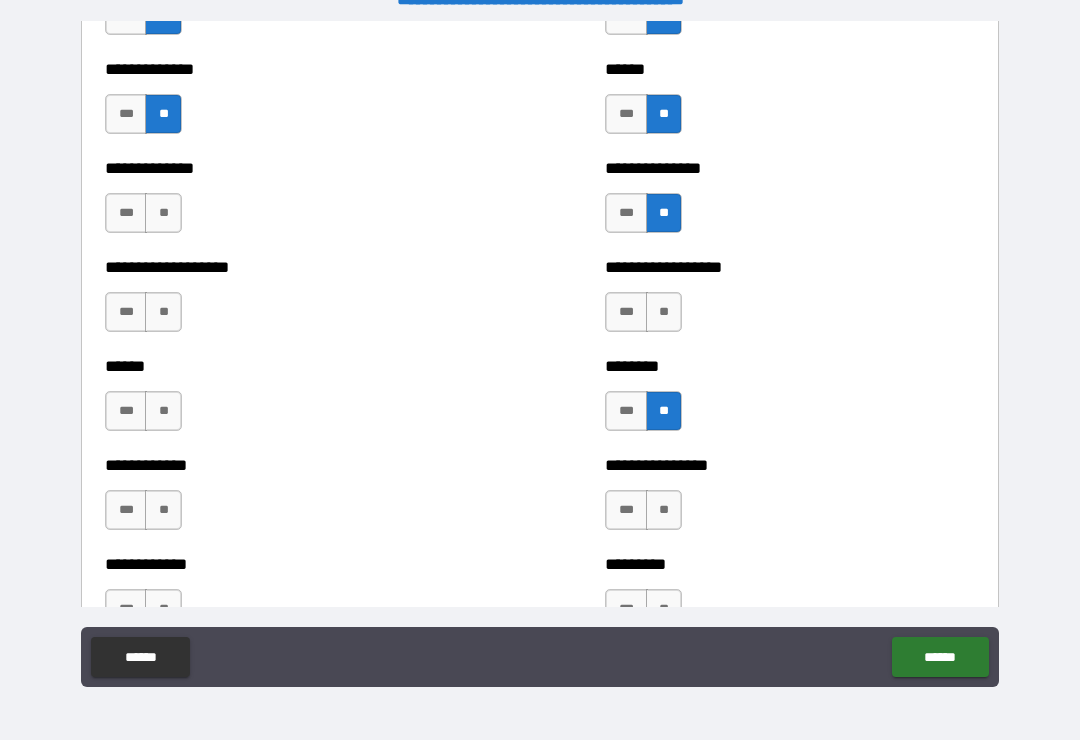 click on "**" at bounding box center [664, 510] 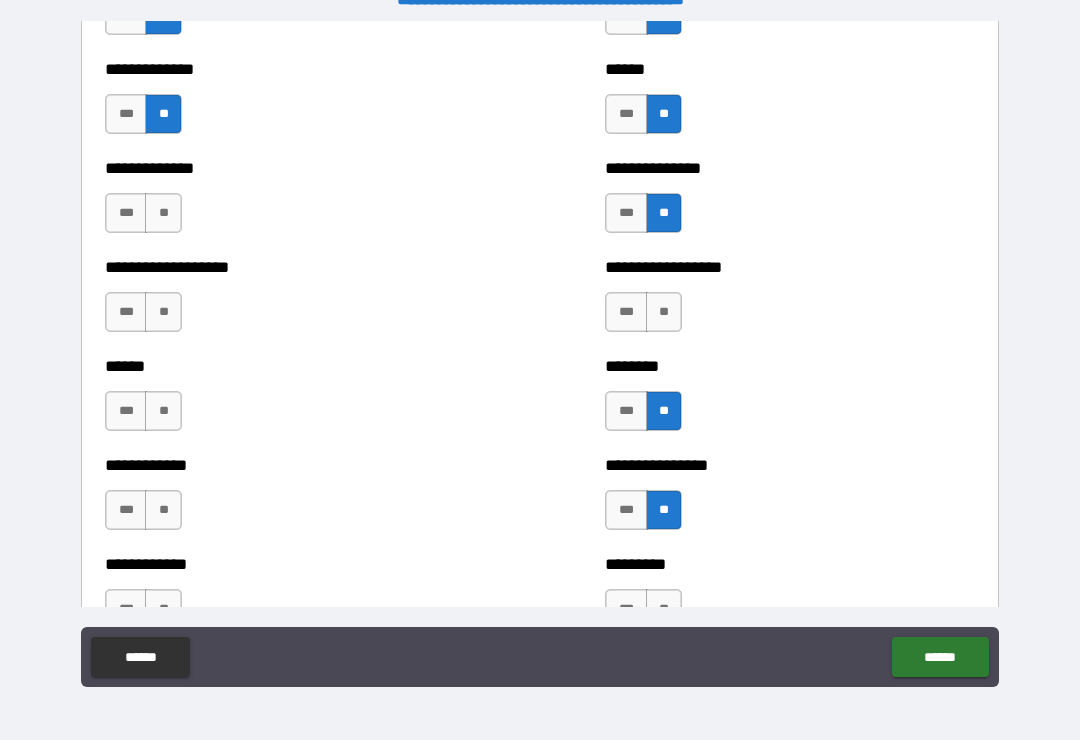 click on "**" at bounding box center (664, 609) 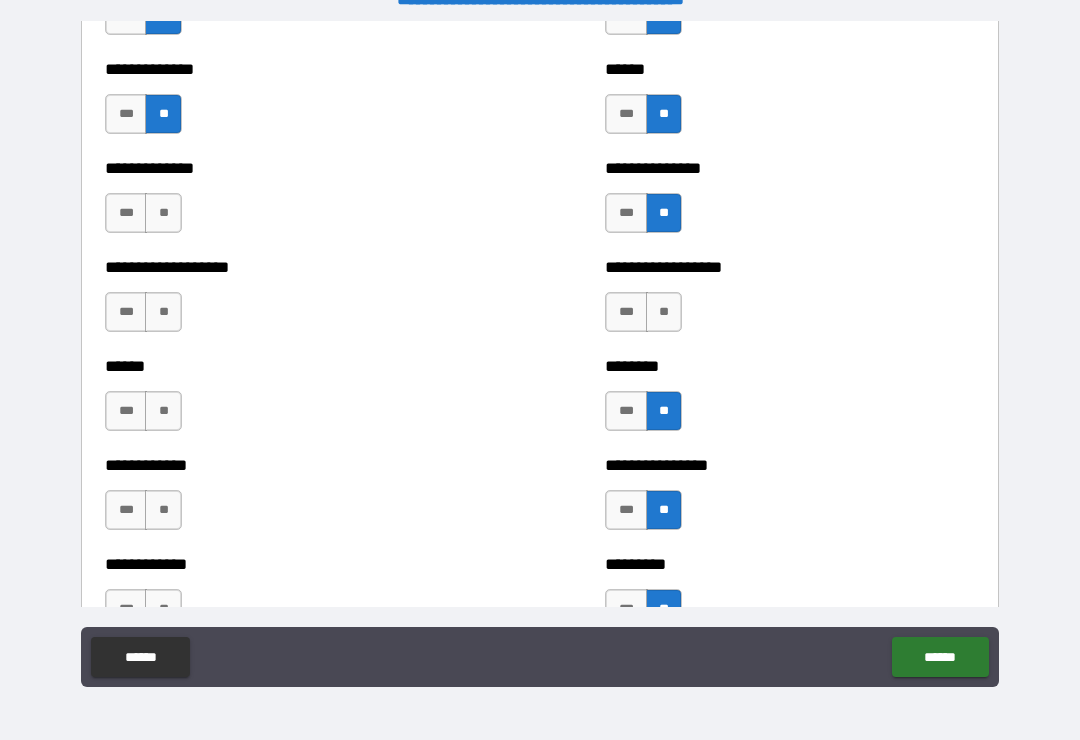 click on "**" at bounding box center [163, 411] 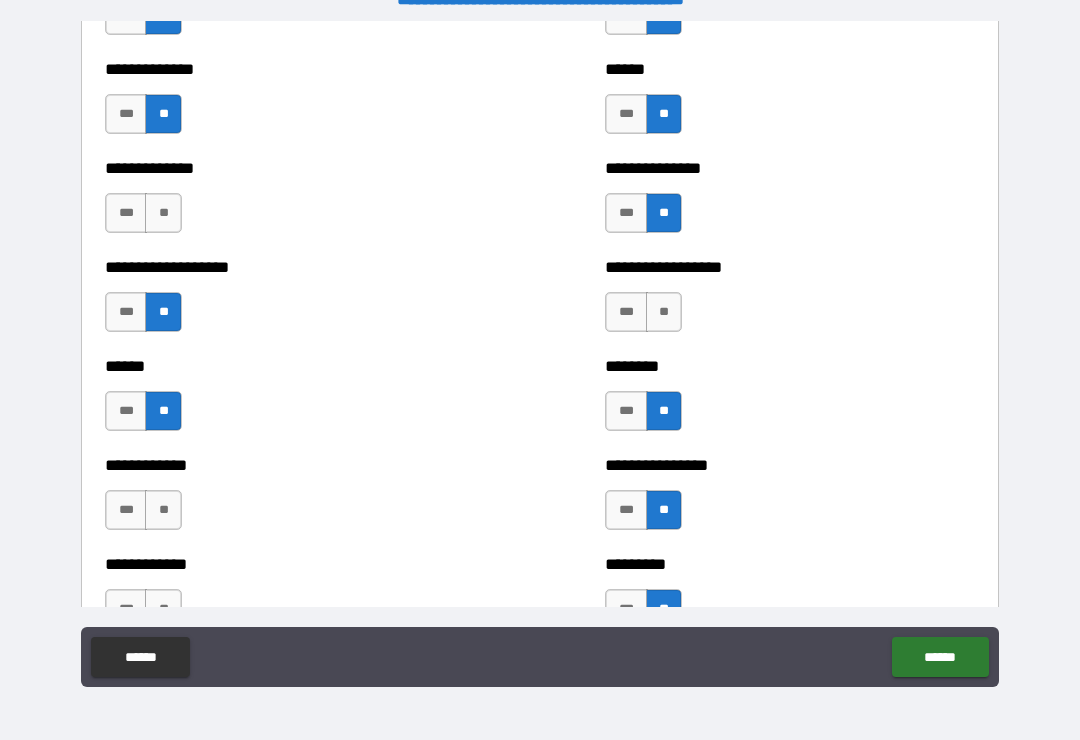 click on "**" at bounding box center (163, 213) 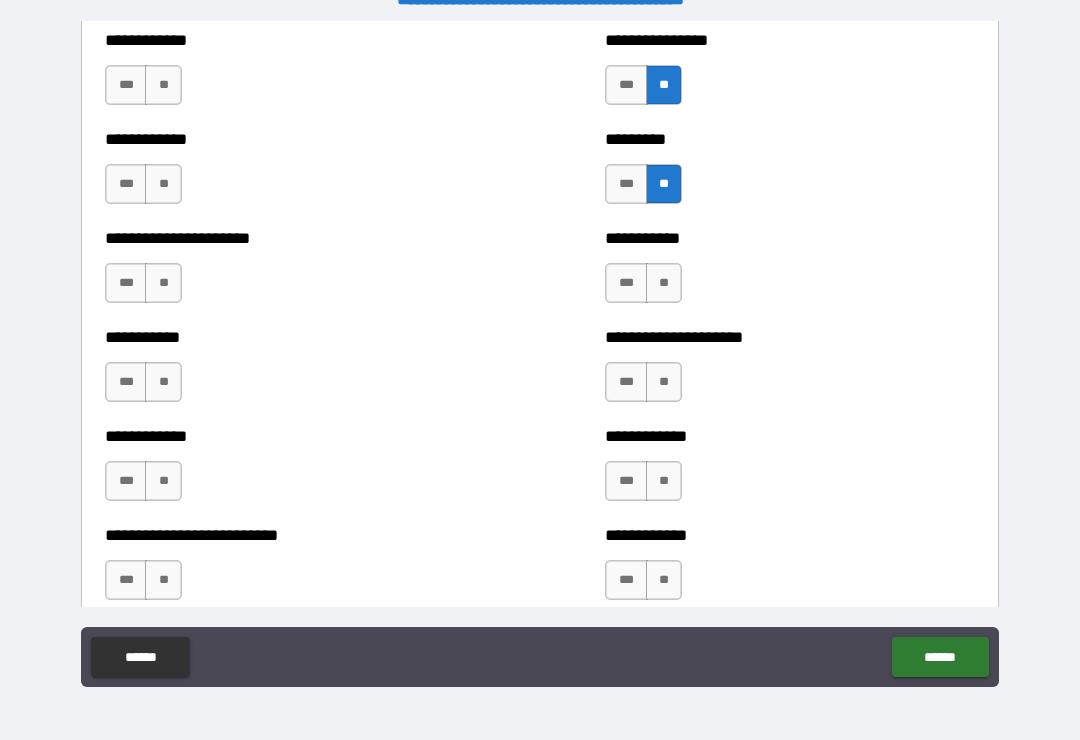 scroll, scrollTop: 5187, scrollLeft: 0, axis: vertical 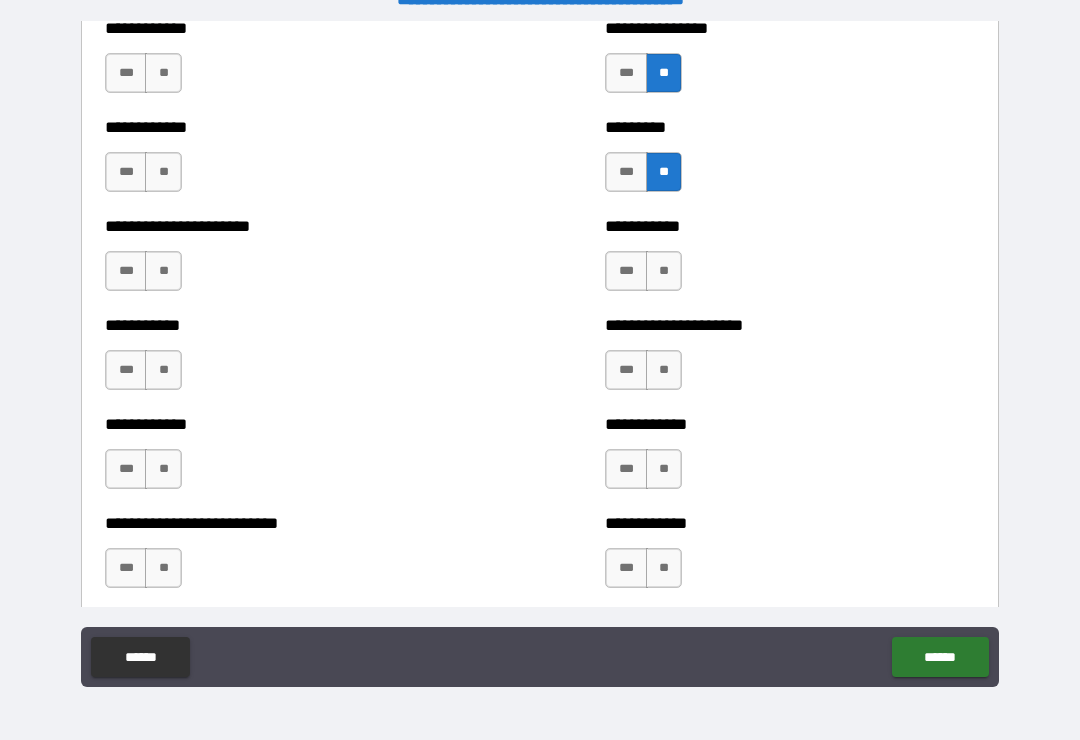 click on "**" at bounding box center [163, 73] 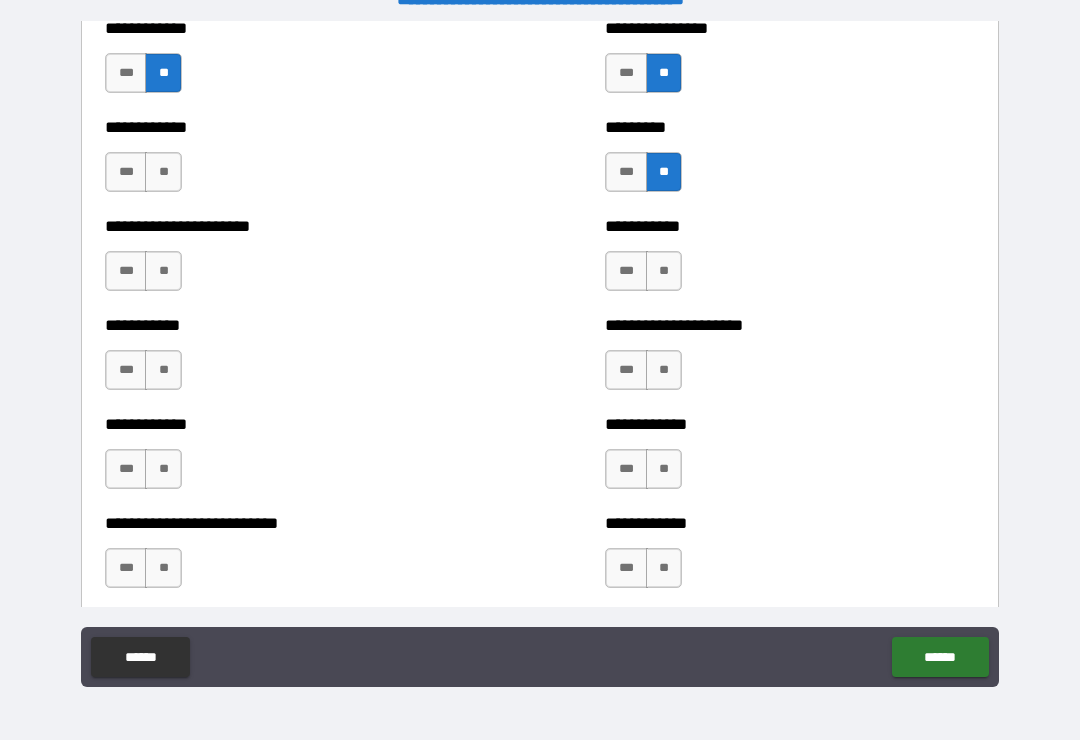 click on "**" at bounding box center [163, 172] 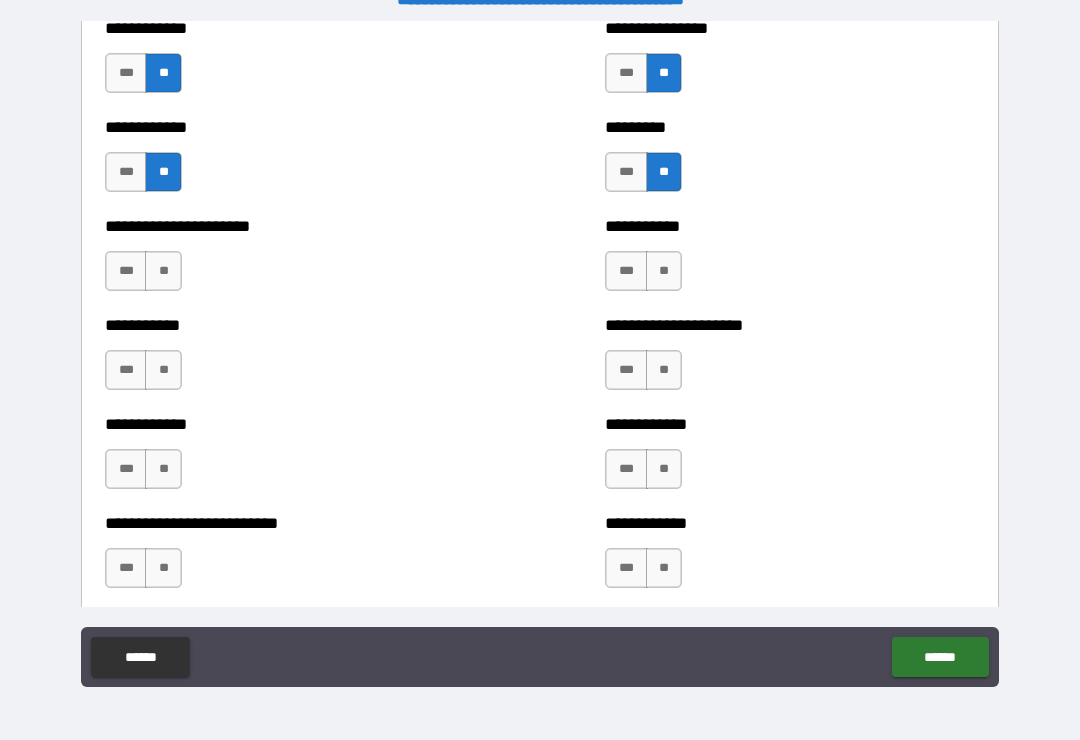 click on "**" at bounding box center (163, 271) 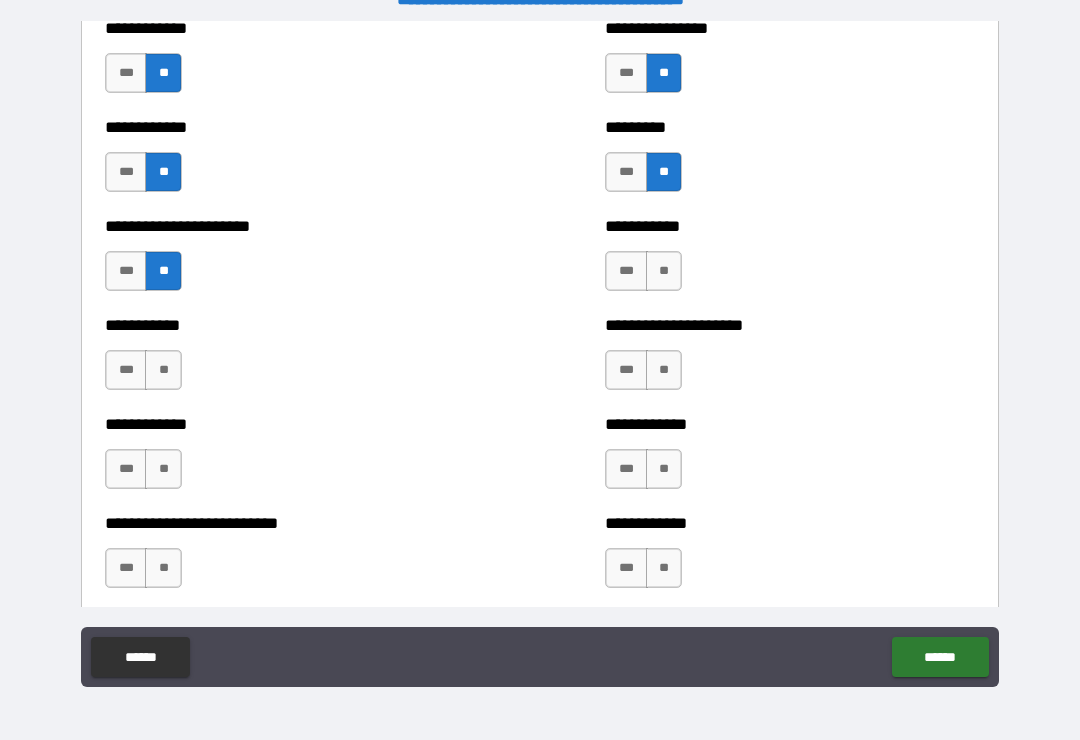 click on "**" at bounding box center [163, 370] 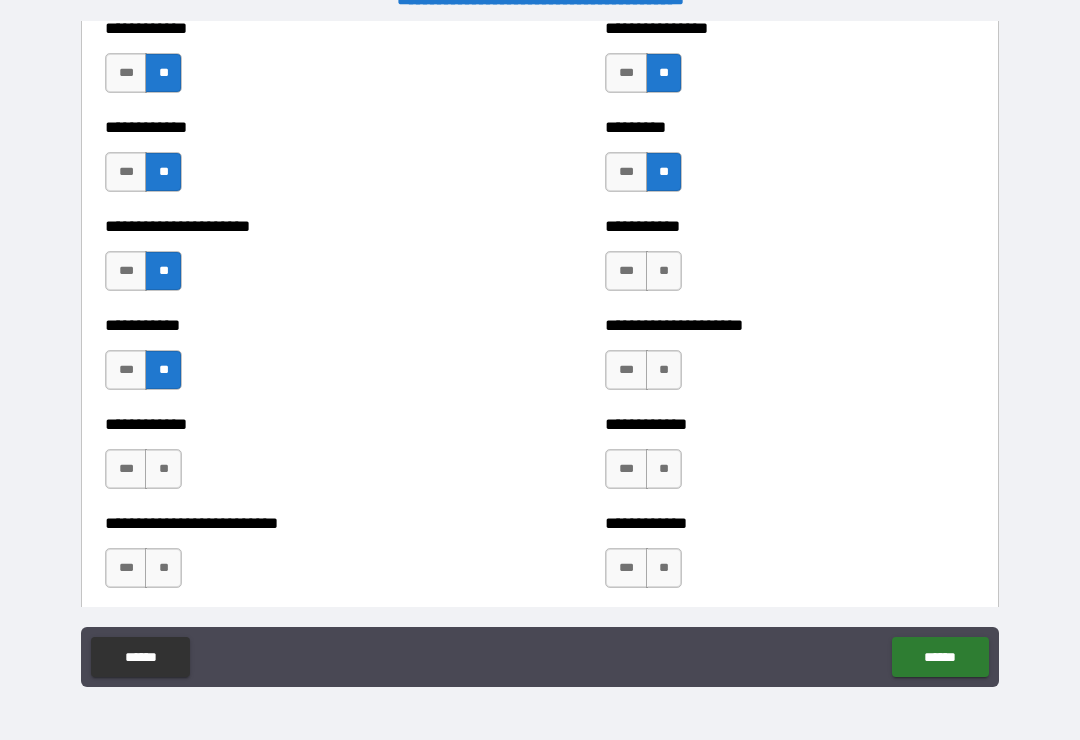 click on "**" at bounding box center [163, 469] 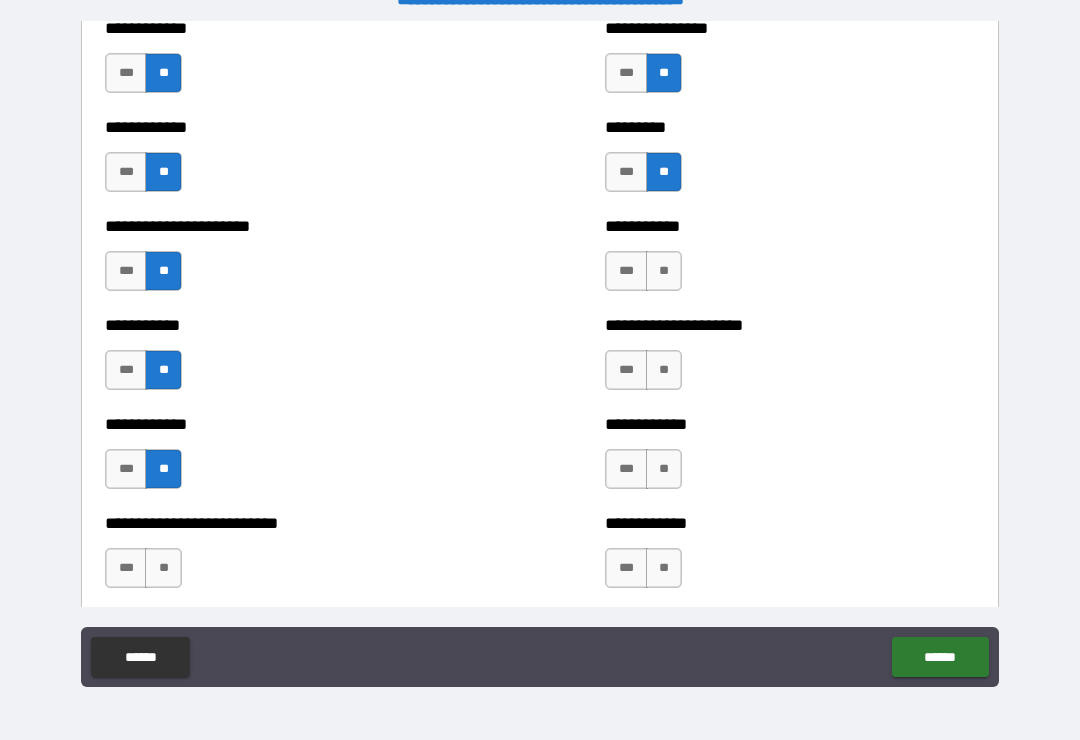 click on "**" at bounding box center (163, 568) 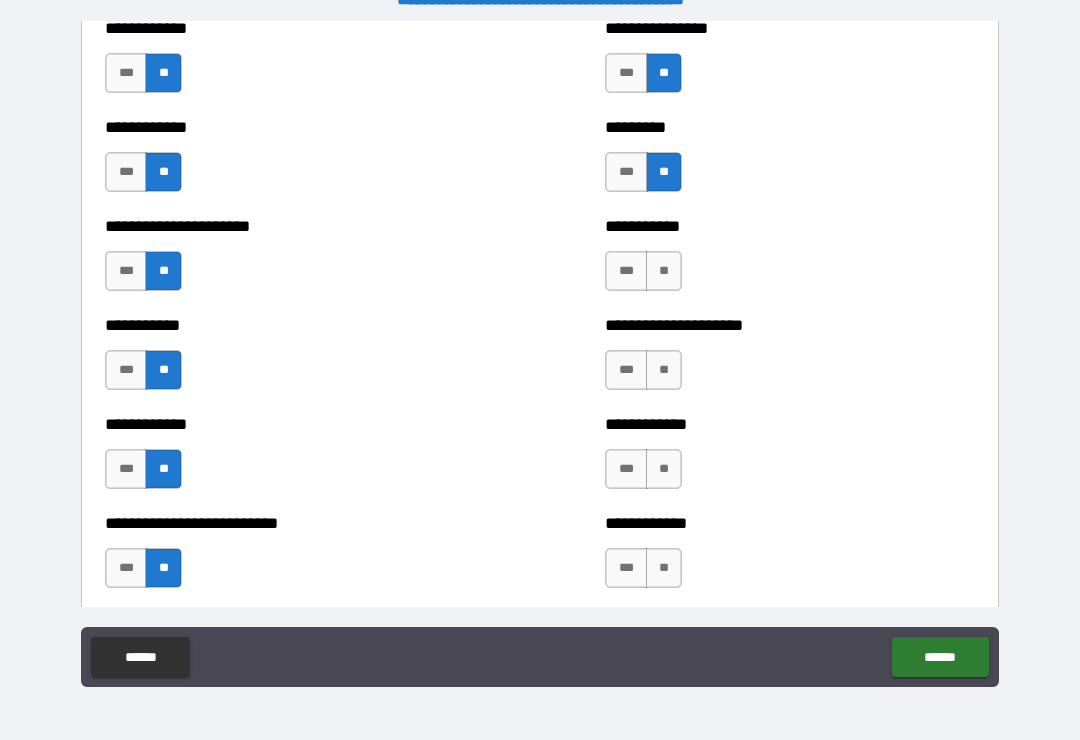 click on "**" at bounding box center (664, 568) 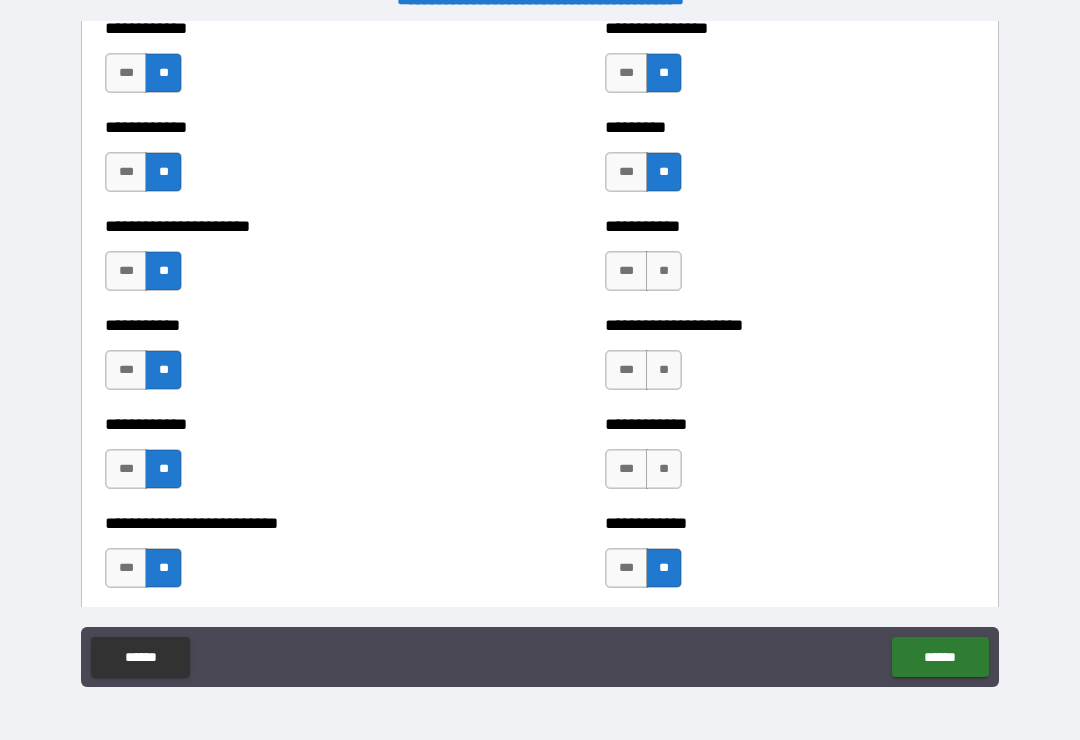 click on "**" at bounding box center (664, 469) 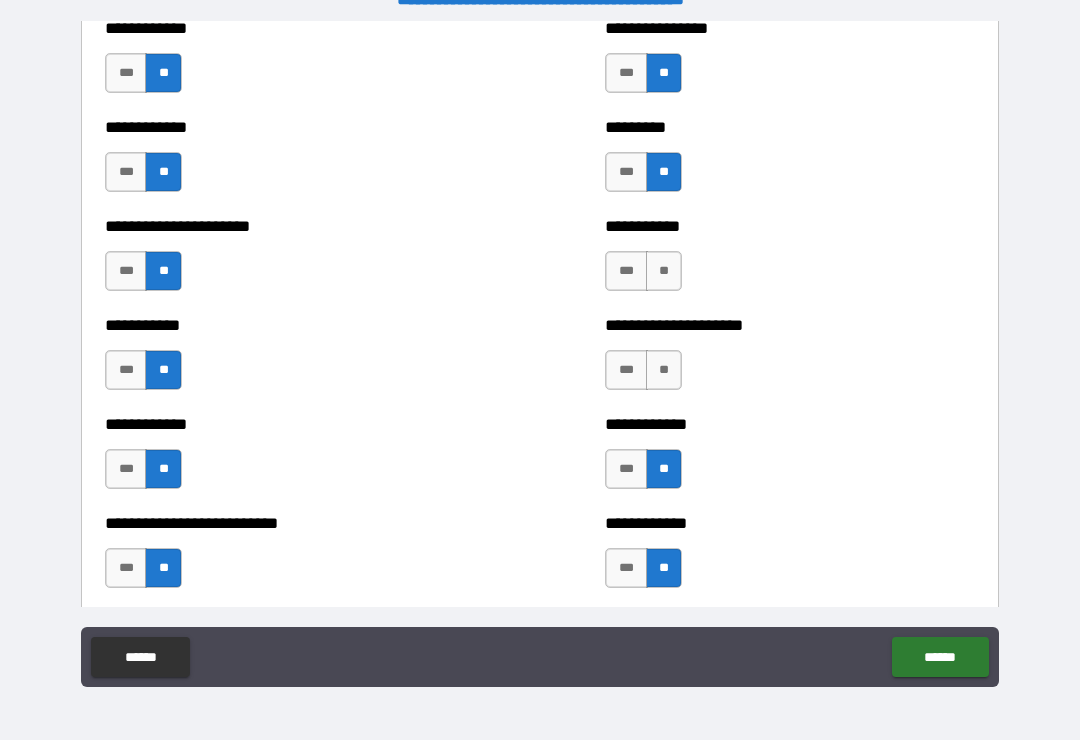 click on "**********" at bounding box center (790, 360) 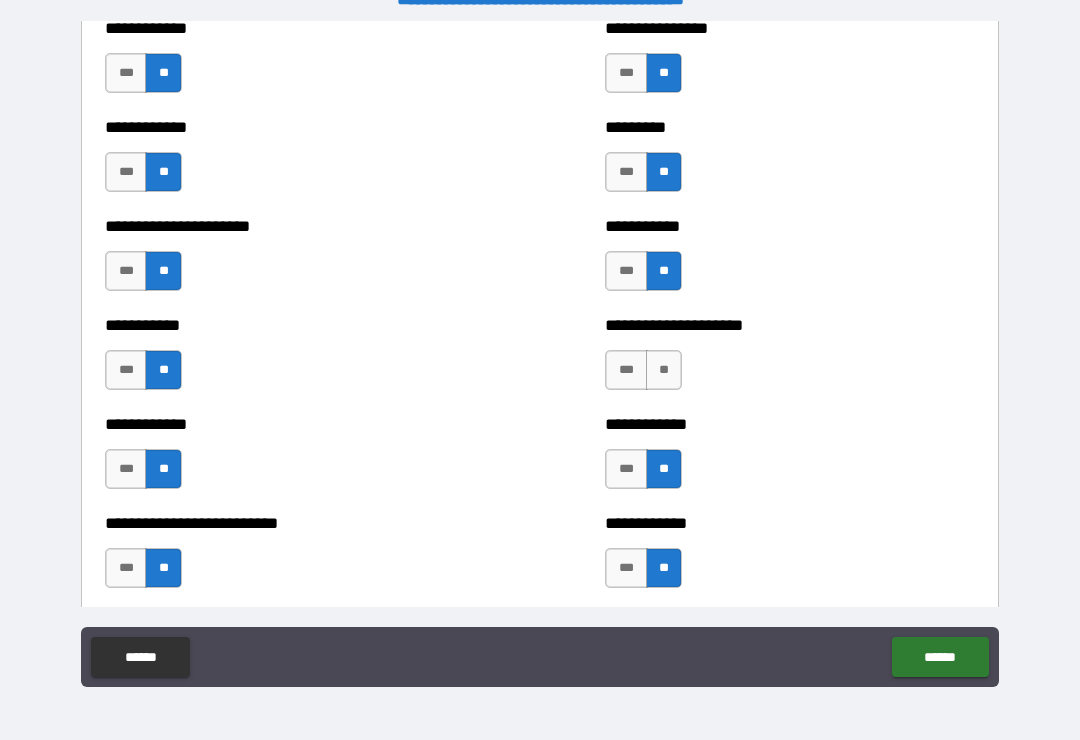 click on "**" at bounding box center (664, 370) 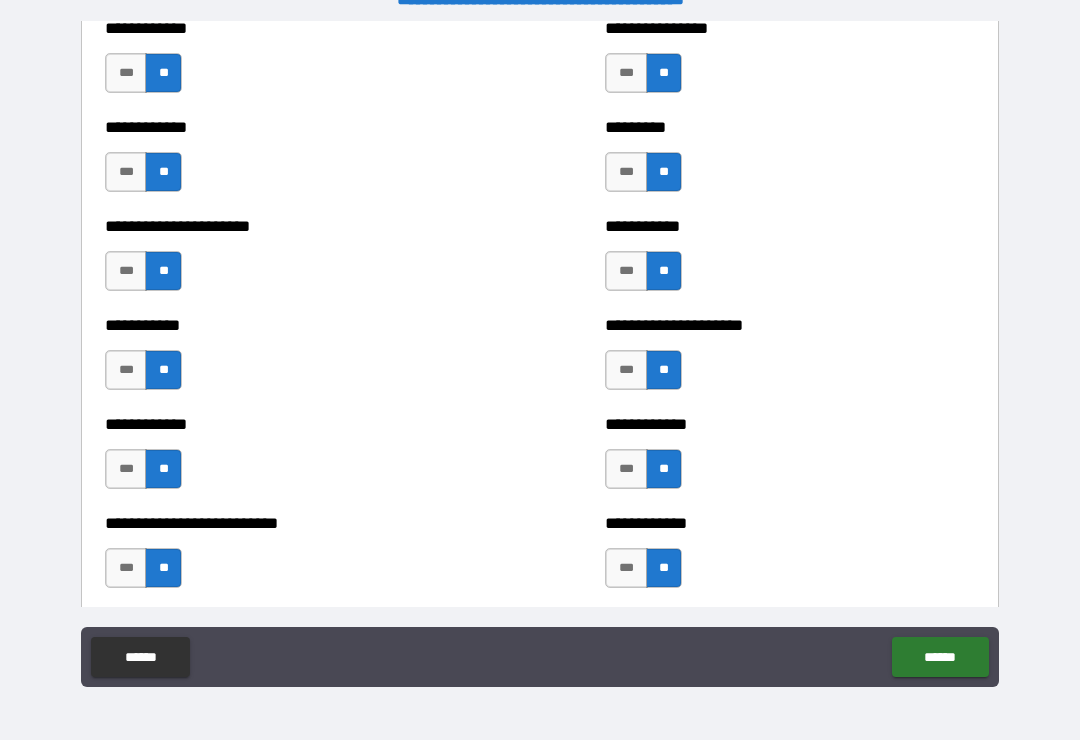 click on "**" at bounding box center (664, 271) 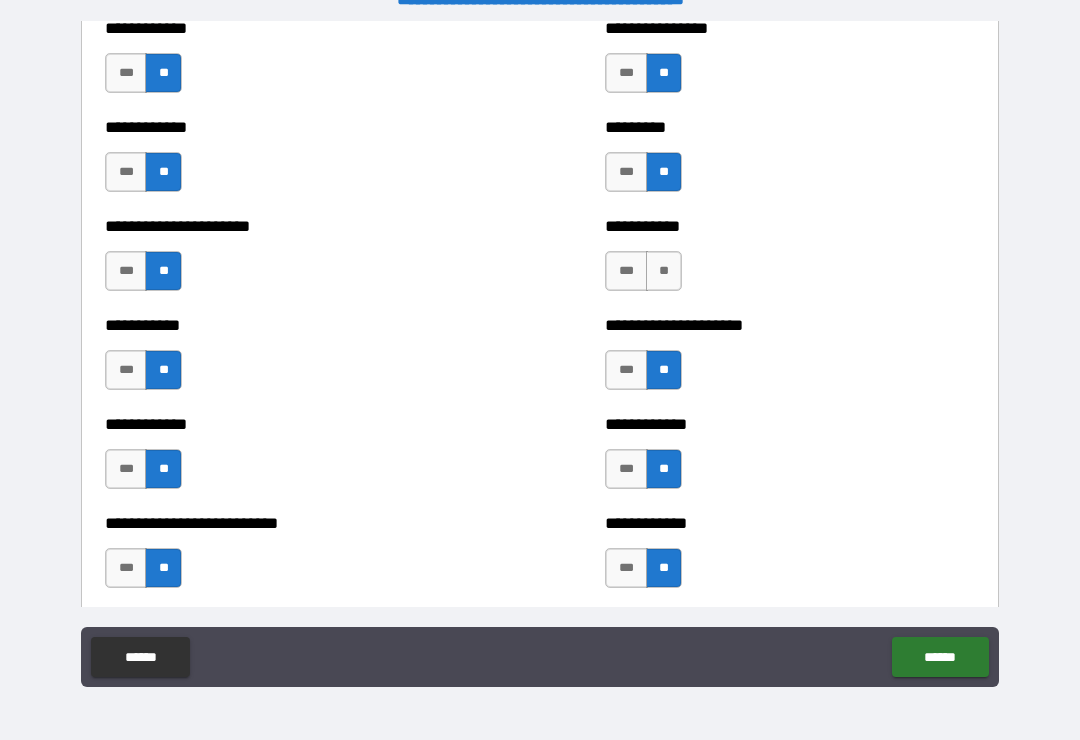 click on "**" at bounding box center [664, 271] 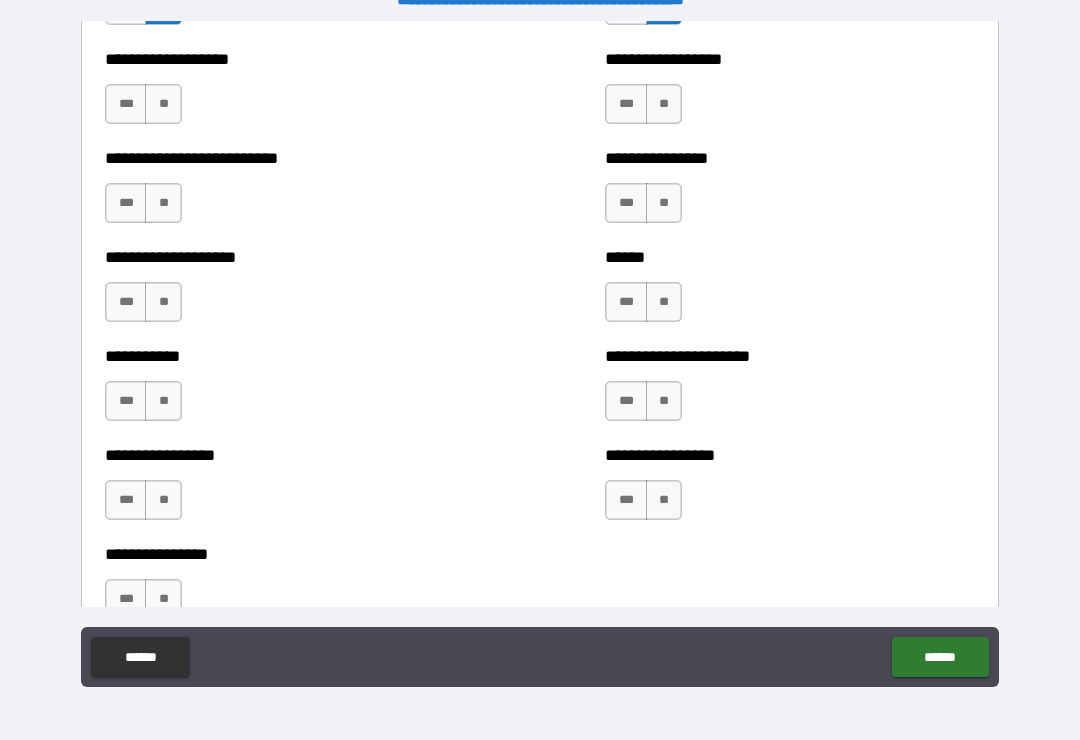 scroll, scrollTop: 5757, scrollLeft: 0, axis: vertical 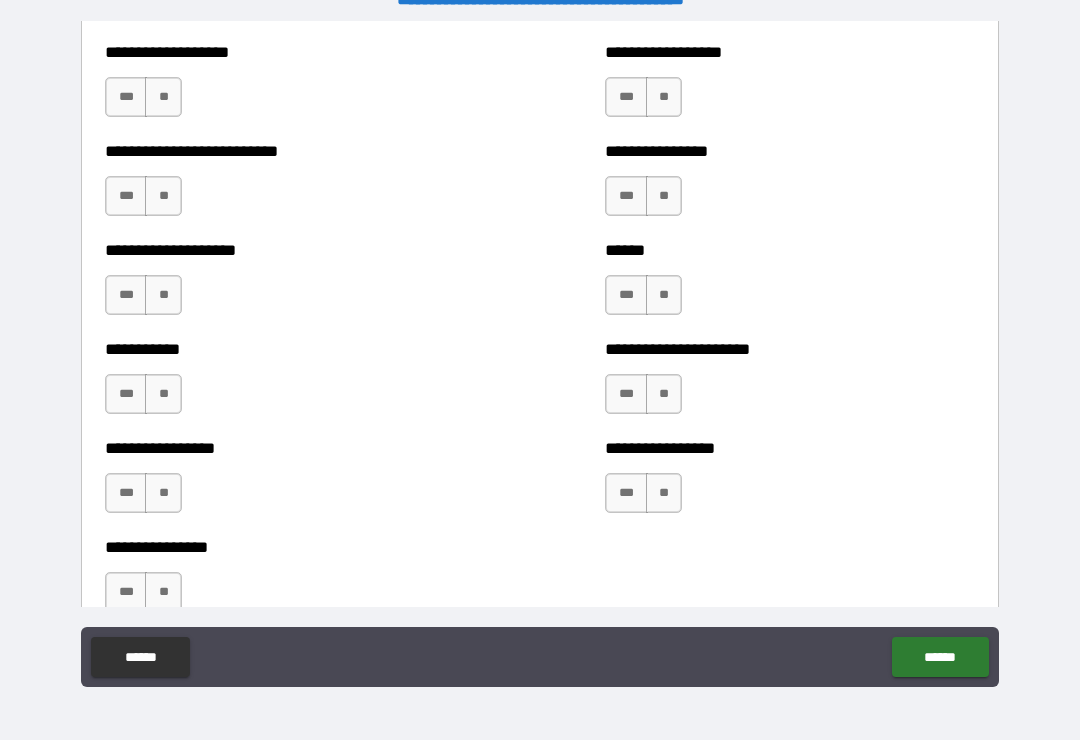 click on "**********" at bounding box center [290, 87] 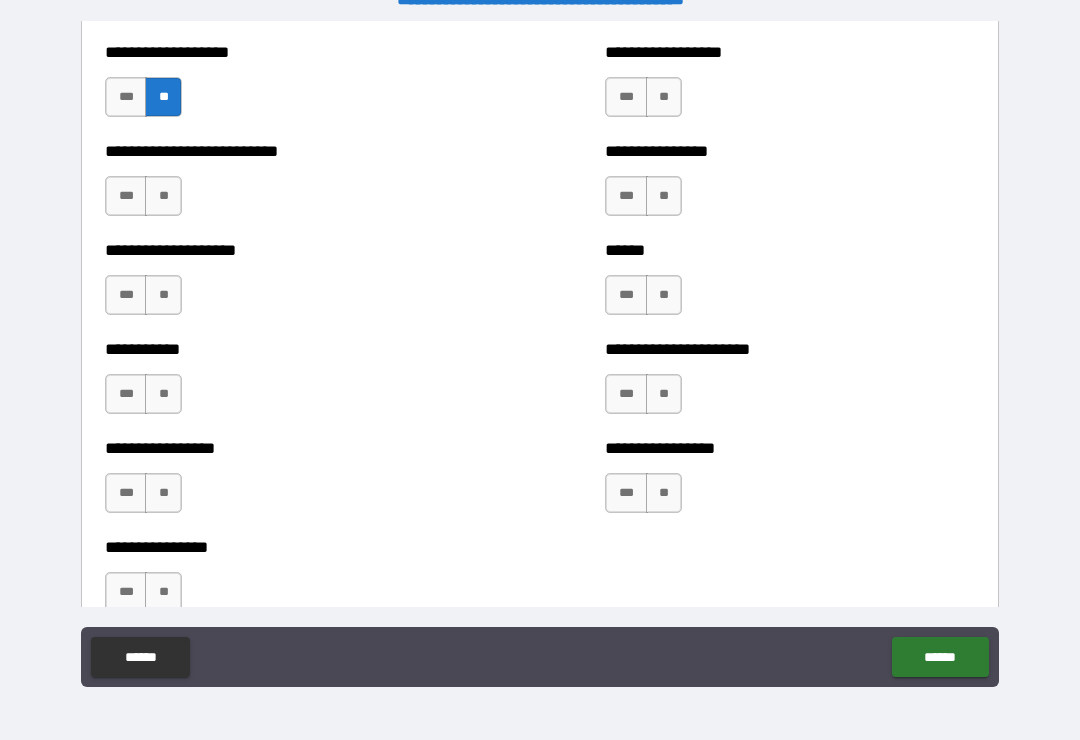 click on "**" at bounding box center (163, 196) 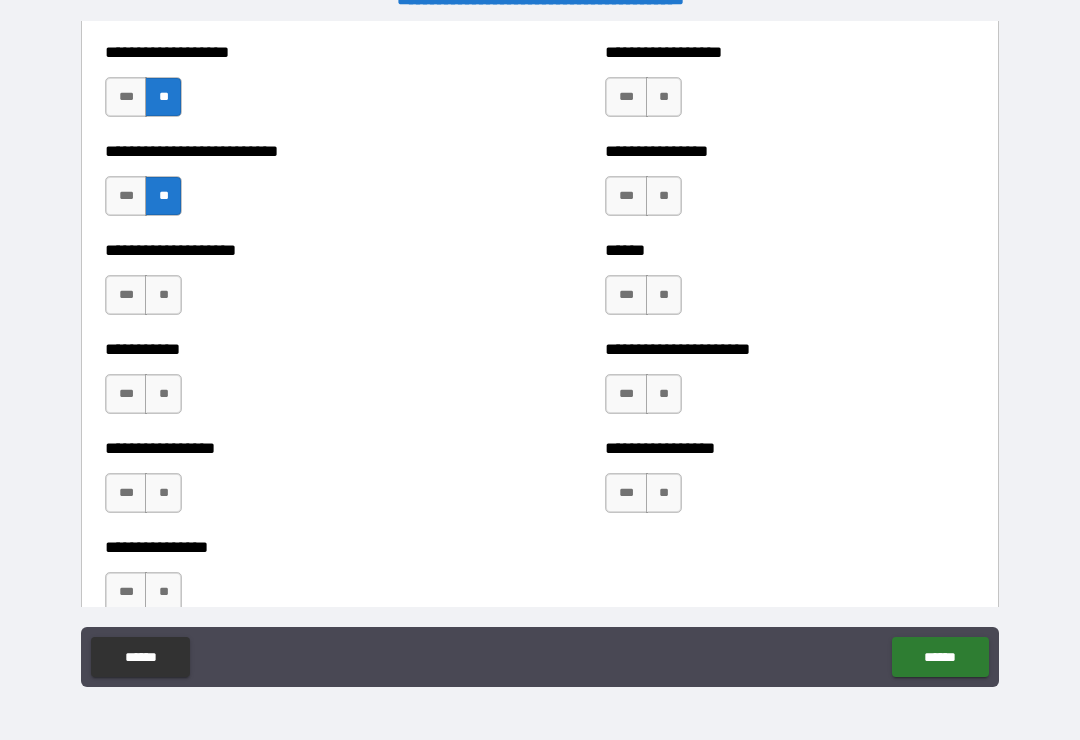 click on "**" at bounding box center [163, 394] 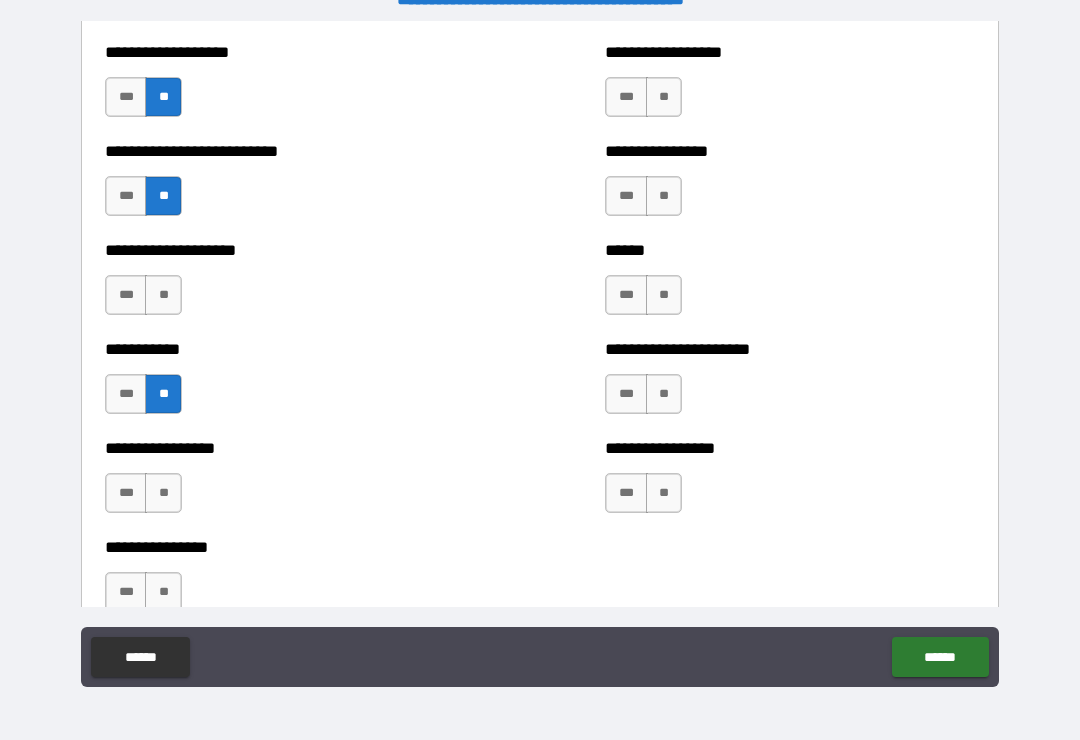 click on "**" at bounding box center (163, 295) 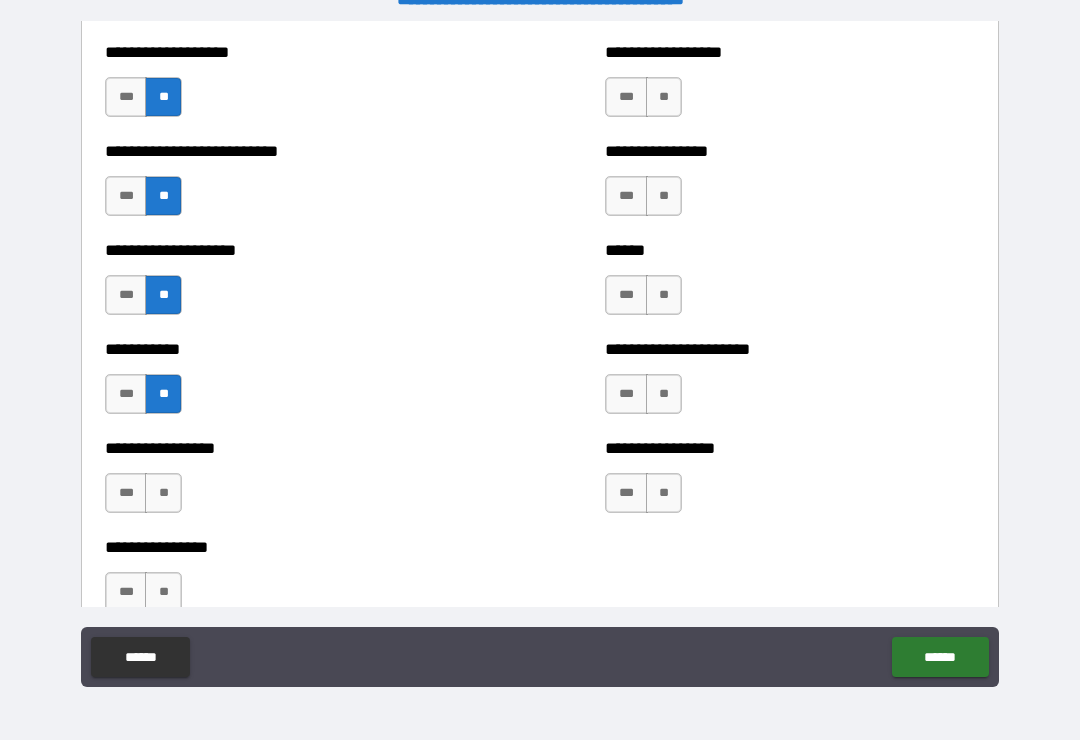 click on "**" at bounding box center (163, 493) 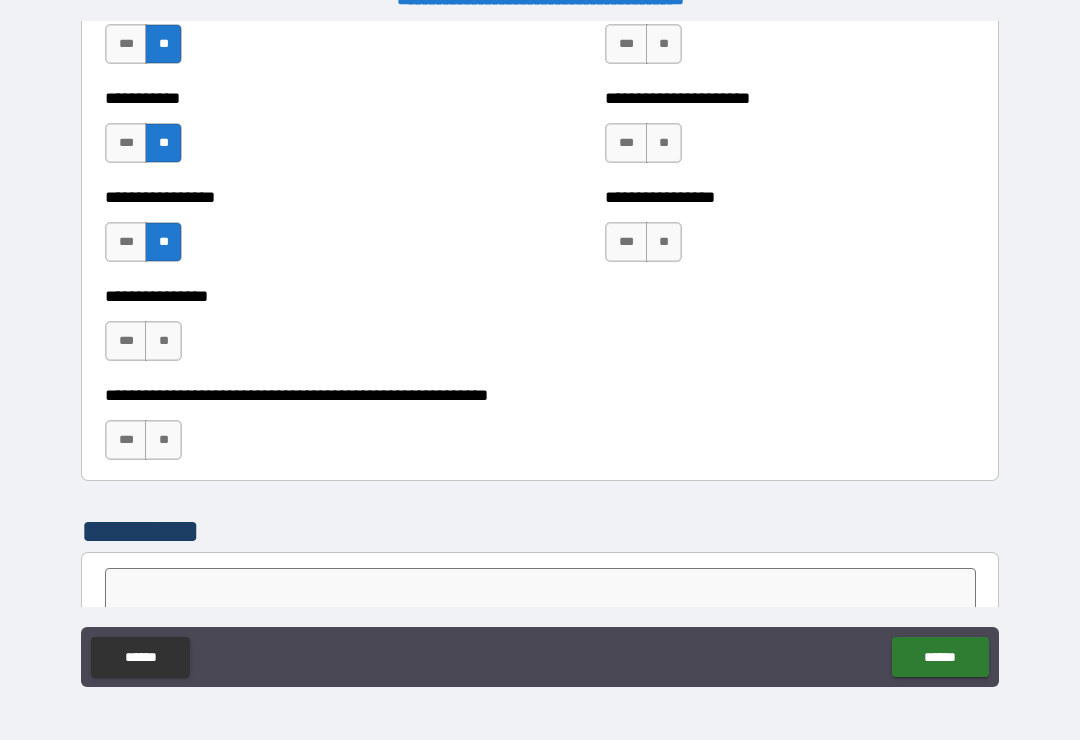 scroll, scrollTop: 6010, scrollLeft: 0, axis: vertical 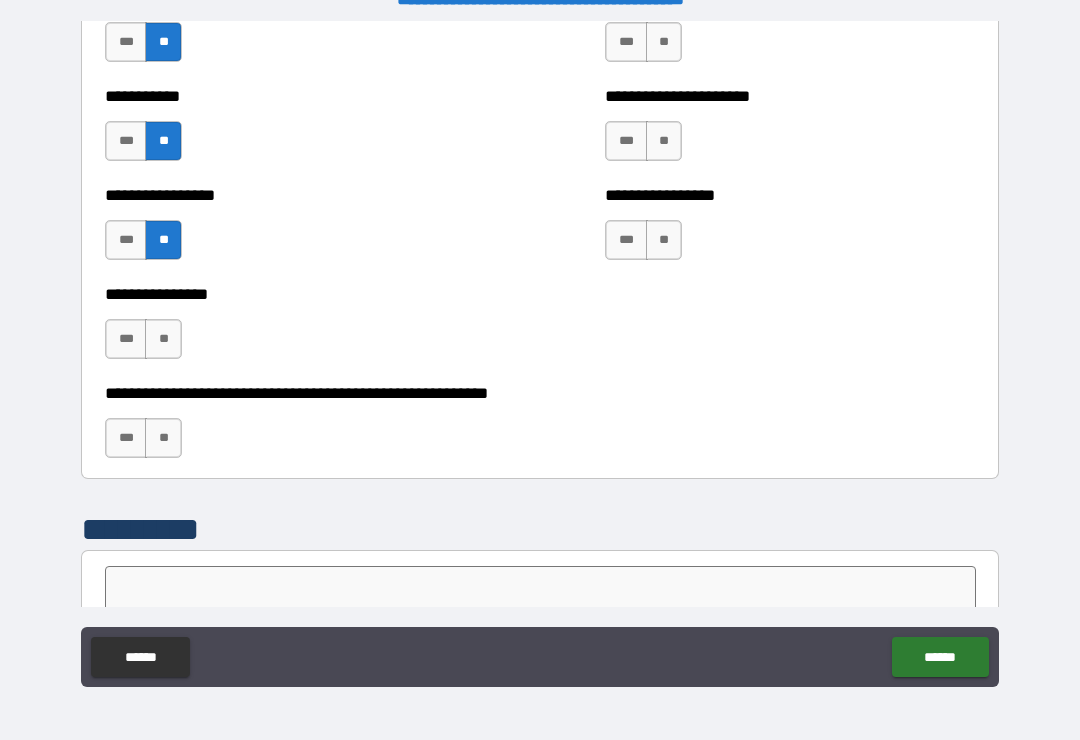click on "**" at bounding box center (163, 339) 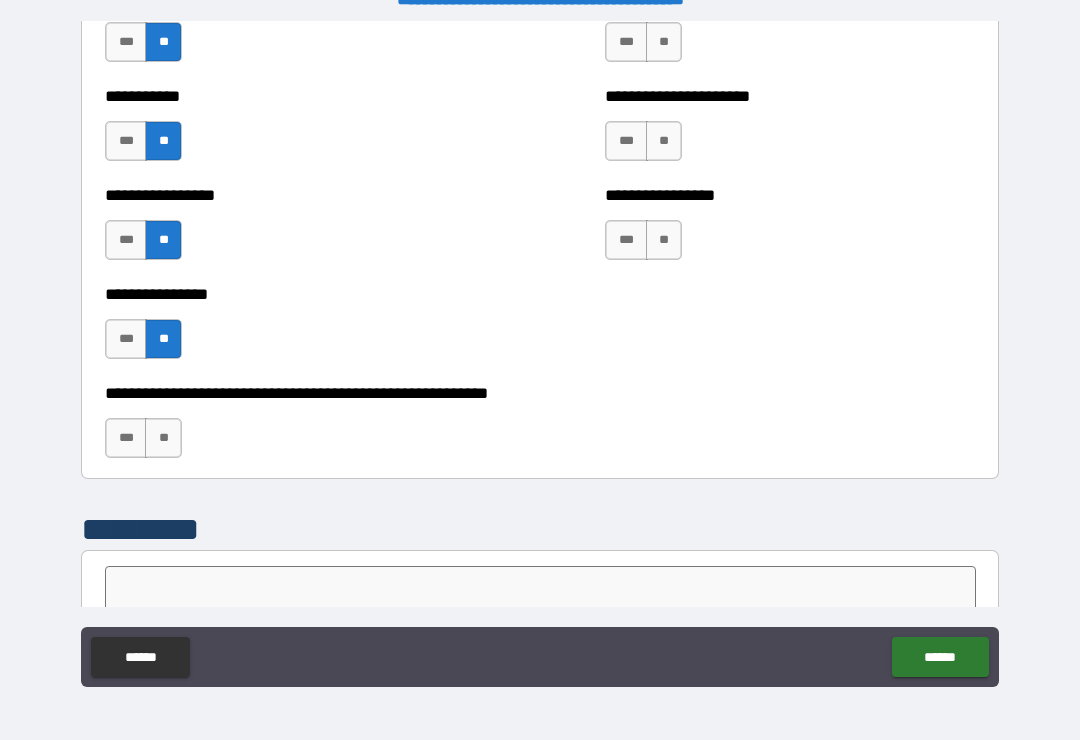 click on "**" at bounding box center (163, 438) 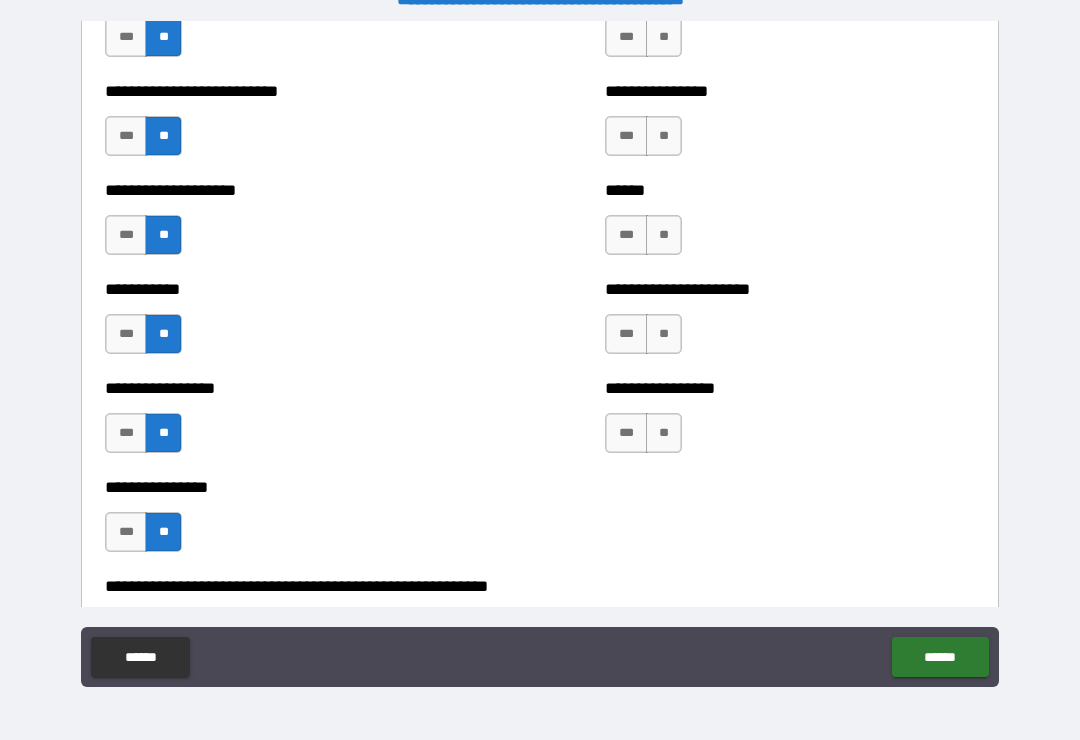 scroll, scrollTop: 5805, scrollLeft: 0, axis: vertical 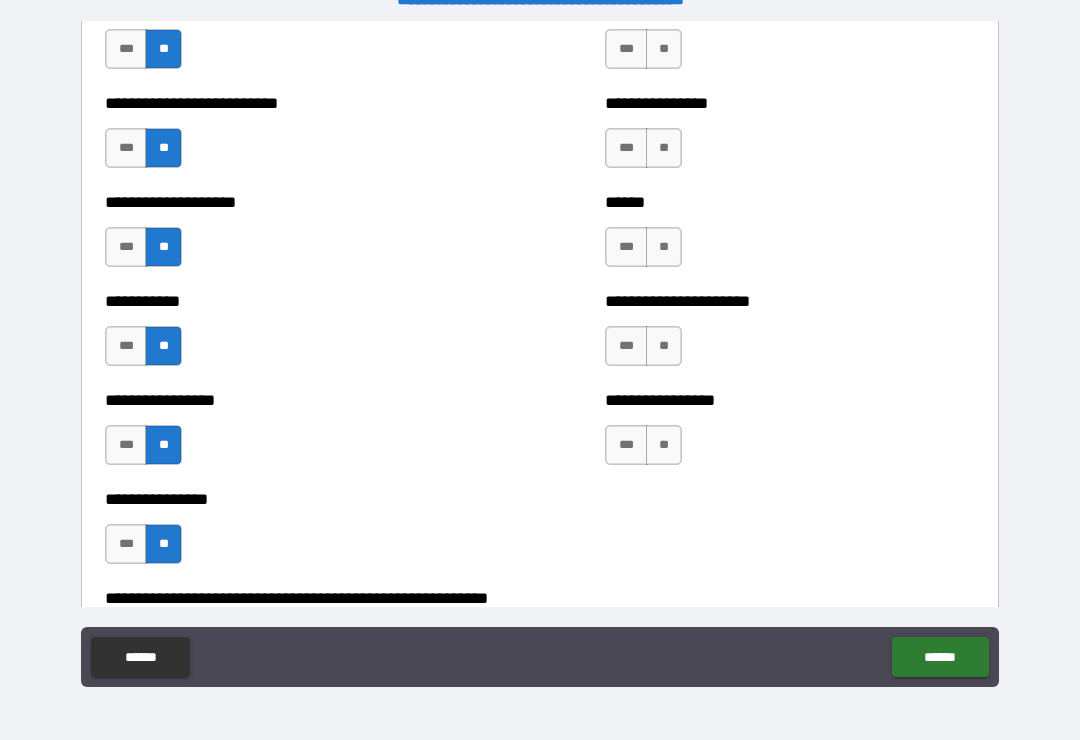 click on "**" at bounding box center [664, 445] 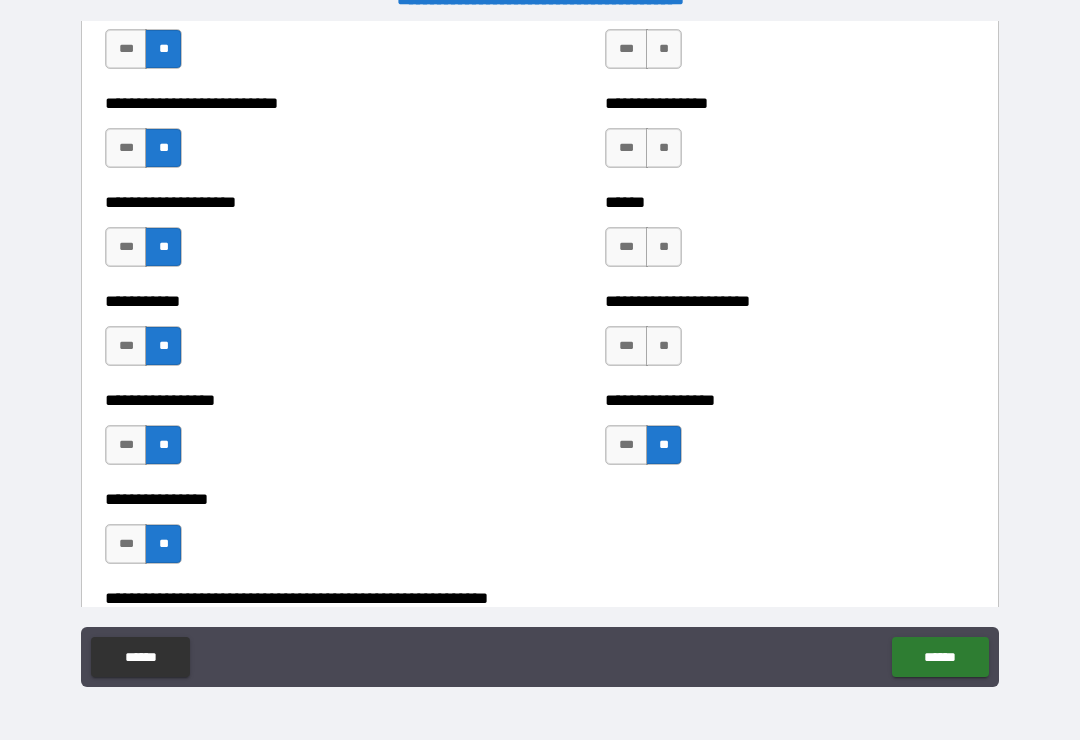 click on "**" at bounding box center (664, 346) 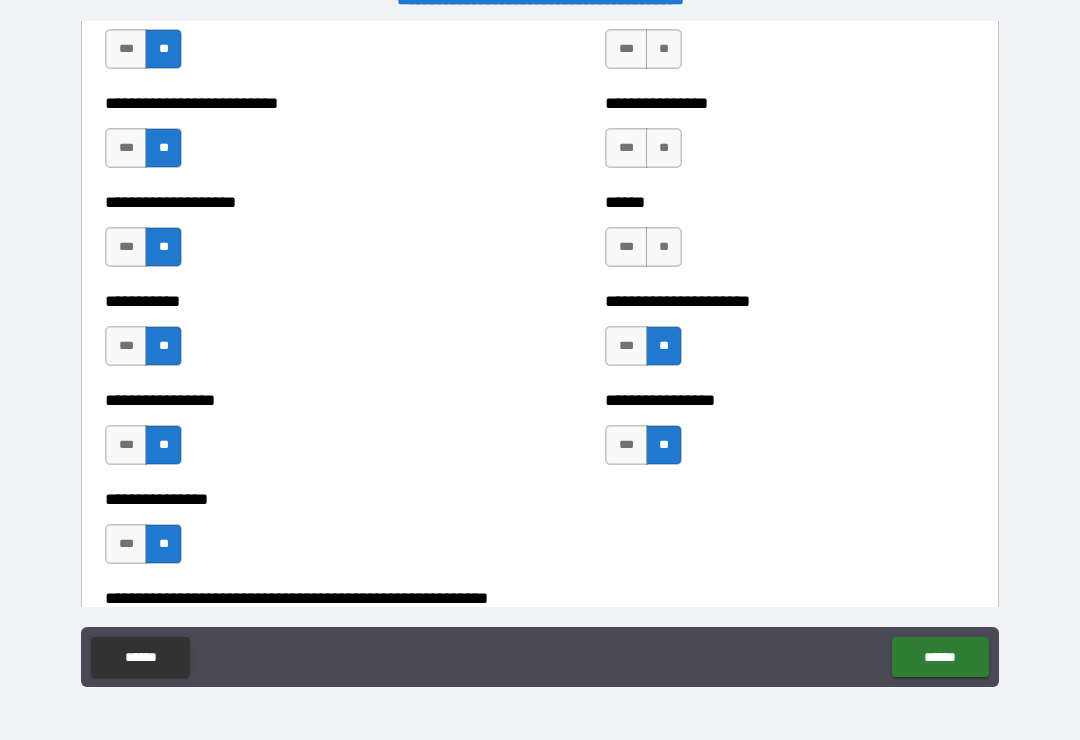 click on "**" at bounding box center [664, 247] 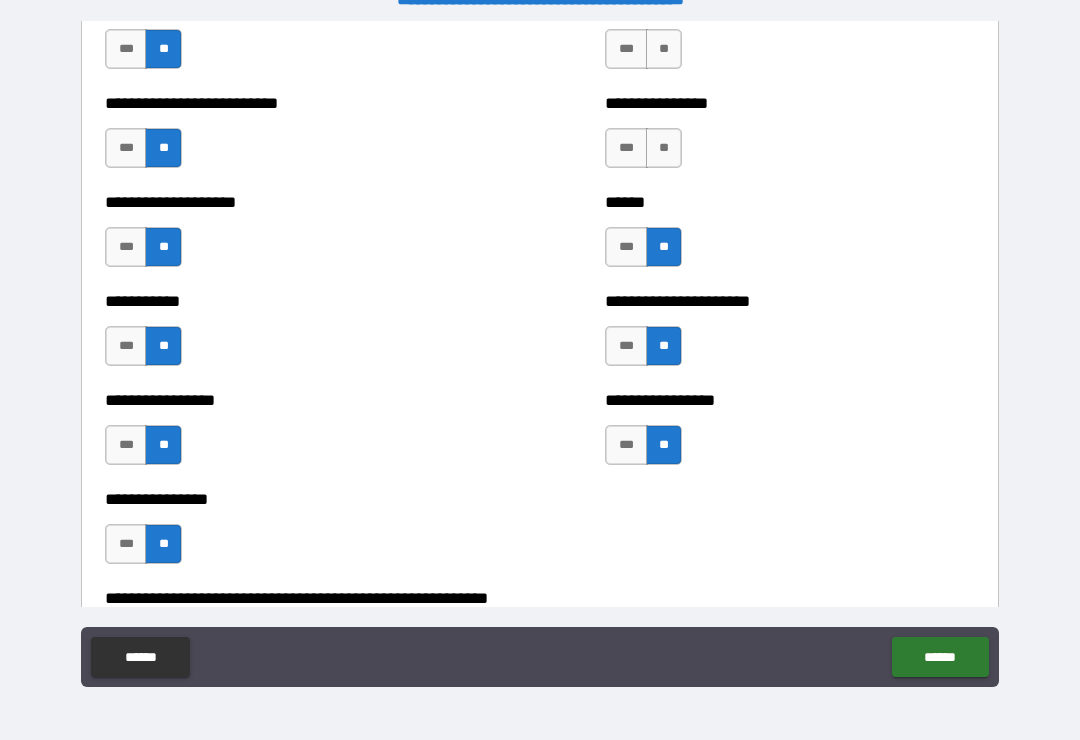 click on "**" at bounding box center [664, 148] 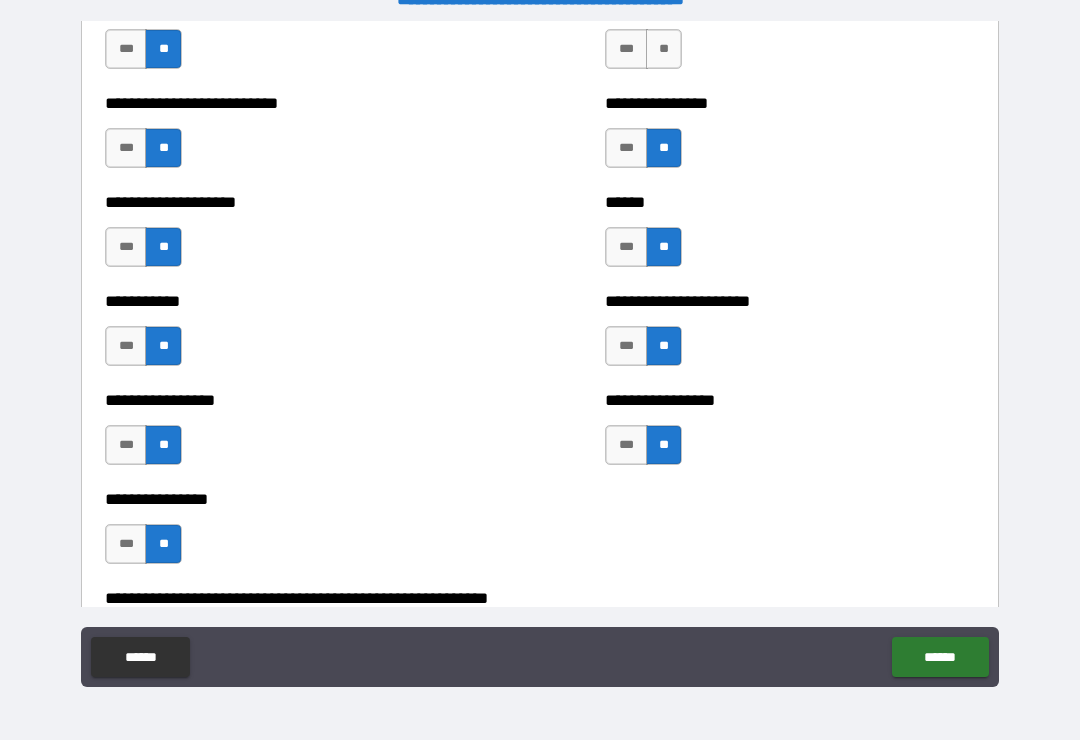 click on "**" at bounding box center (664, 49) 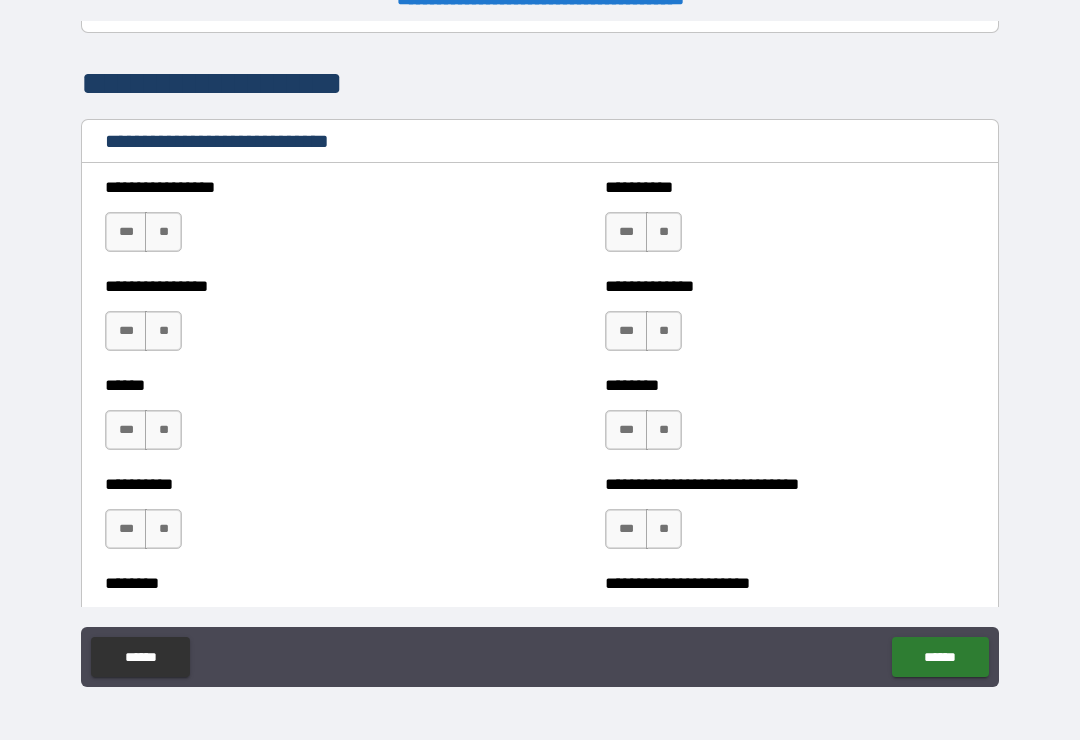 scroll, scrollTop: 6635, scrollLeft: 0, axis: vertical 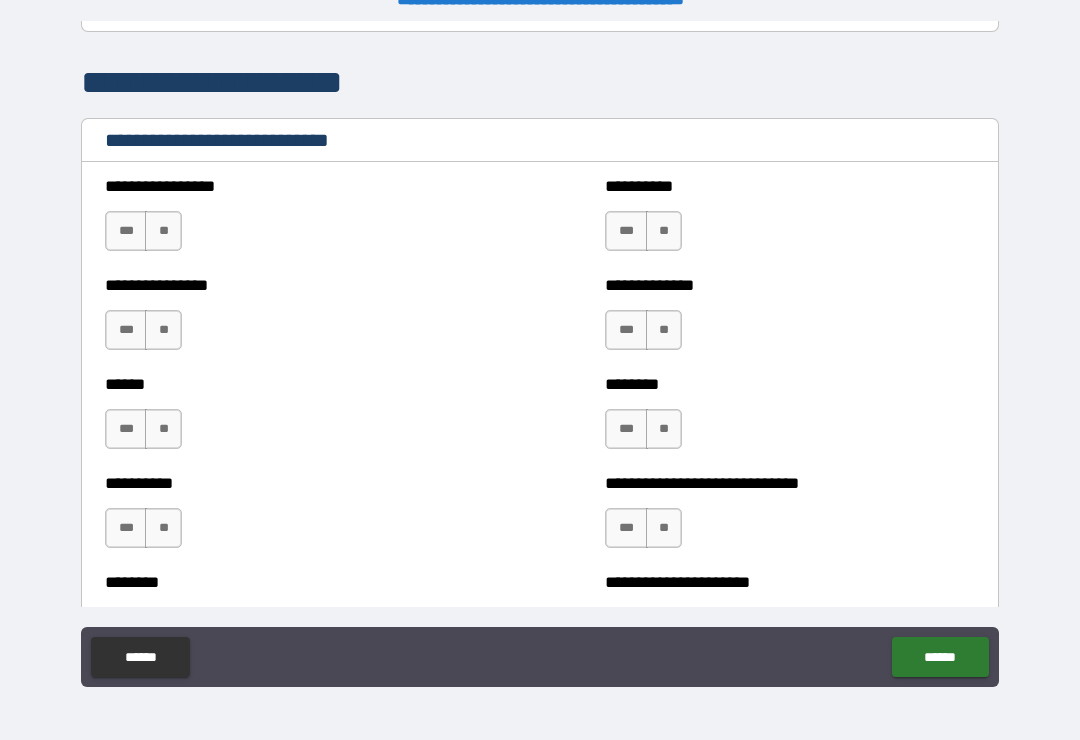click on "***" at bounding box center (126, 231) 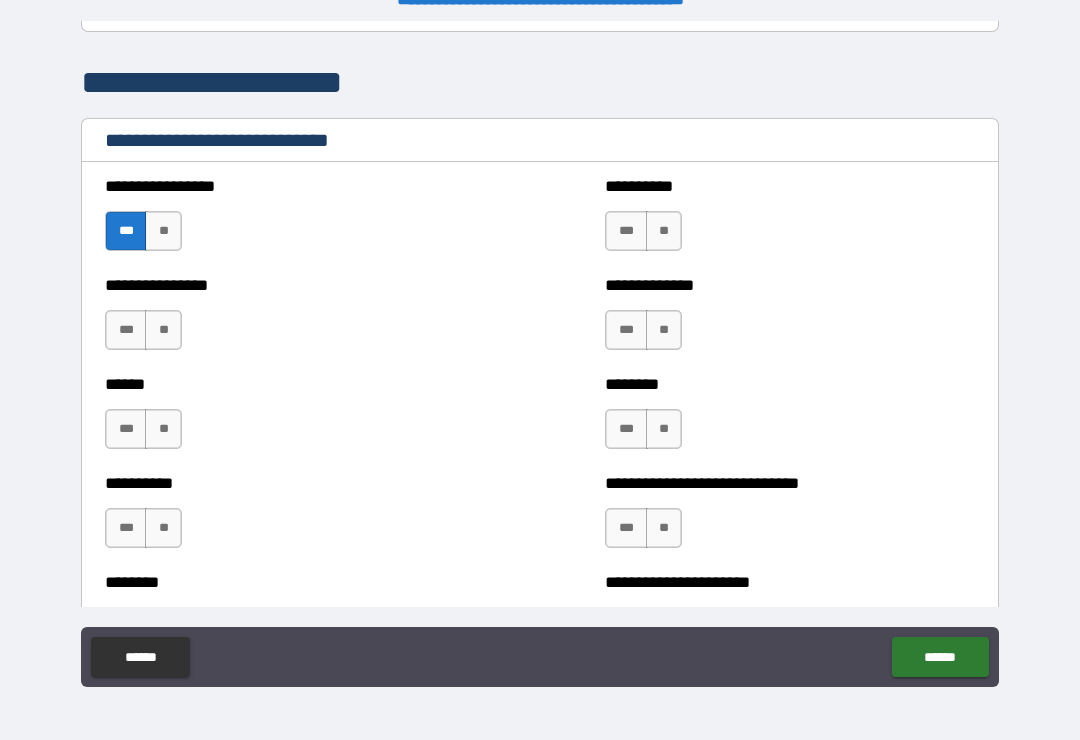 click on "**" at bounding box center (664, 231) 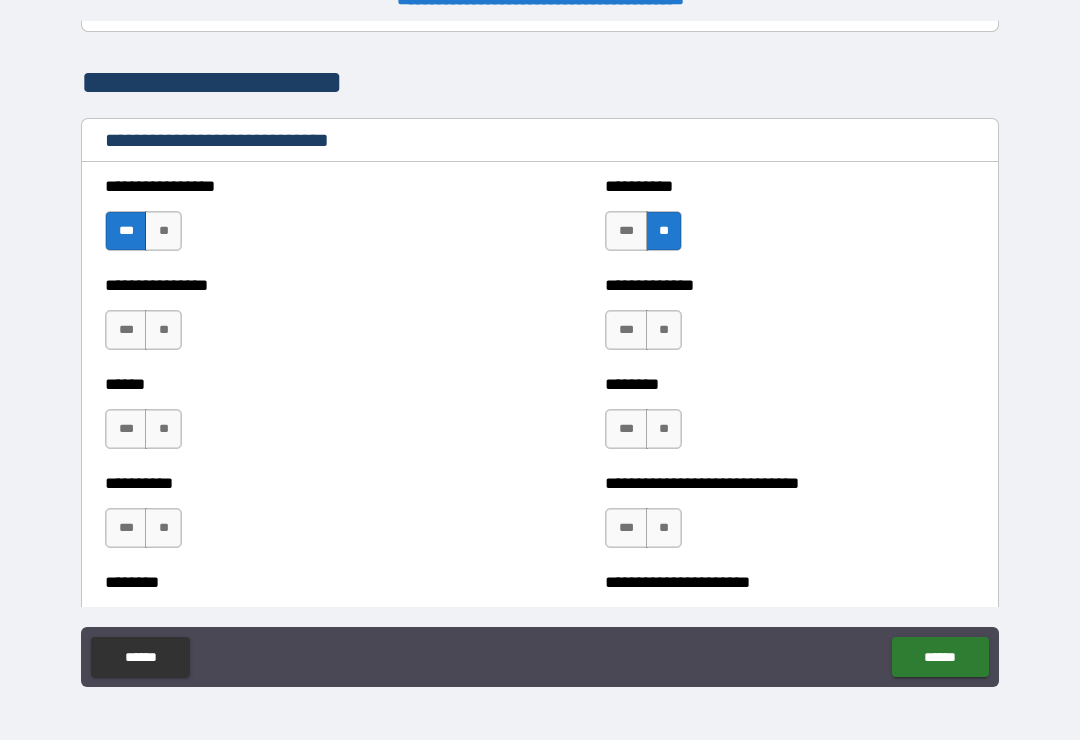 click on "**" at bounding box center [163, 330] 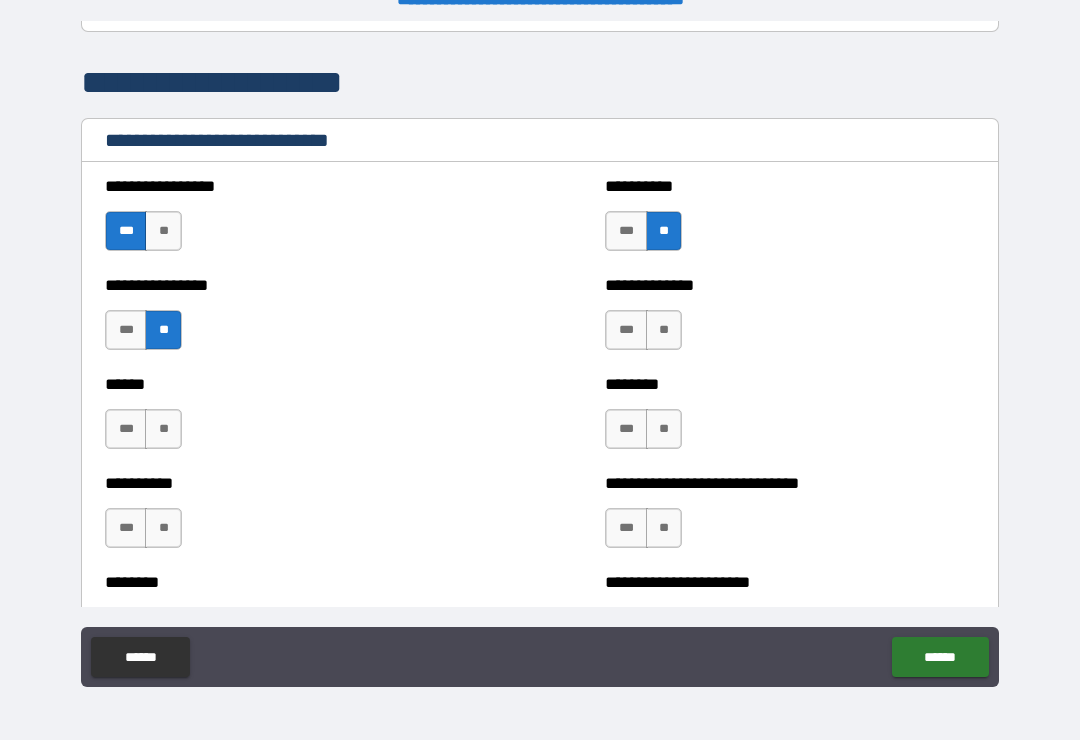 click on "***" at bounding box center (626, 330) 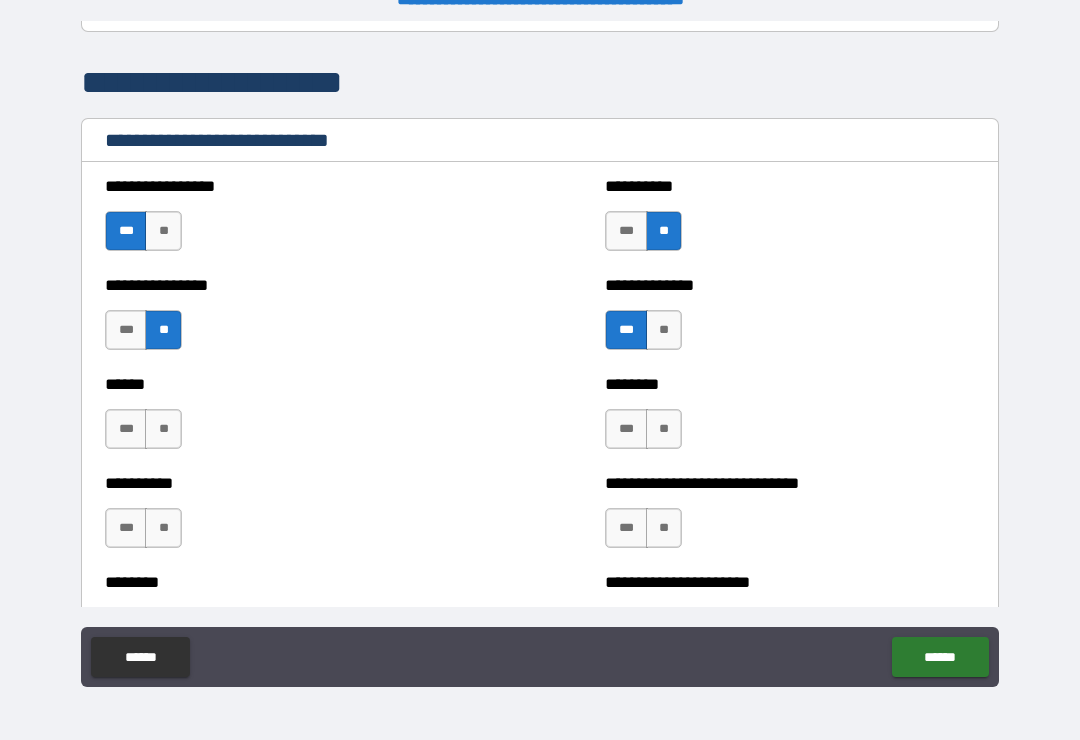 click on "**" at bounding box center [163, 429] 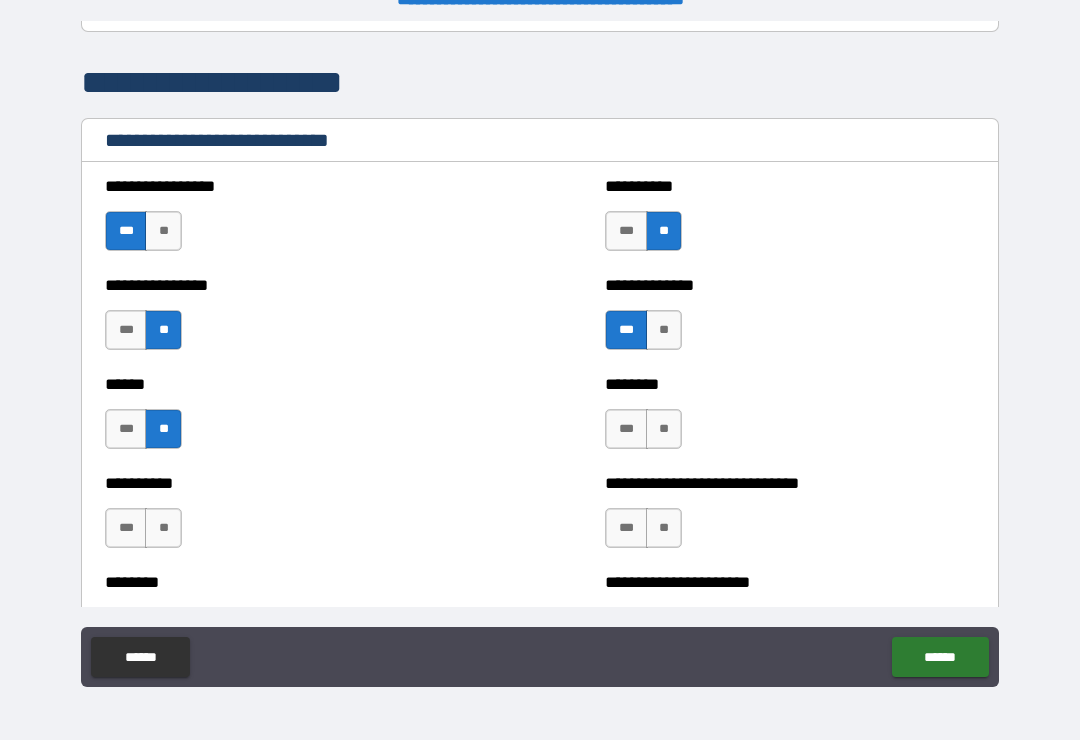 click on "**" at bounding box center (664, 429) 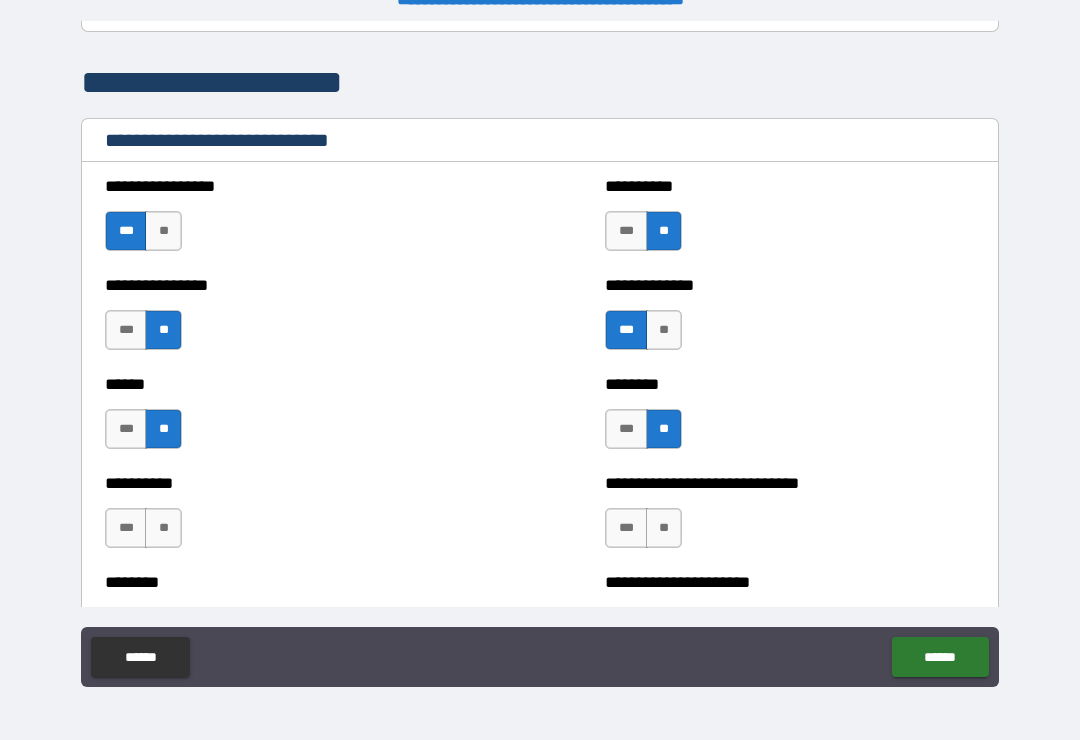 click on "***" at bounding box center [626, 429] 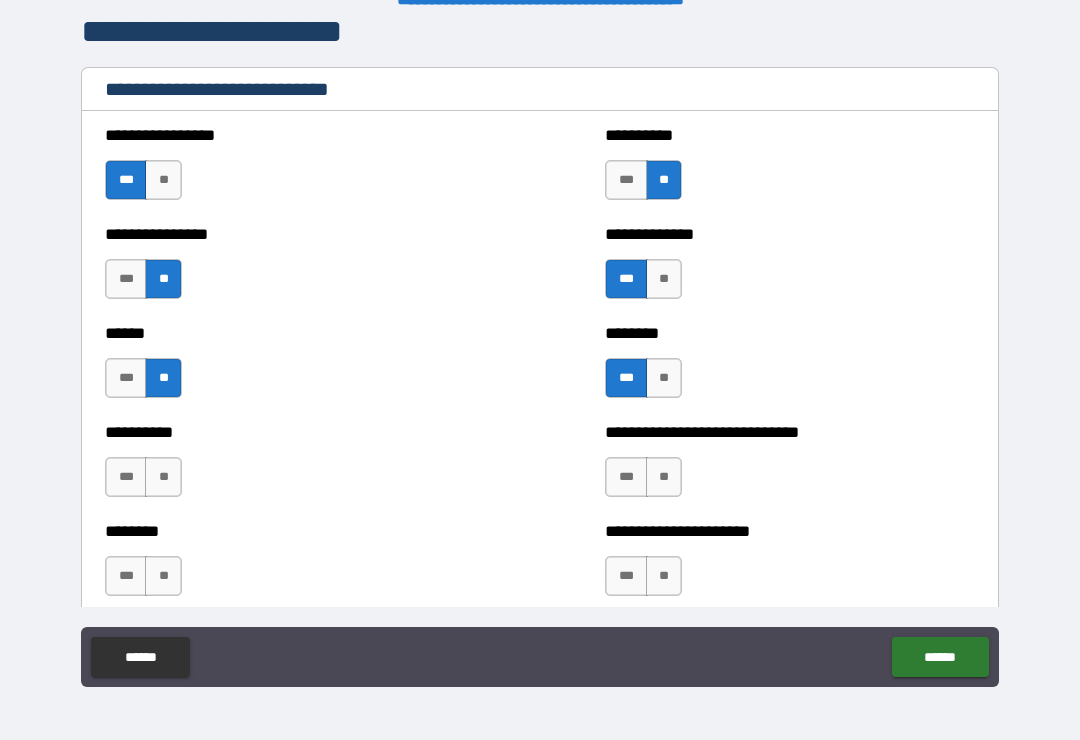 scroll, scrollTop: 6695, scrollLeft: 0, axis: vertical 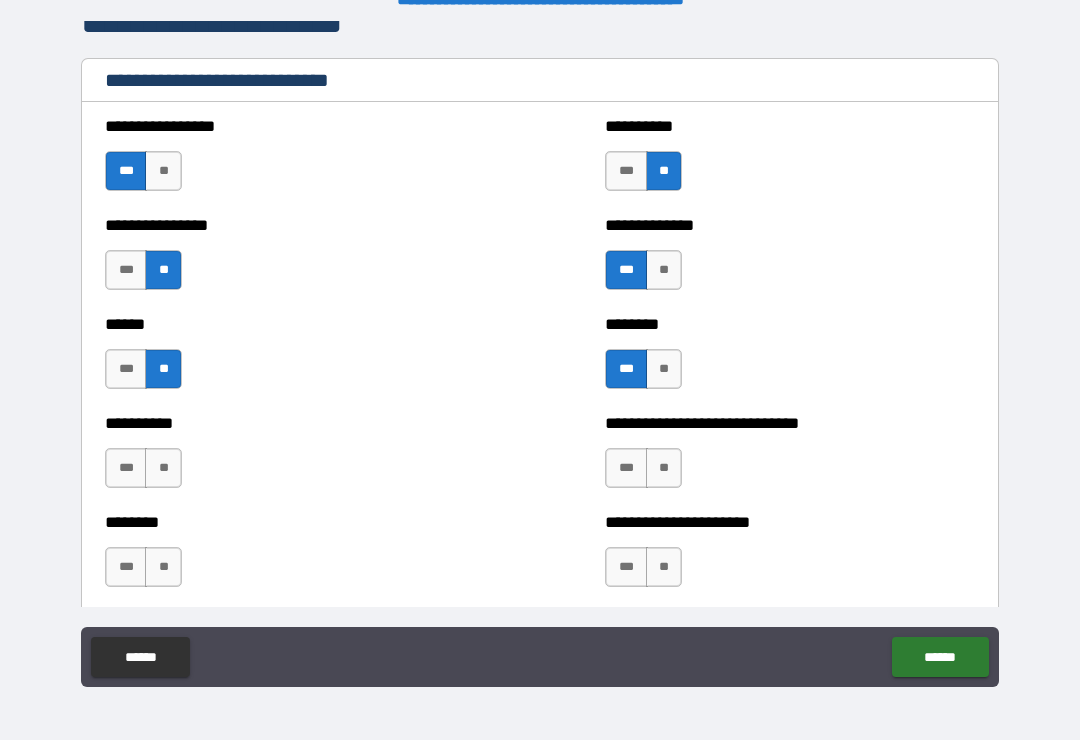 click on "**" at bounding box center (163, 468) 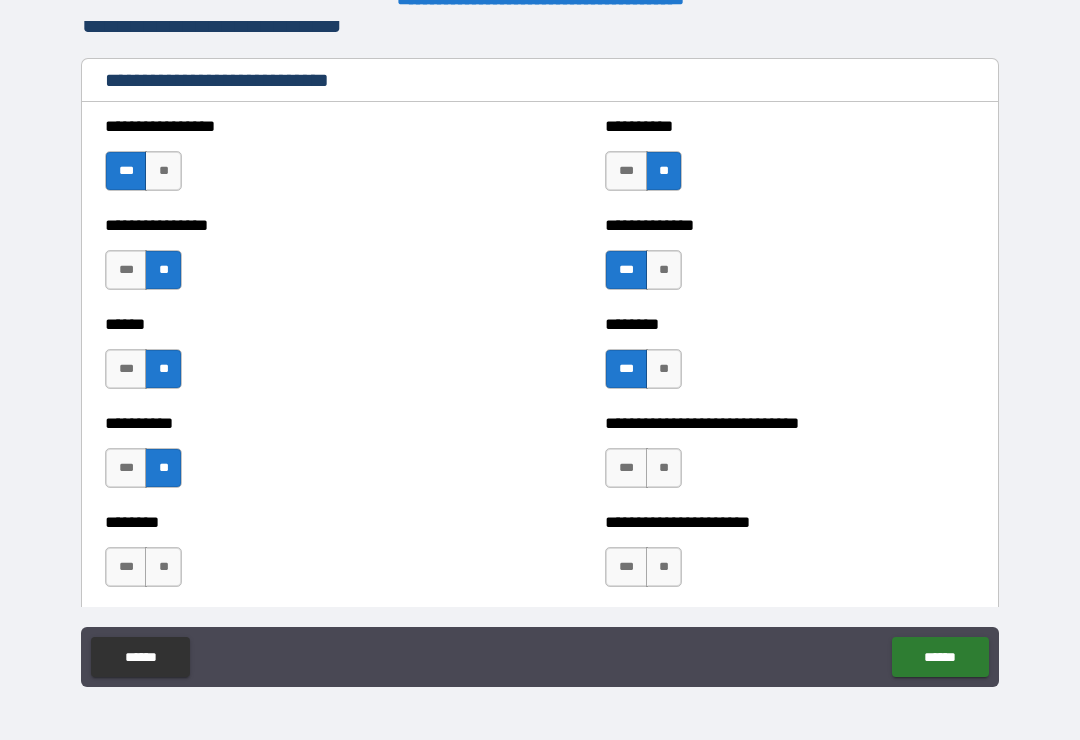 click on "***" at bounding box center (626, 468) 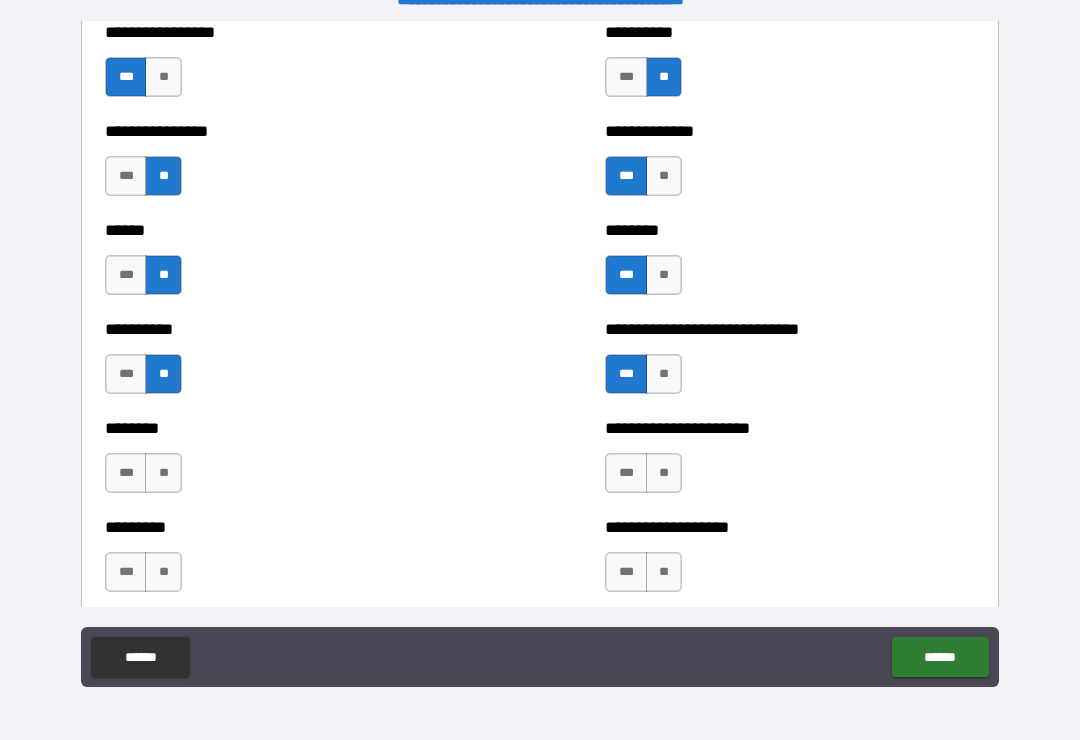scroll, scrollTop: 6790, scrollLeft: 0, axis: vertical 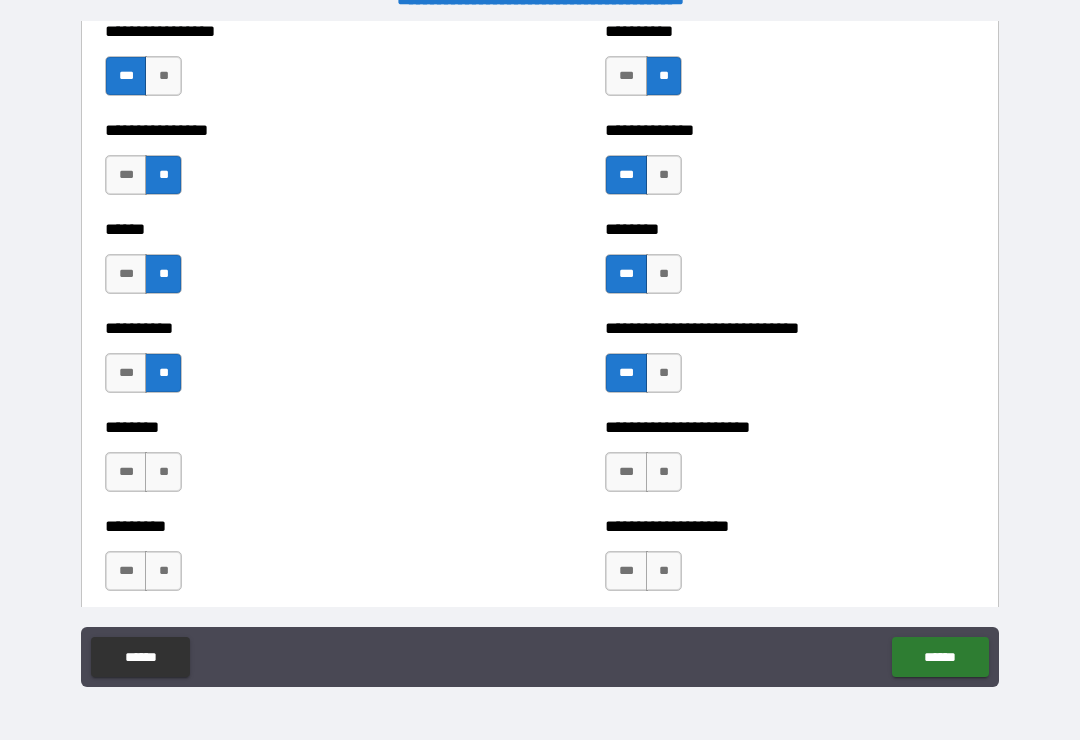 click on "***" at bounding box center (626, 472) 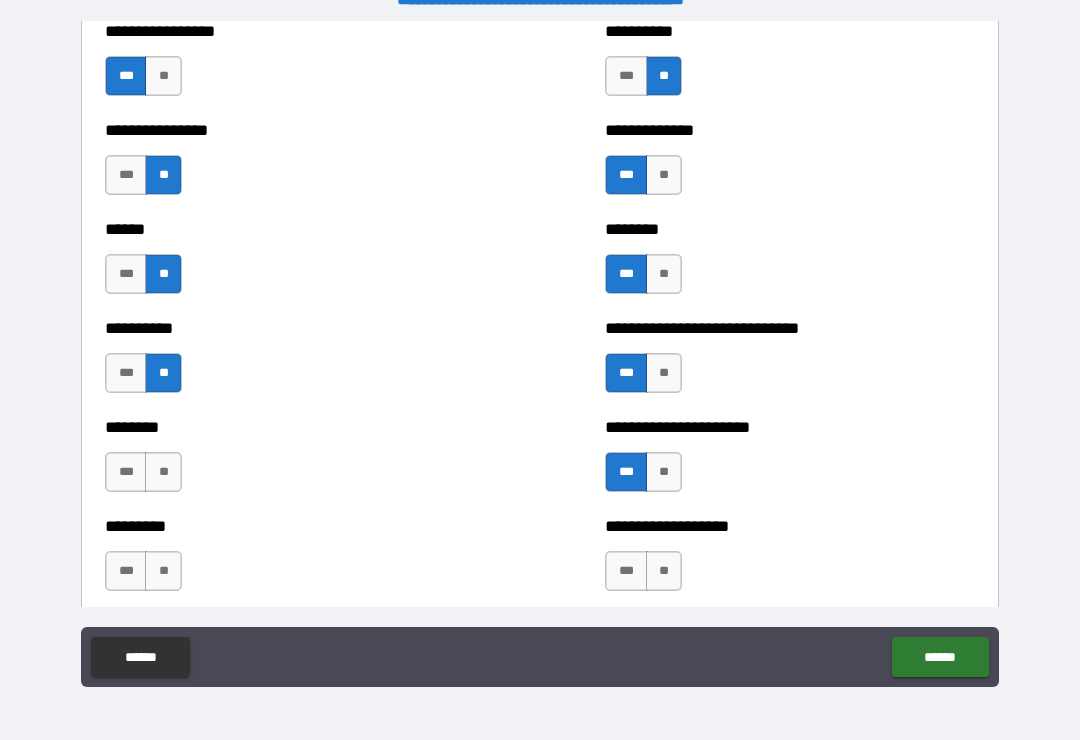 click on "**" at bounding box center [163, 472] 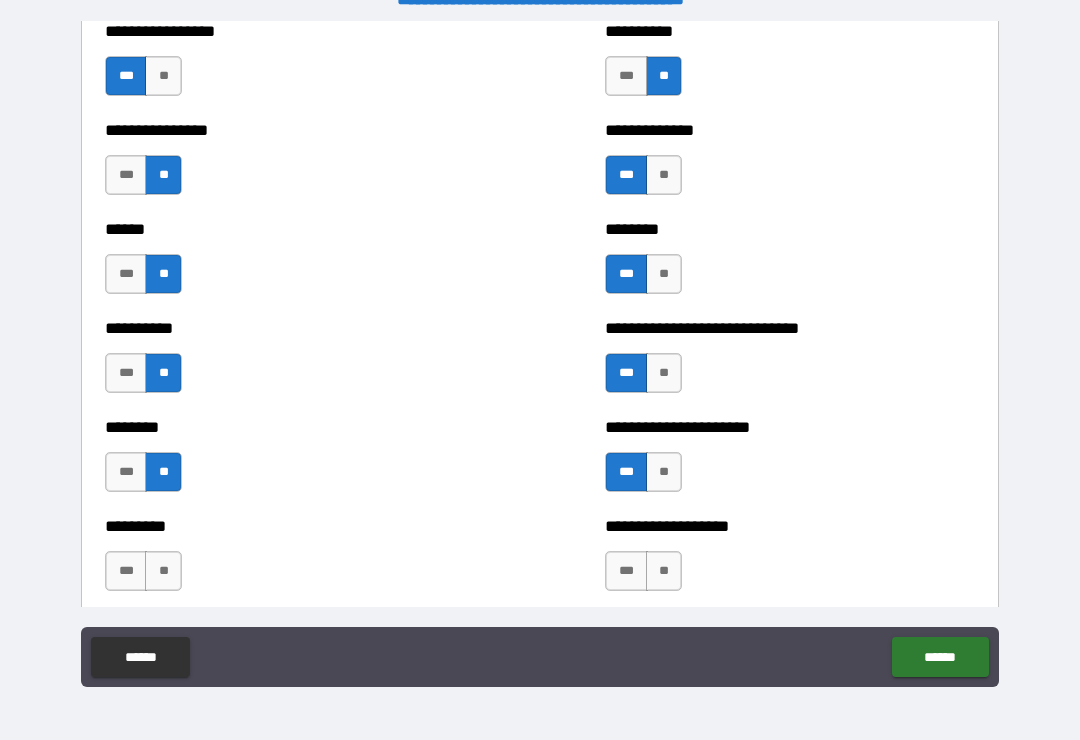 click on "**" at bounding box center [163, 571] 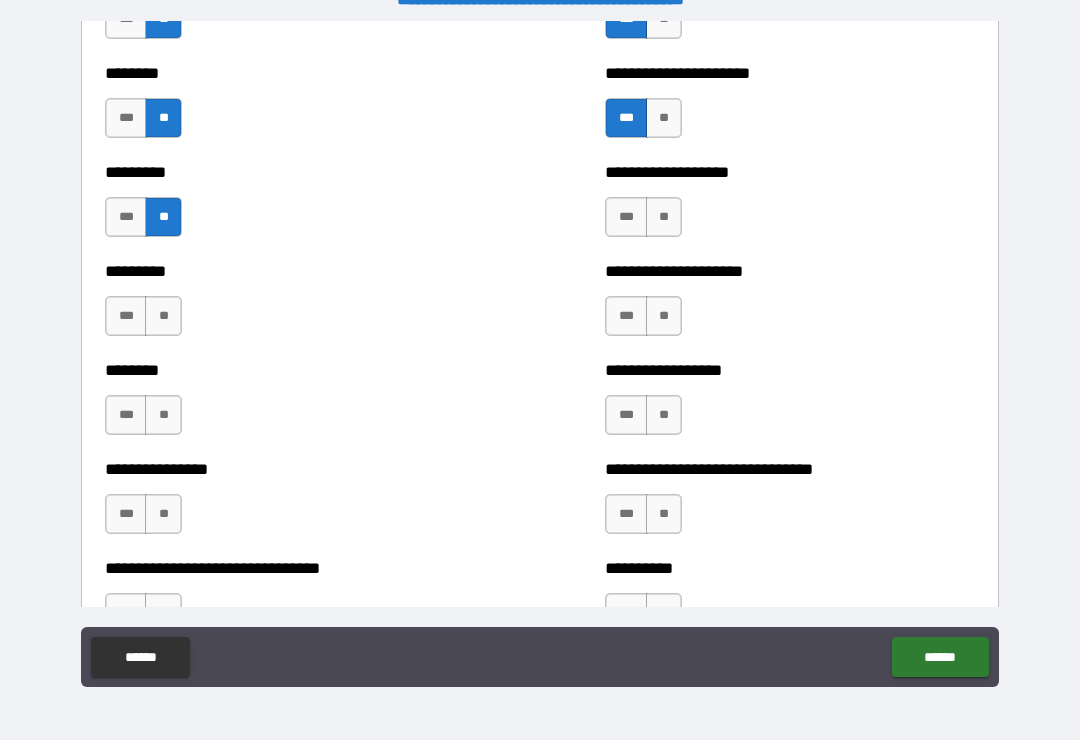 scroll, scrollTop: 7151, scrollLeft: 0, axis: vertical 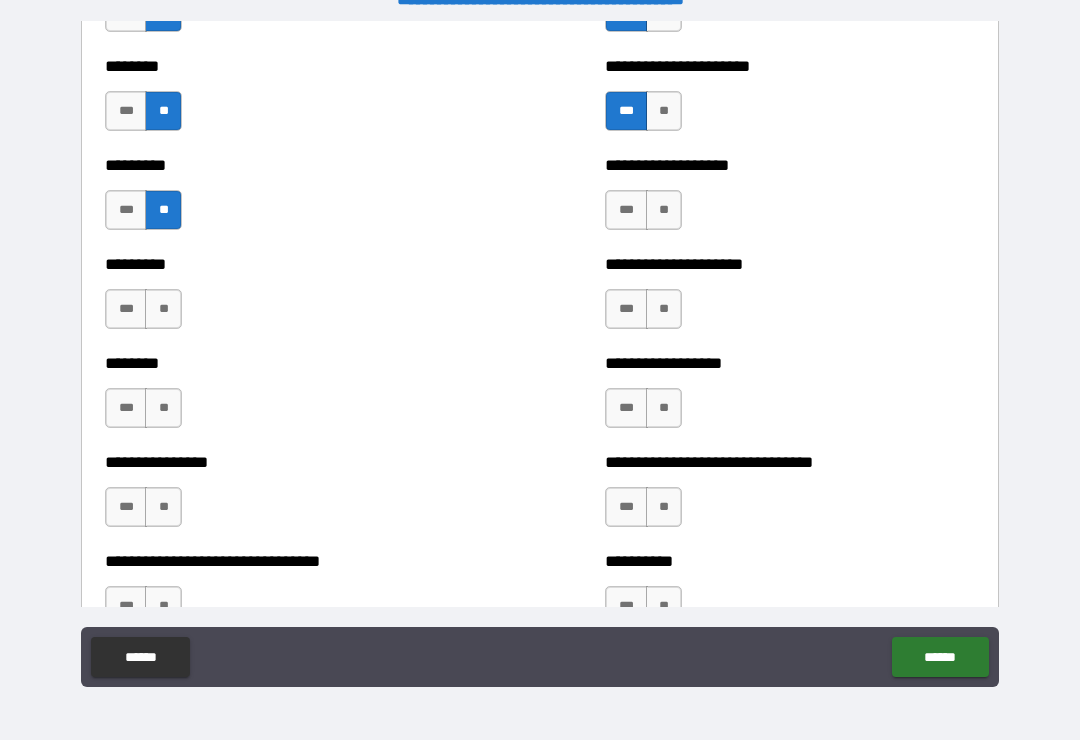 click on "**" at bounding box center (664, 210) 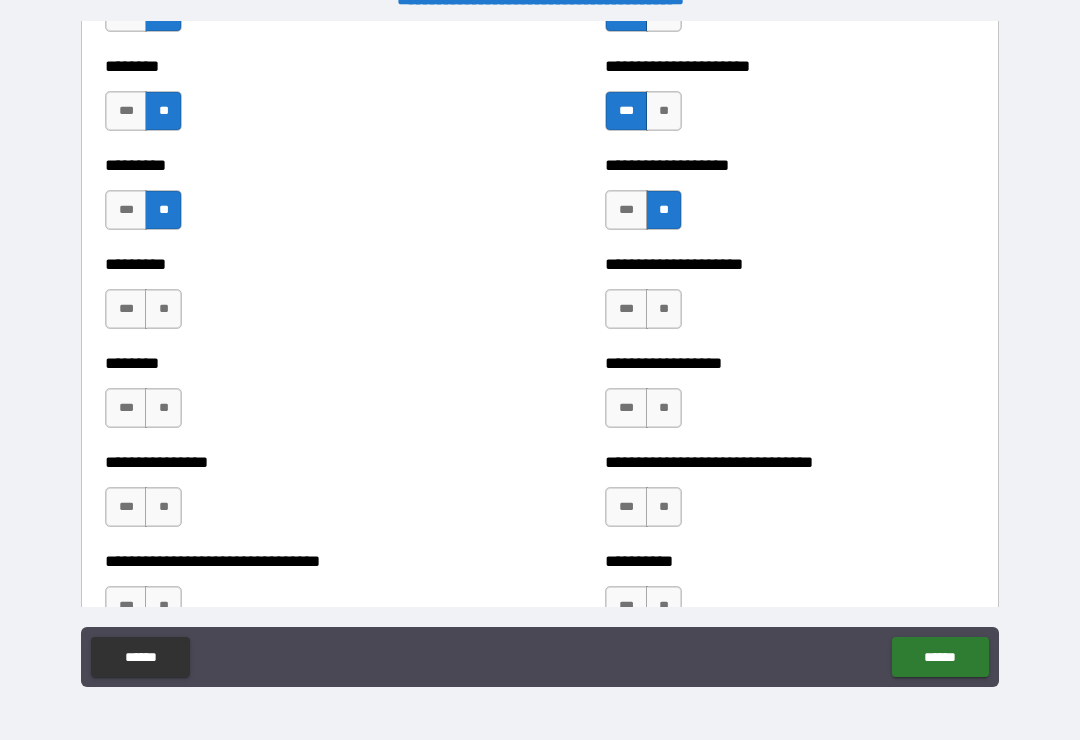 click on "***" at bounding box center [626, 210] 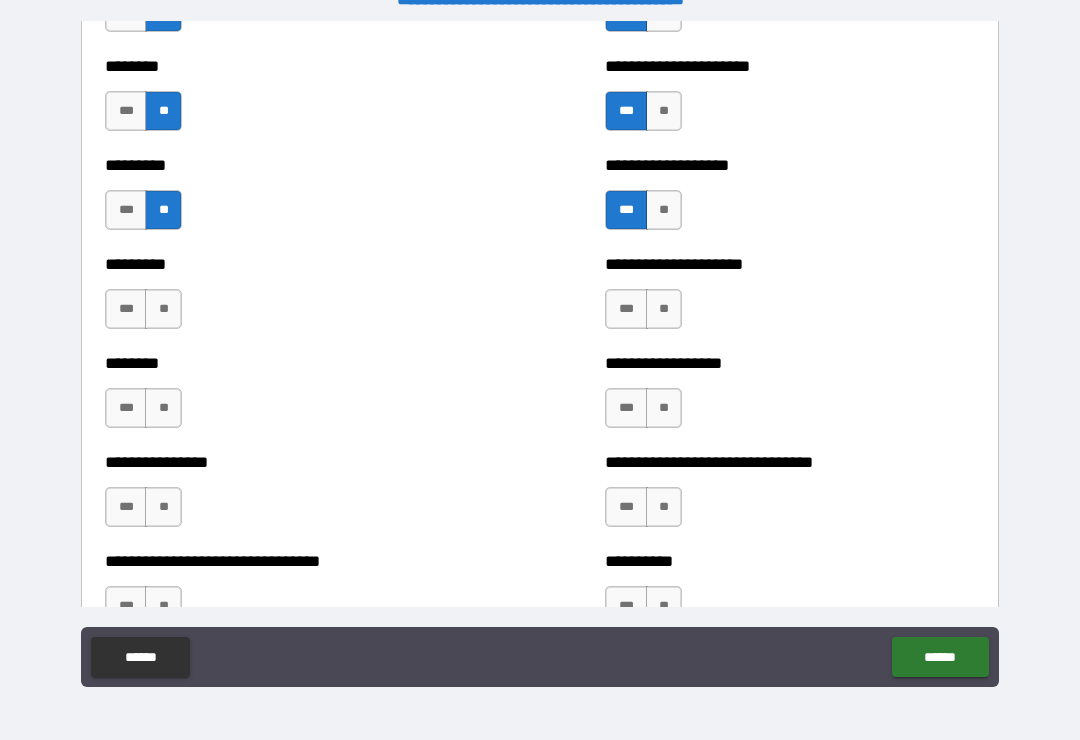 click on "**" at bounding box center (664, 210) 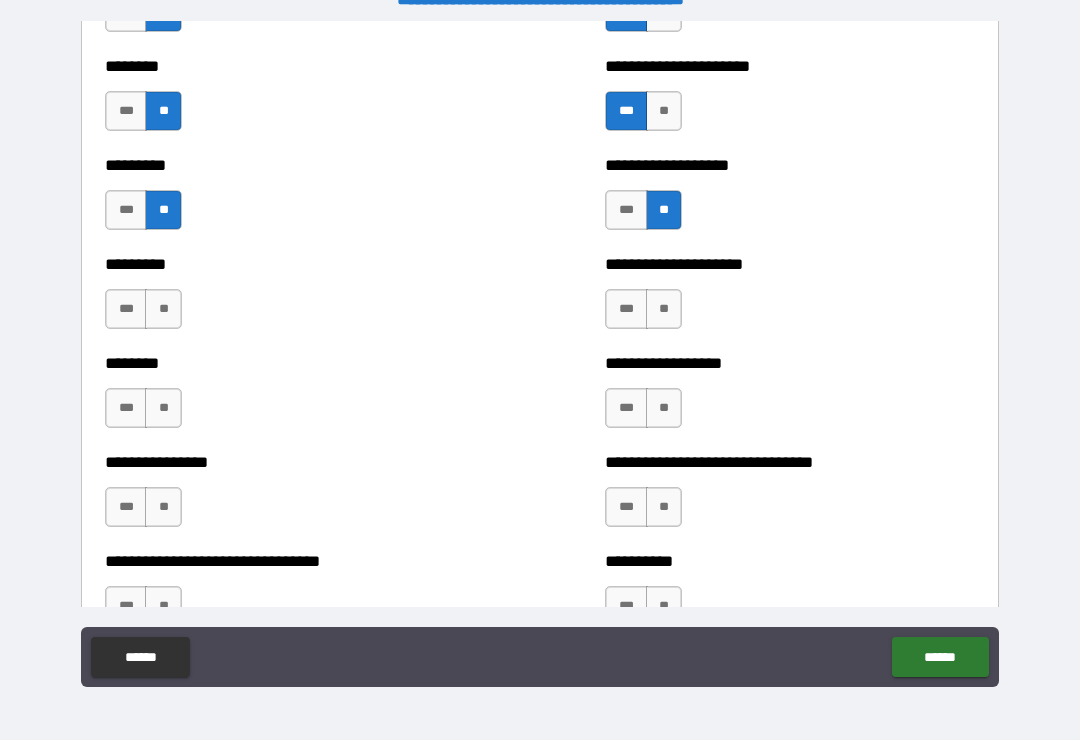click on "**" at bounding box center (664, 309) 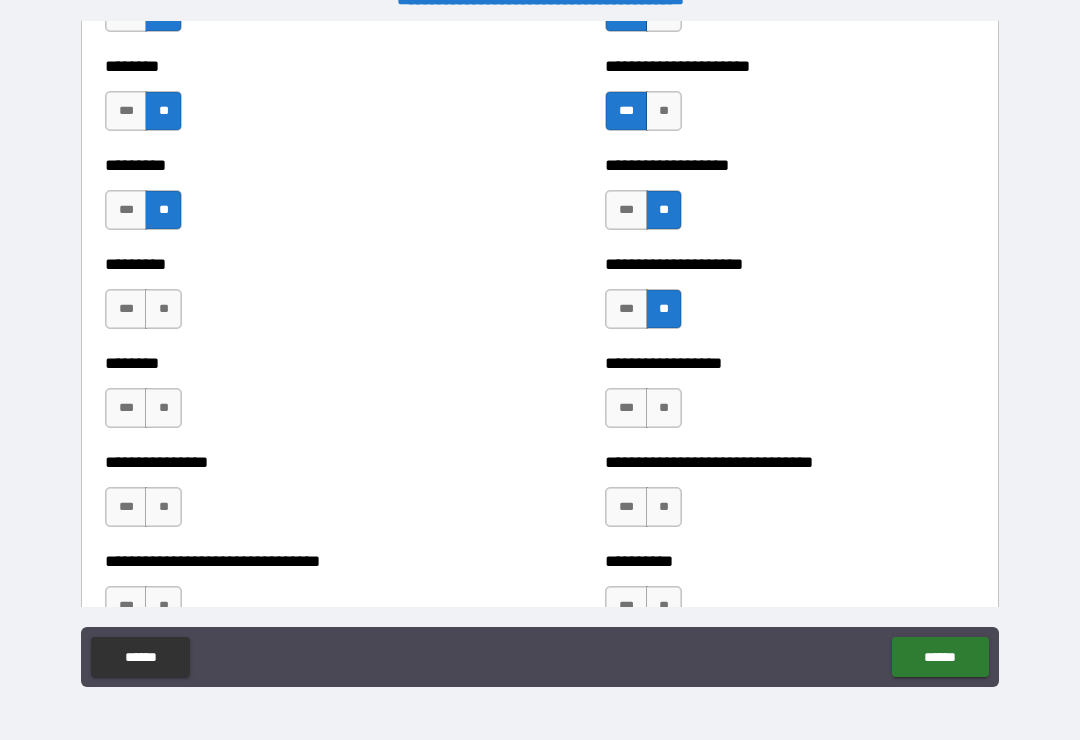 click on "**" at bounding box center (163, 309) 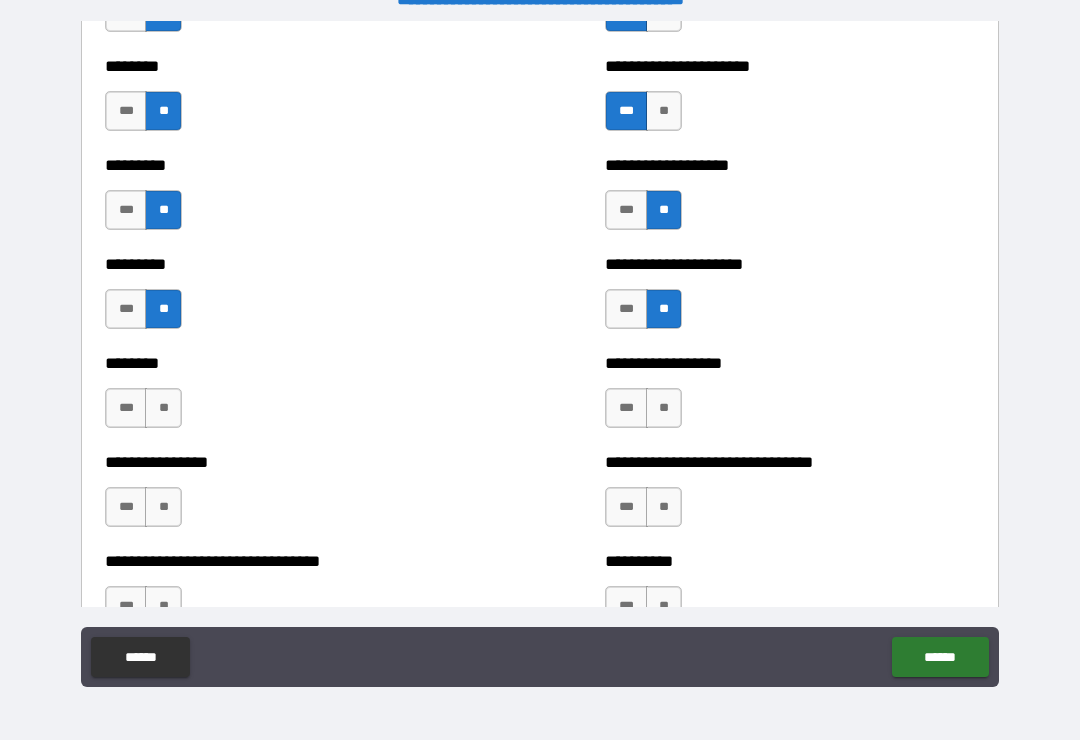 click on "******** *** **" at bounding box center [290, 398] 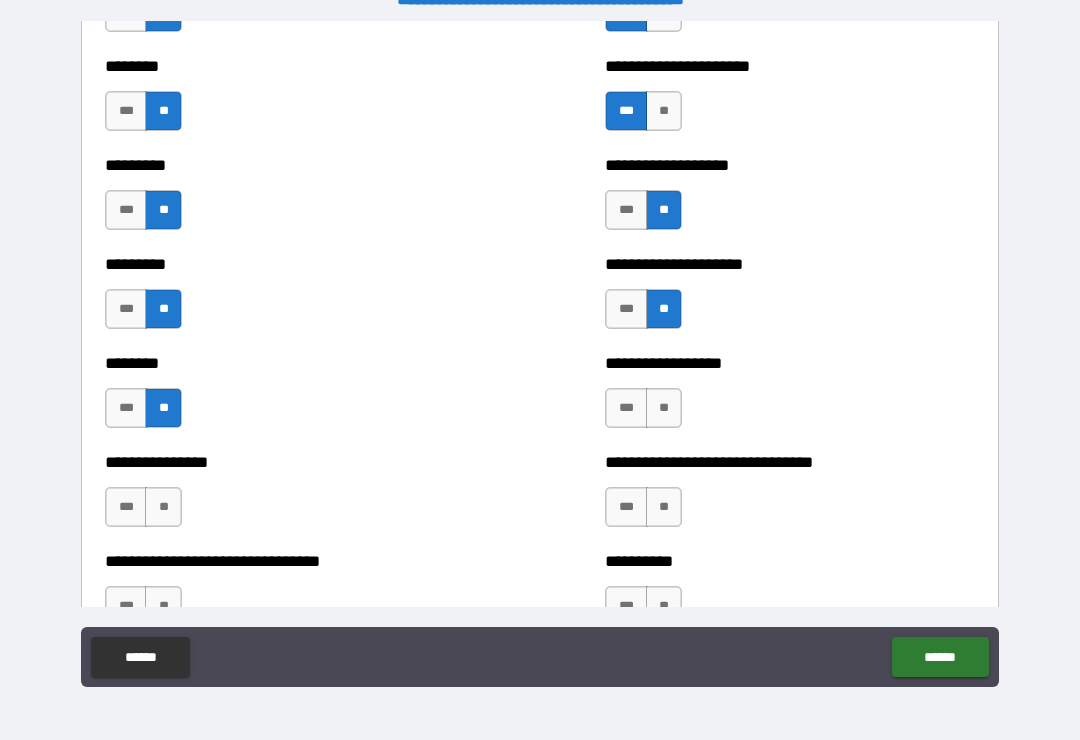 click on "**" at bounding box center [163, 507] 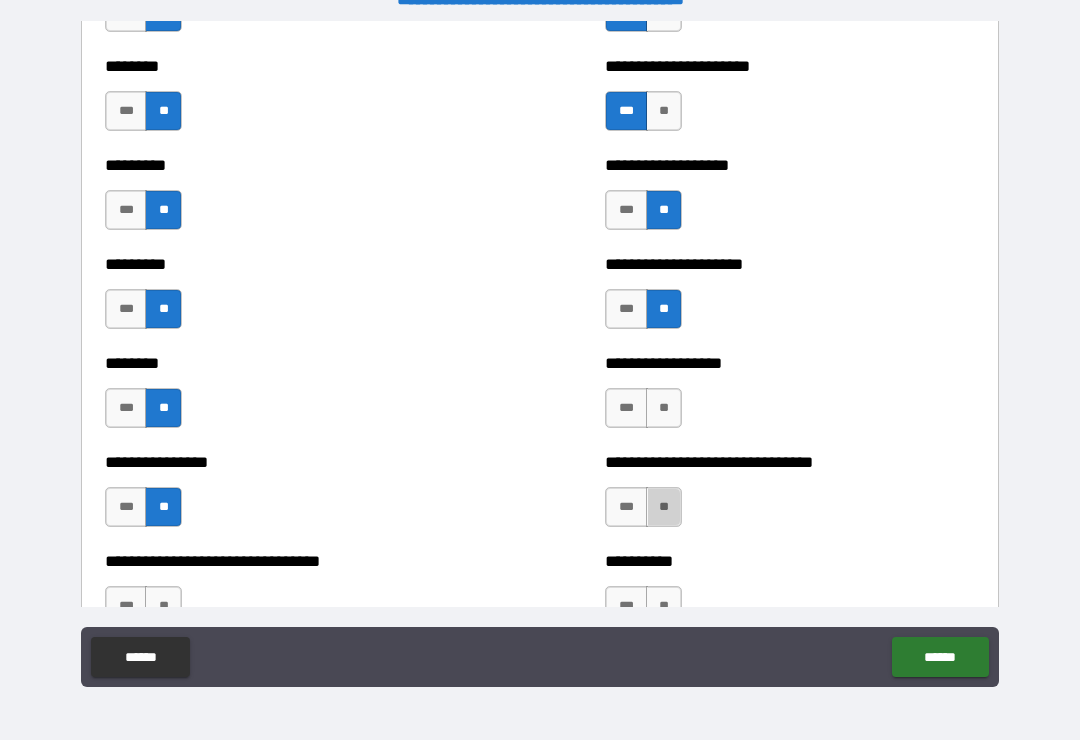 click on "**" at bounding box center (664, 507) 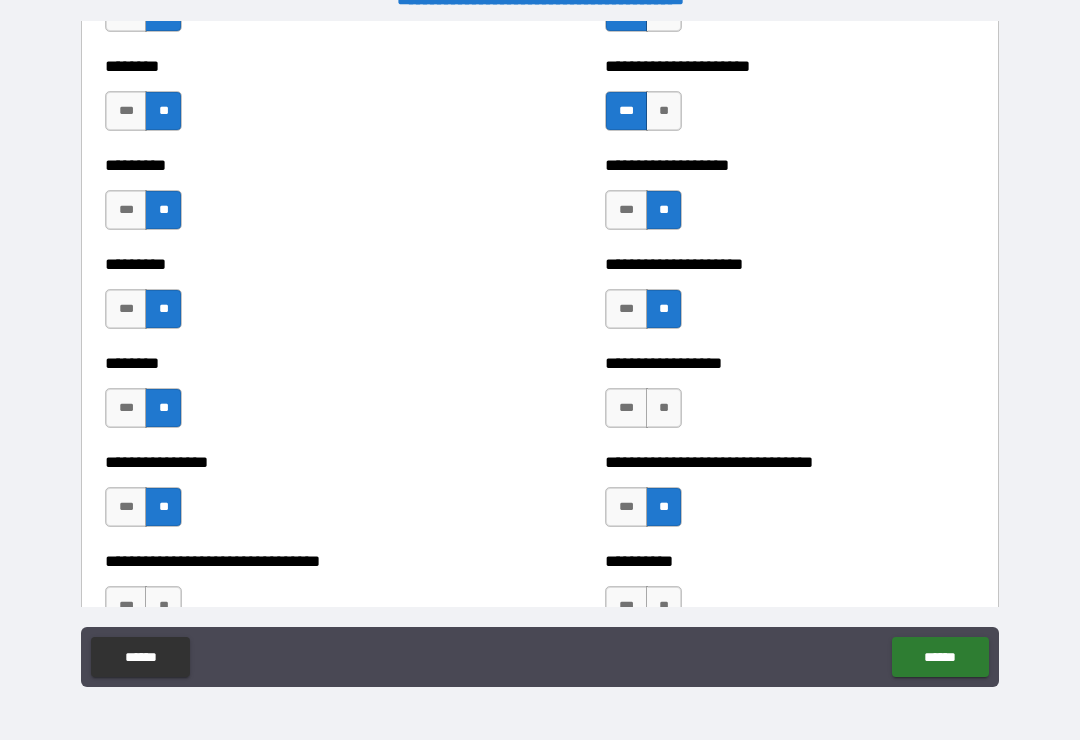 scroll, scrollTop: 7152, scrollLeft: 0, axis: vertical 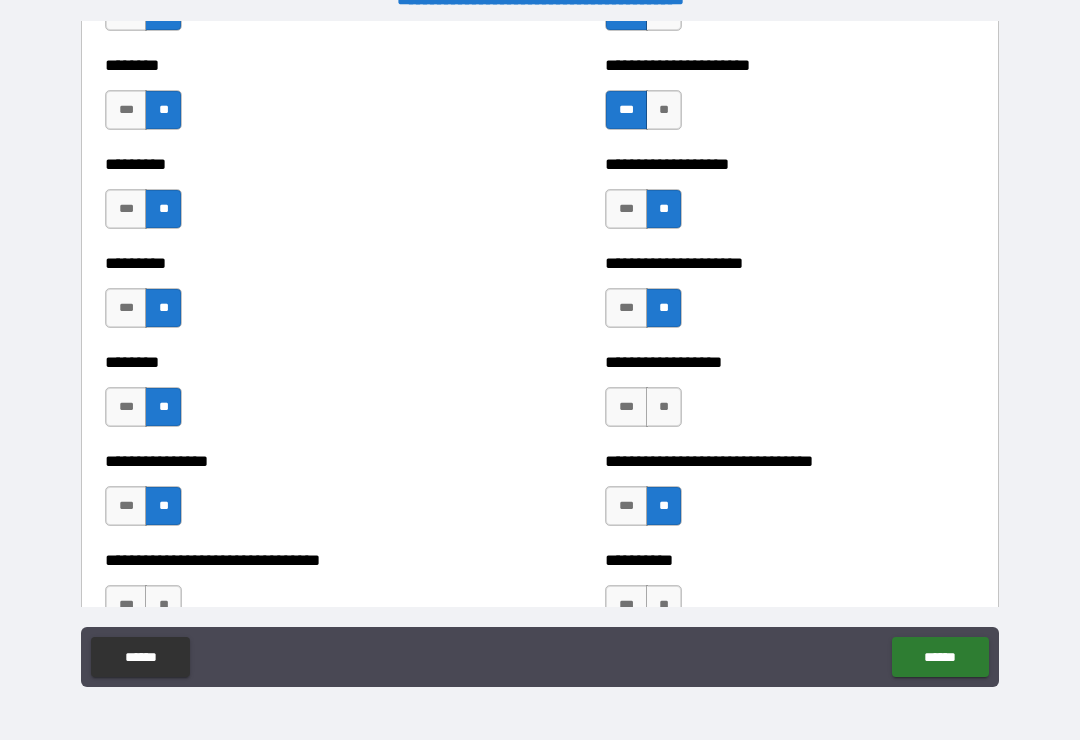 click on "**" at bounding box center [664, 407] 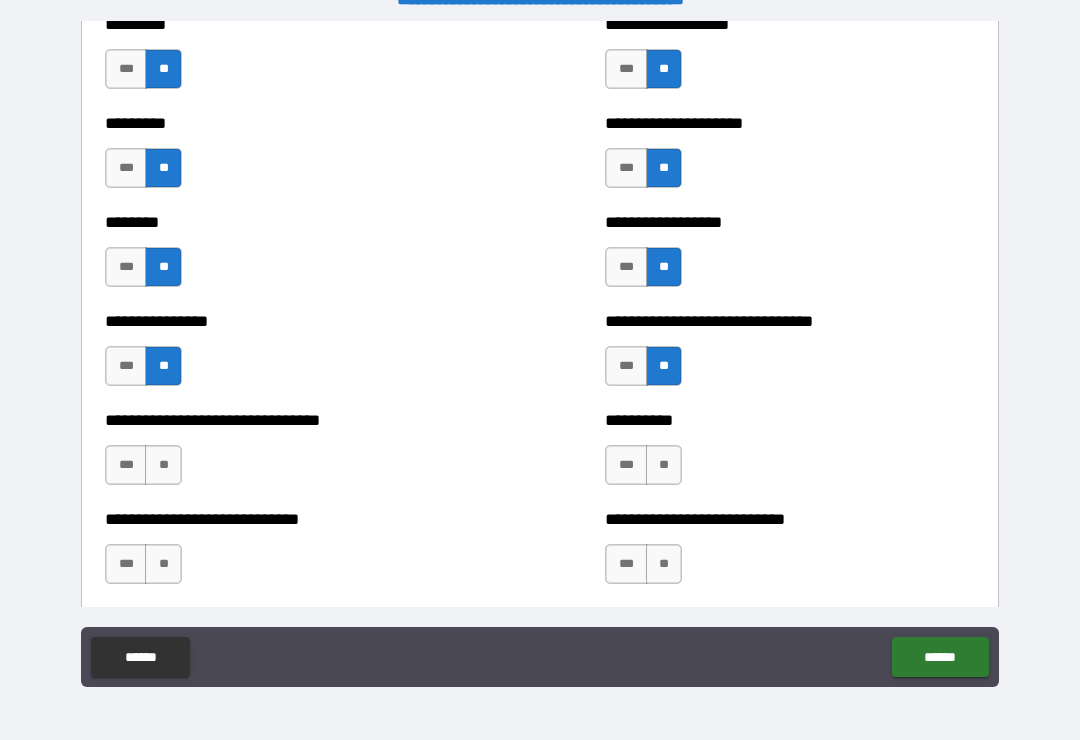scroll, scrollTop: 7350, scrollLeft: 0, axis: vertical 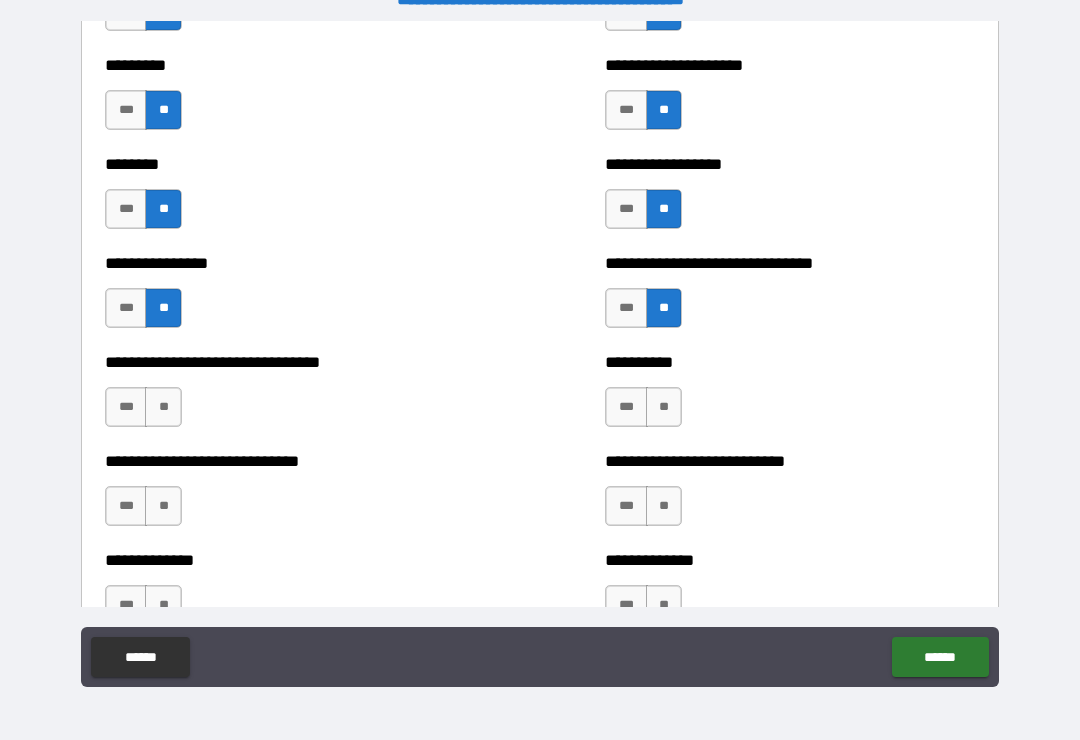 click on "**" at bounding box center [664, 407] 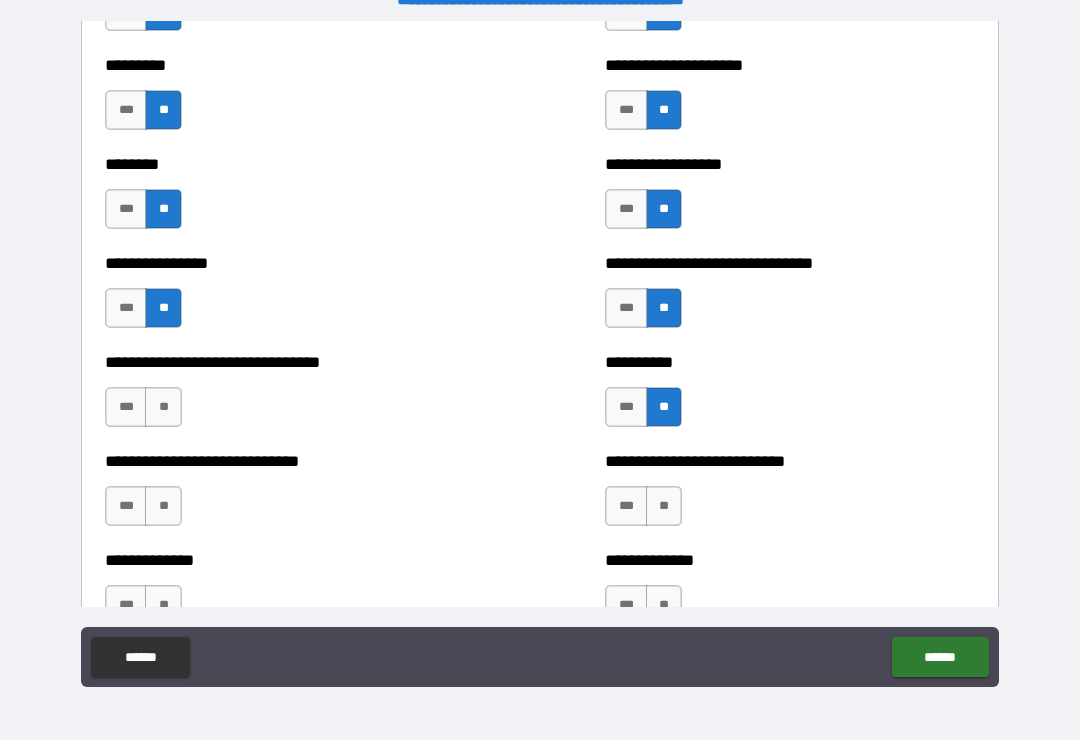 click on "**" at bounding box center [163, 407] 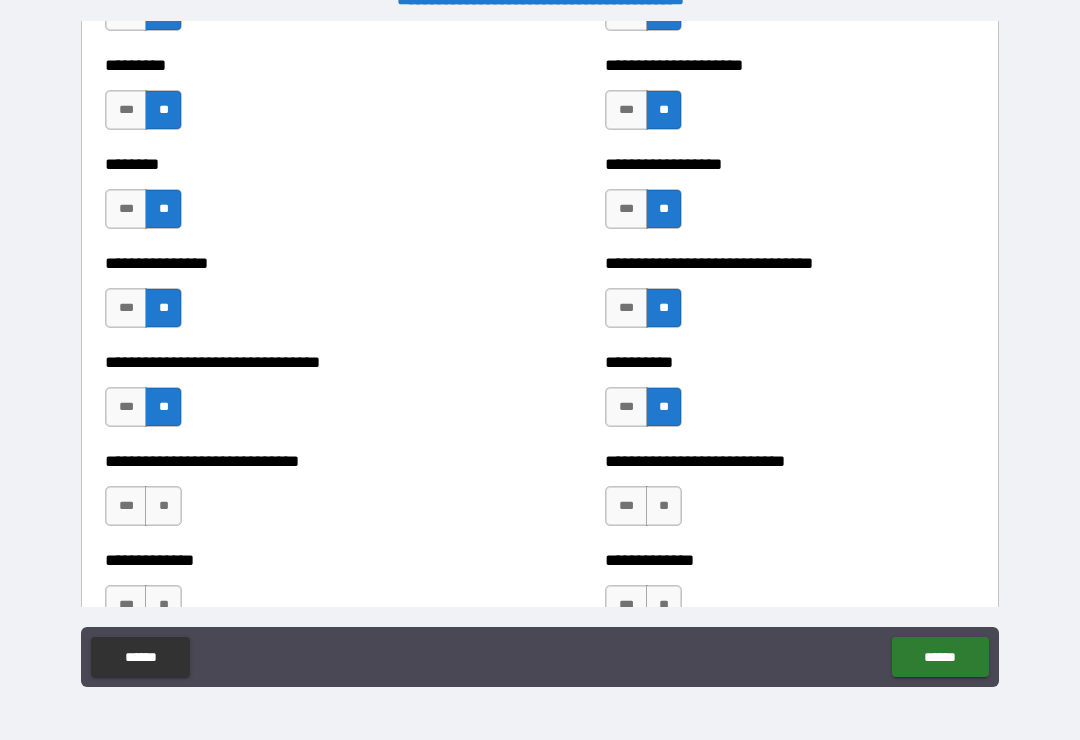 click on "**" at bounding box center (163, 506) 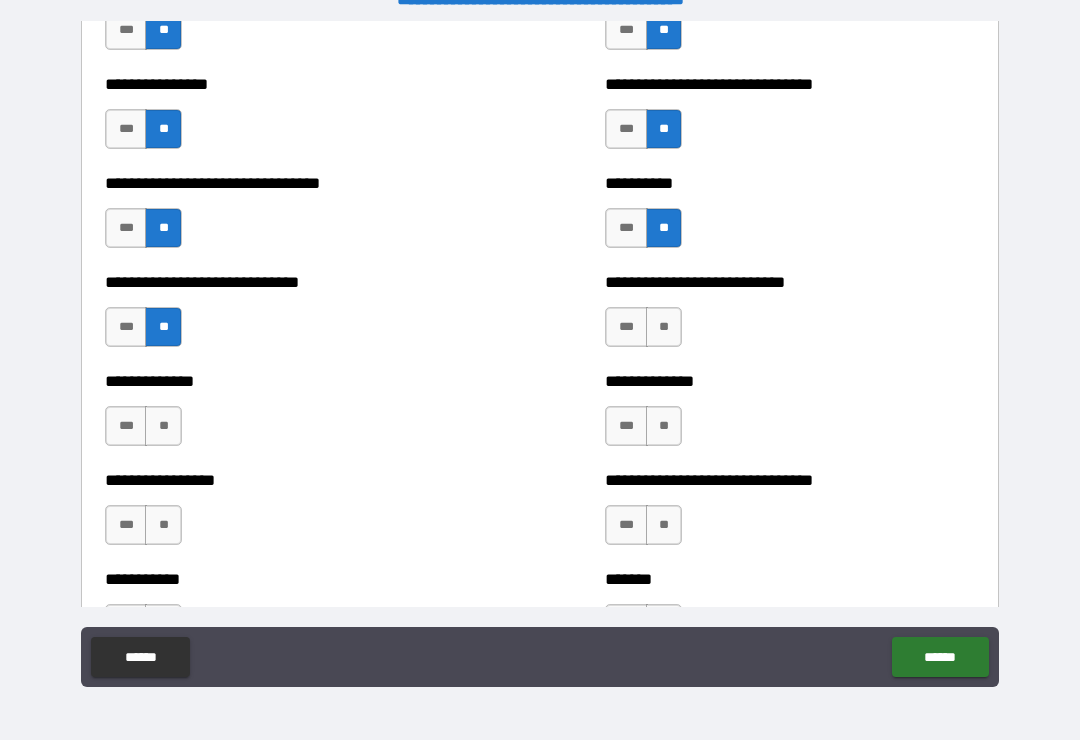 scroll, scrollTop: 7553, scrollLeft: 0, axis: vertical 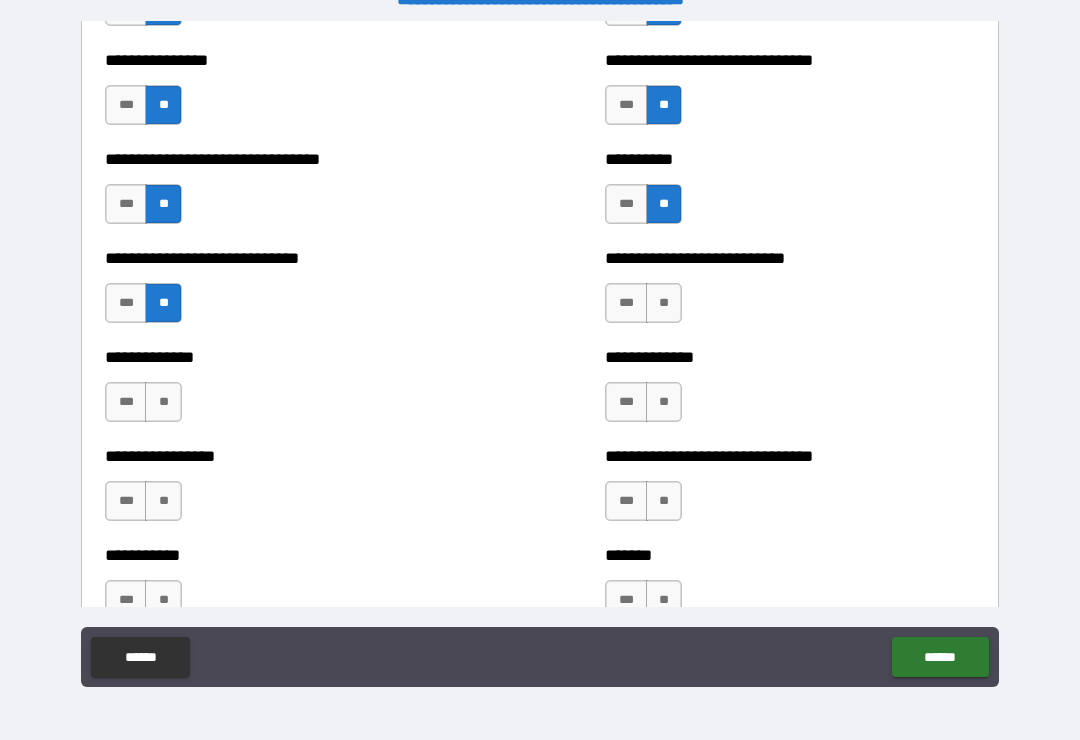 click on "**" at bounding box center (664, 303) 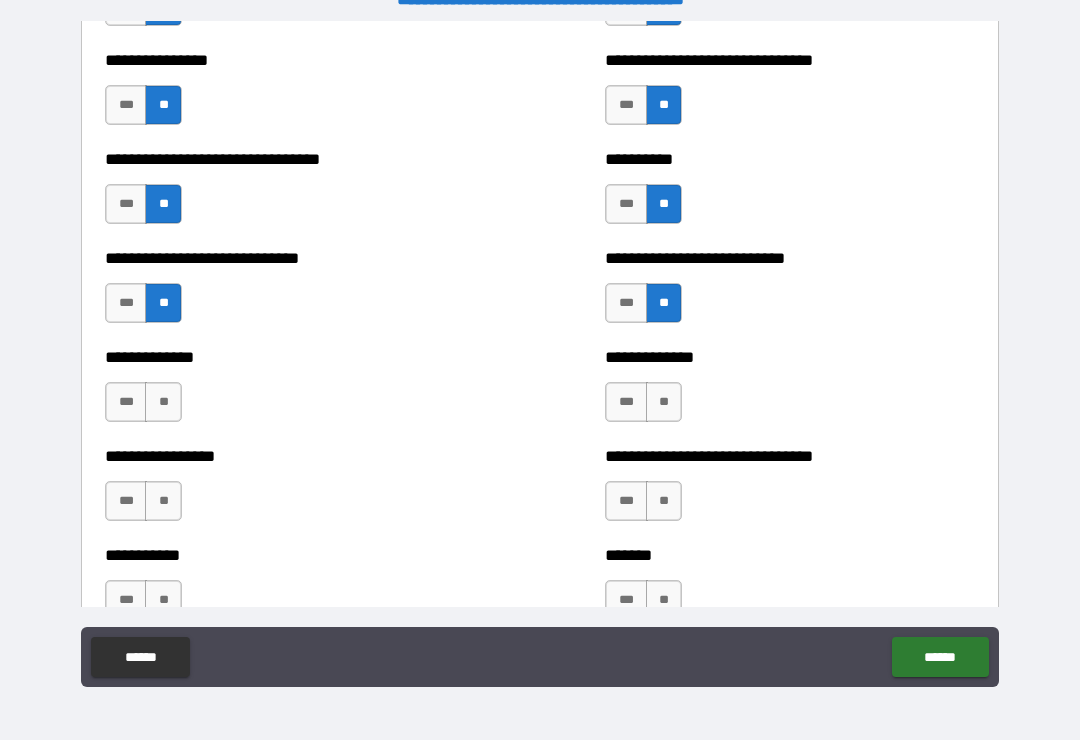 click on "**********" at bounding box center (790, 392) 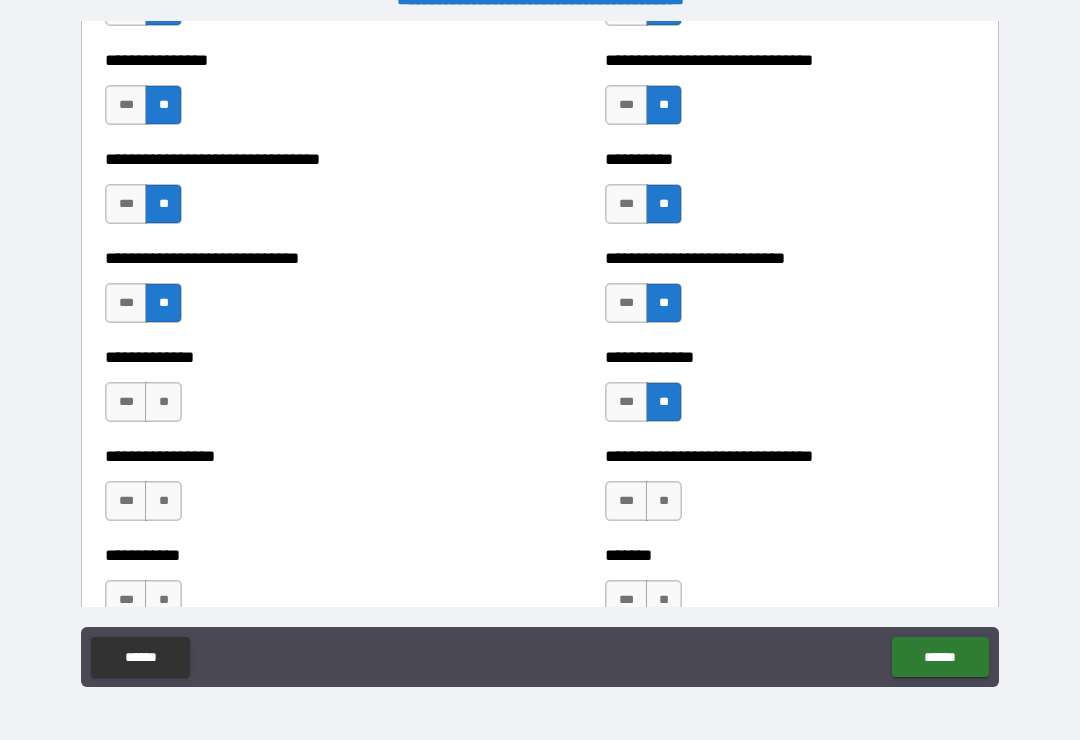 click on "**" at bounding box center [163, 402] 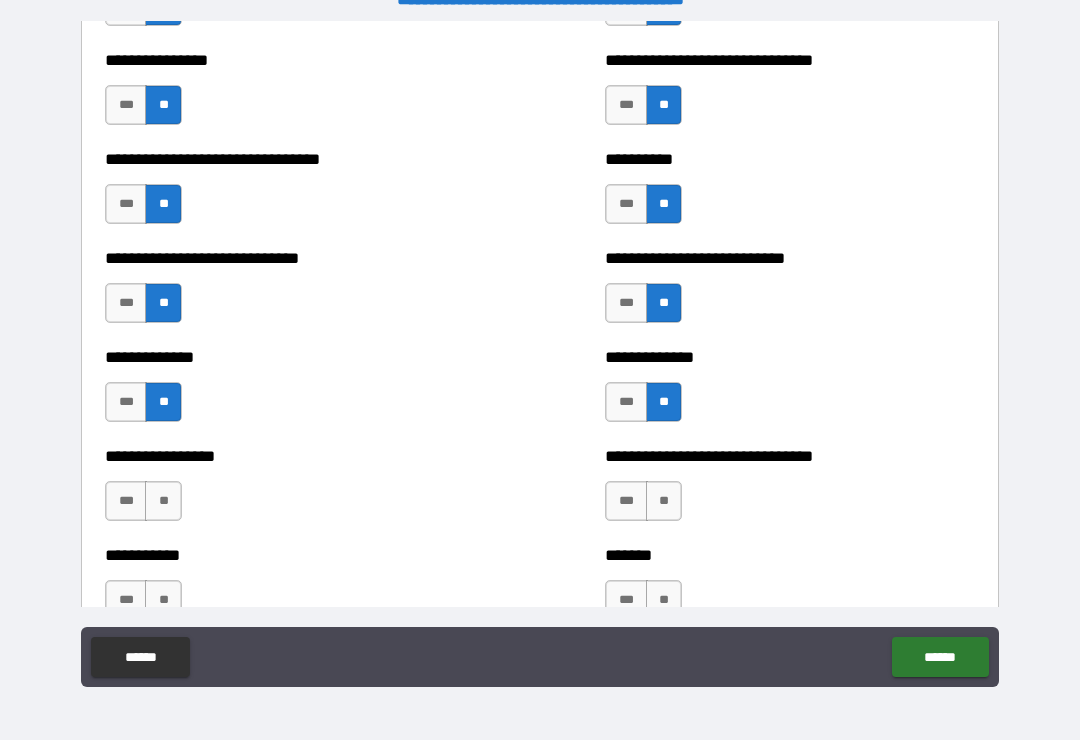 click on "**" at bounding box center [163, 501] 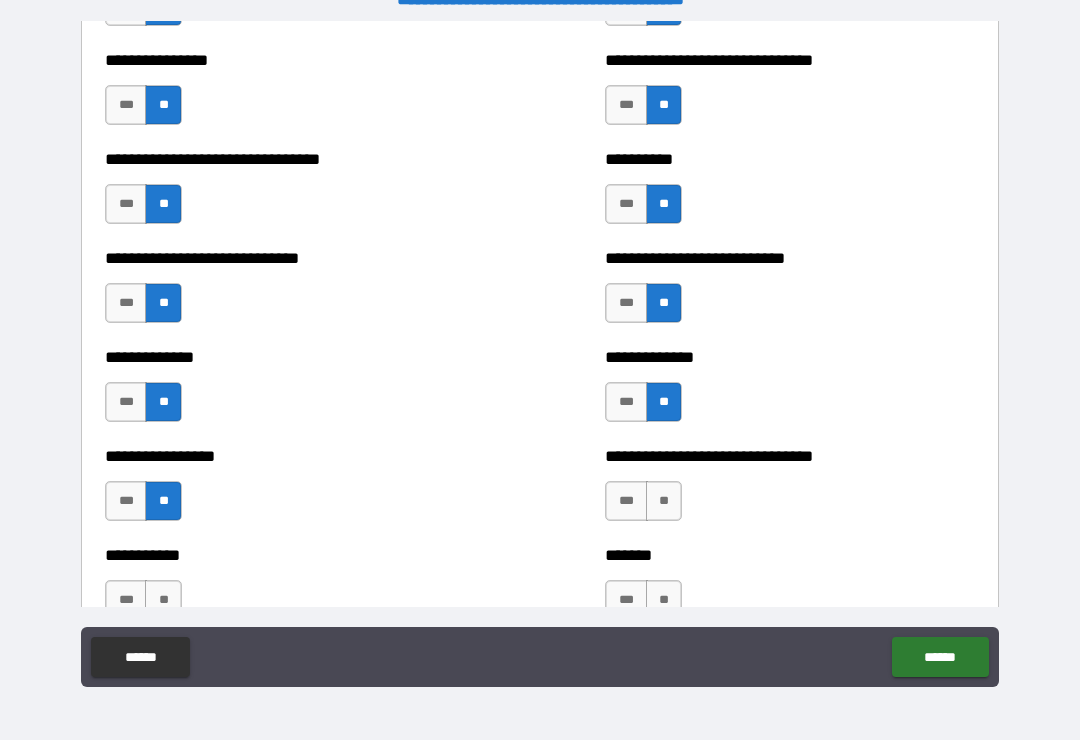click on "**" at bounding box center (664, 501) 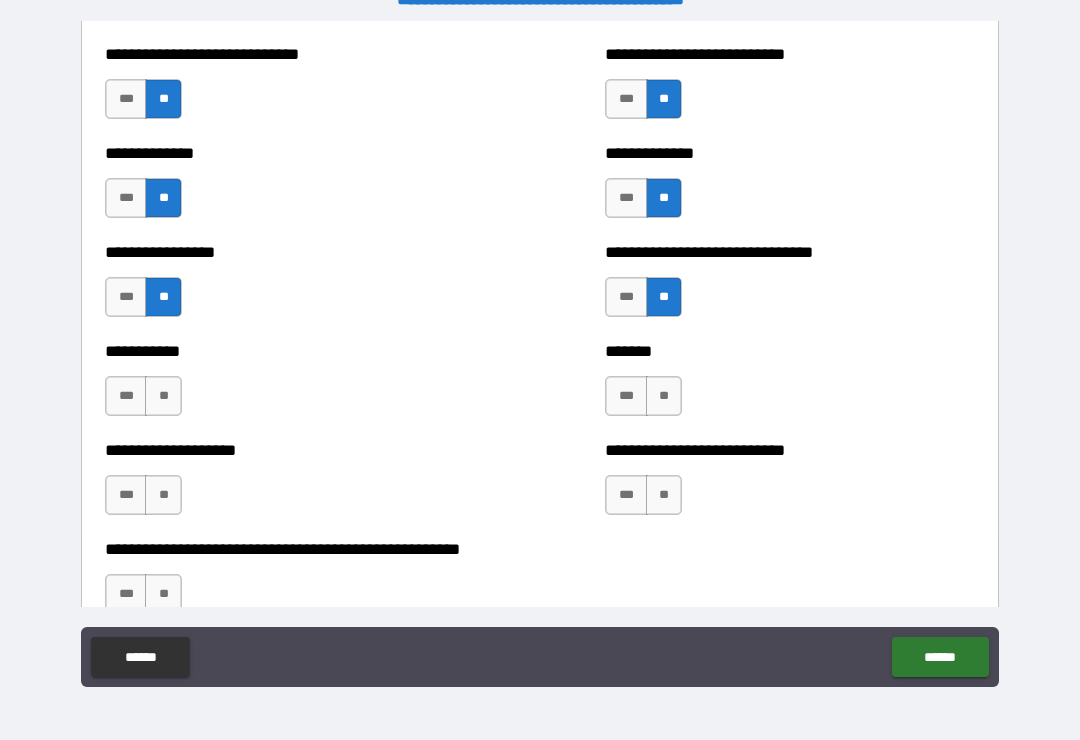 scroll, scrollTop: 7788, scrollLeft: 0, axis: vertical 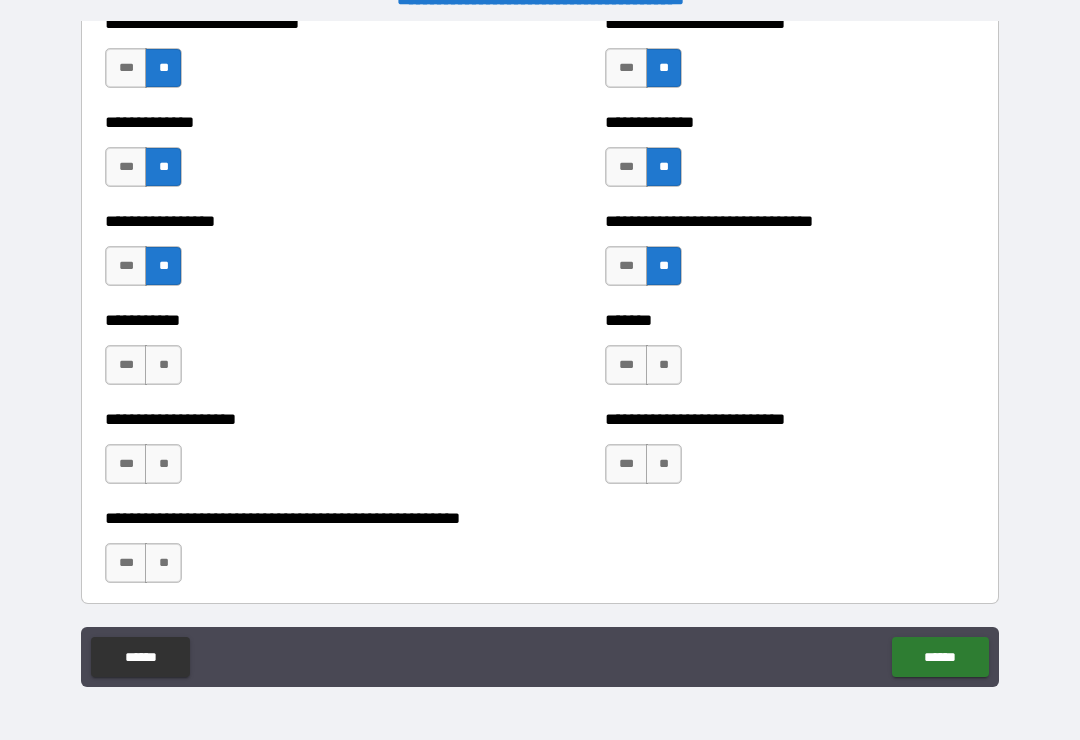 click on "**" at bounding box center (664, 464) 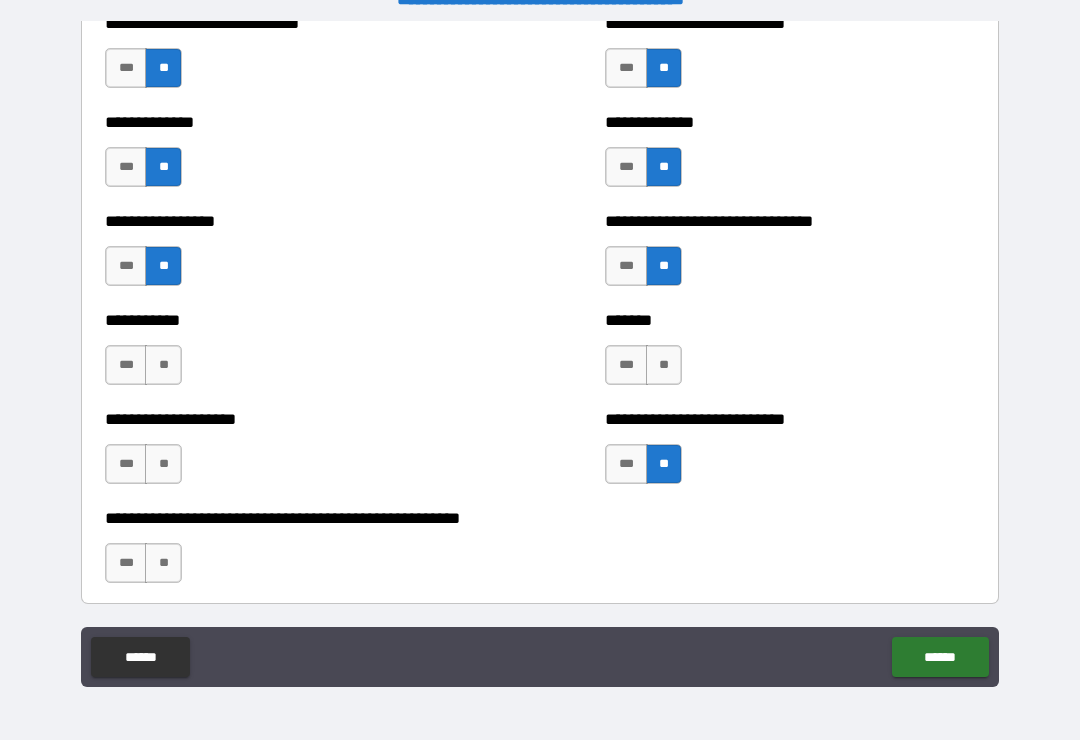 click on "**" at bounding box center [664, 365] 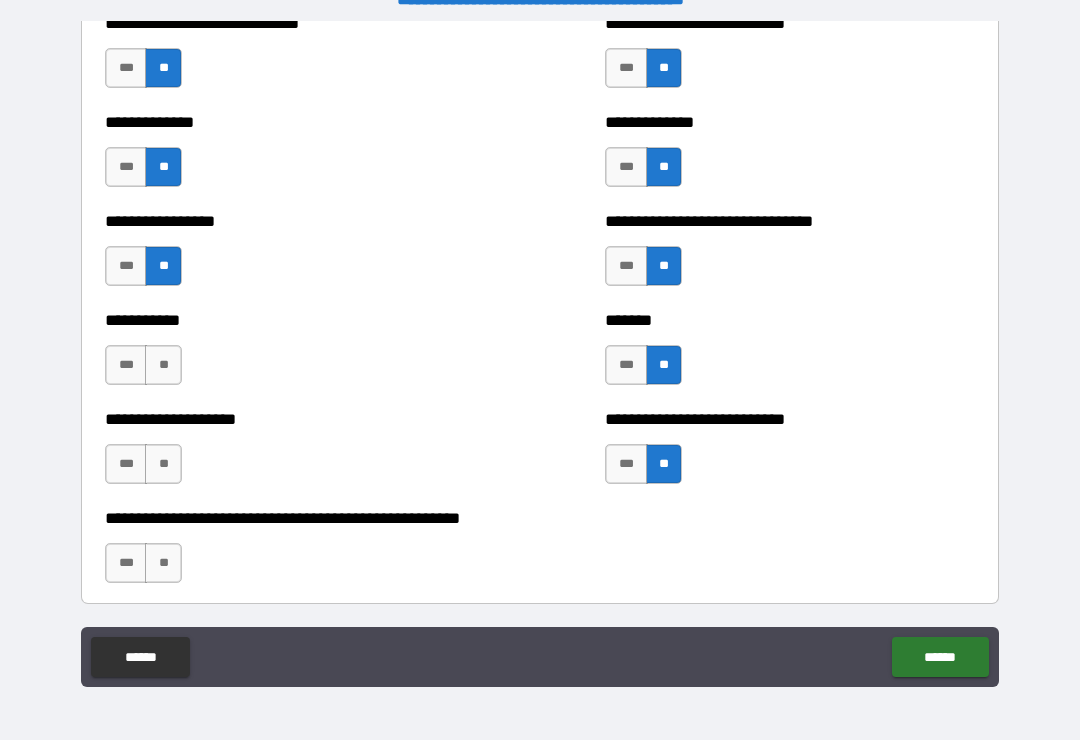 click on "**" at bounding box center (163, 365) 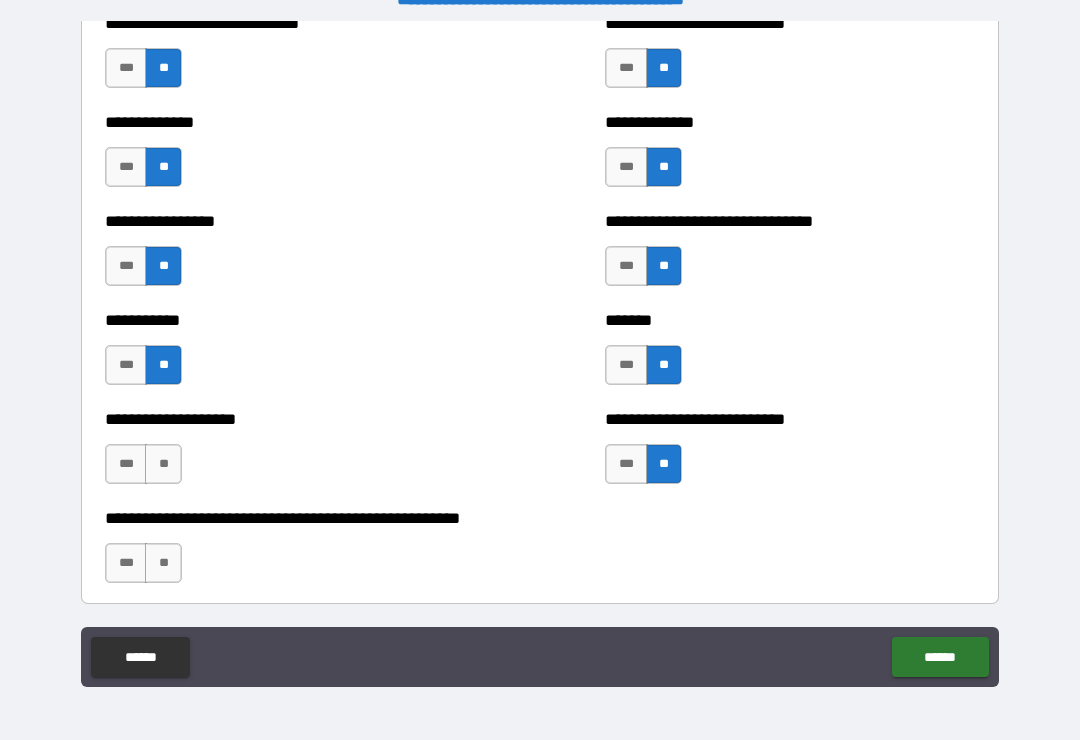 click on "**" at bounding box center (163, 464) 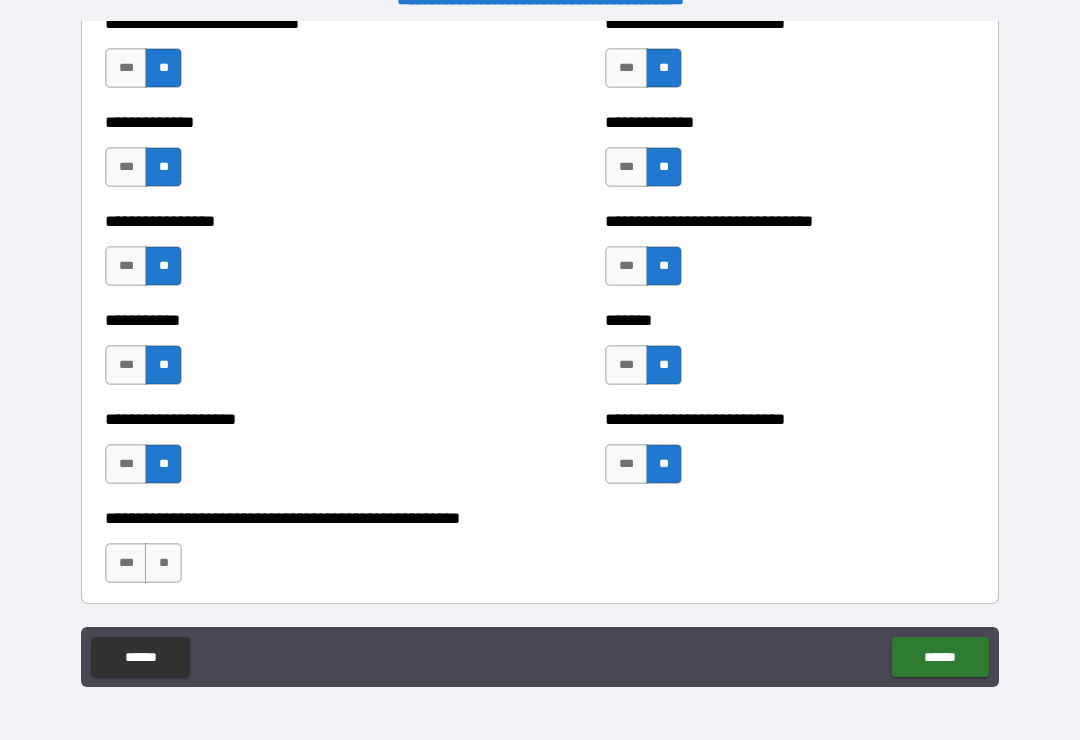 click on "**" at bounding box center (163, 563) 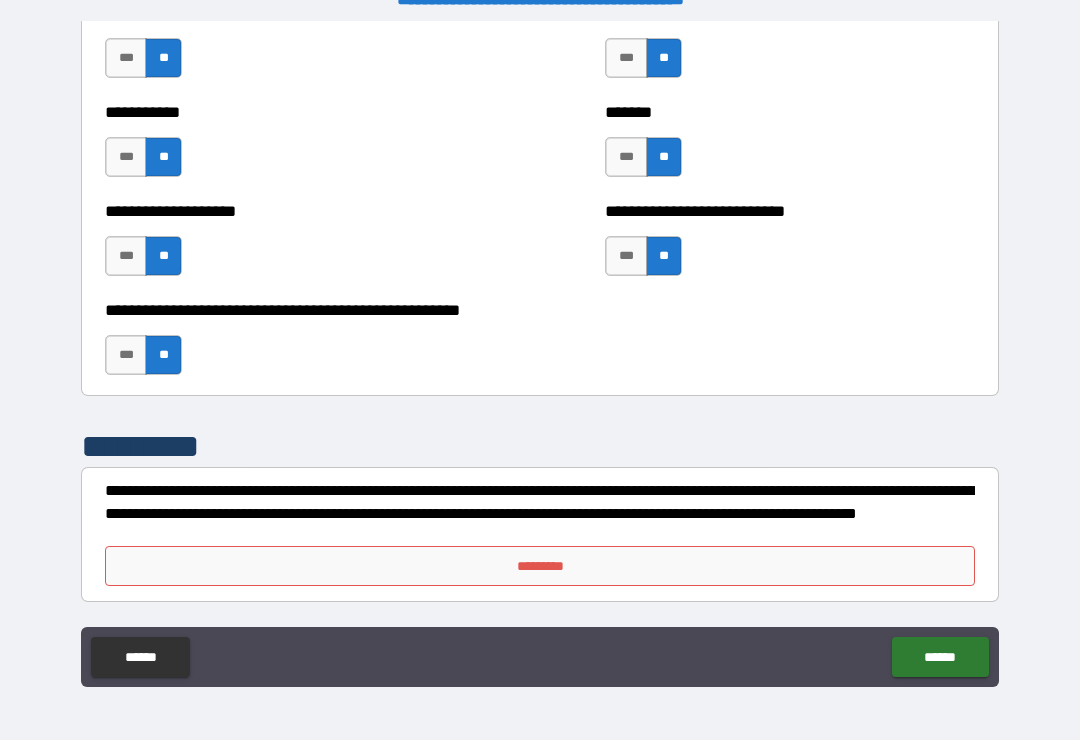 scroll, scrollTop: 7996, scrollLeft: 0, axis: vertical 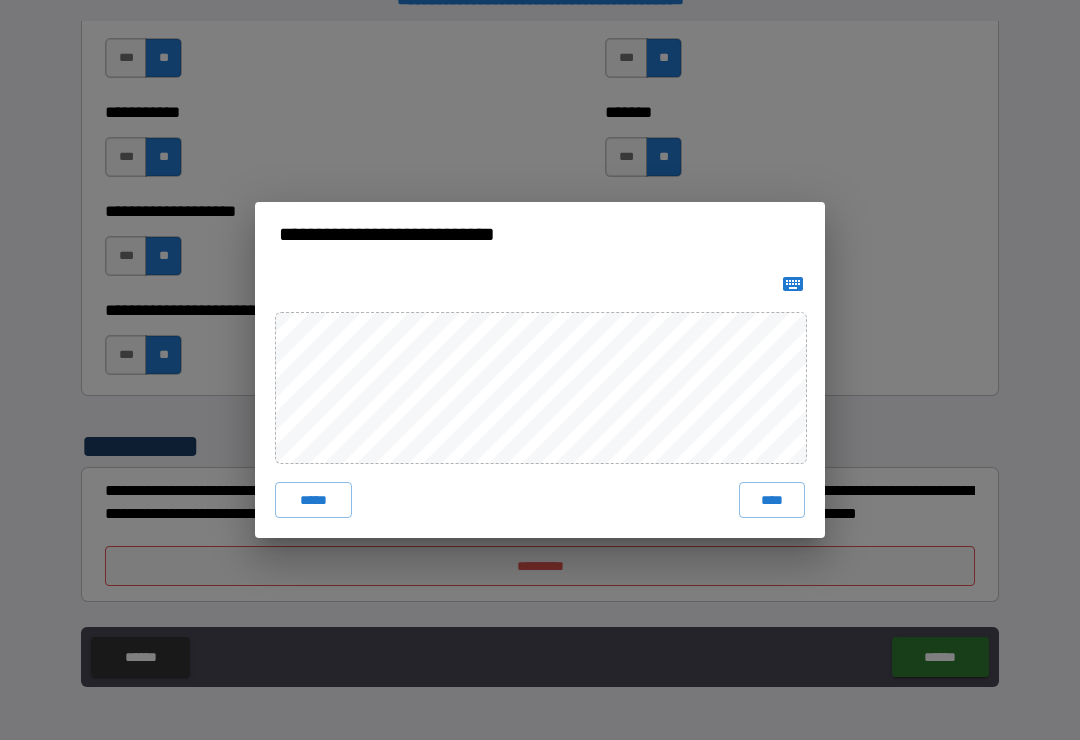 click on "****" at bounding box center [772, 500] 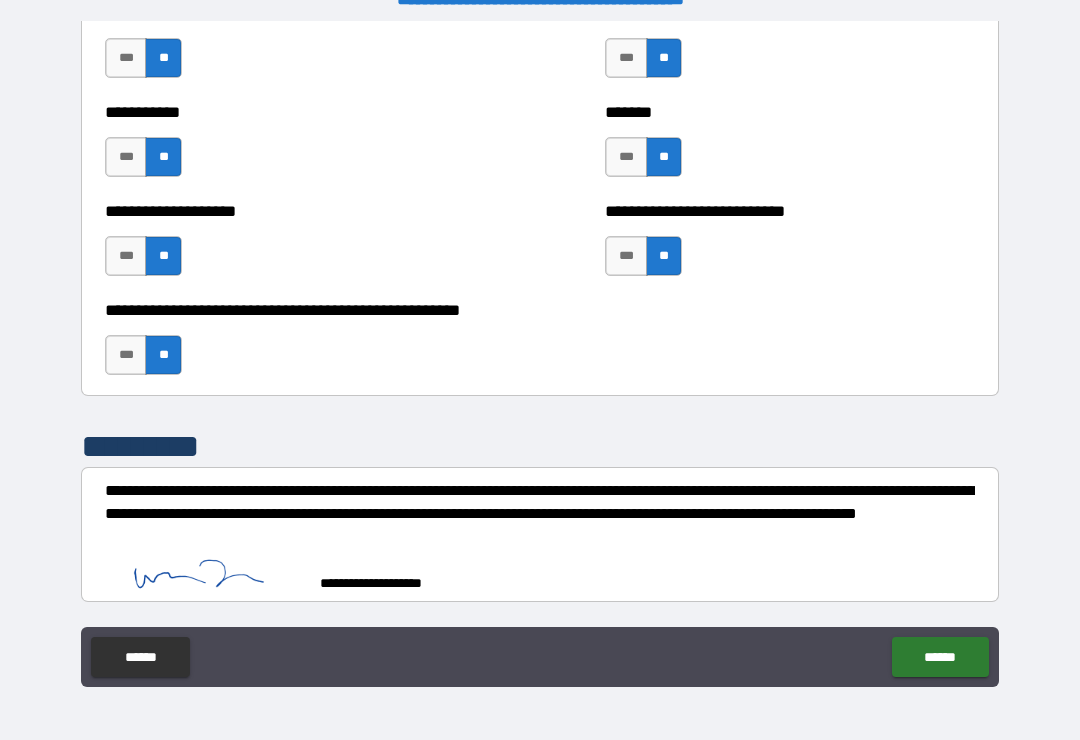 scroll, scrollTop: 7986, scrollLeft: 0, axis: vertical 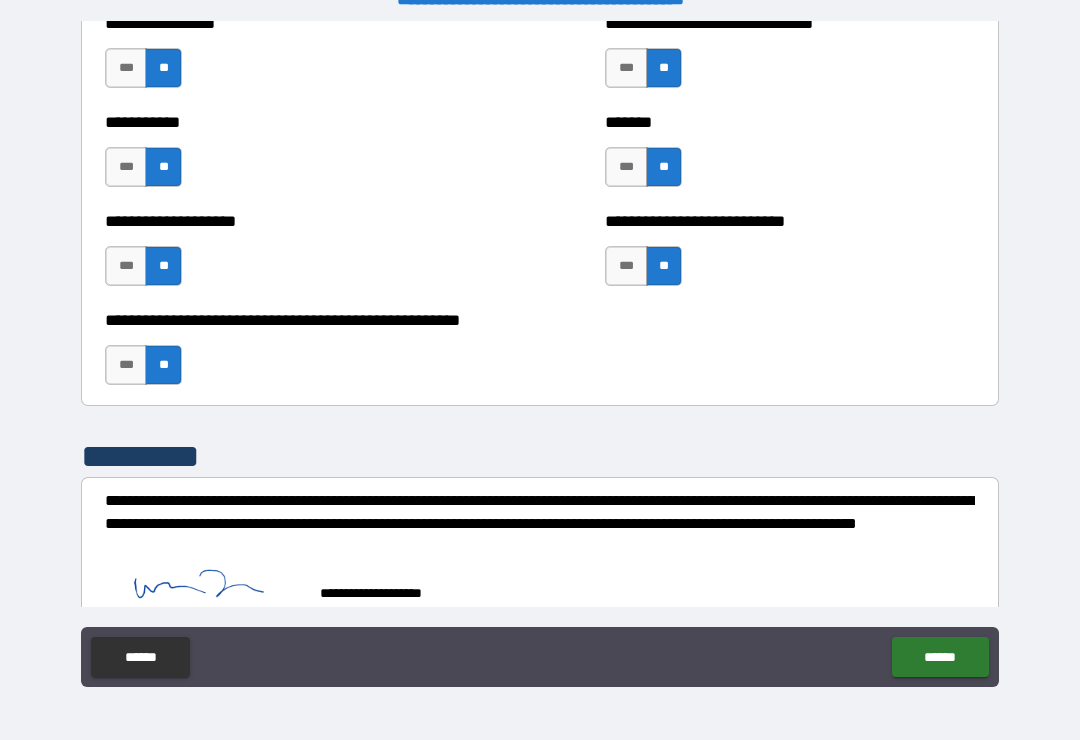 click on "******" at bounding box center [940, 657] 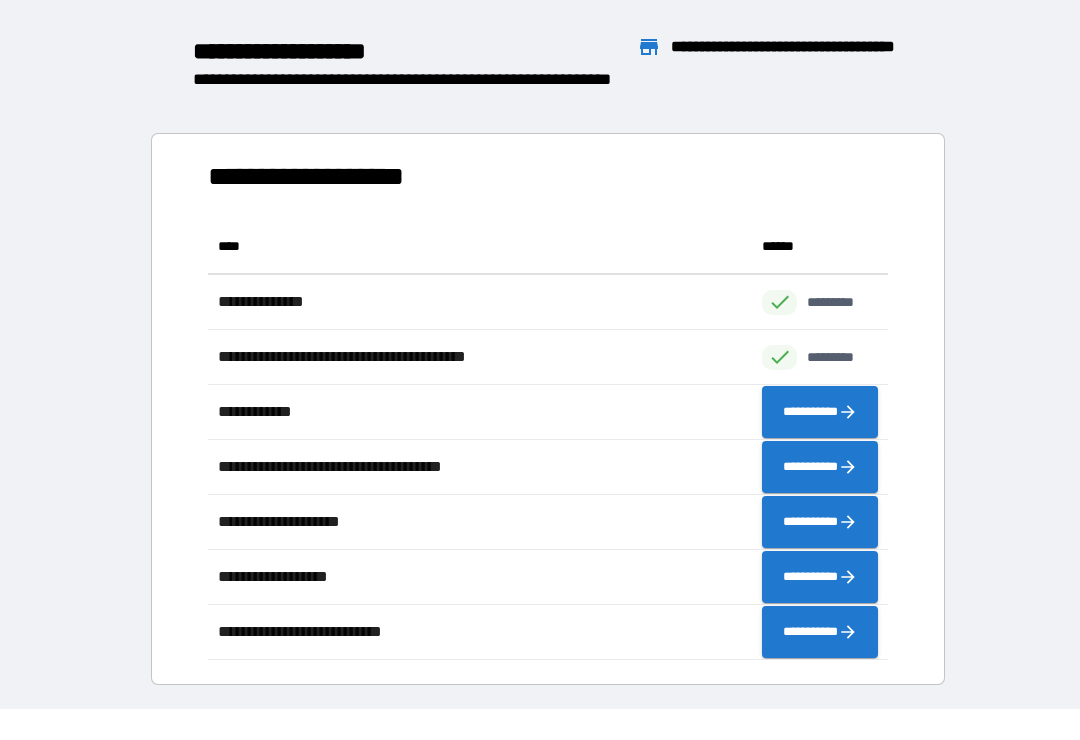 scroll, scrollTop: 441, scrollLeft: 680, axis: both 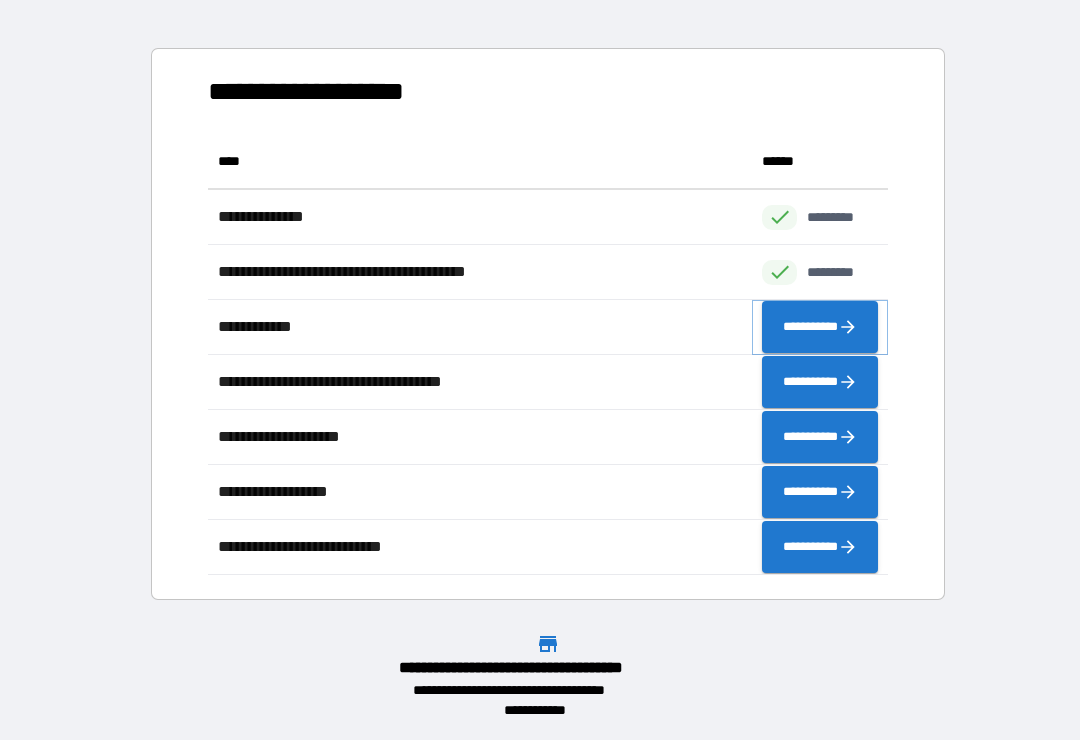 click on "**********" at bounding box center (820, 327) 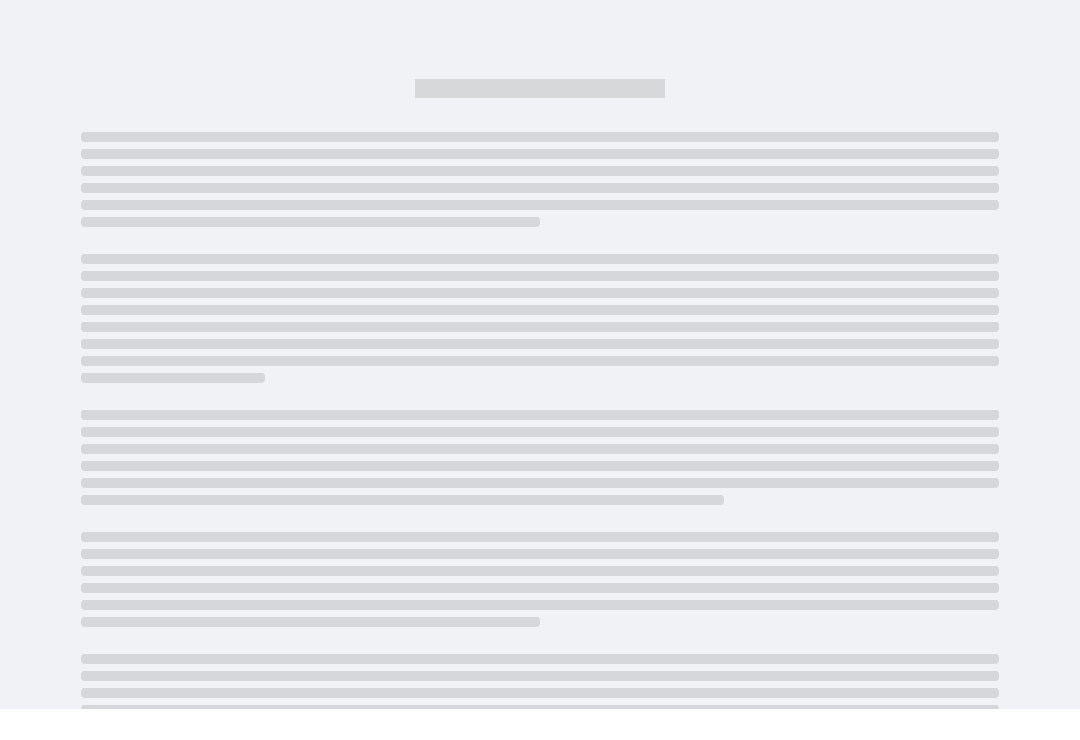 click at bounding box center [540, 310] 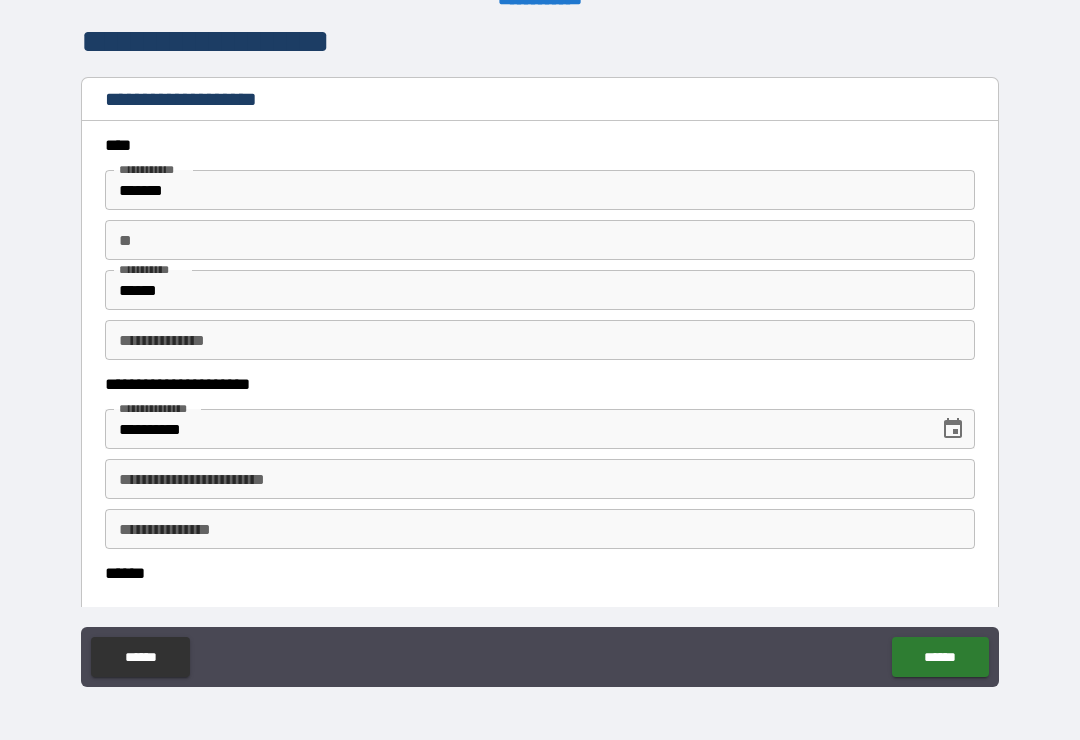 click on "**" at bounding box center [540, 240] 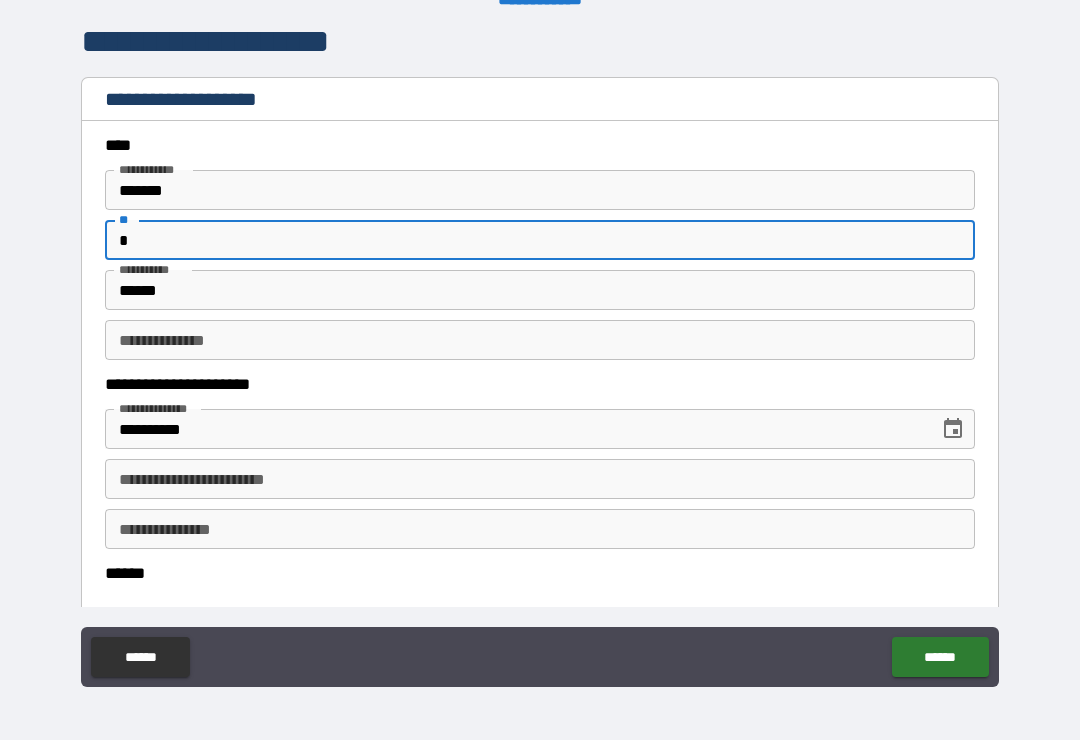 type on "*" 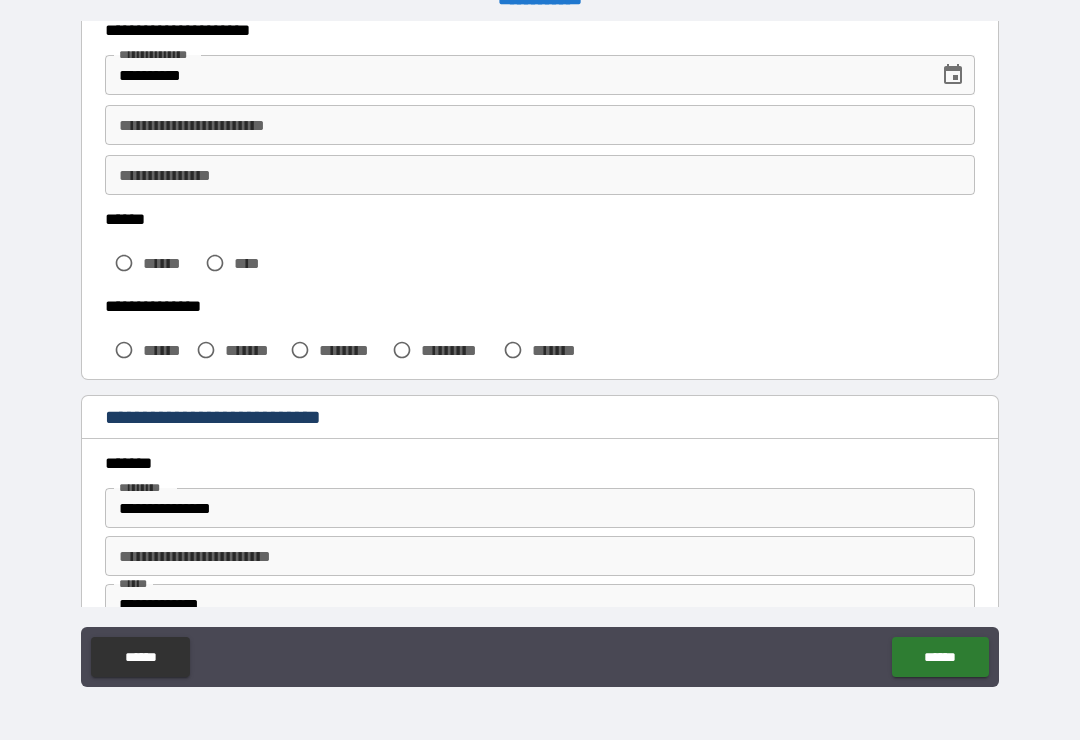 scroll, scrollTop: 357, scrollLeft: 0, axis: vertical 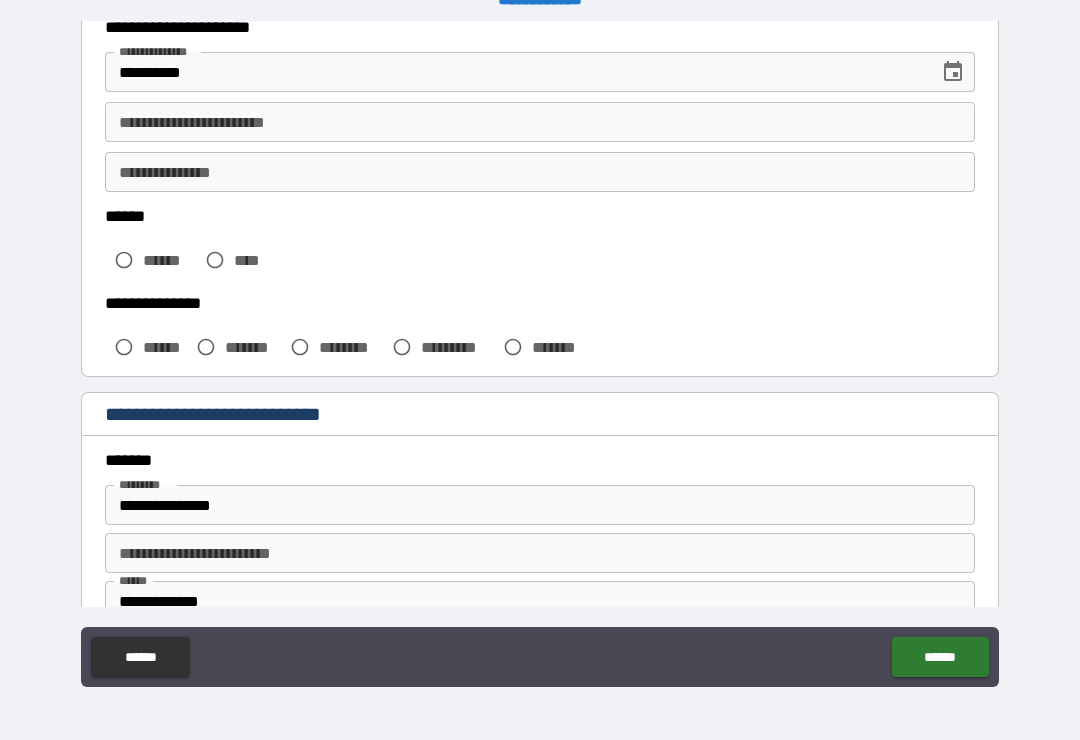 type on "*******" 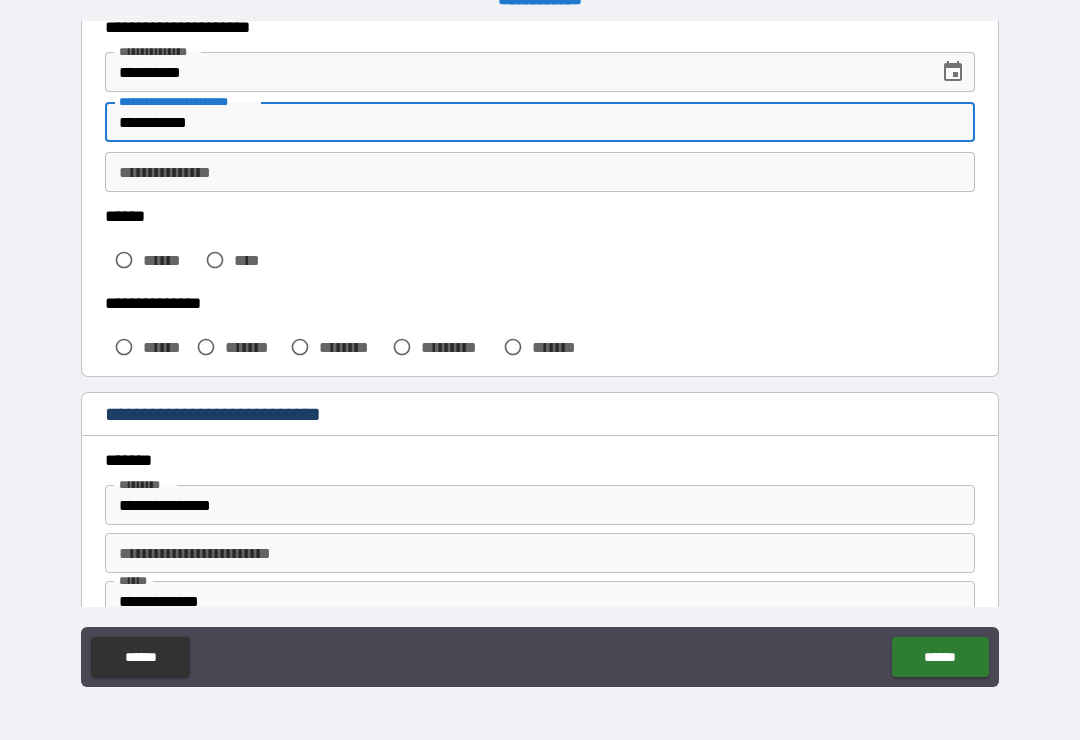 type on "**********" 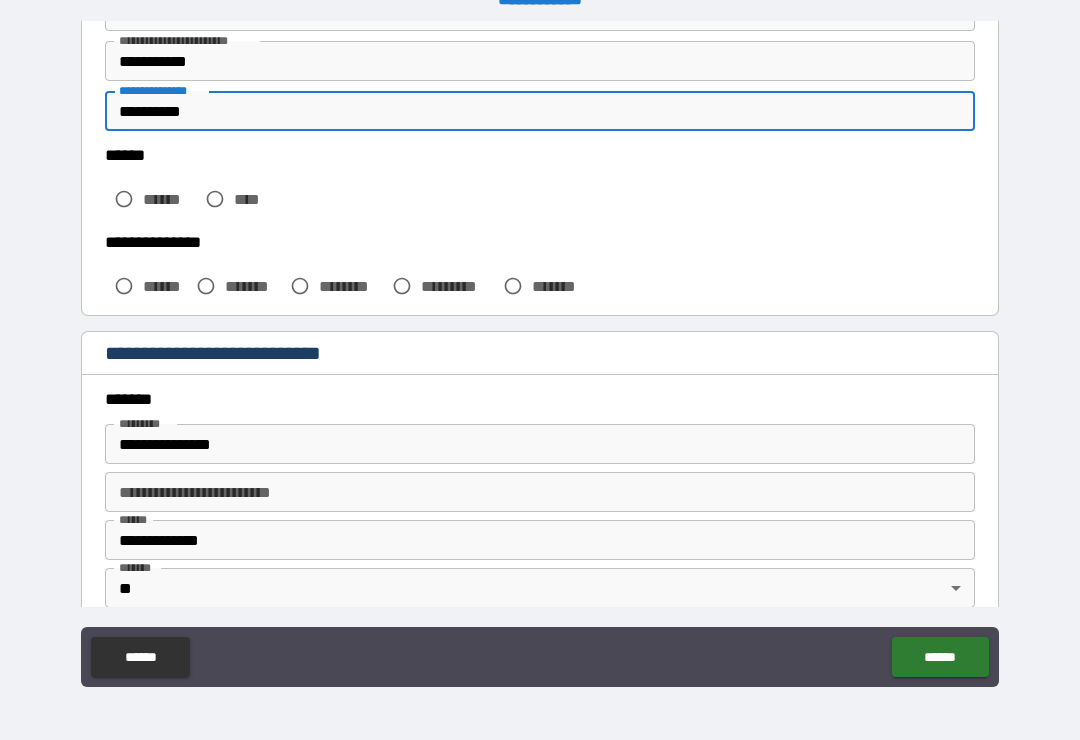 scroll, scrollTop: 443, scrollLeft: 0, axis: vertical 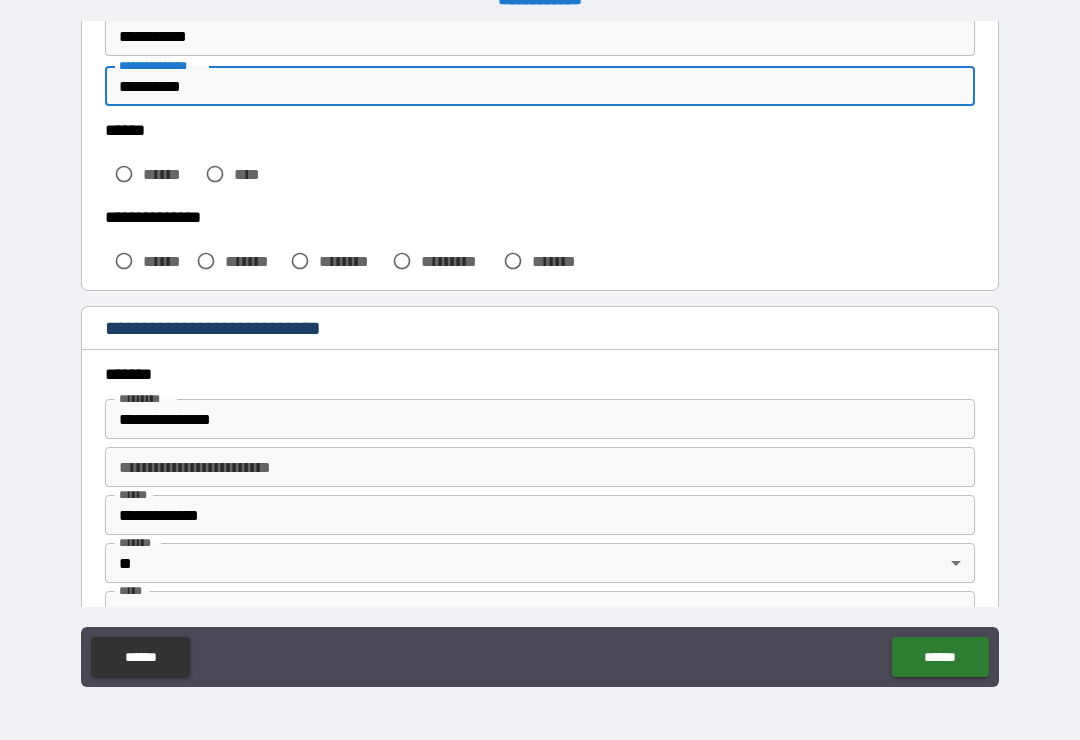 type on "**********" 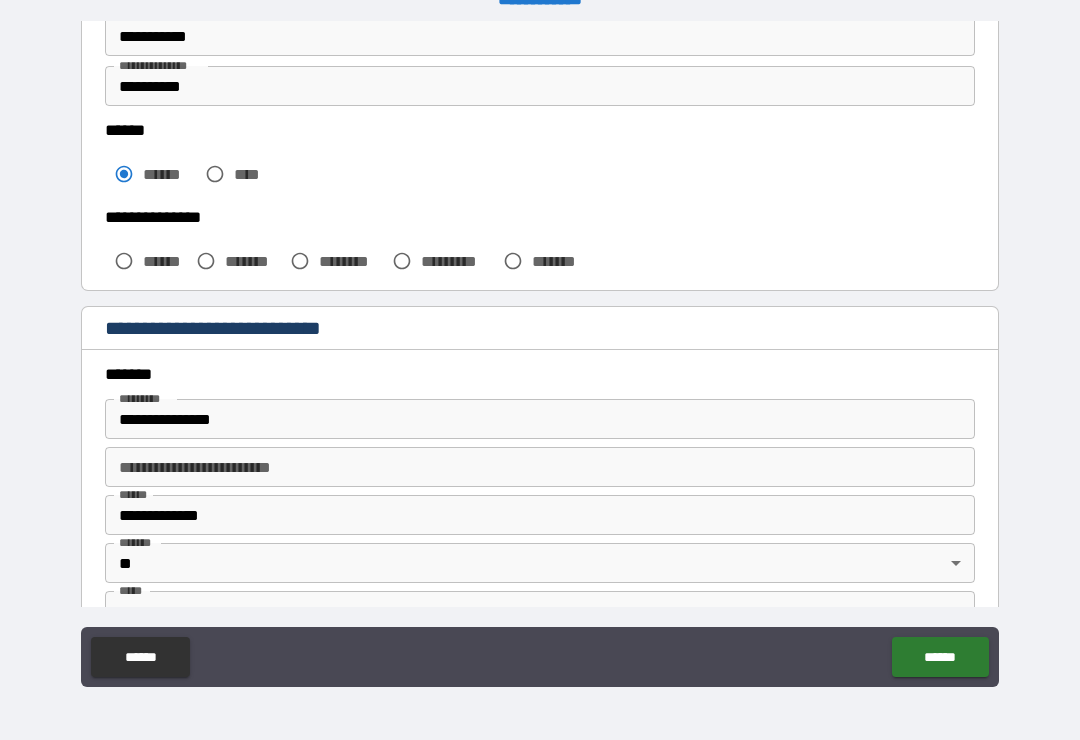 click on "******" at bounding box center [165, 261] 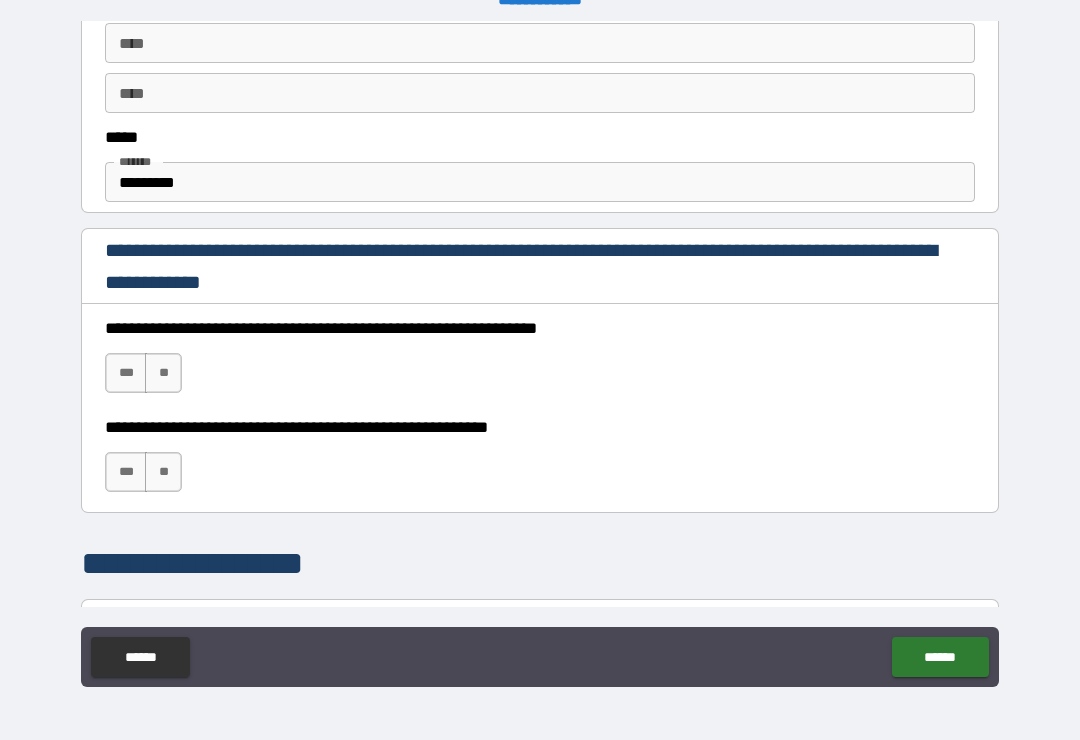 scroll, scrollTop: 1204, scrollLeft: 0, axis: vertical 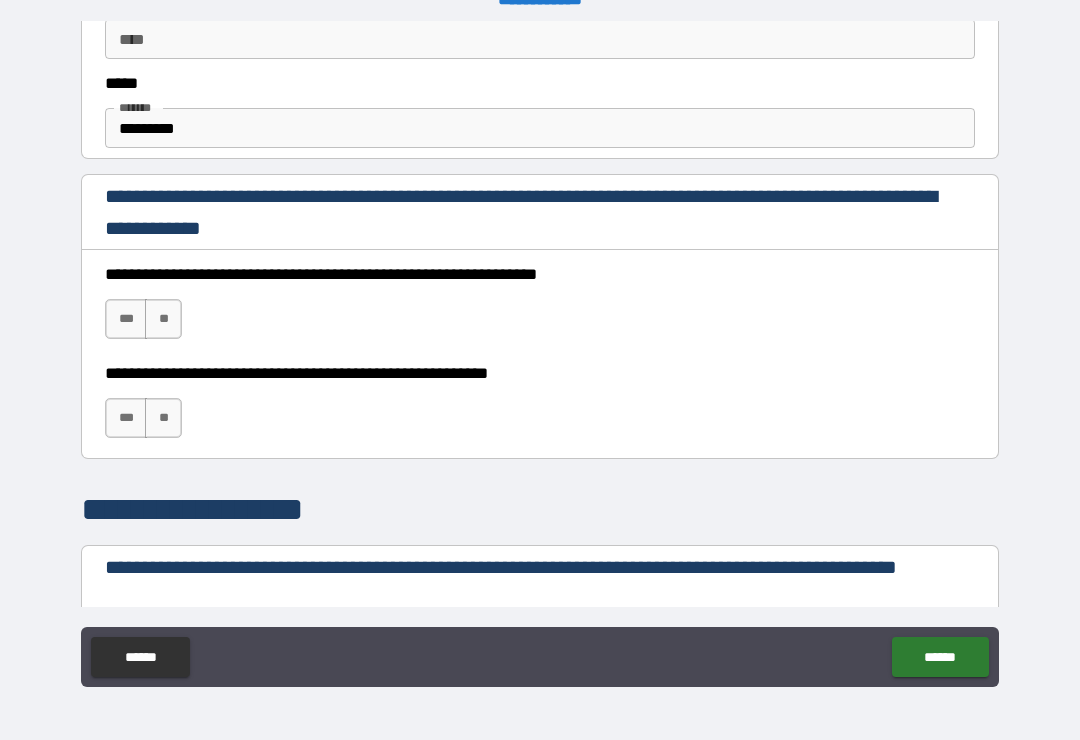 click on "***" at bounding box center (126, 319) 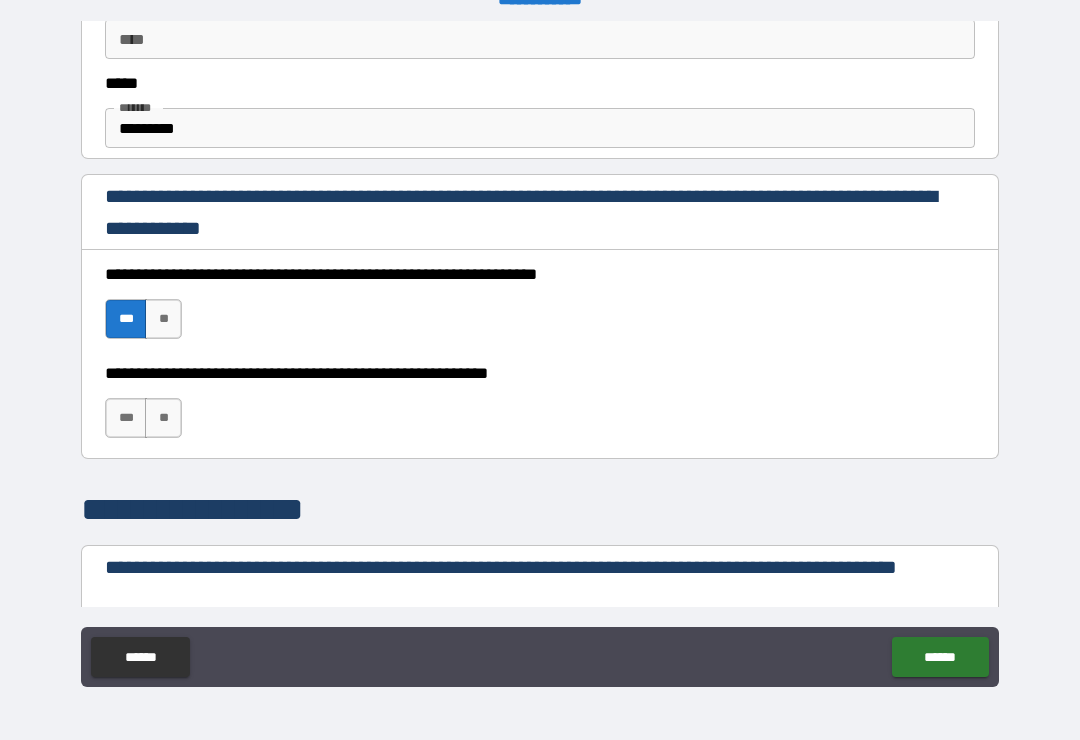 click on "***" at bounding box center (126, 418) 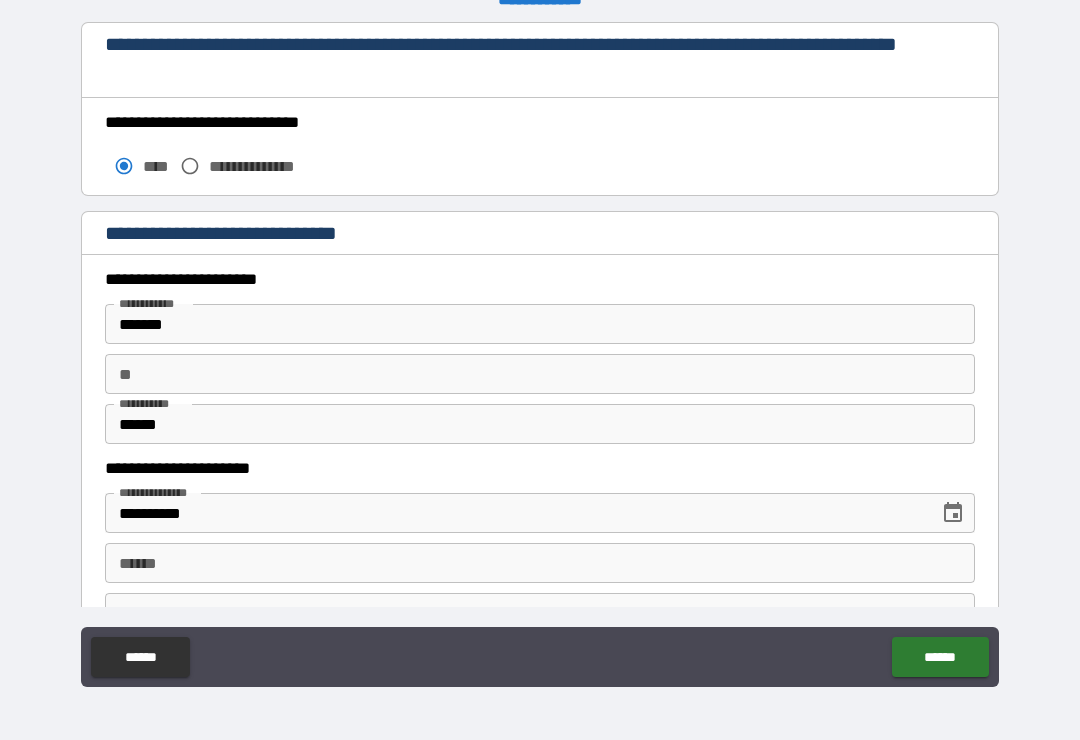 scroll, scrollTop: 1721, scrollLeft: 0, axis: vertical 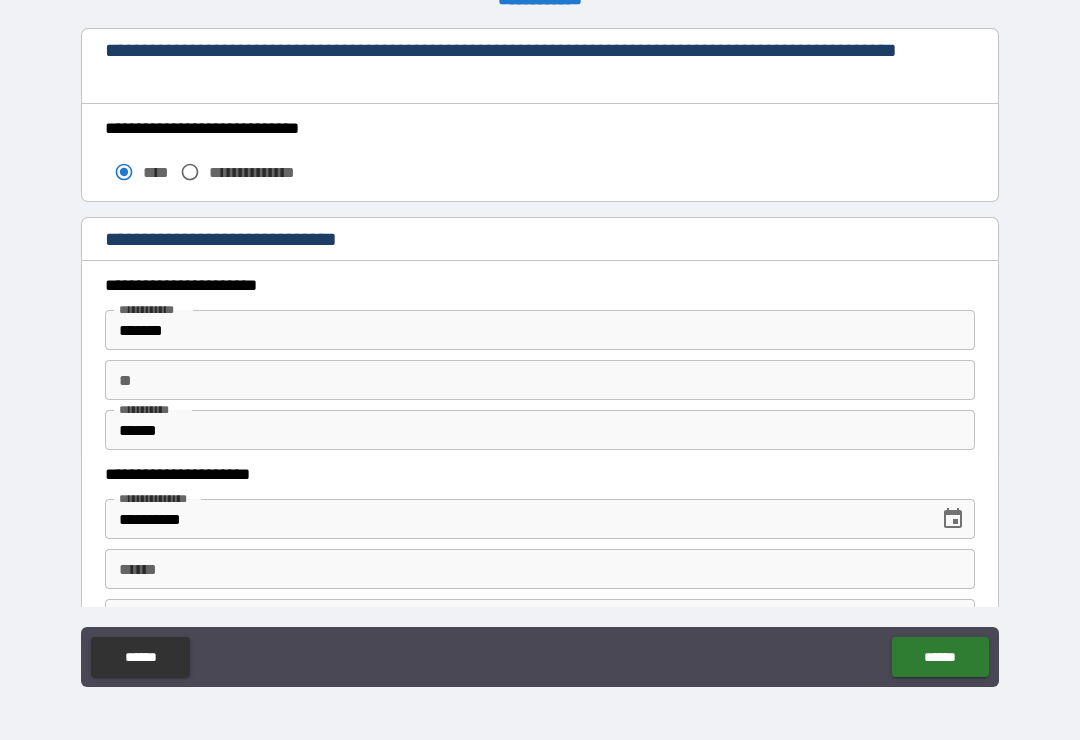 click on "*******" at bounding box center (540, 330) 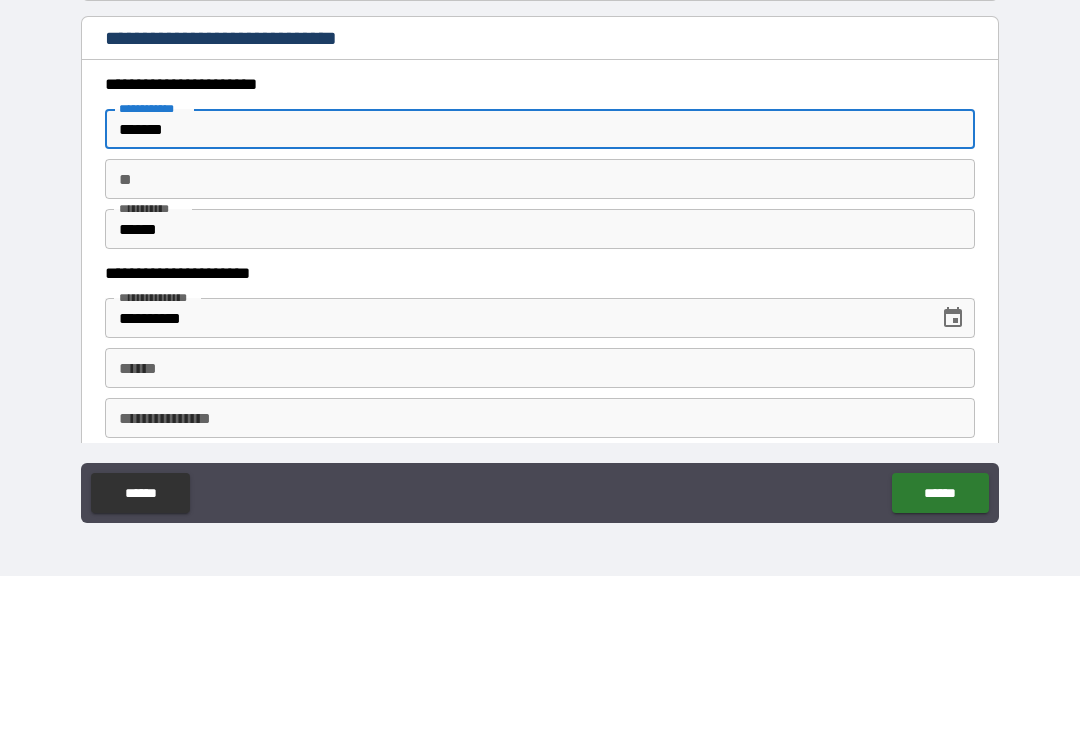 scroll, scrollTop: 1799, scrollLeft: 0, axis: vertical 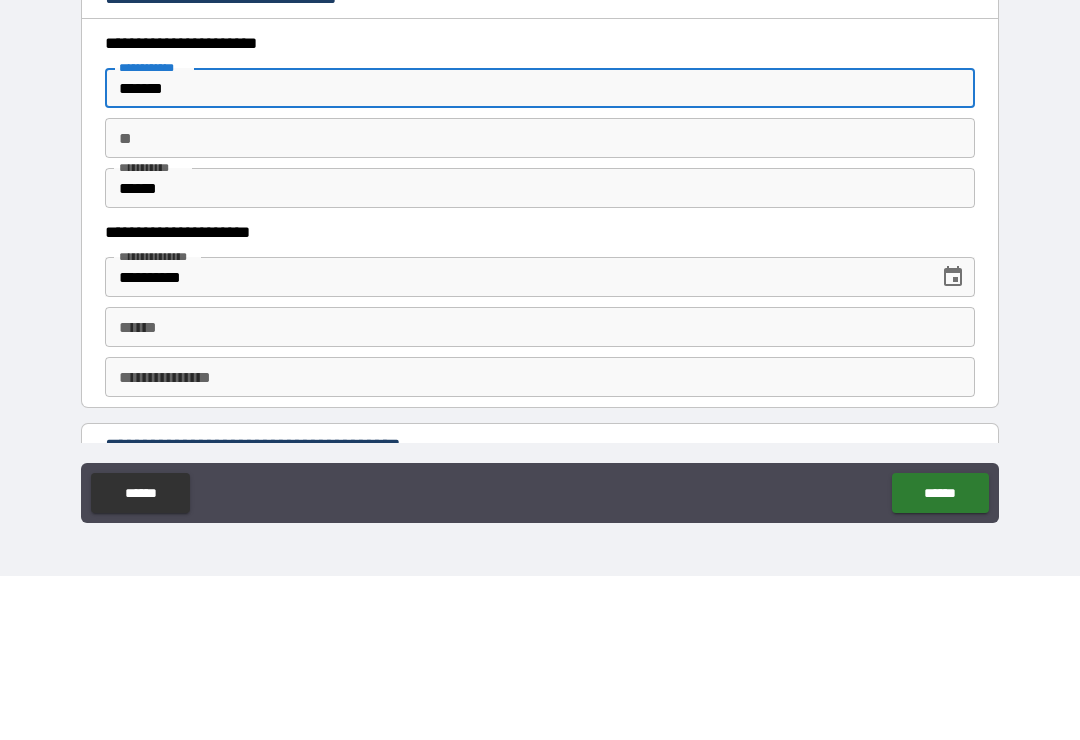 type on "*******" 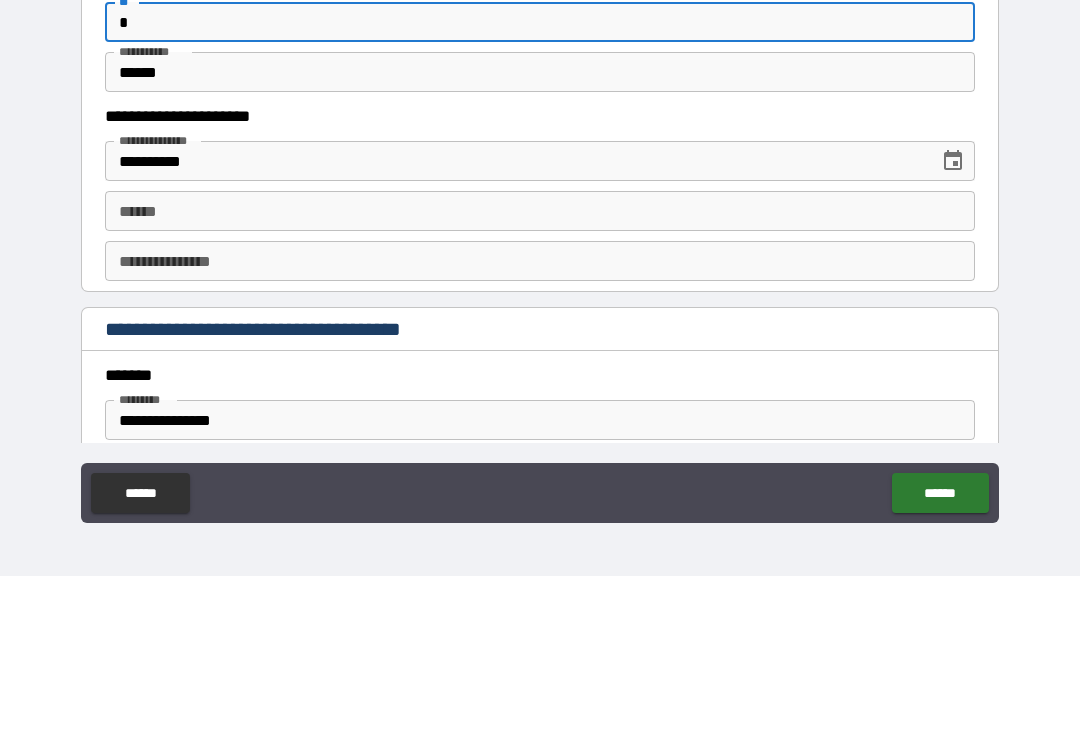 scroll, scrollTop: 1914, scrollLeft: 0, axis: vertical 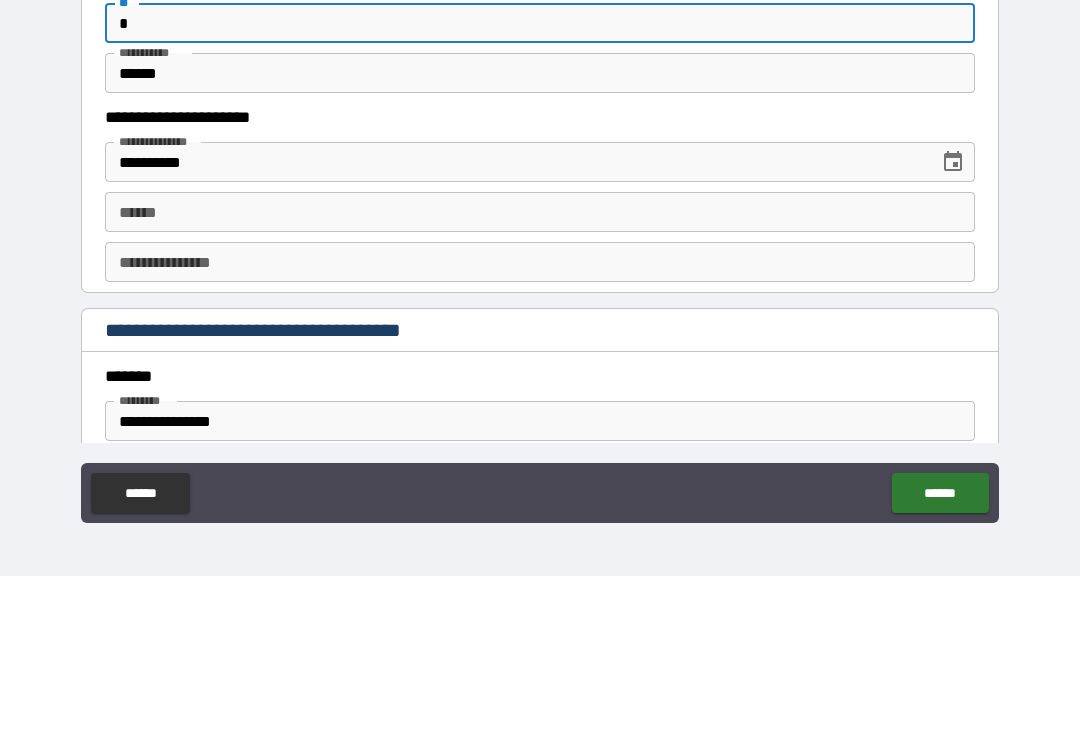 type on "*" 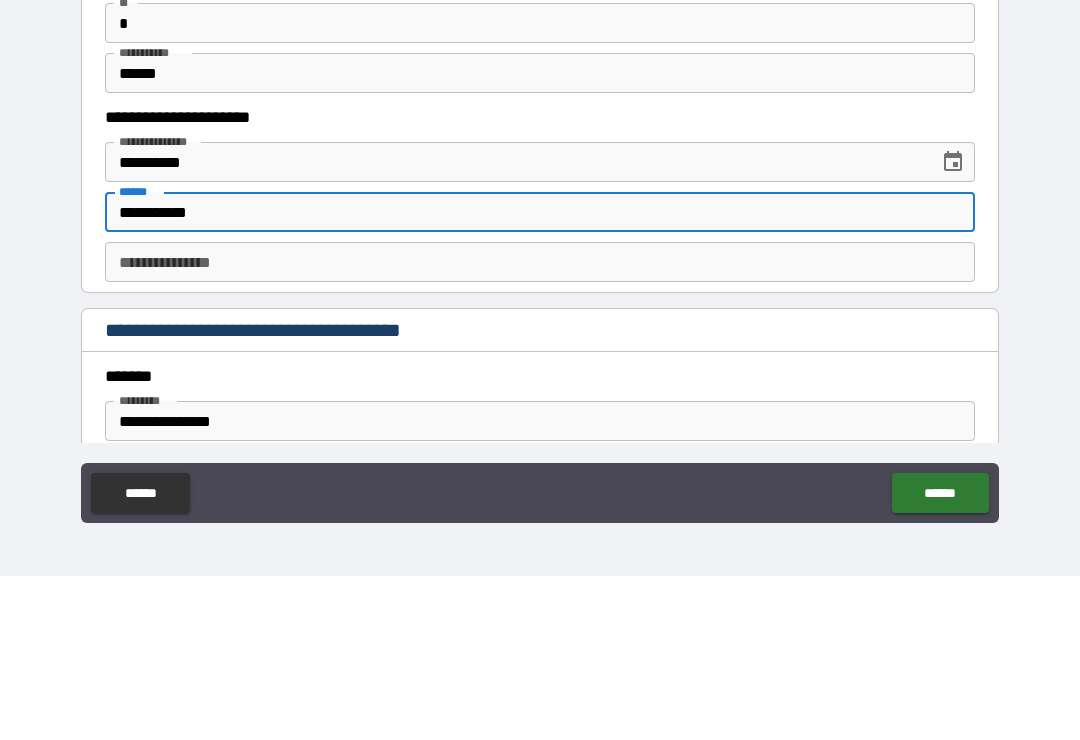type on "**********" 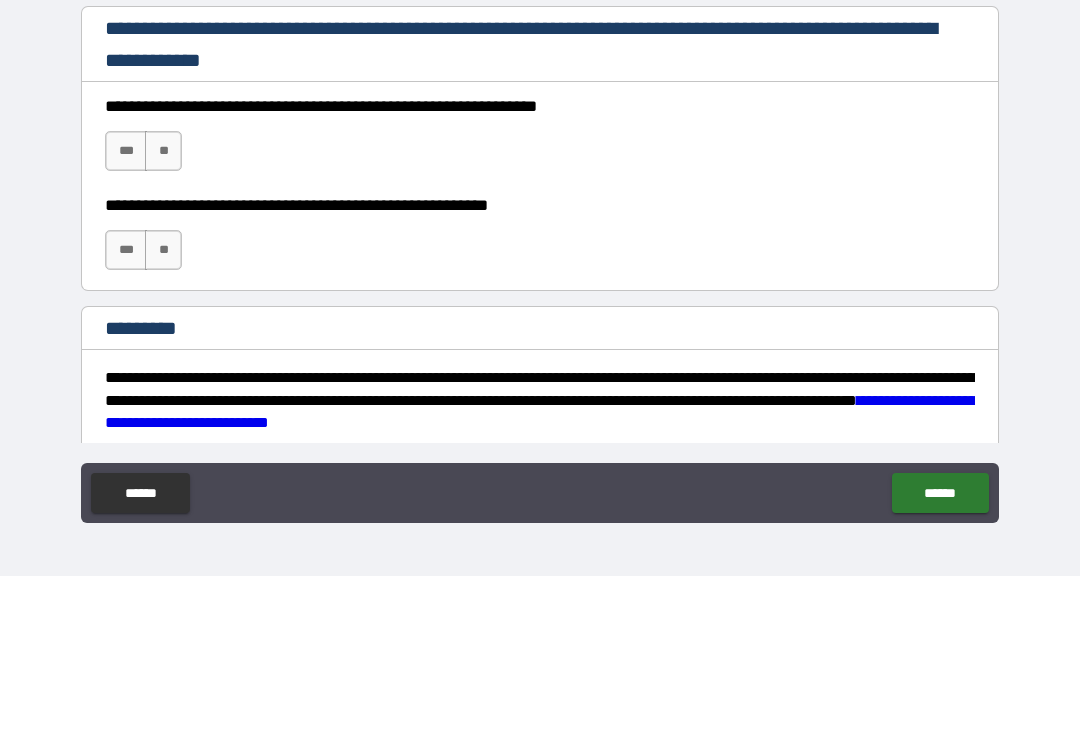 scroll, scrollTop: 2846, scrollLeft: 0, axis: vertical 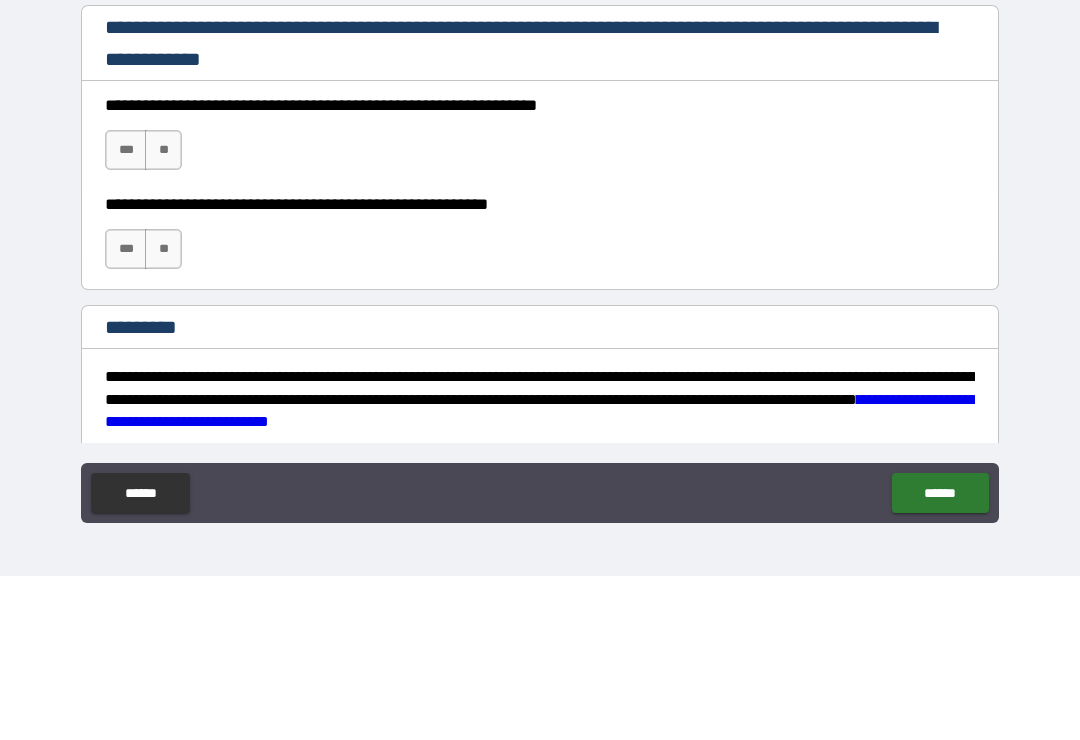 type on "**********" 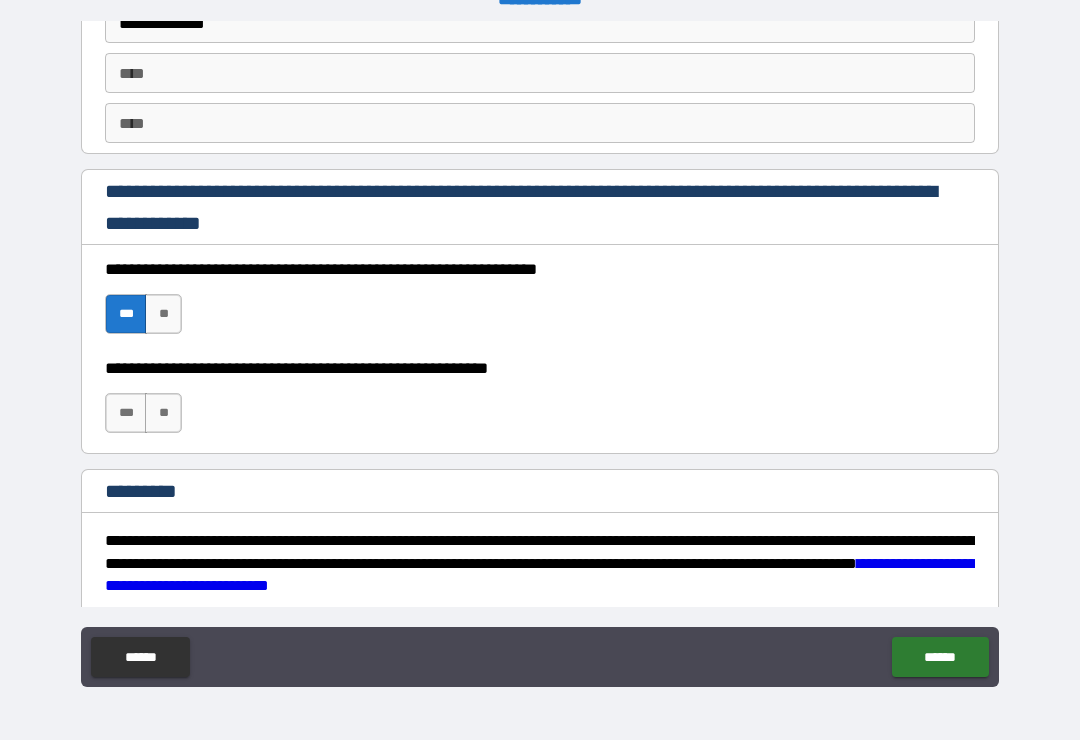 click on "***" at bounding box center (126, 413) 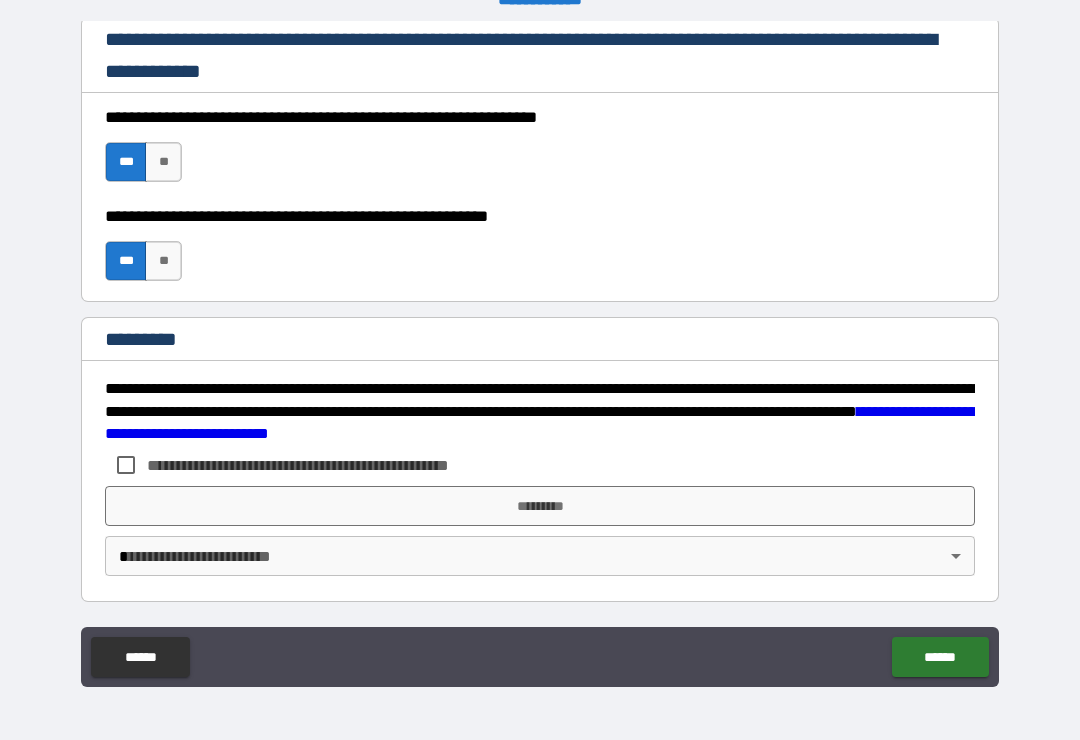 scroll, scrollTop: 2998, scrollLeft: 0, axis: vertical 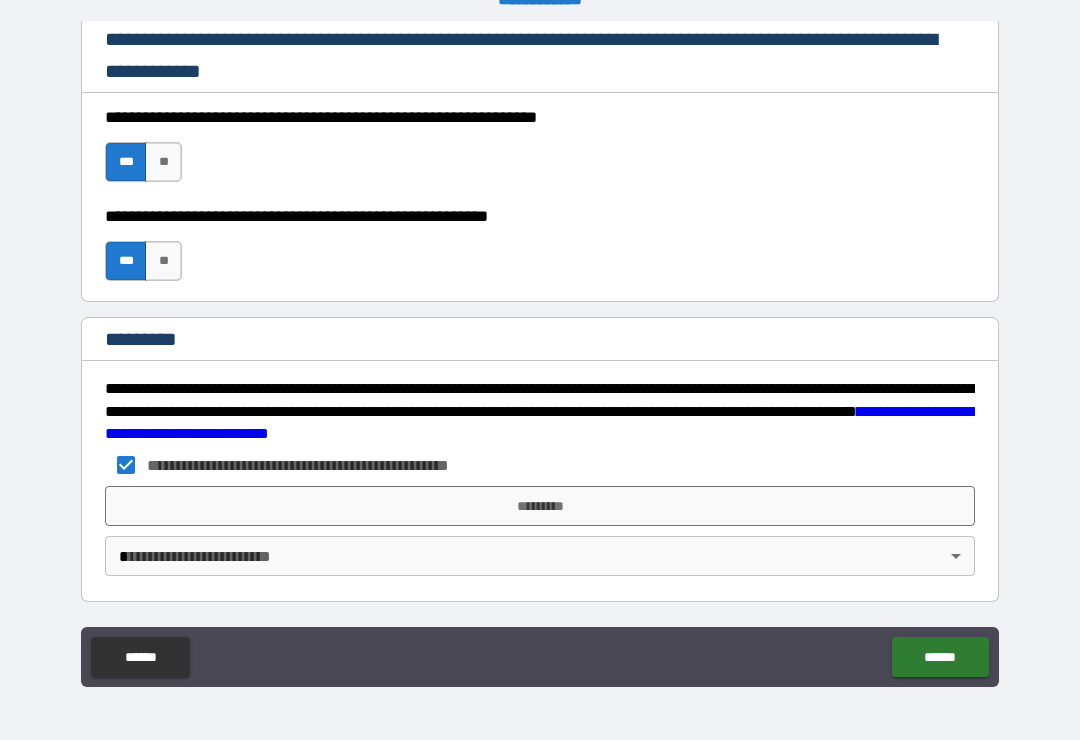 click on "*********" at bounding box center (540, 506) 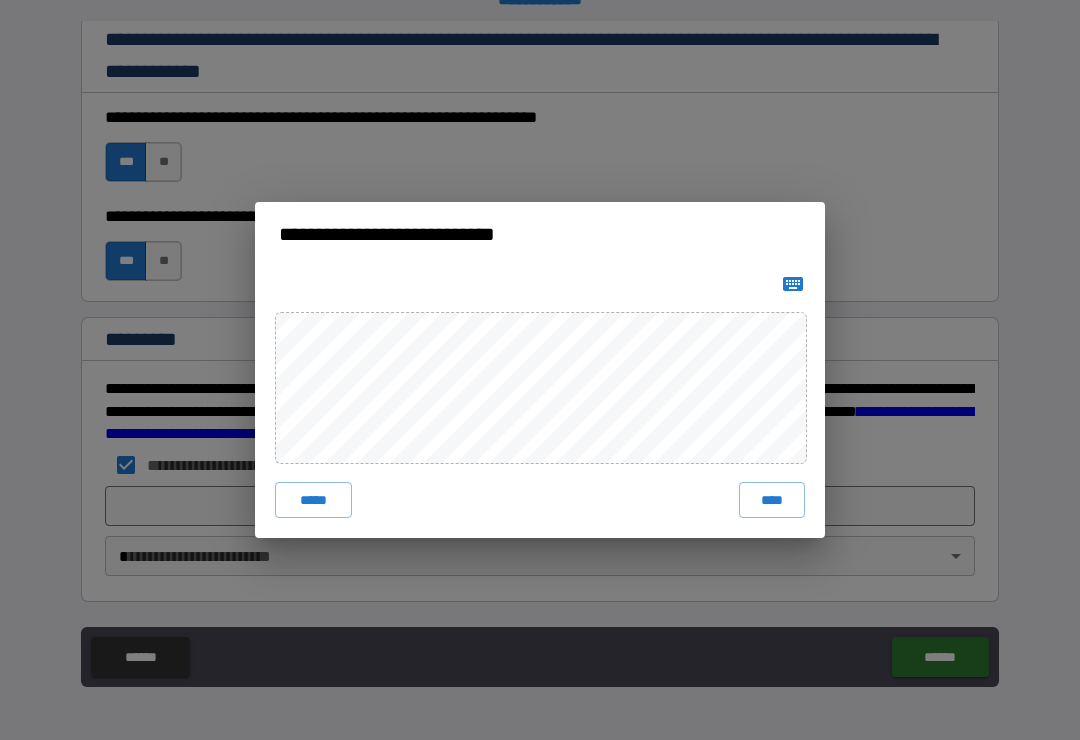 click on "****" at bounding box center (772, 500) 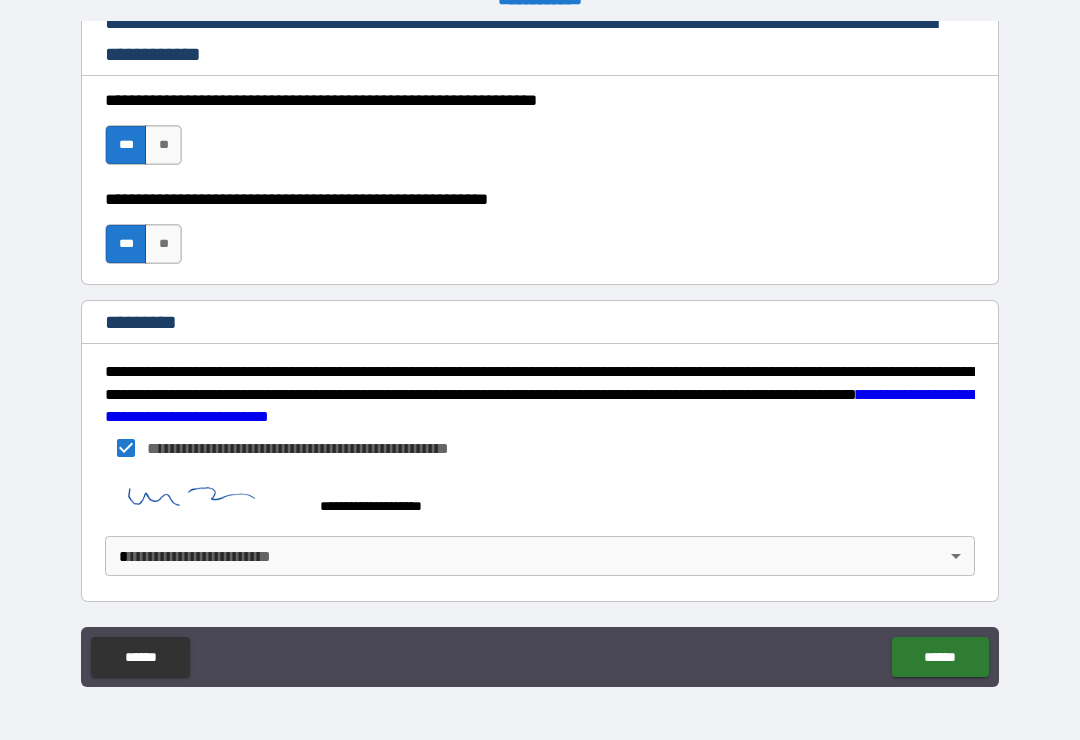 scroll, scrollTop: 3015, scrollLeft: 0, axis: vertical 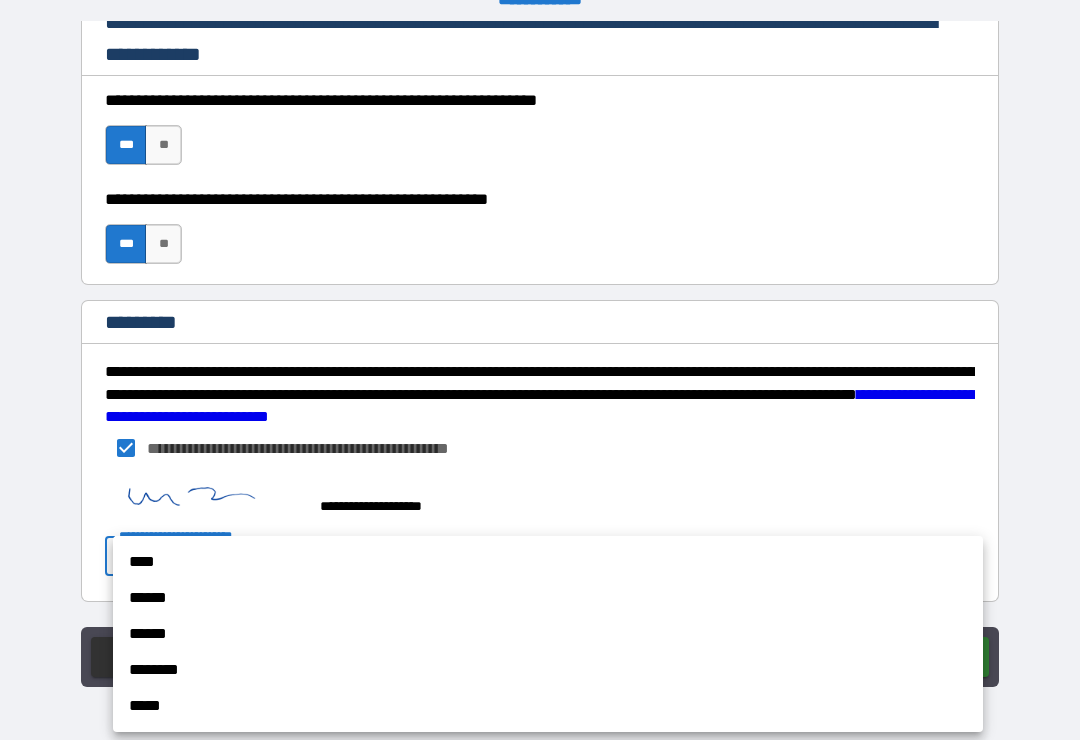 click on "****" at bounding box center [548, 562] 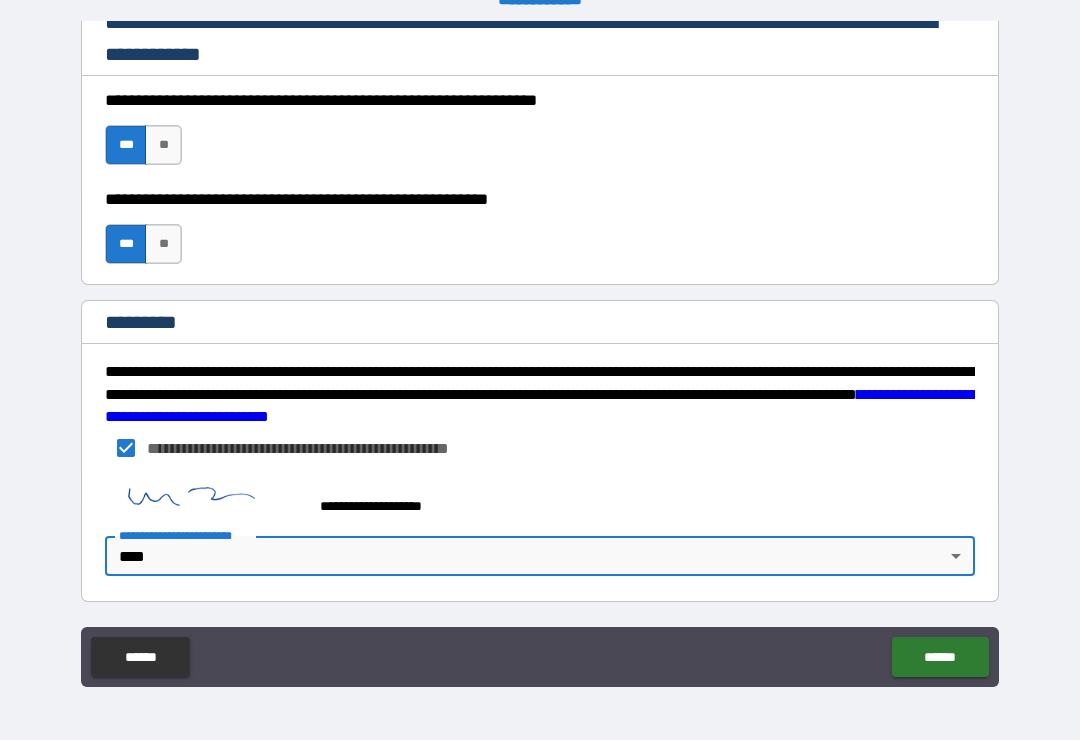 click on "******" at bounding box center (940, 657) 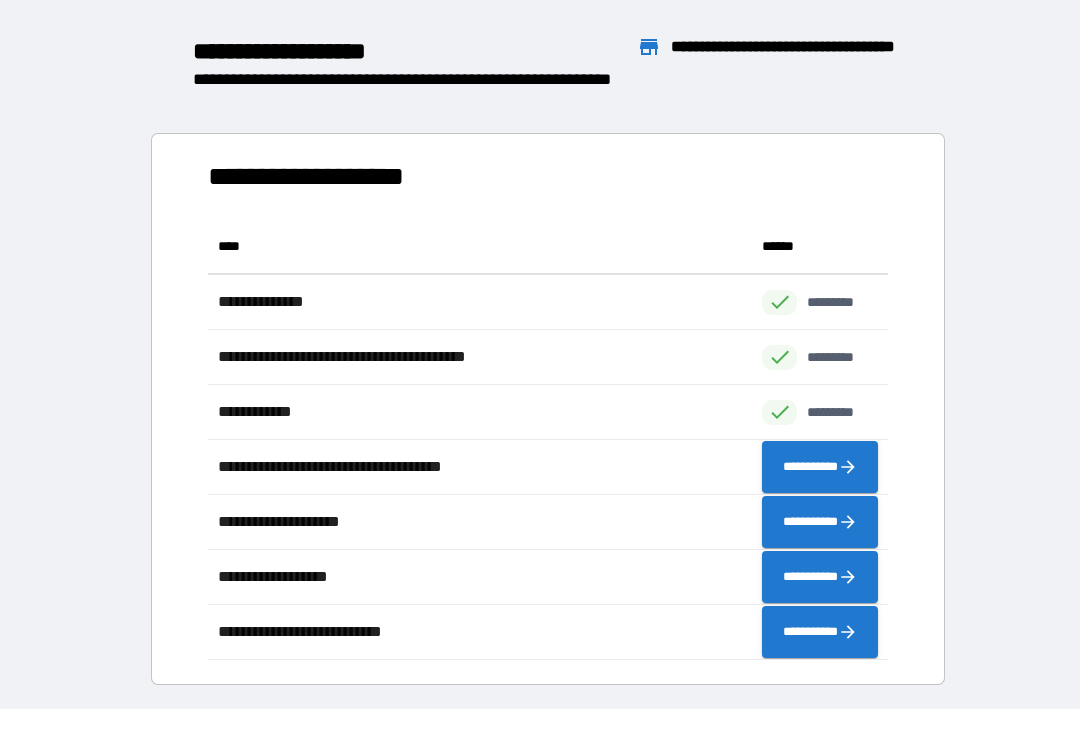 scroll, scrollTop: 1, scrollLeft: 1, axis: both 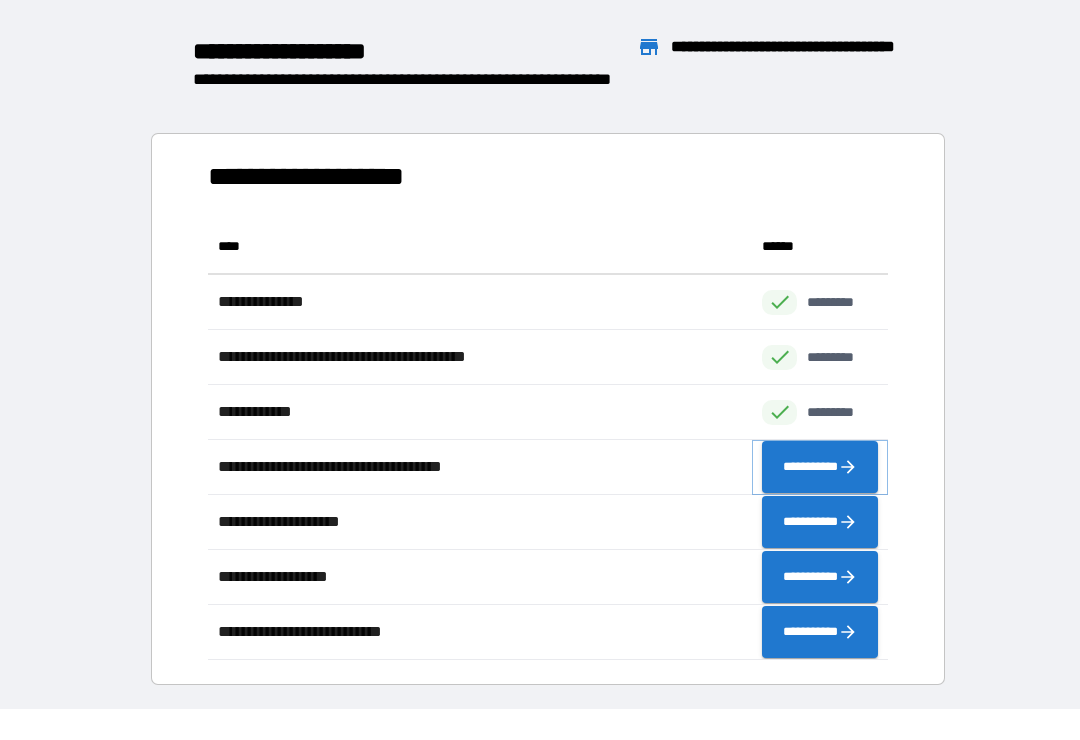 click on "**********" at bounding box center [820, 467] 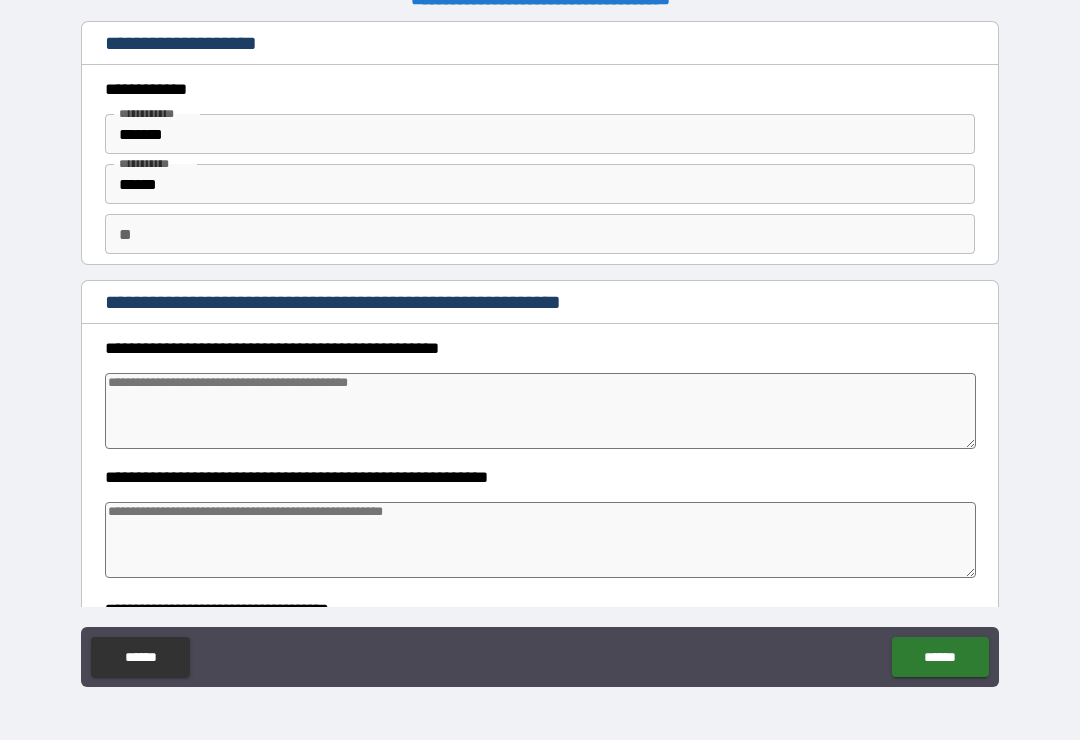 type on "*" 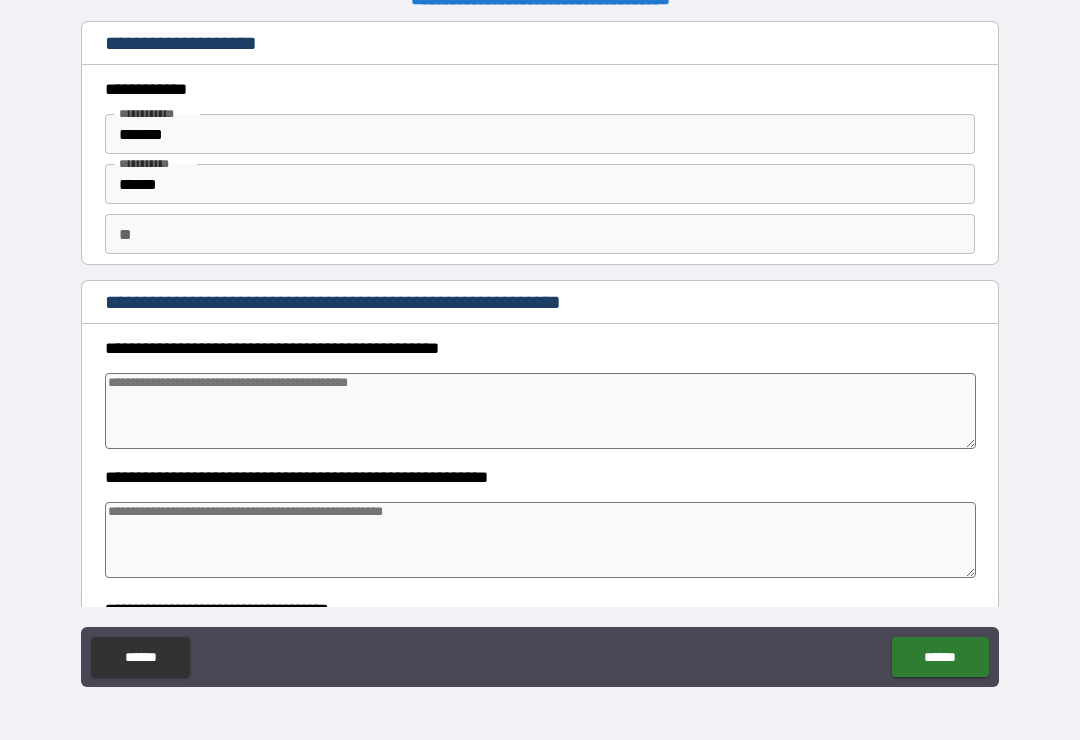 type on "*" 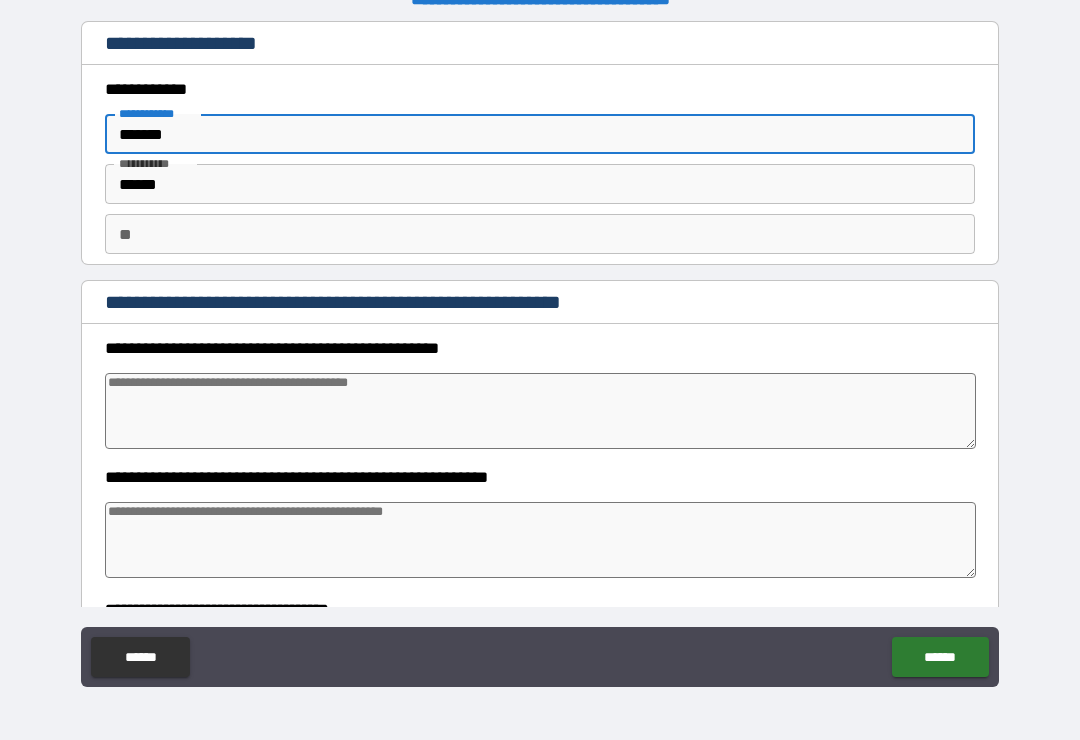 type on "******" 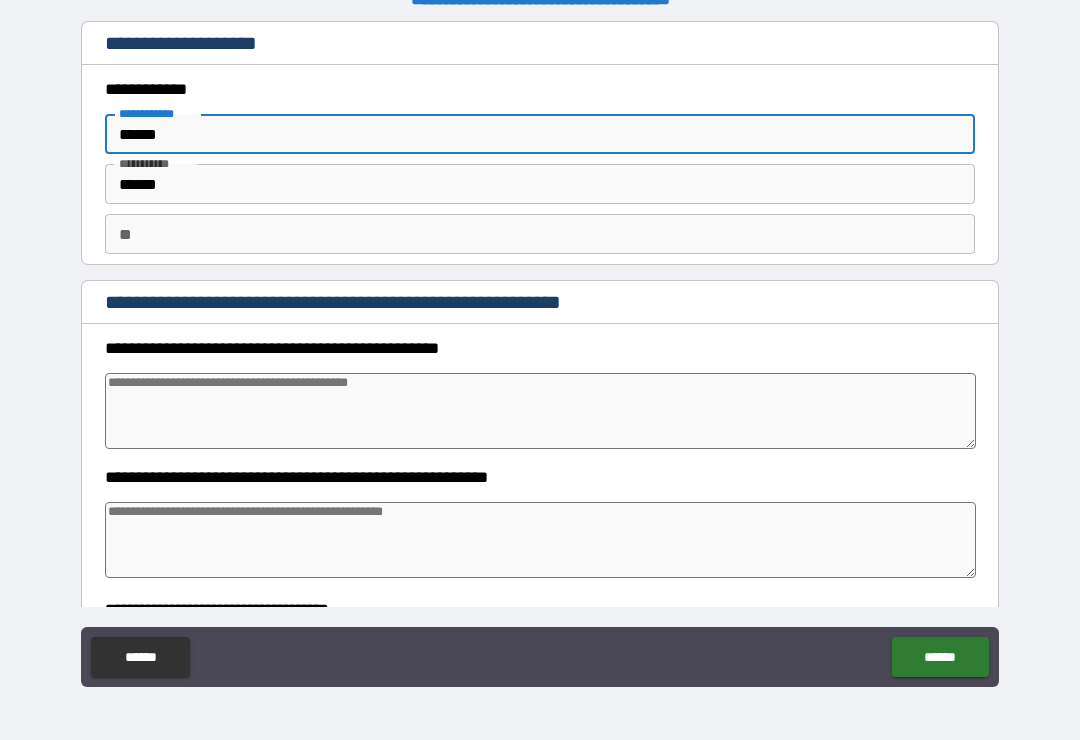 type on "*" 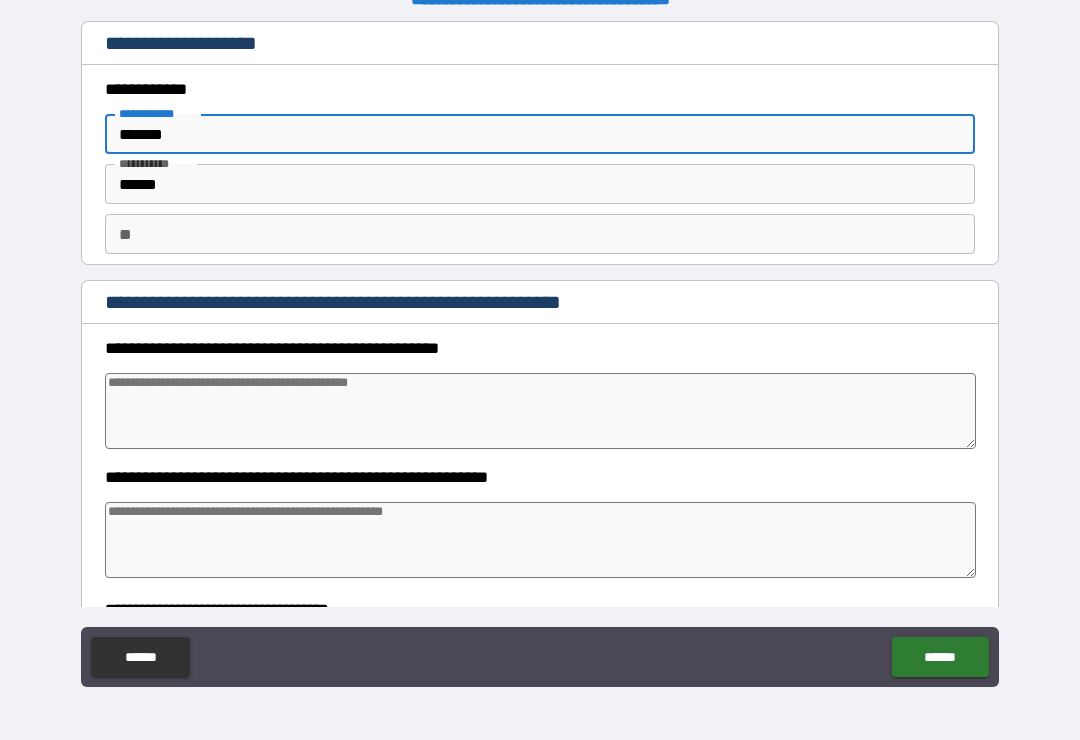 type on "*" 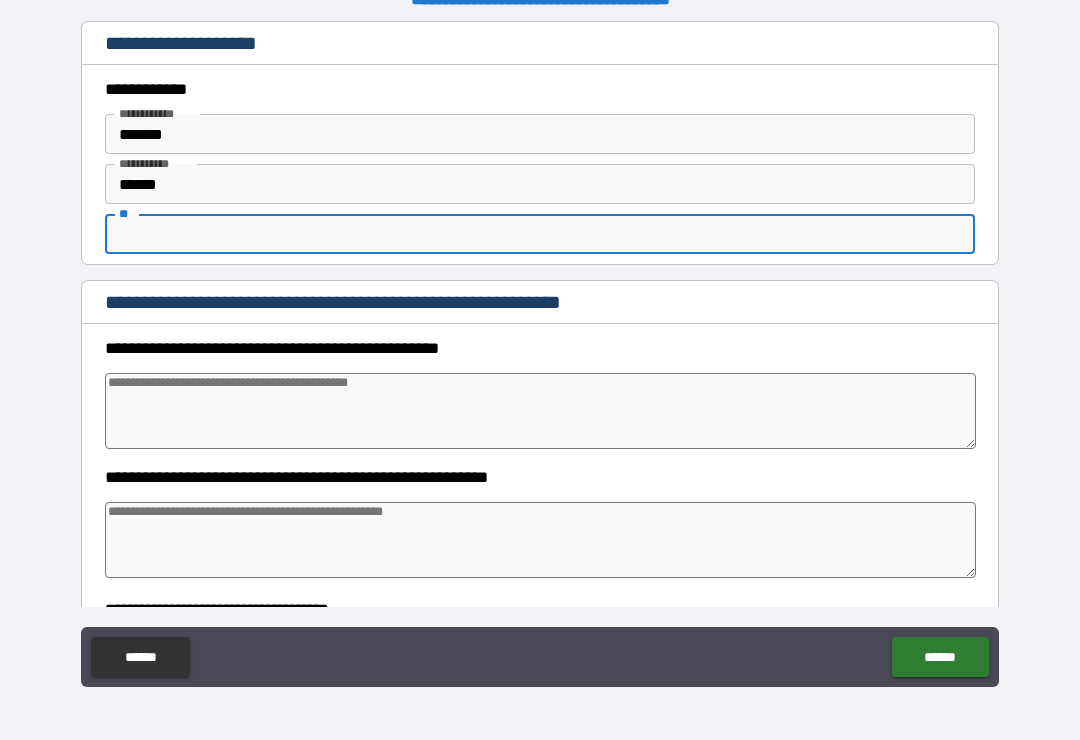 type on "*" 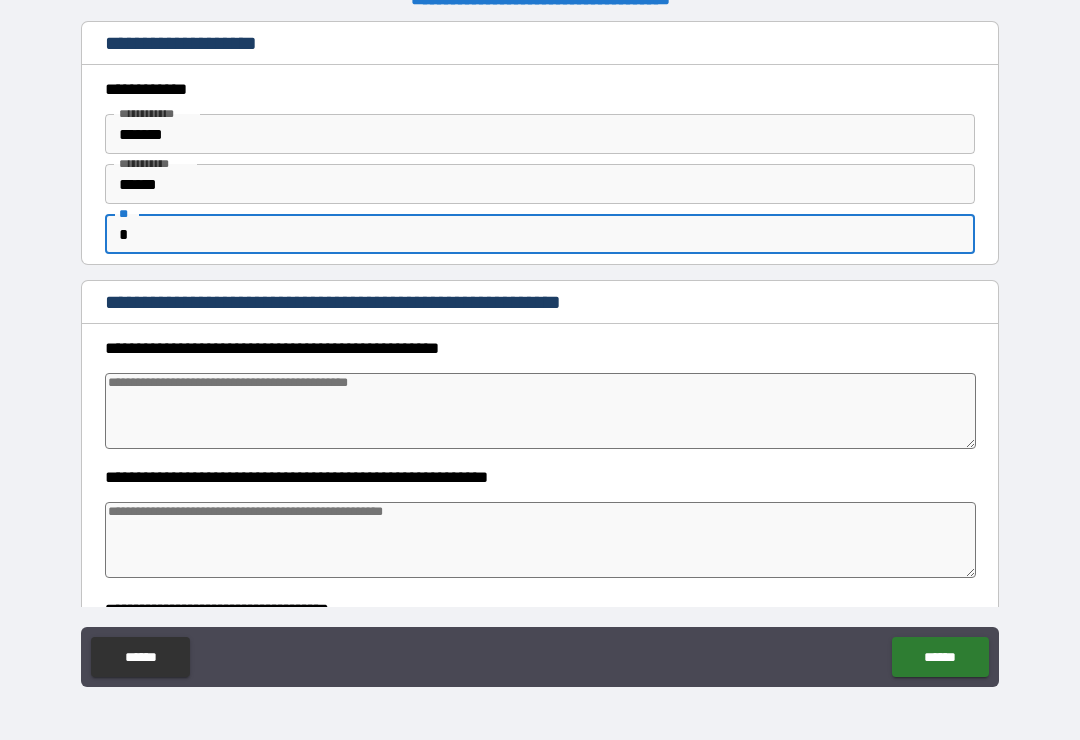 type on "*" 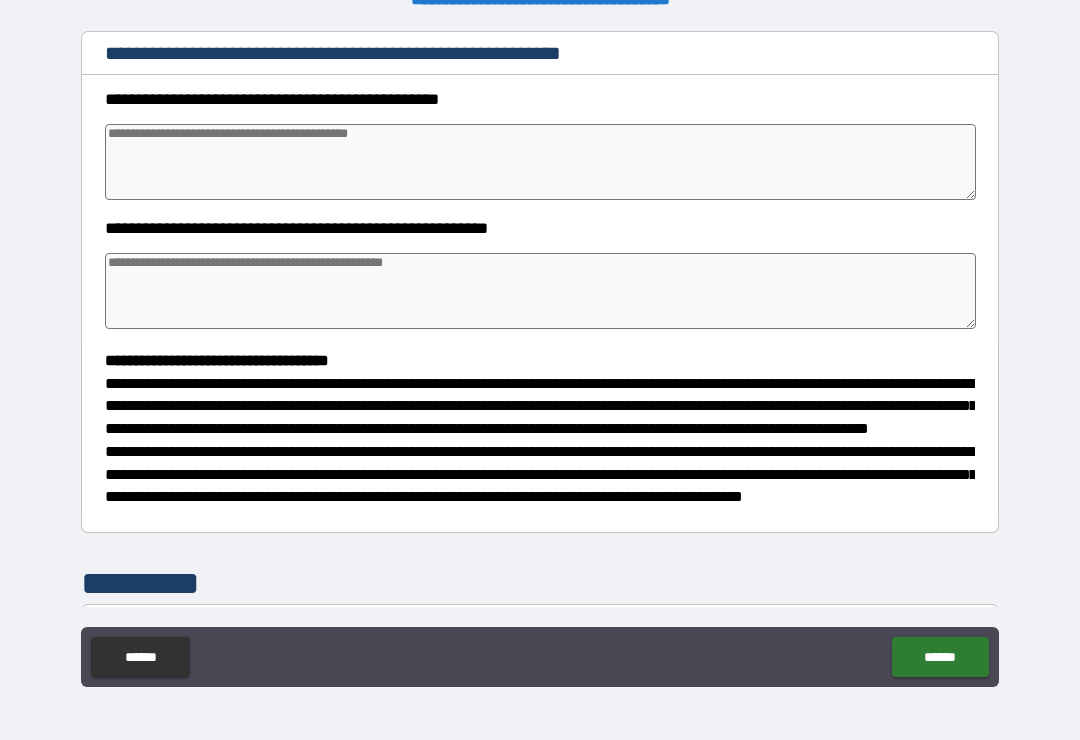 scroll, scrollTop: 234, scrollLeft: 0, axis: vertical 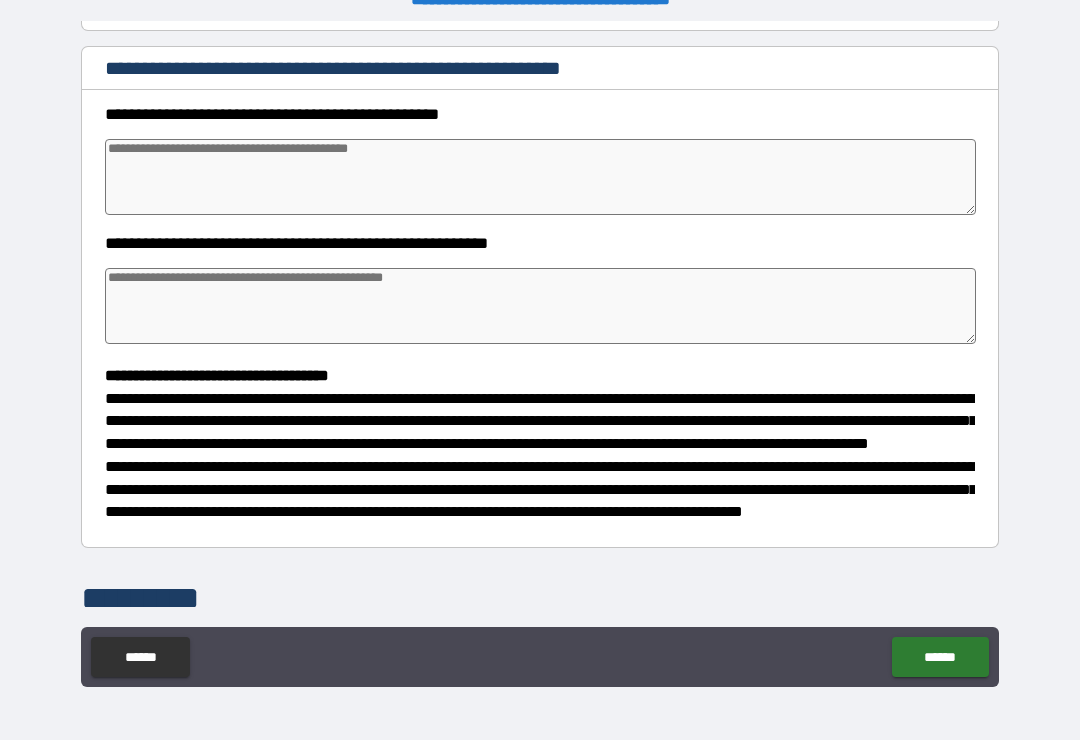 type on "*" 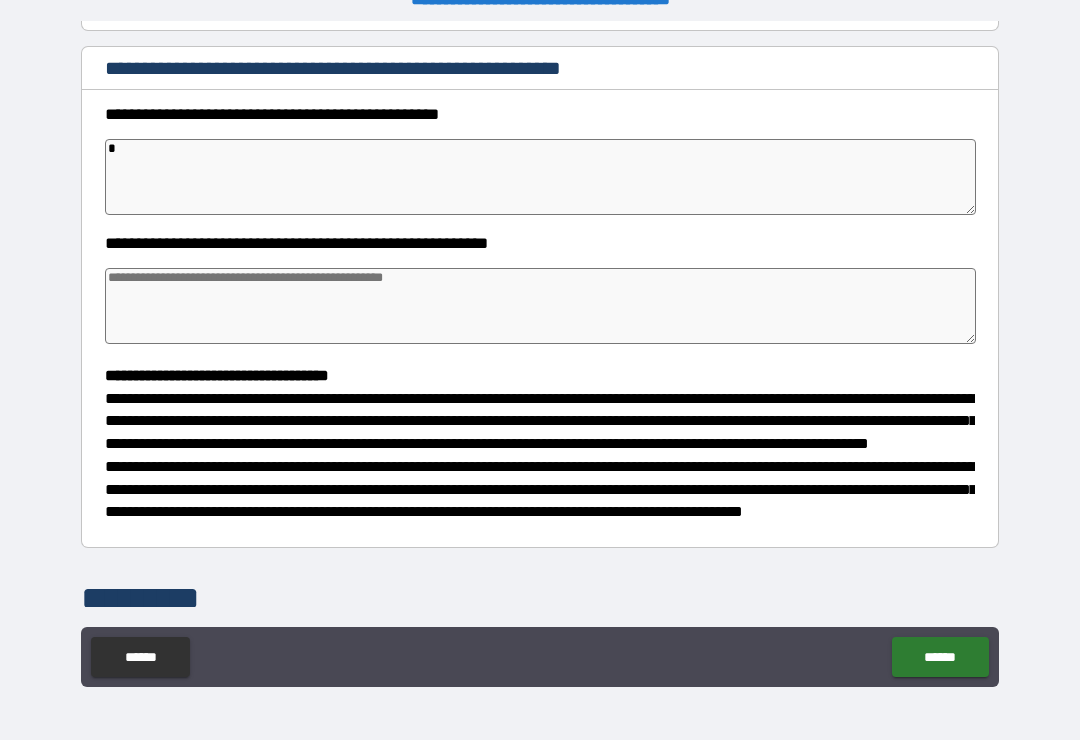 type on "*" 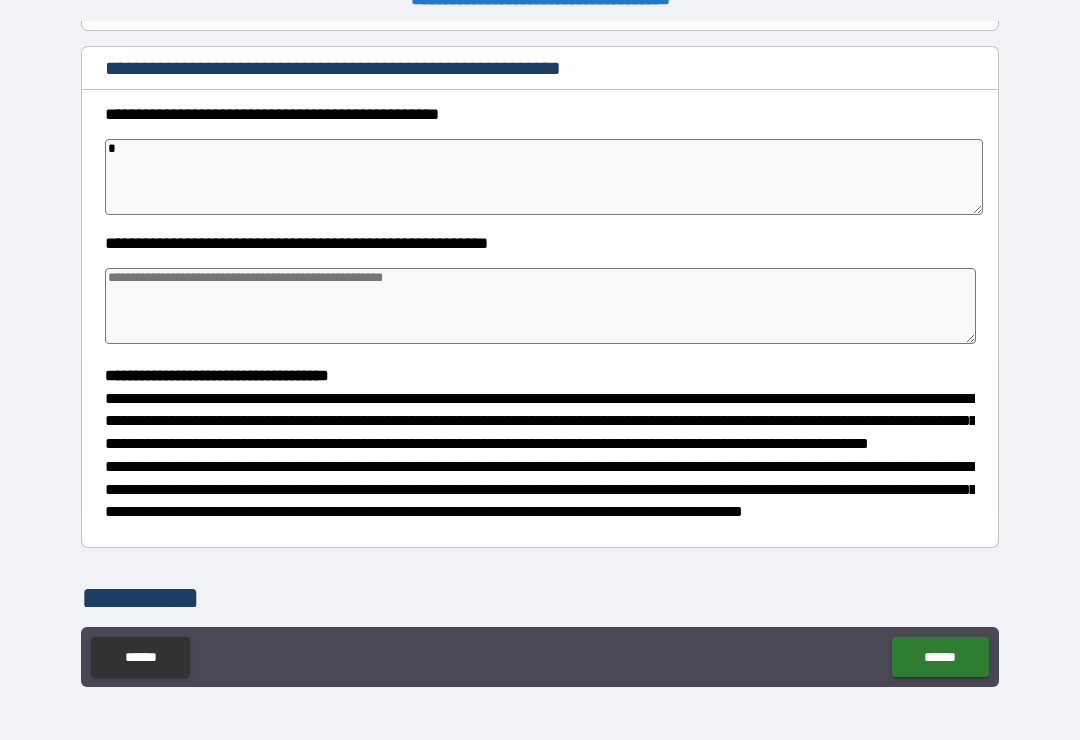 type on "**" 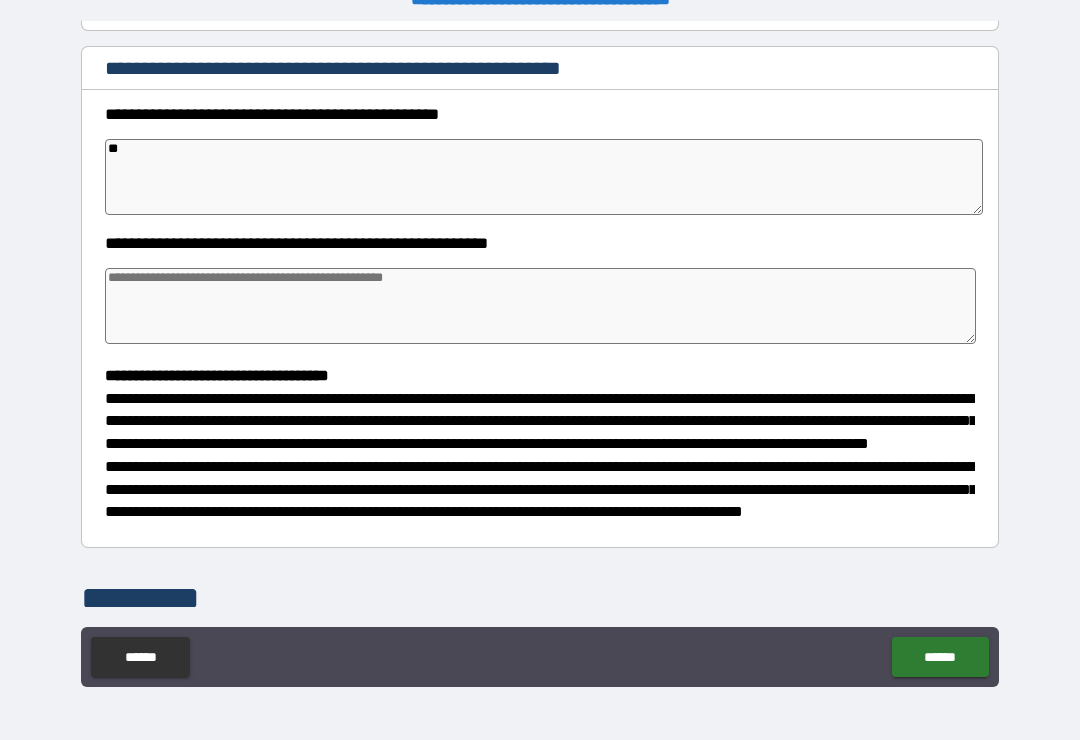 type on "*" 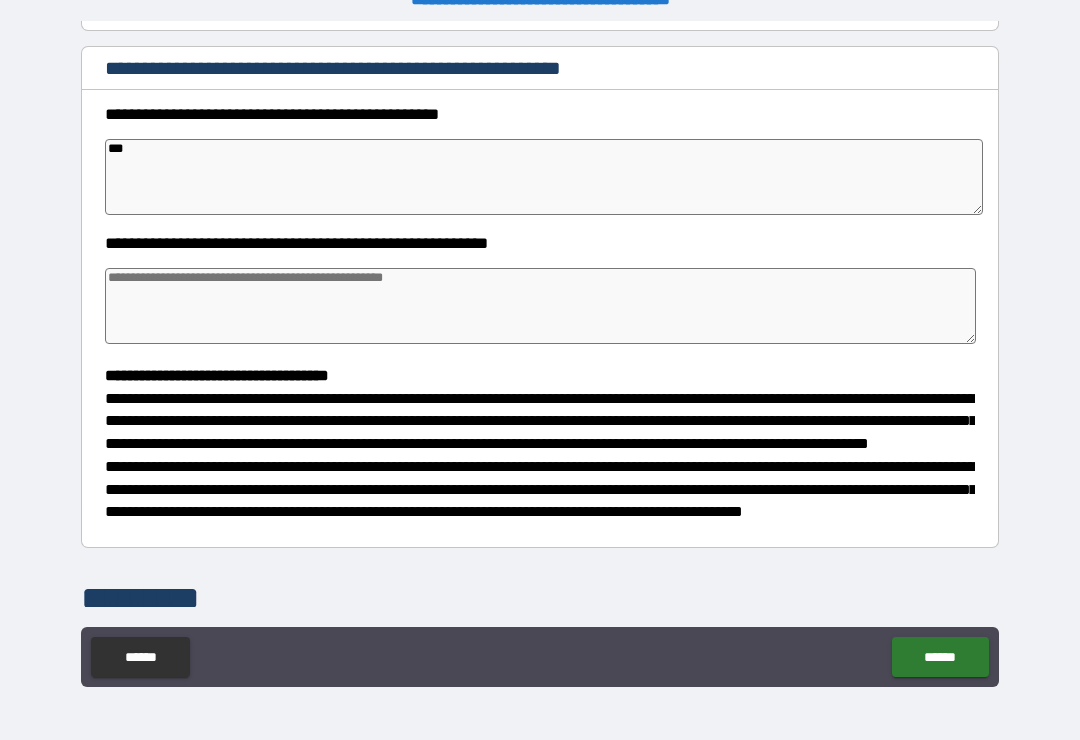 type on "*" 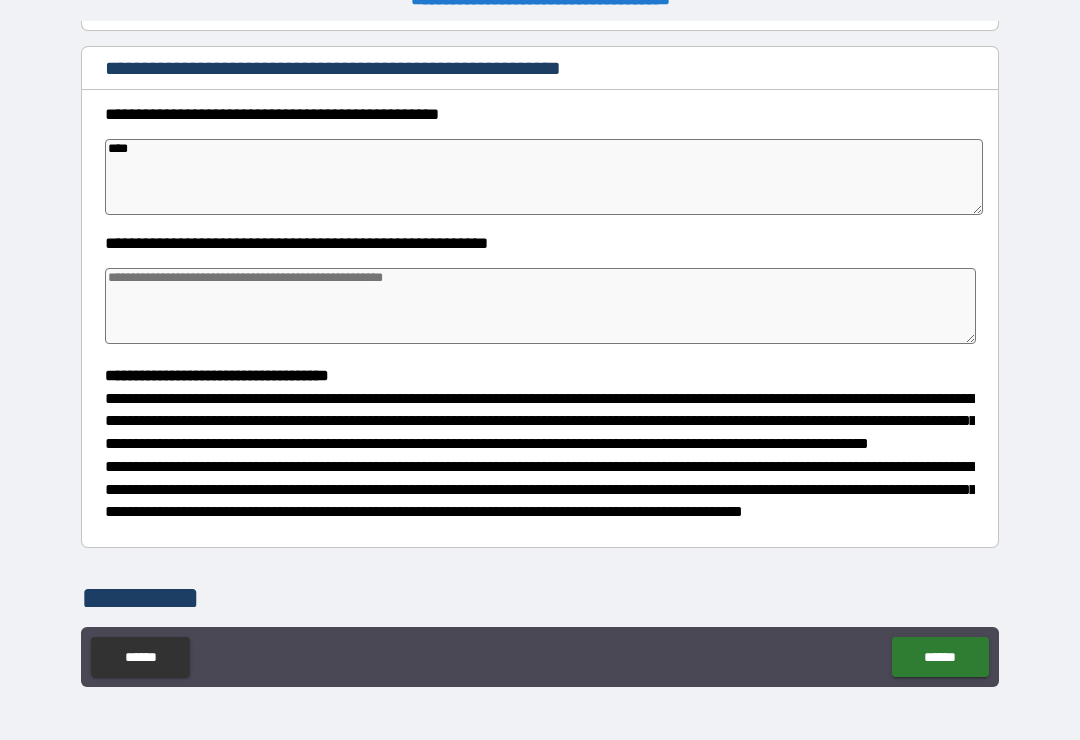 type on "*" 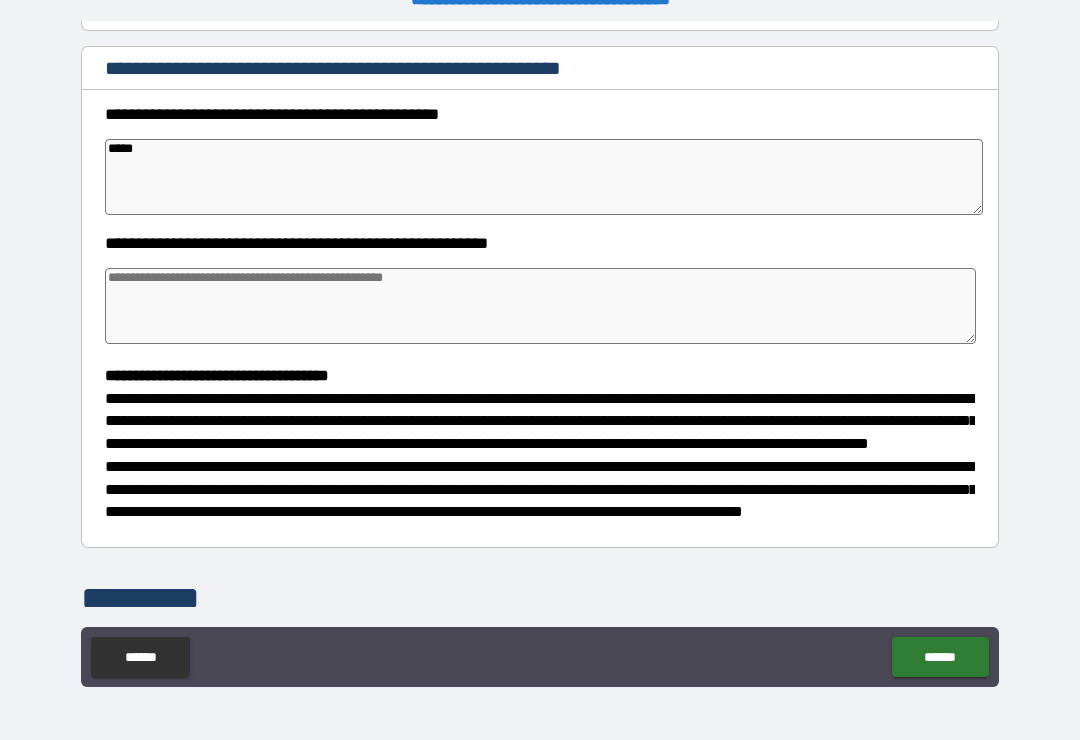type on "*" 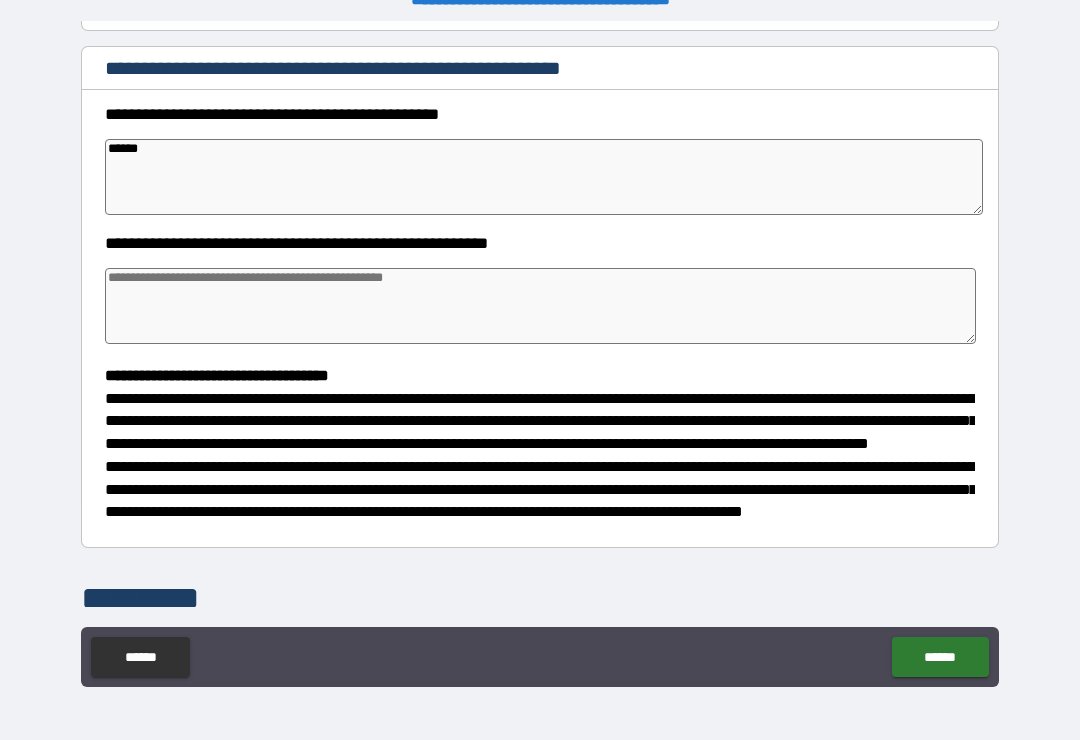 type on "*" 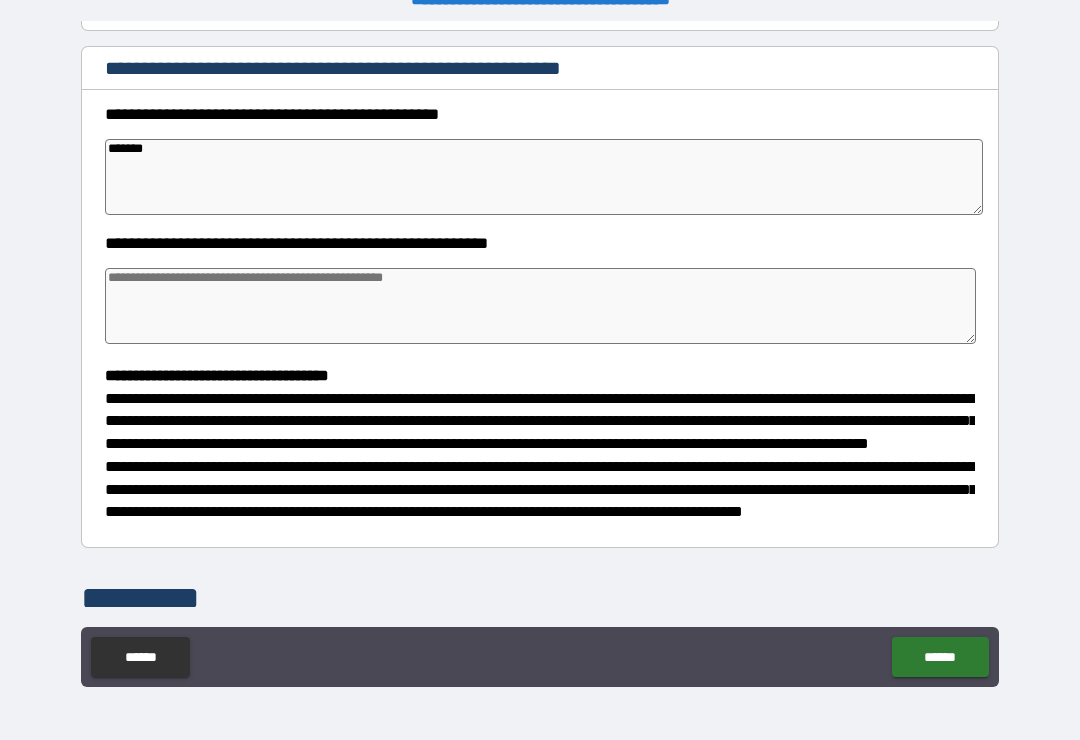 type on "*" 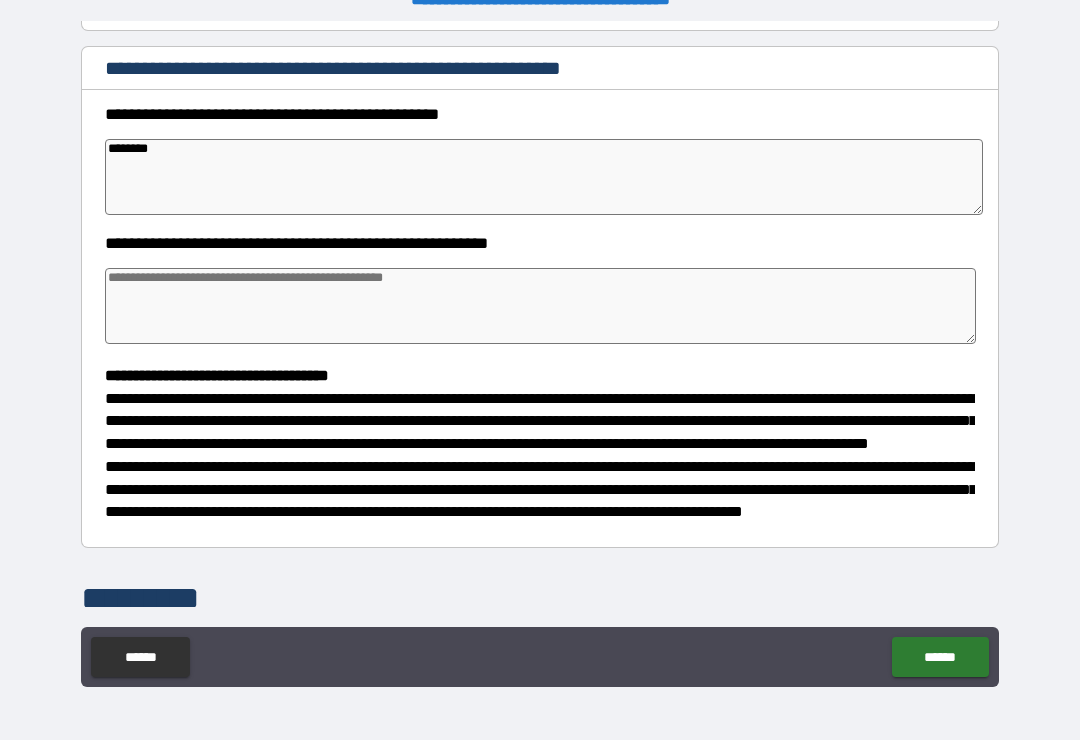 type on "*" 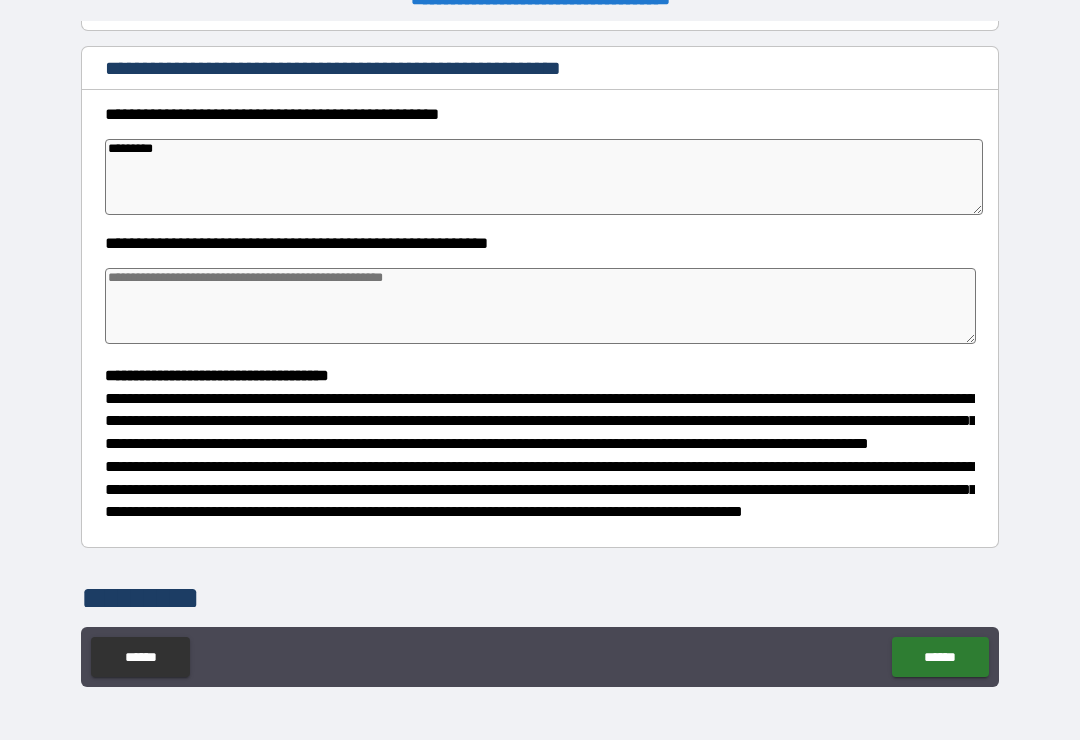 type on "*" 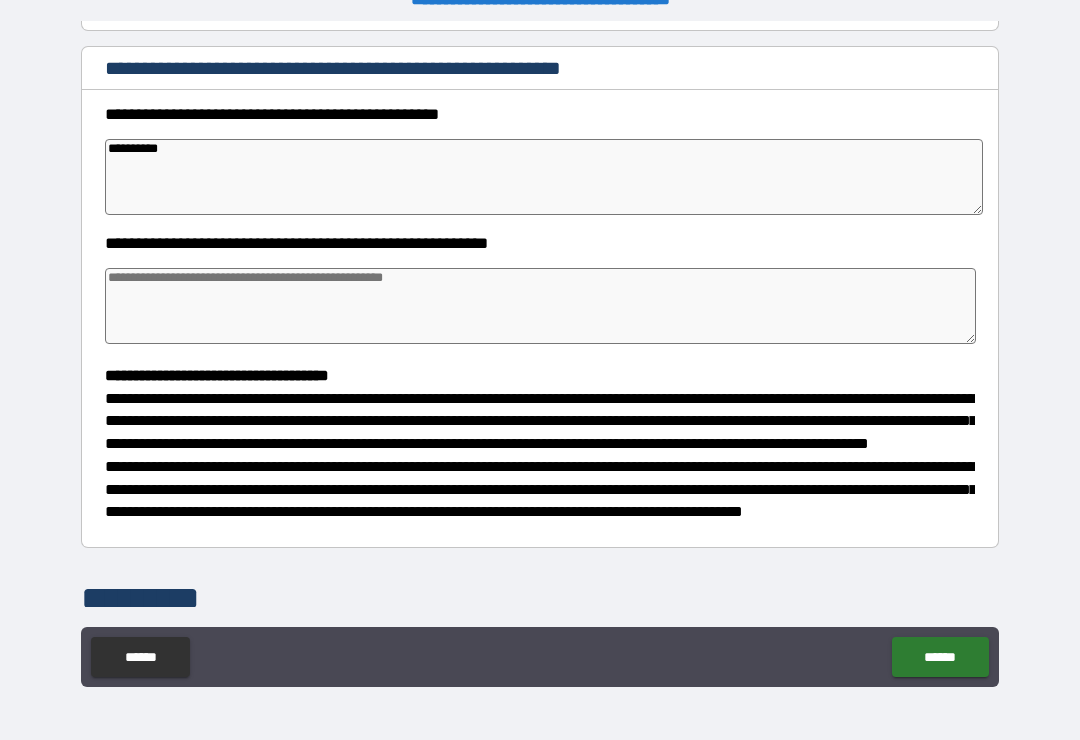 type on "*" 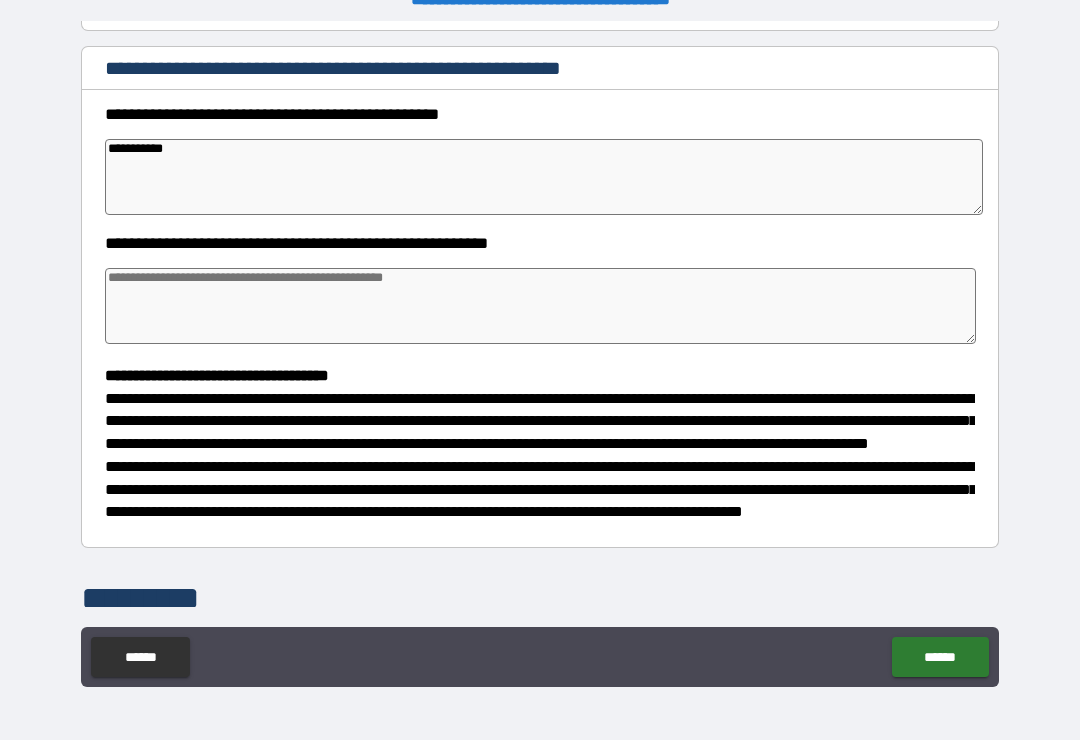 type on "*" 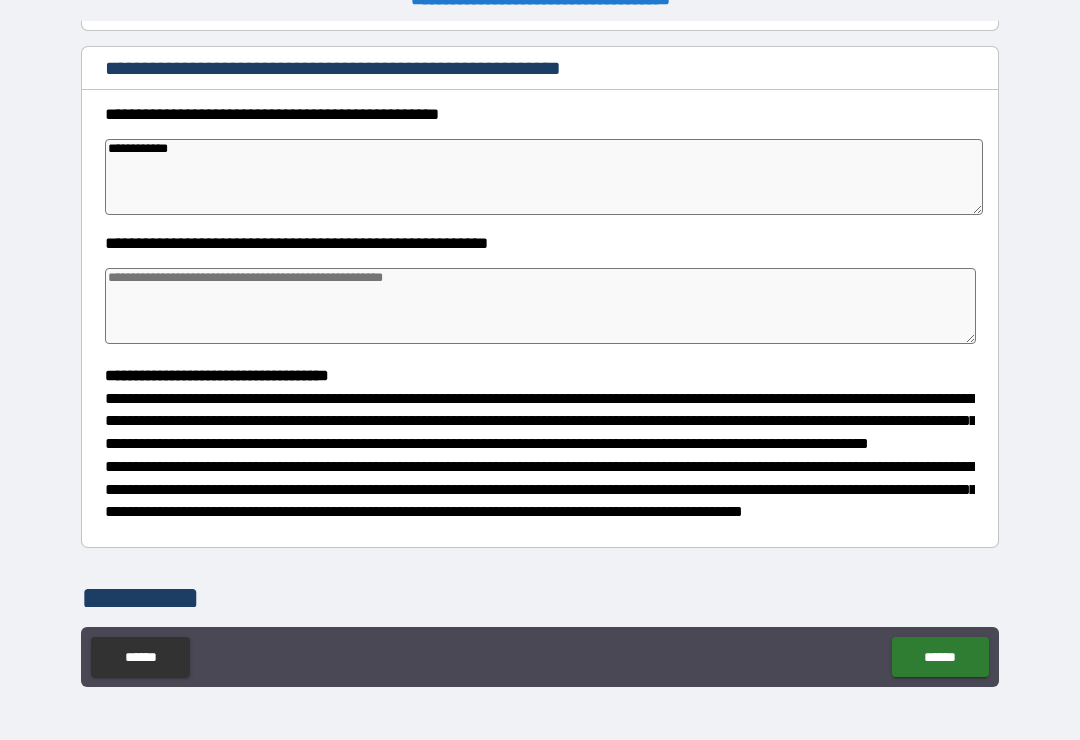 type on "*" 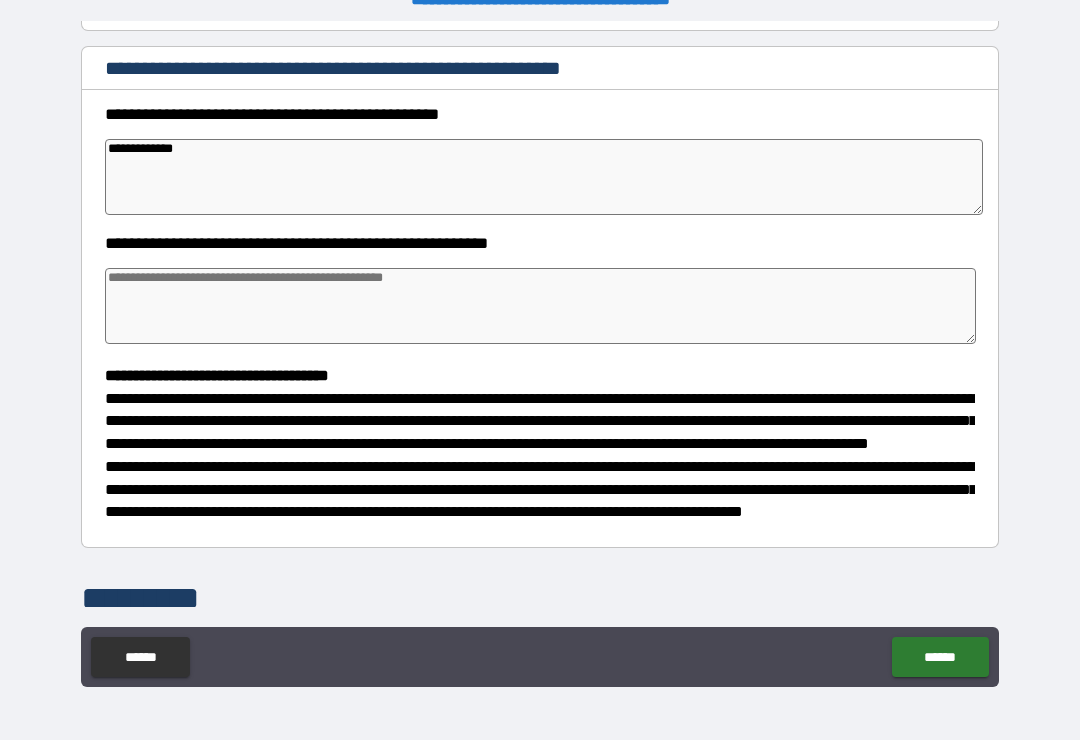 type on "*" 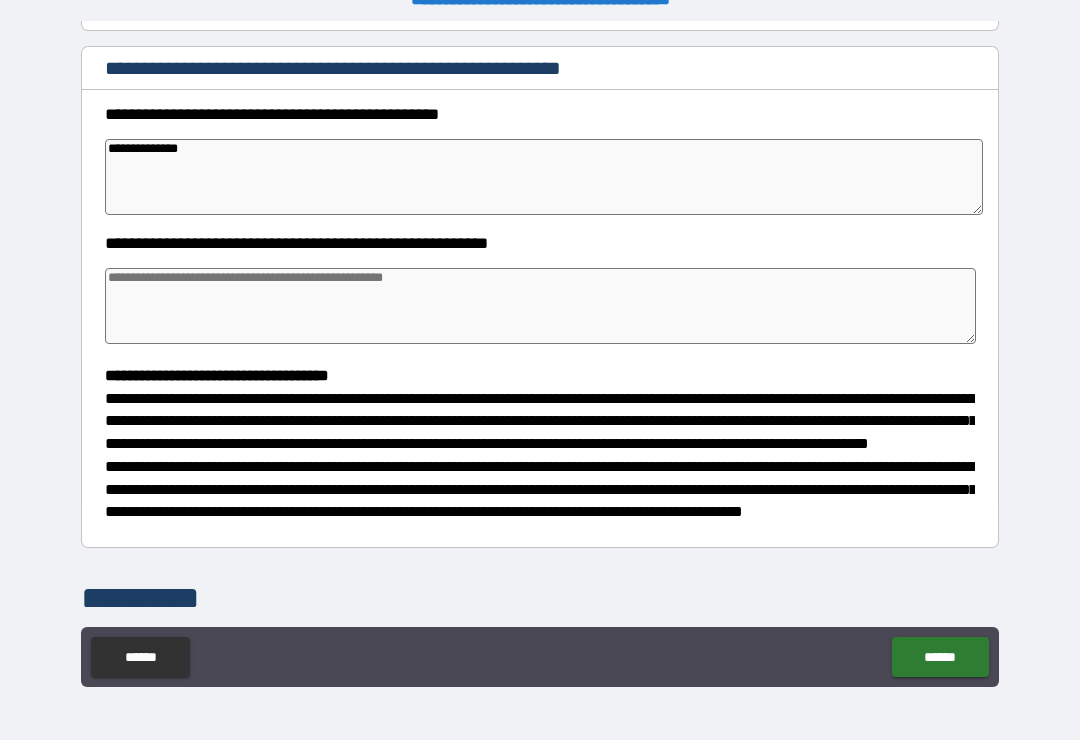type on "*" 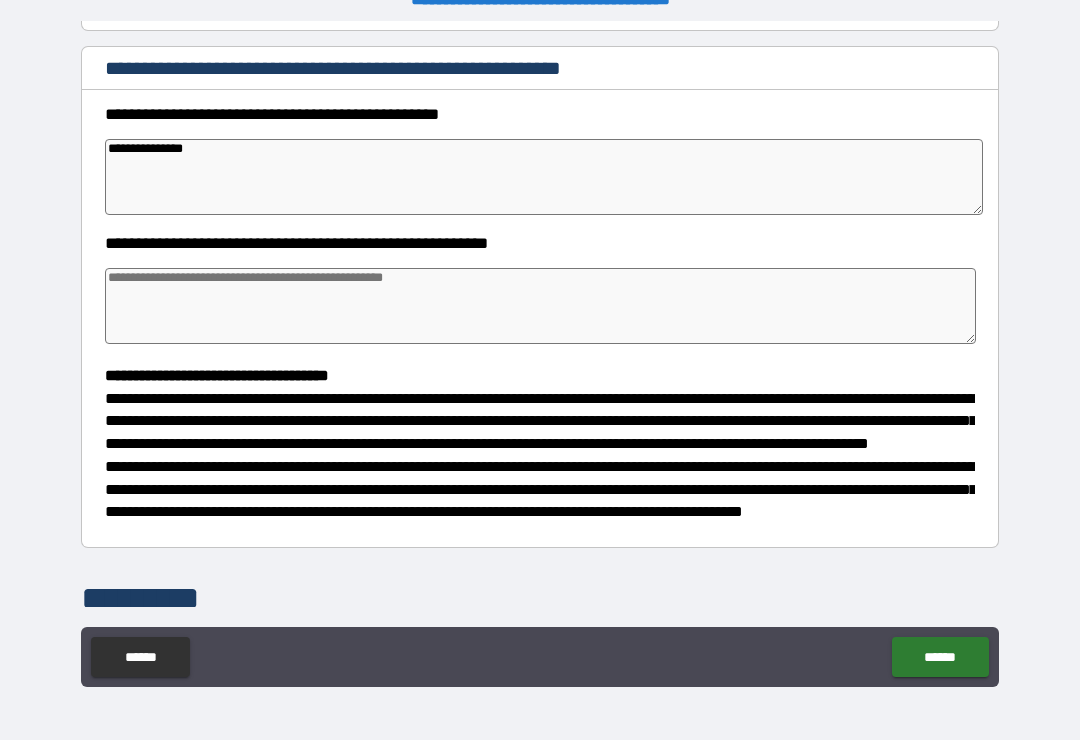 type on "*" 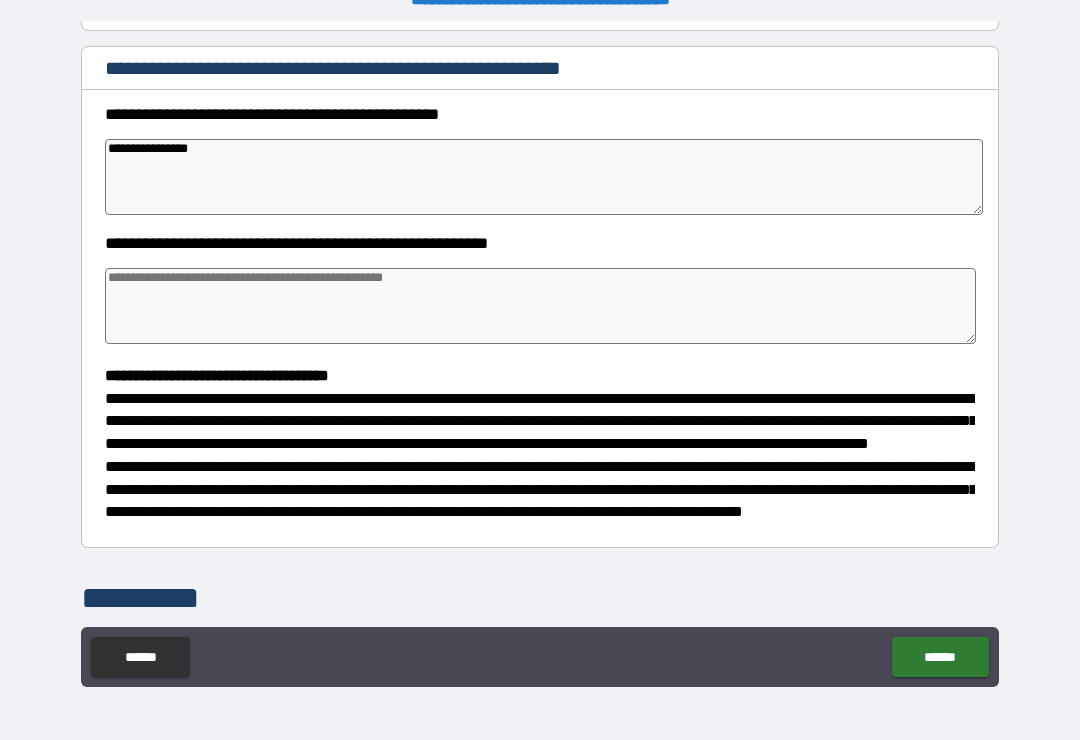 type on "*" 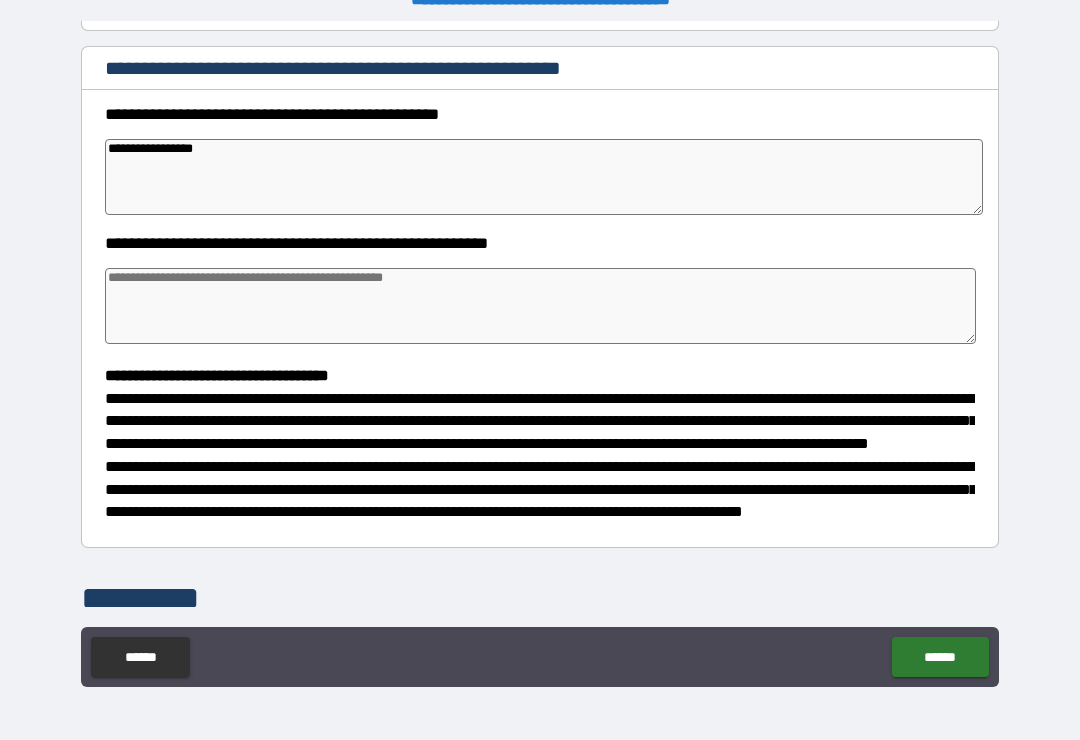 type on "*" 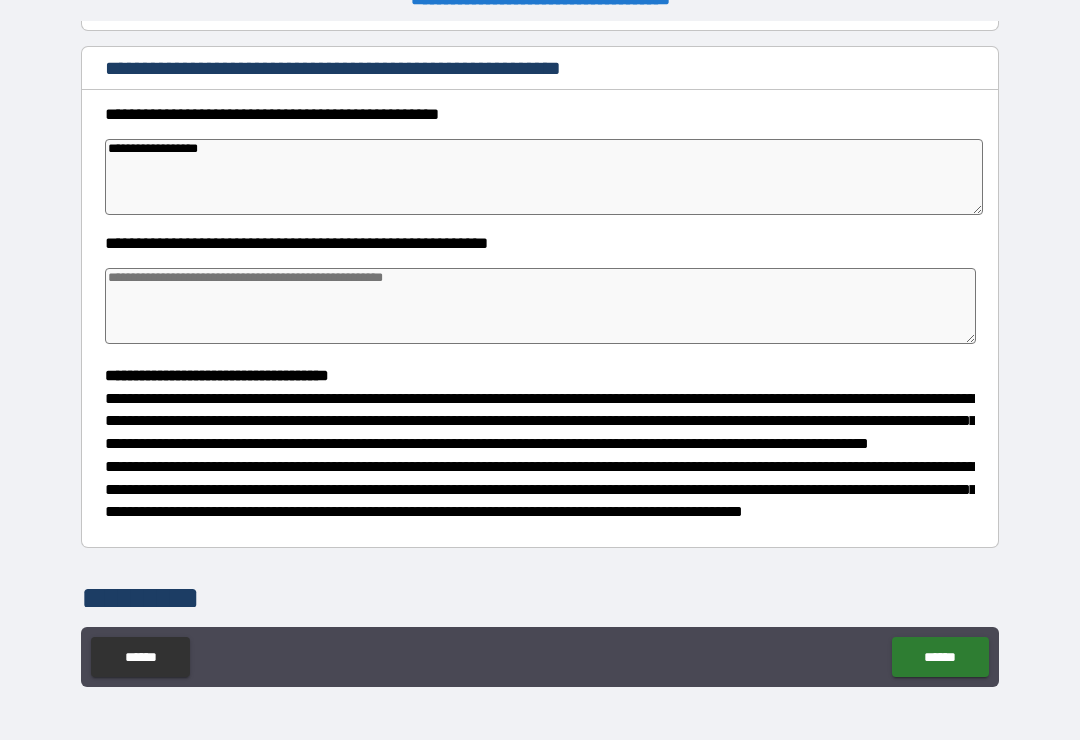 type on "*" 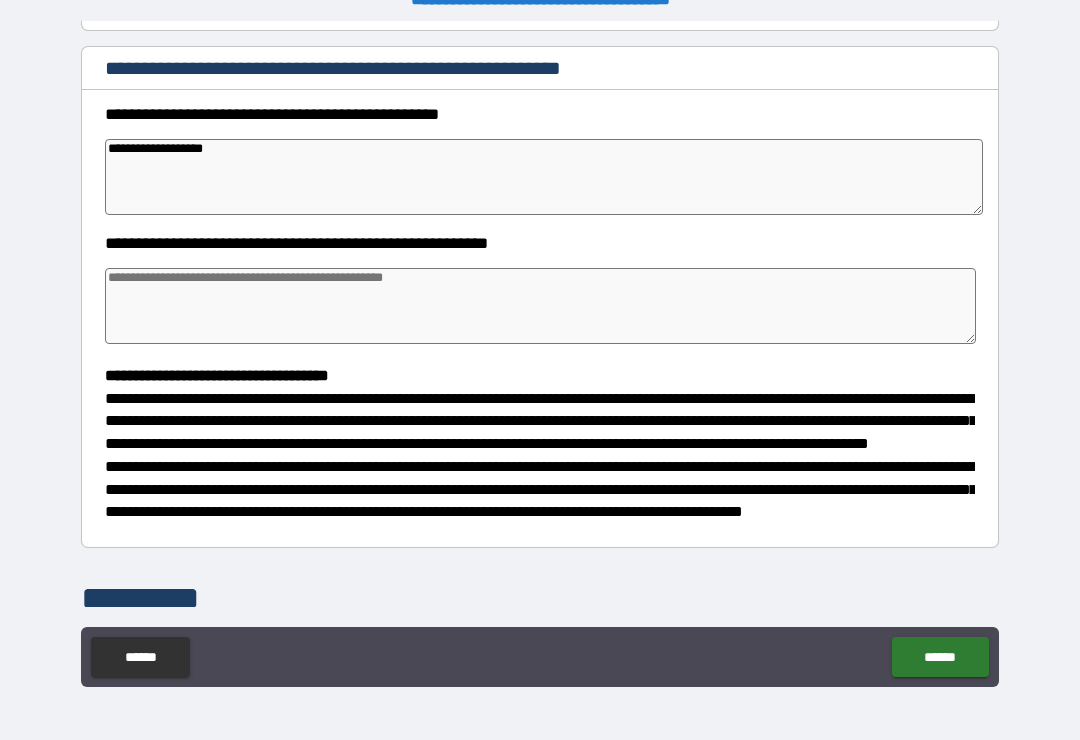 type on "*" 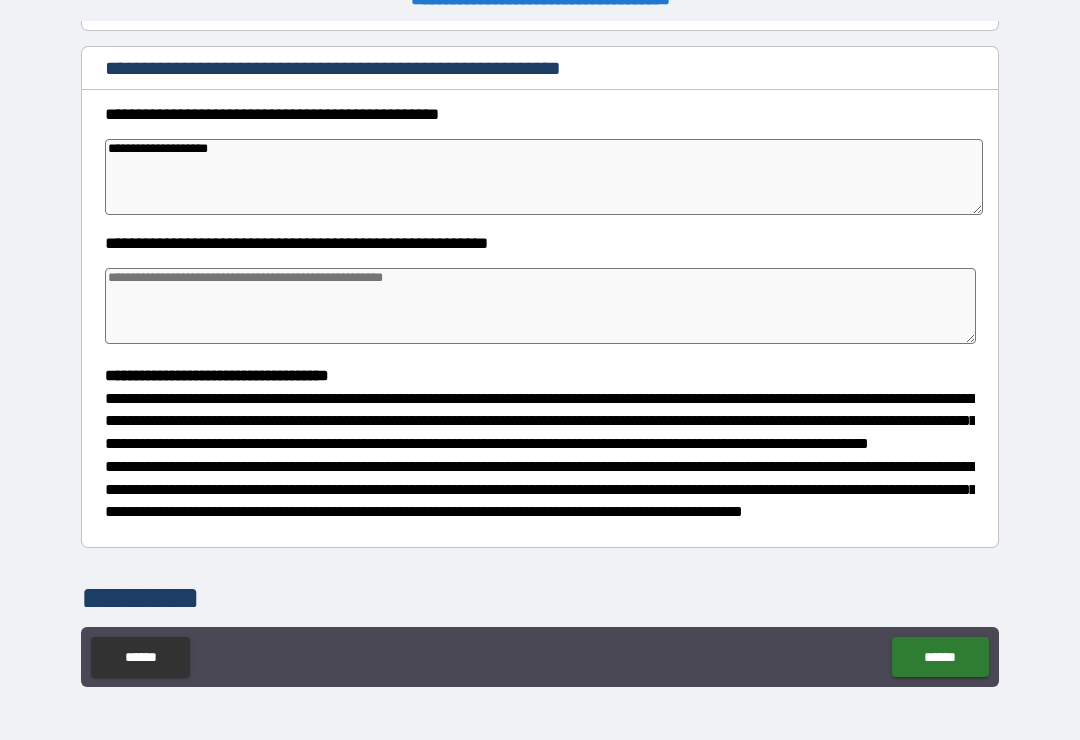 type on "*" 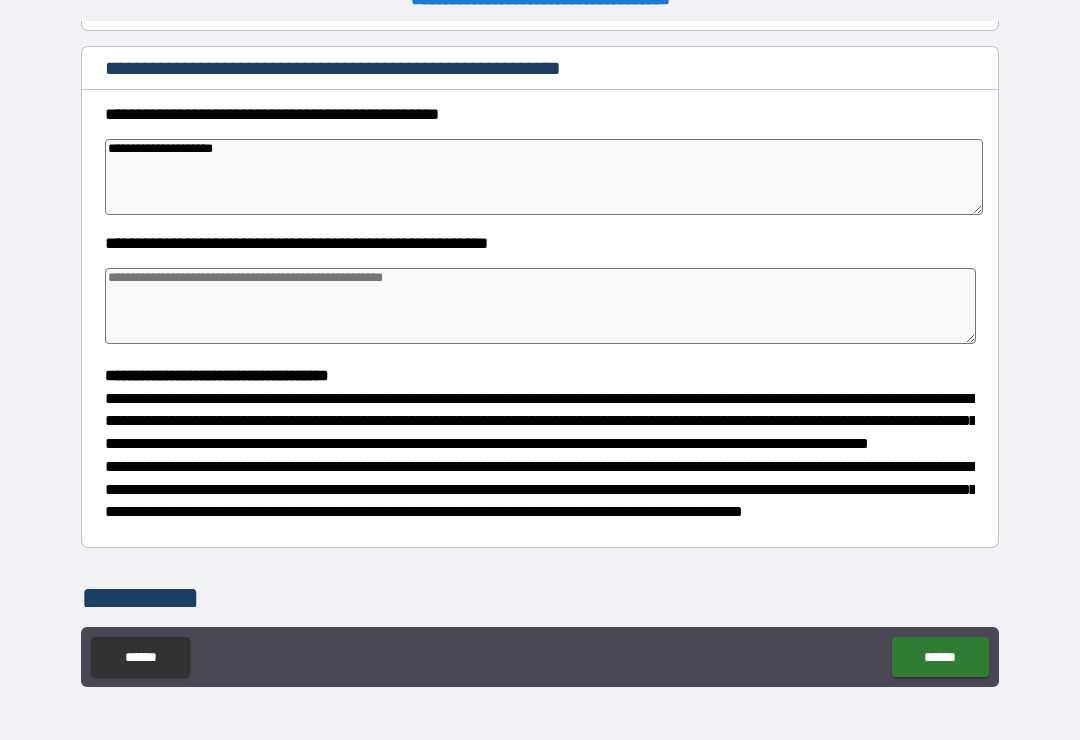 type on "*" 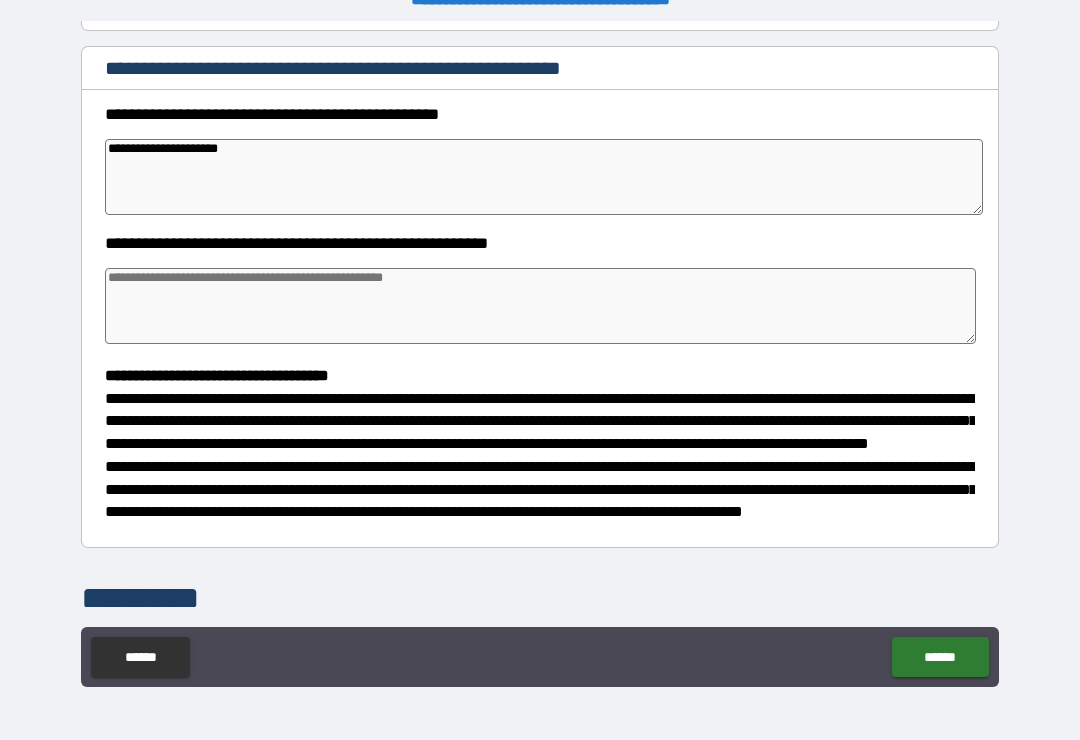 type on "*" 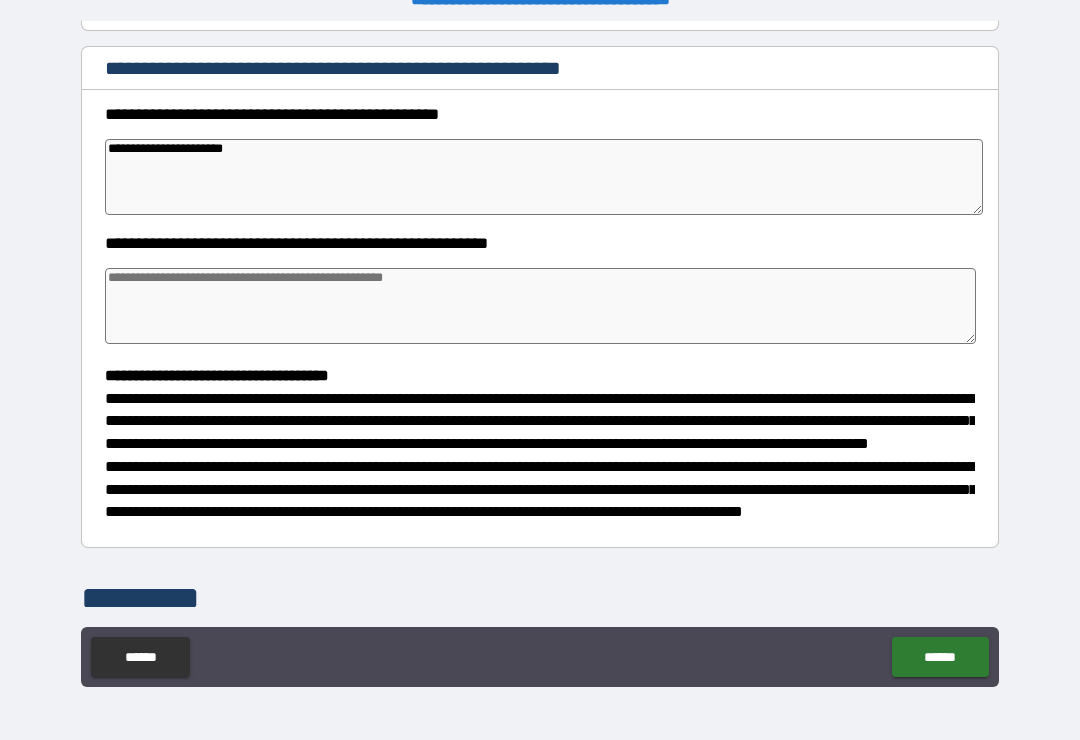 type on "**********" 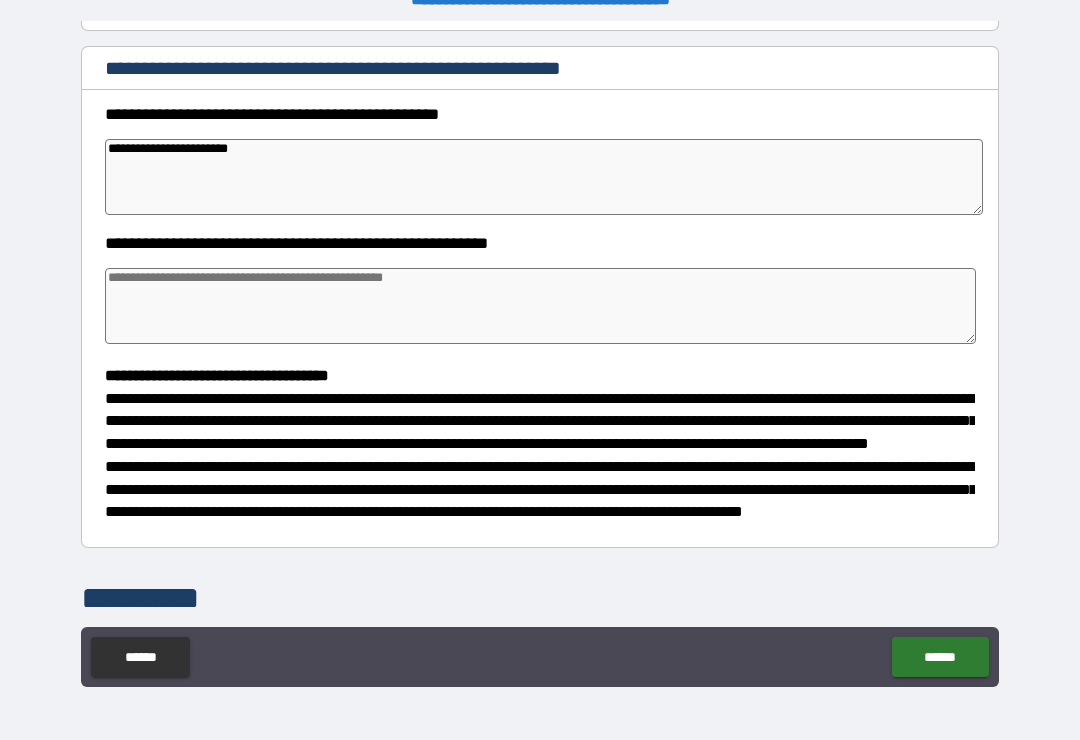 type on "*" 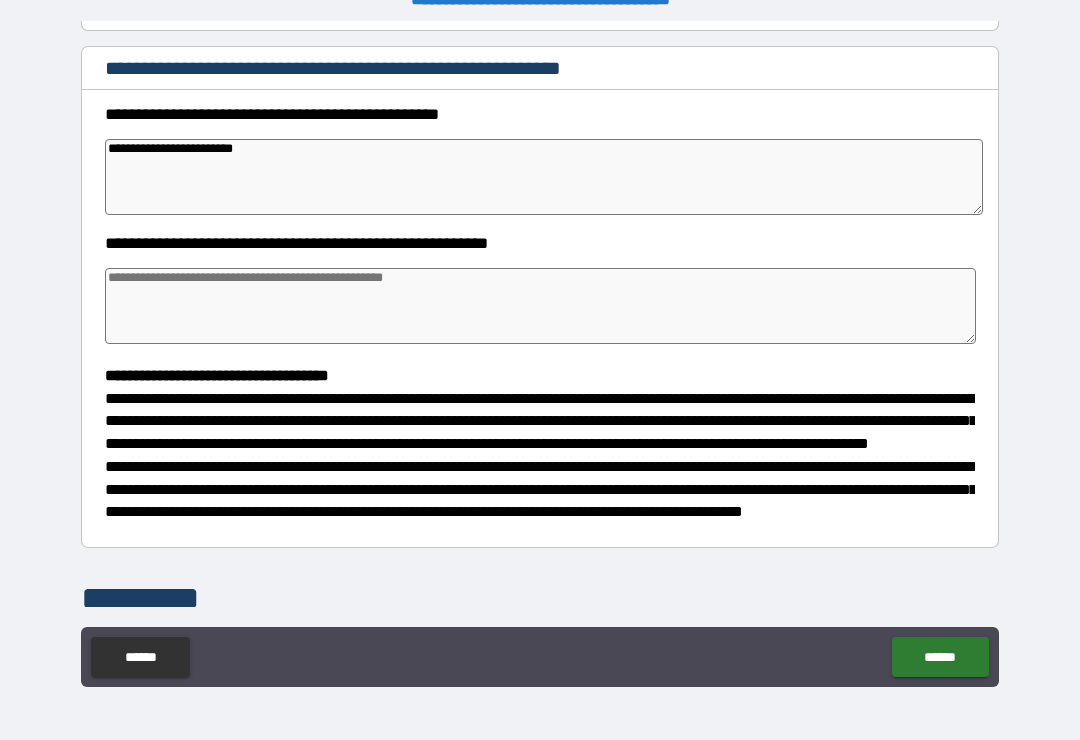 type on "*" 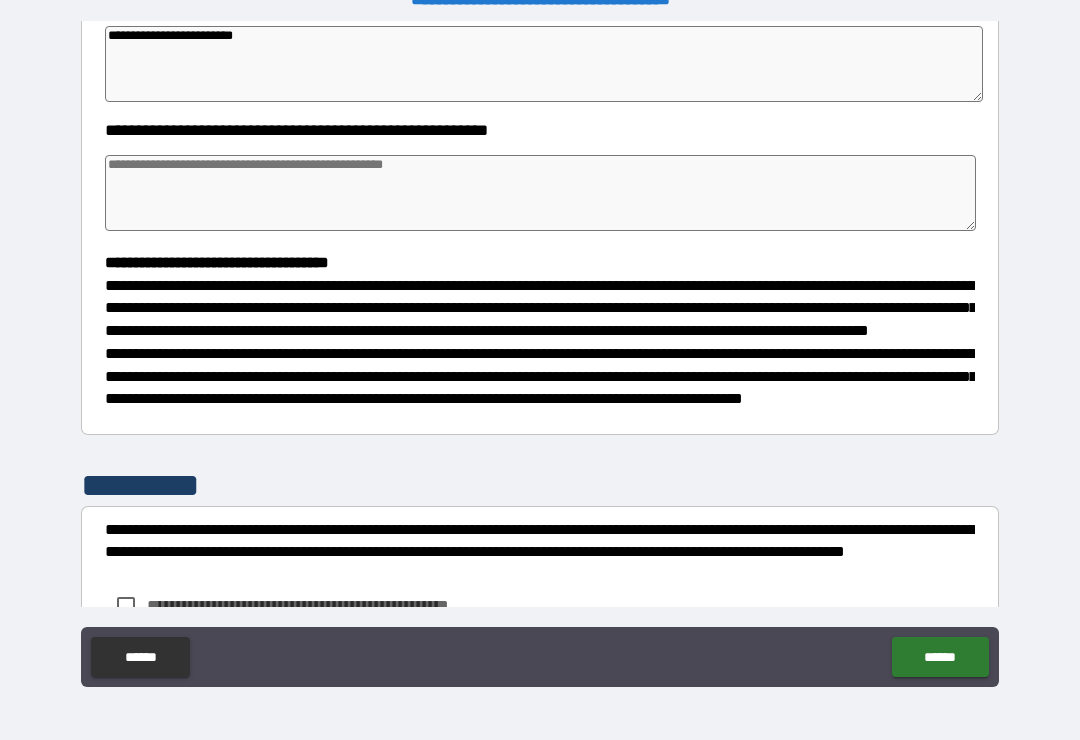 scroll, scrollTop: 354, scrollLeft: 0, axis: vertical 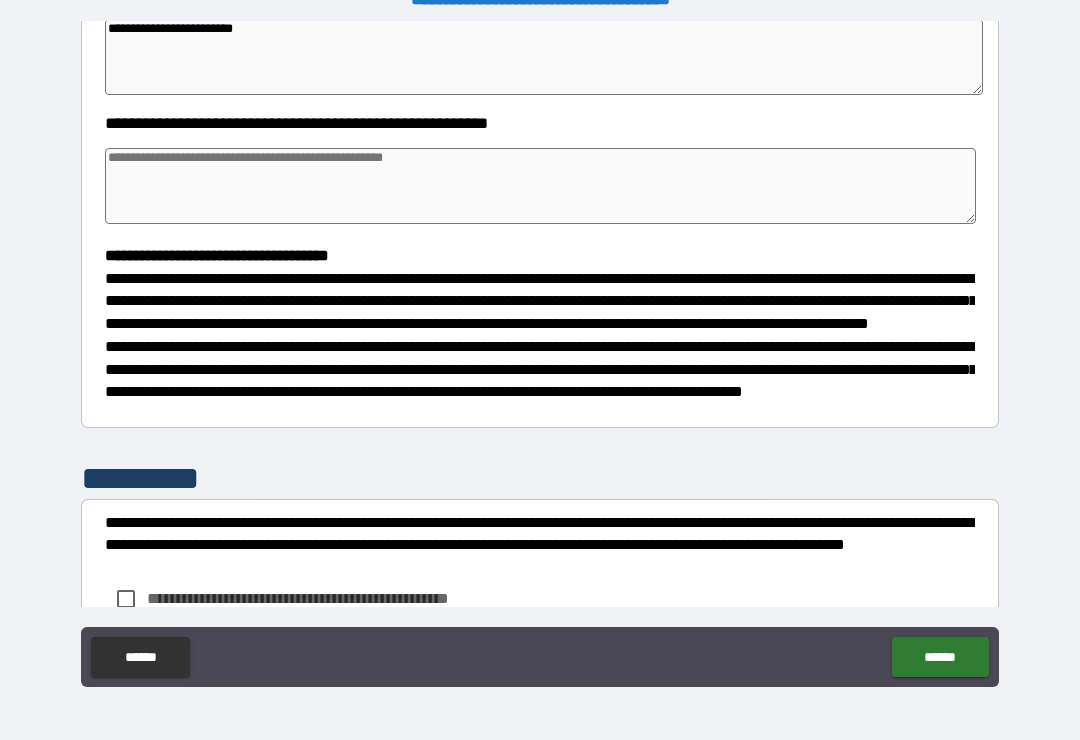 type on "**********" 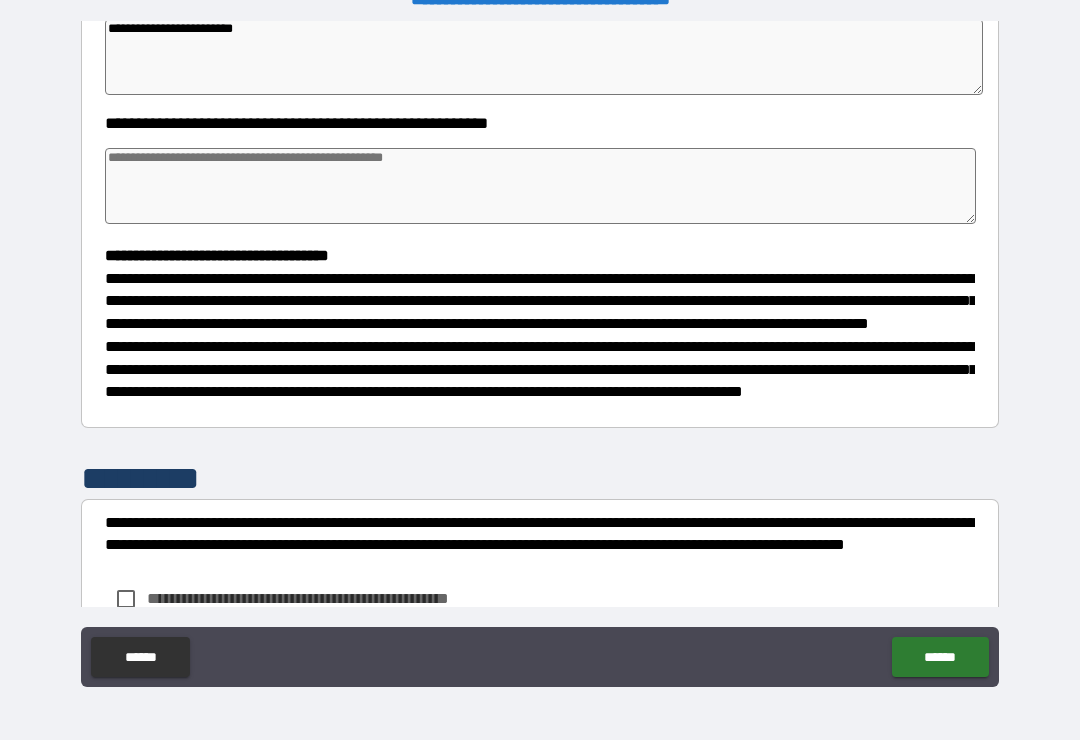click at bounding box center (540, 186) 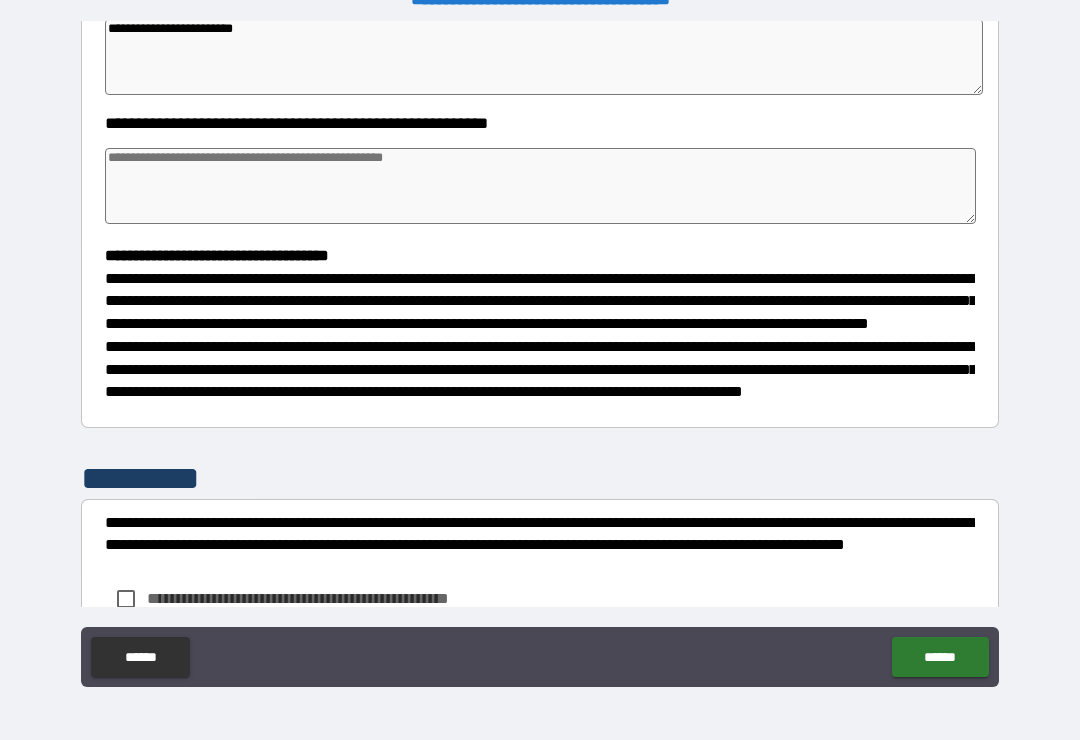 type on "*" 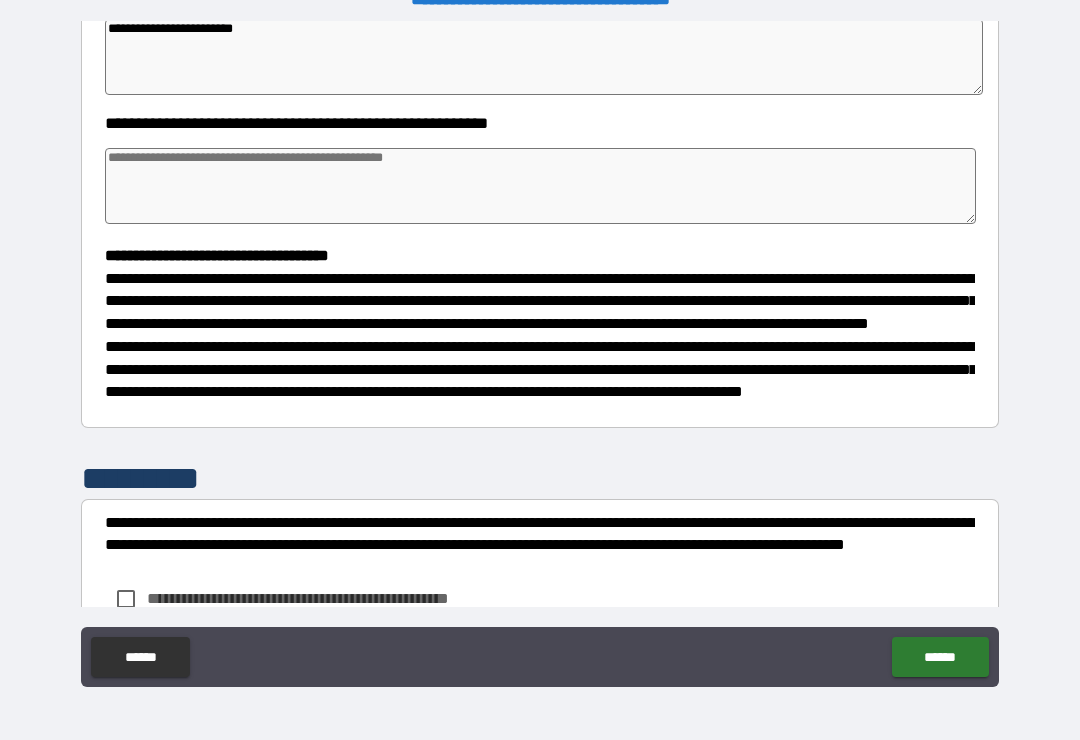 type on "*" 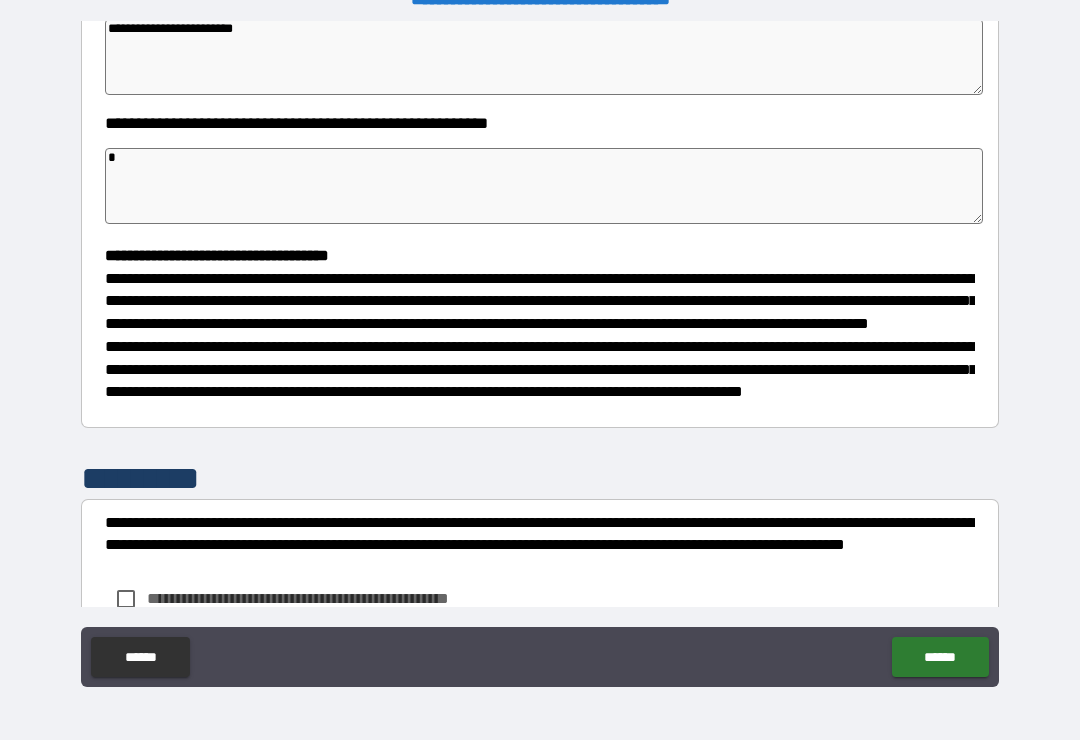 type on "*" 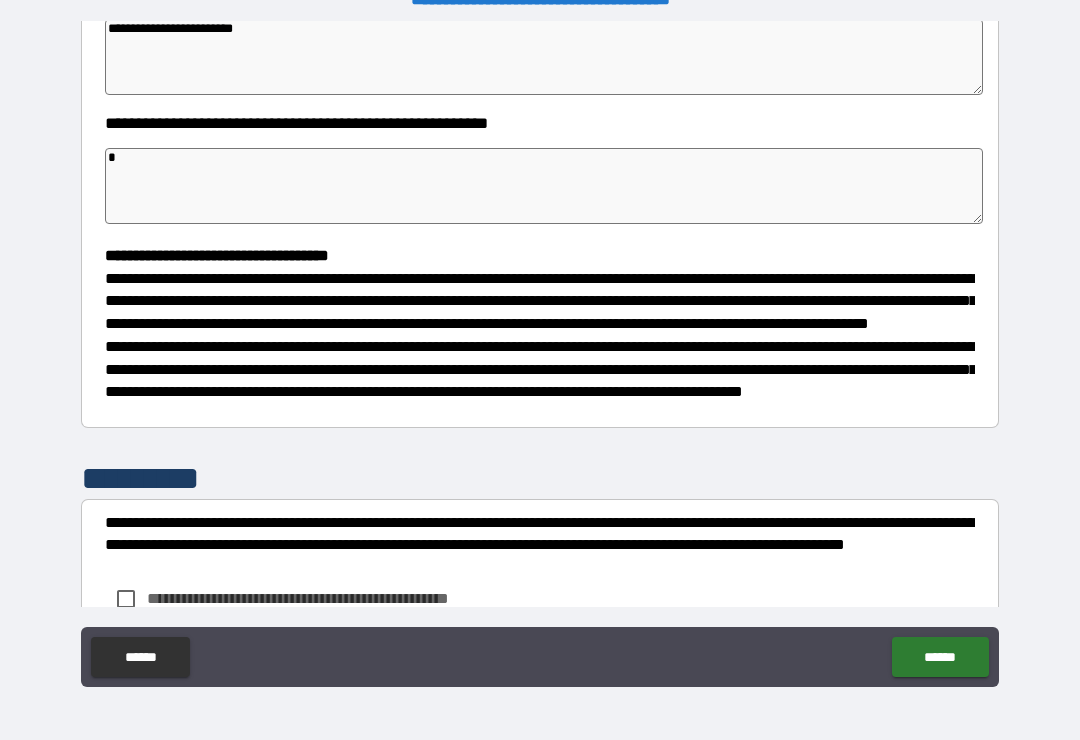 type on "*" 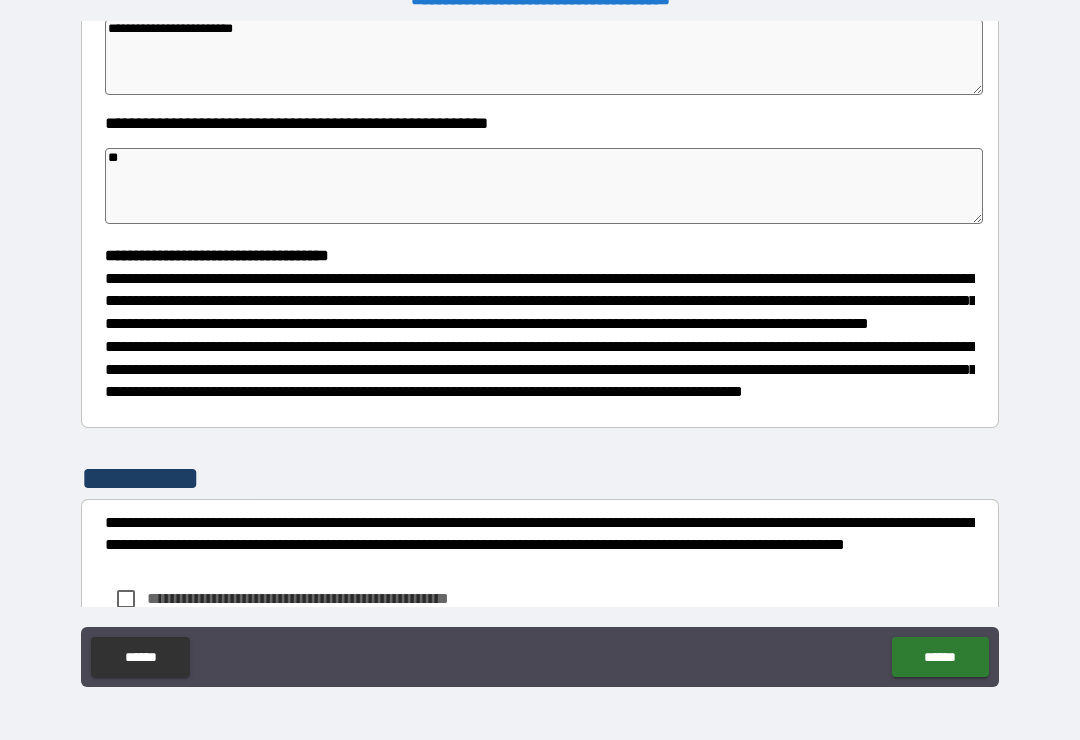 type on "*" 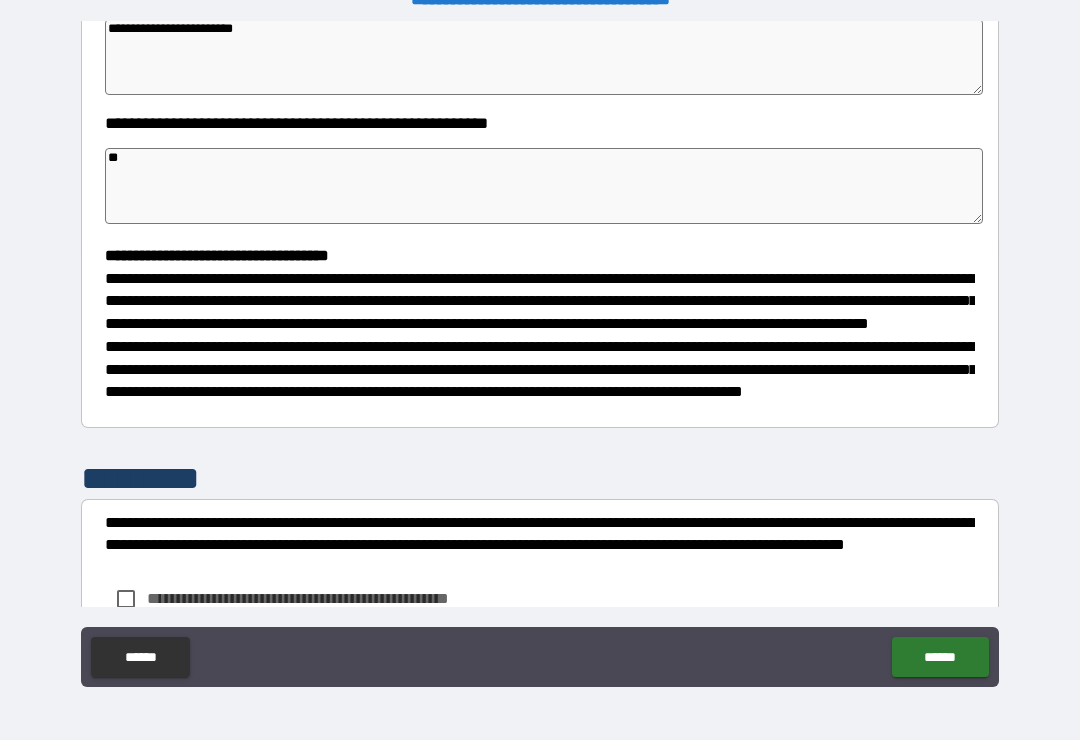 type on "***" 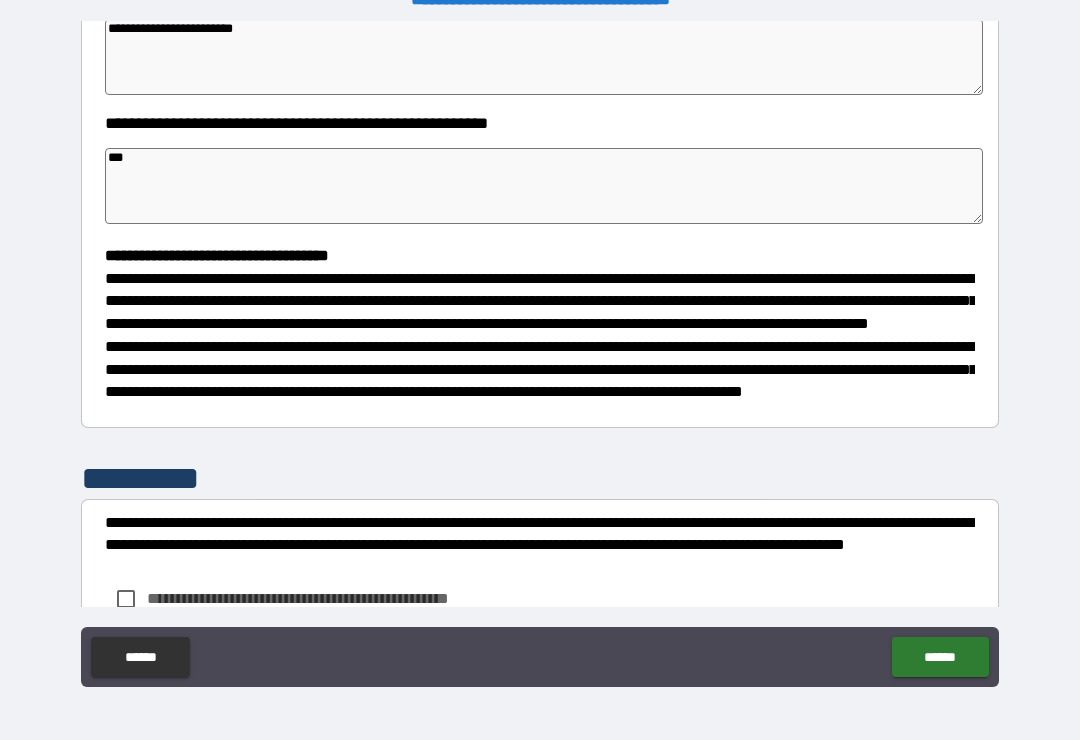 type on "*" 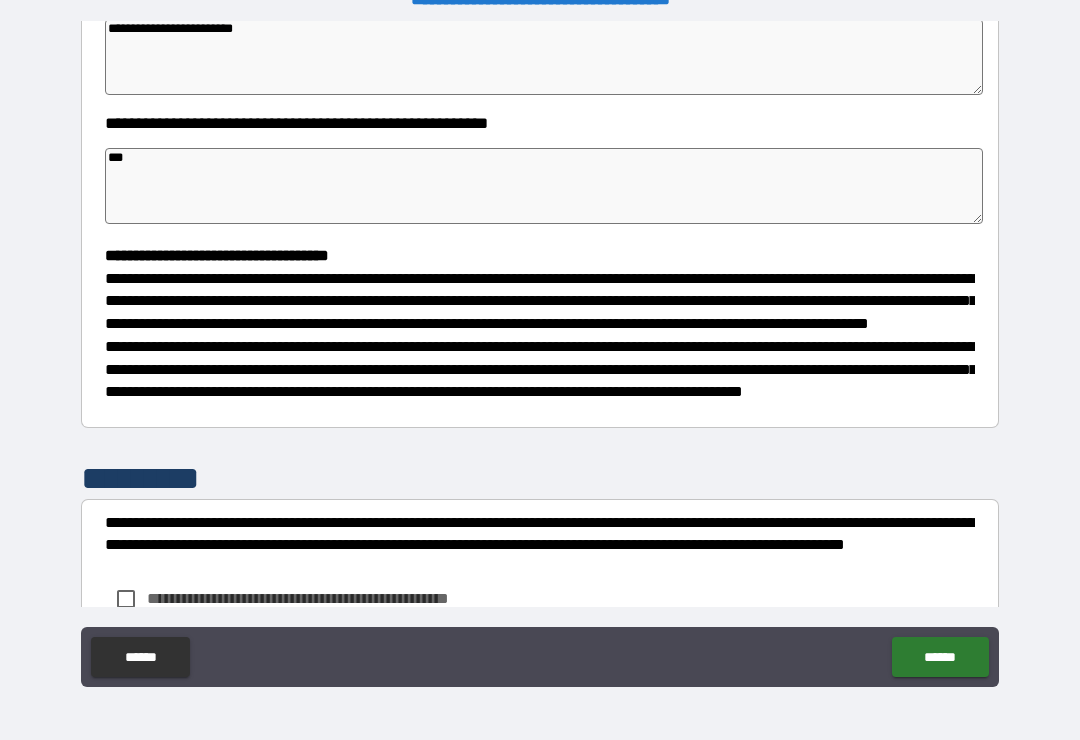type on "*" 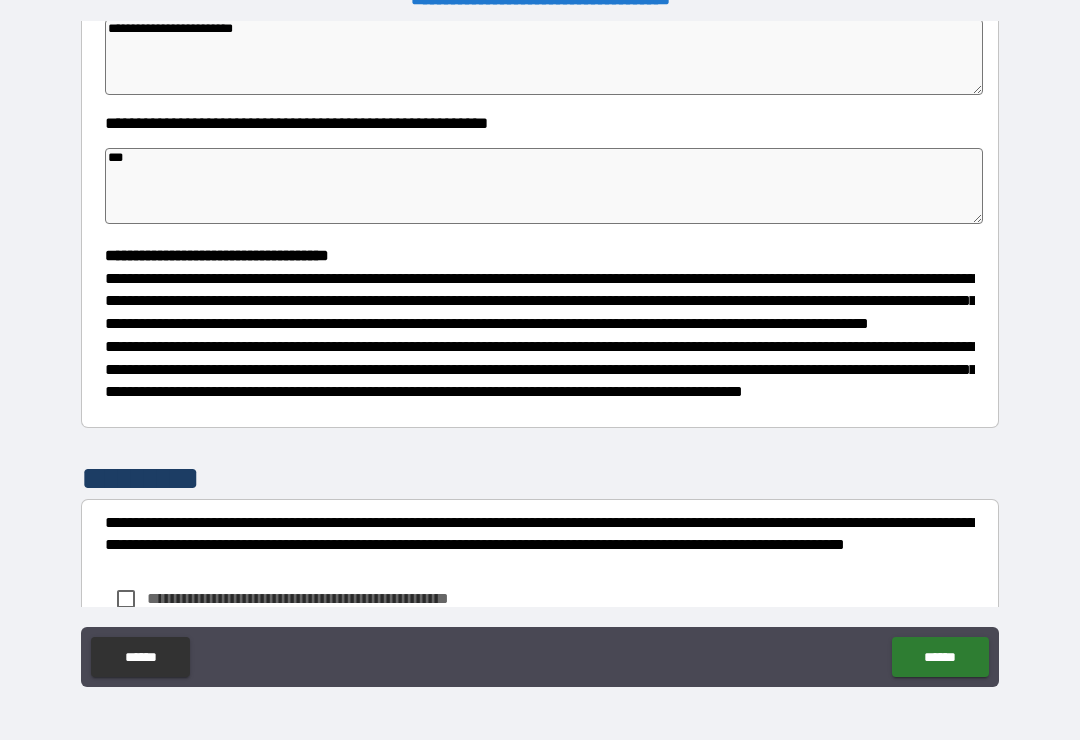 type on "*" 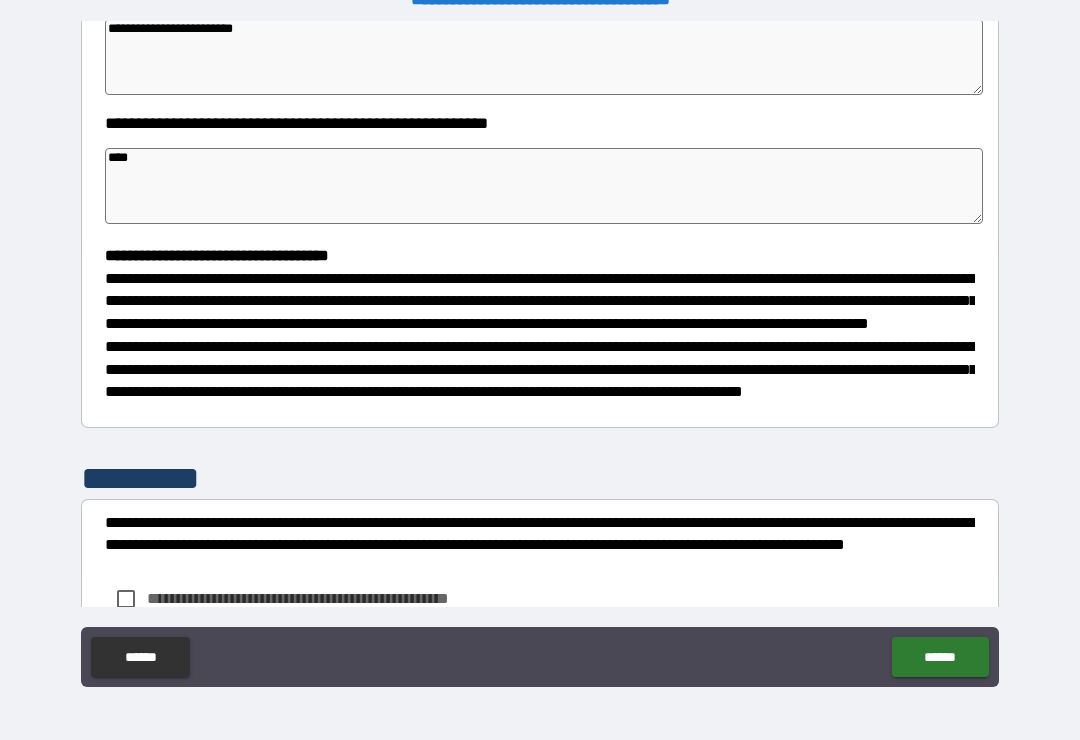 type on "*" 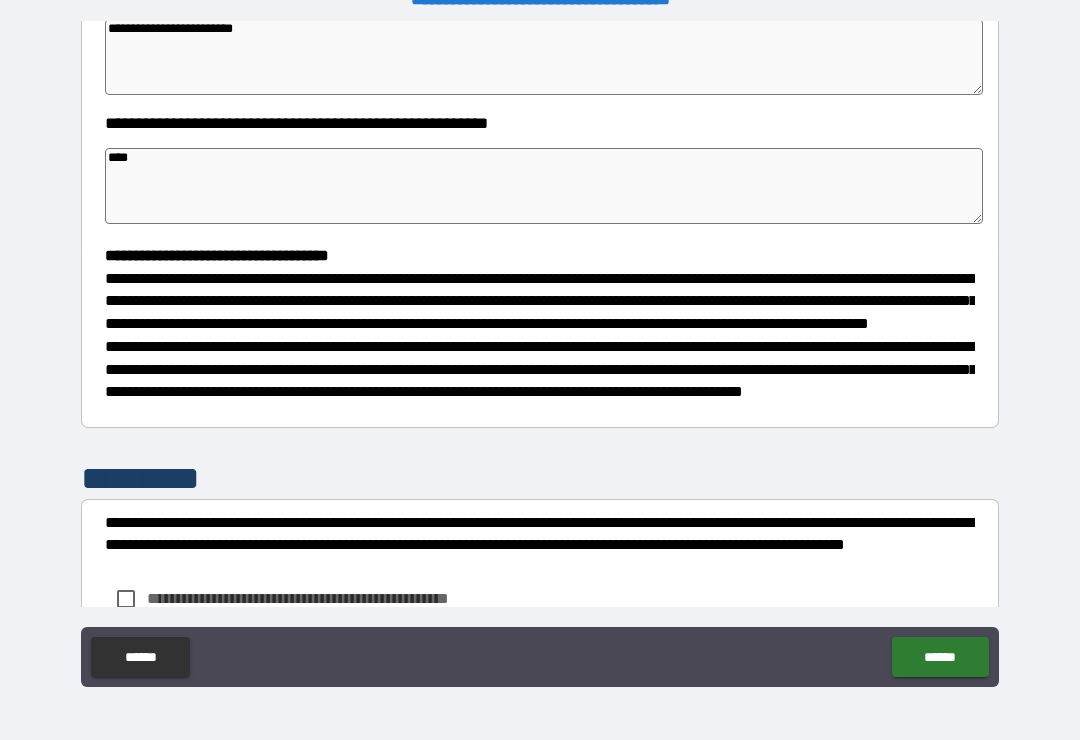 type on "*" 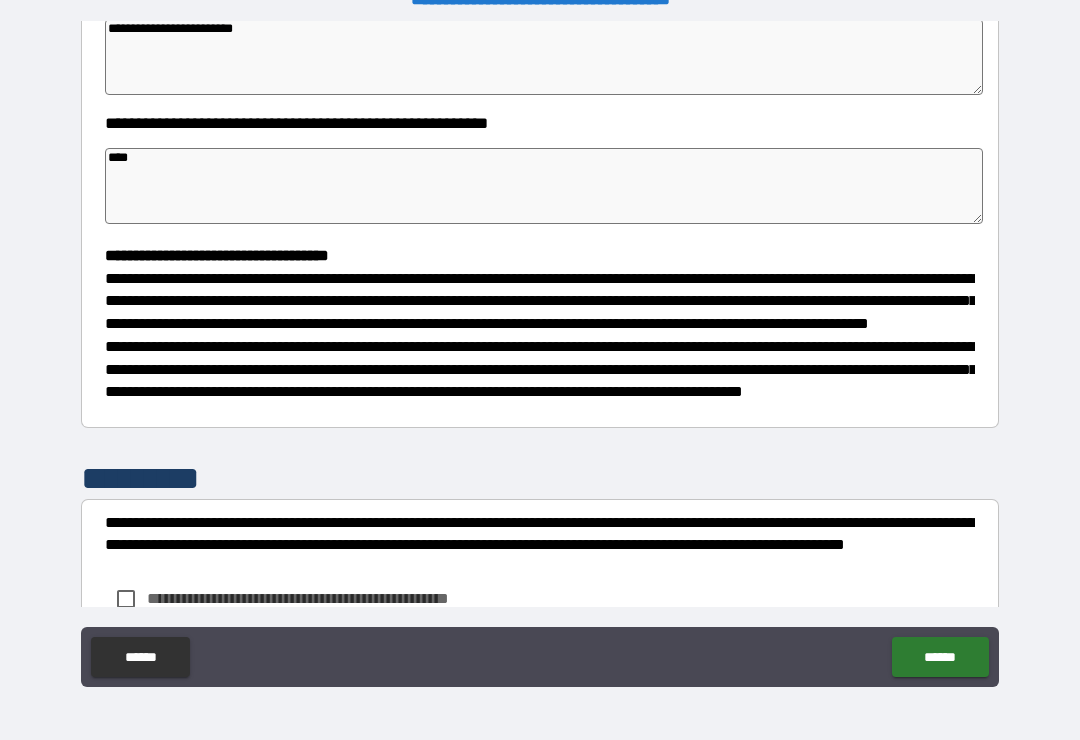 type on "*" 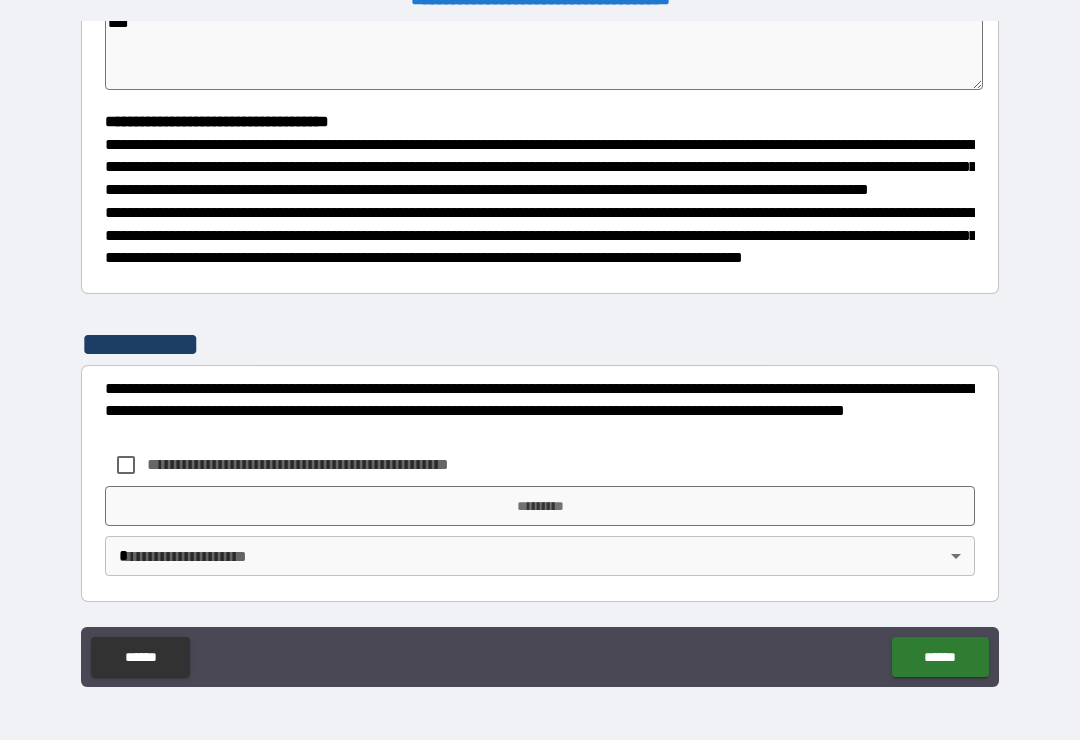 scroll, scrollTop: 526, scrollLeft: 0, axis: vertical 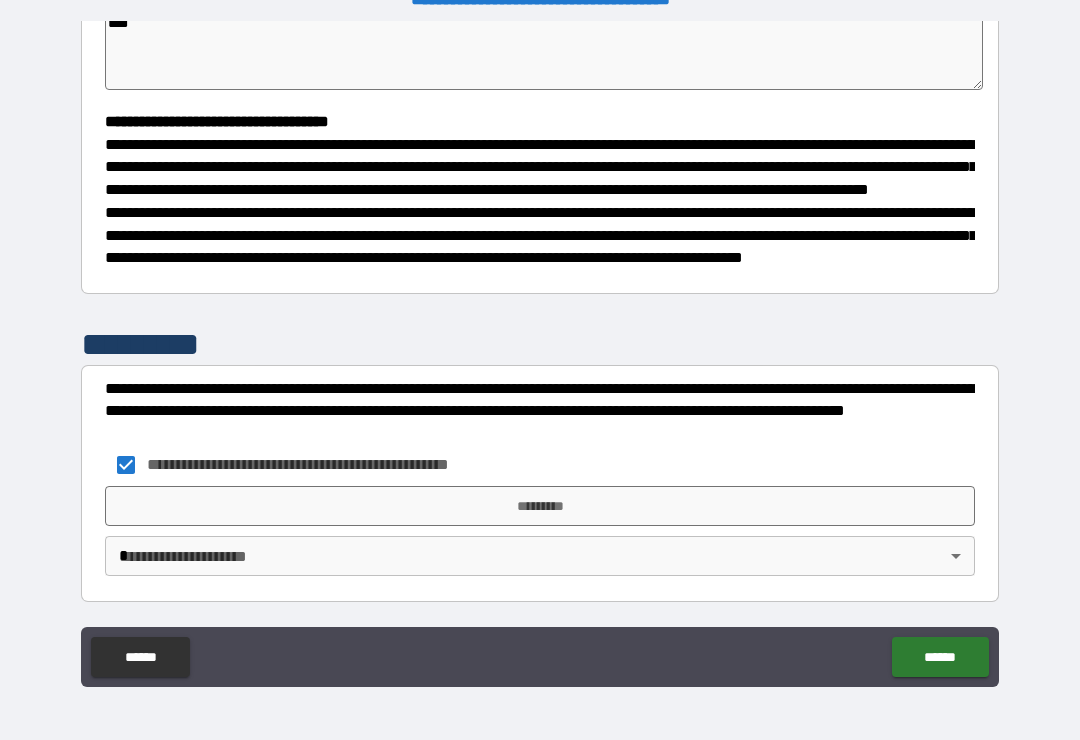 type on "*" 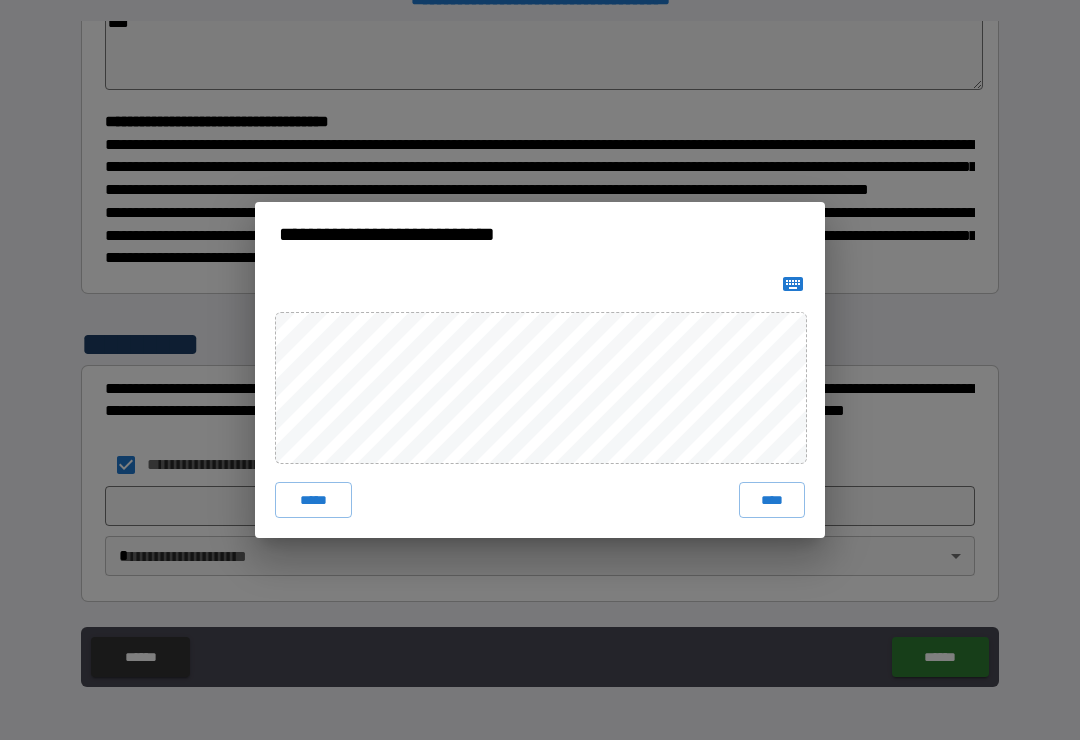 click on "****" at bounding box center (772, 500) 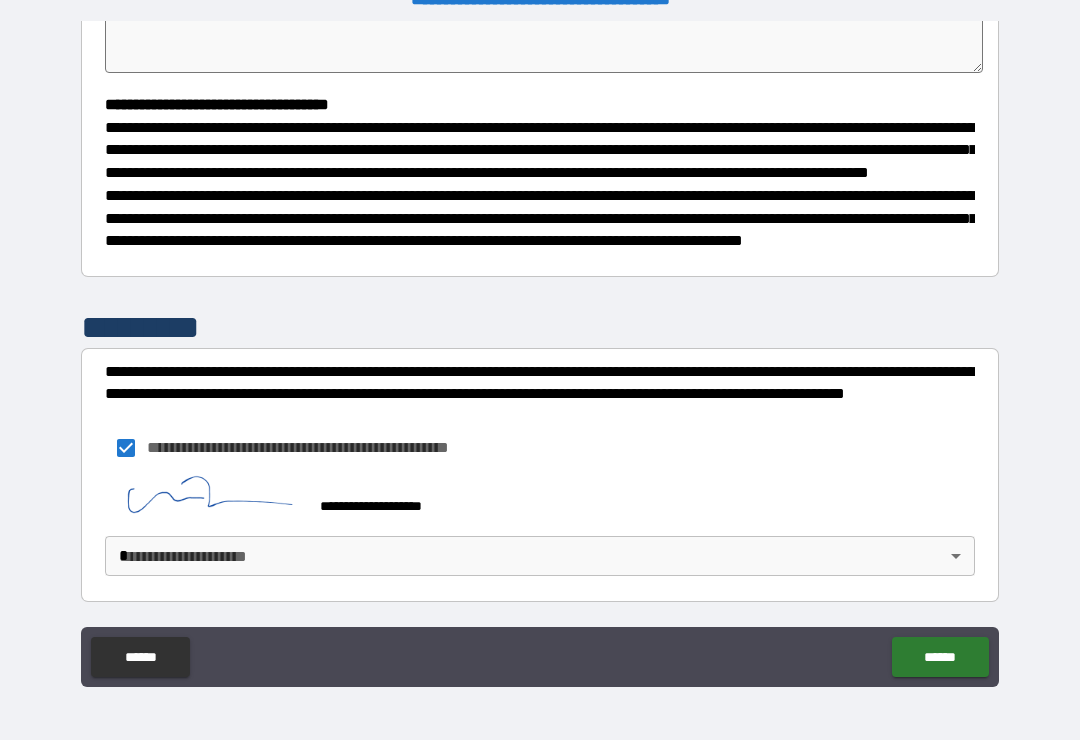 type on "*" 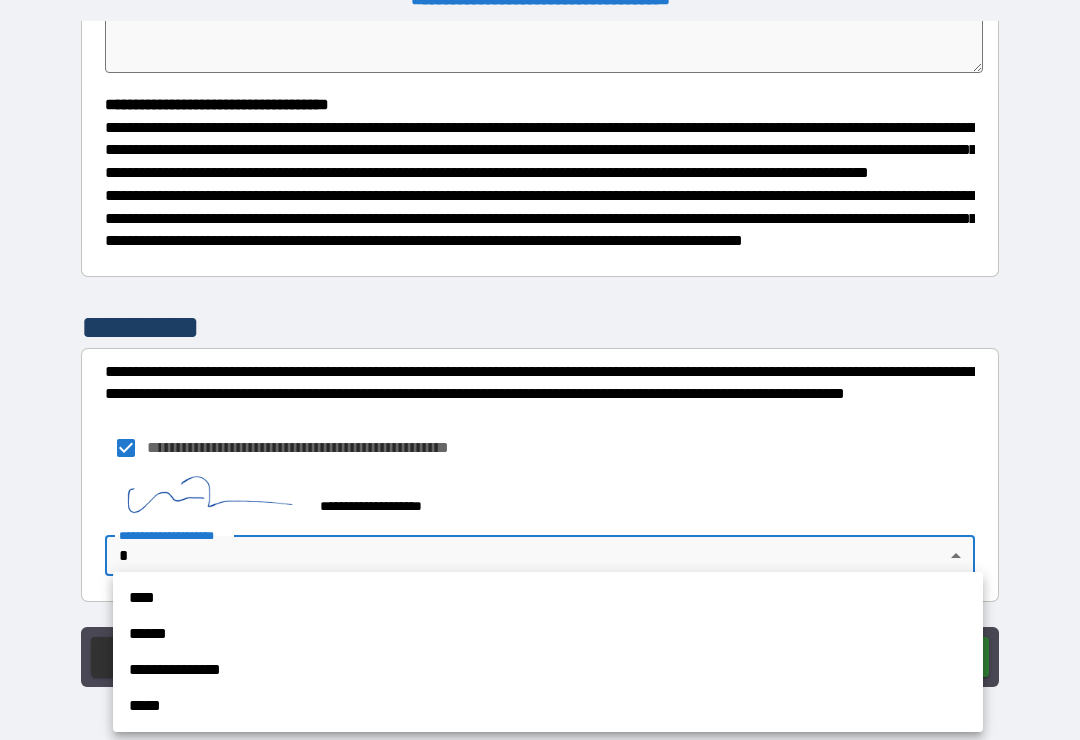 click on "****" at bounding box center (548, 598) 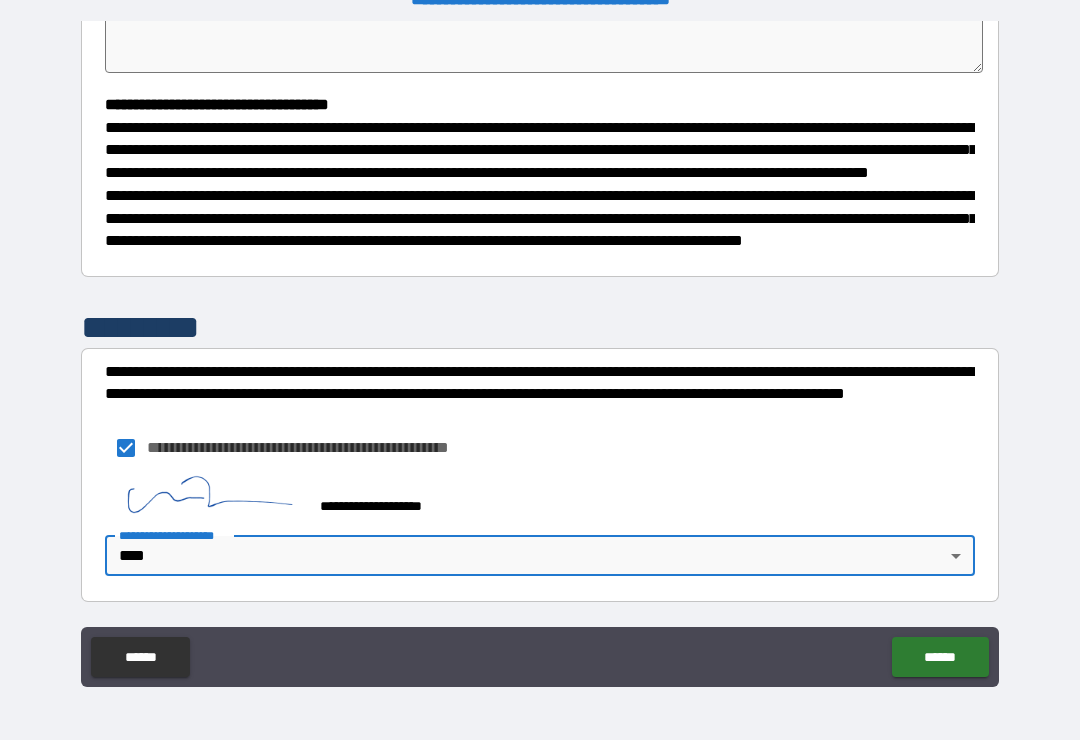 type on "*" 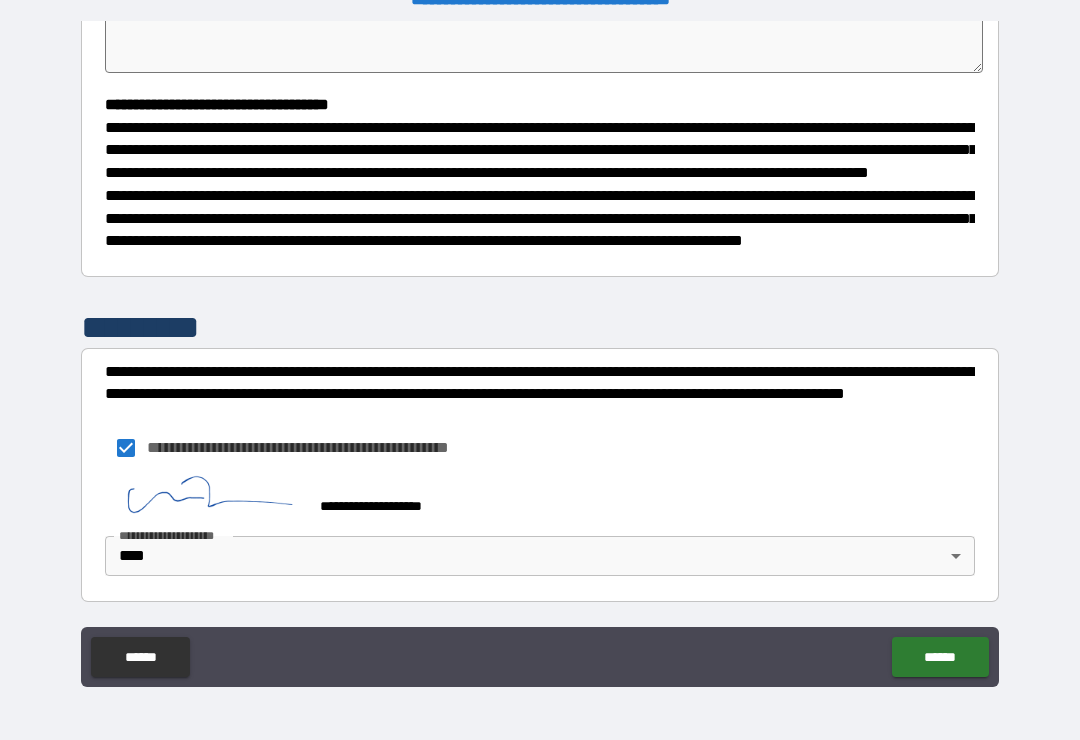 click on "******" at bounding box center (940, 657) 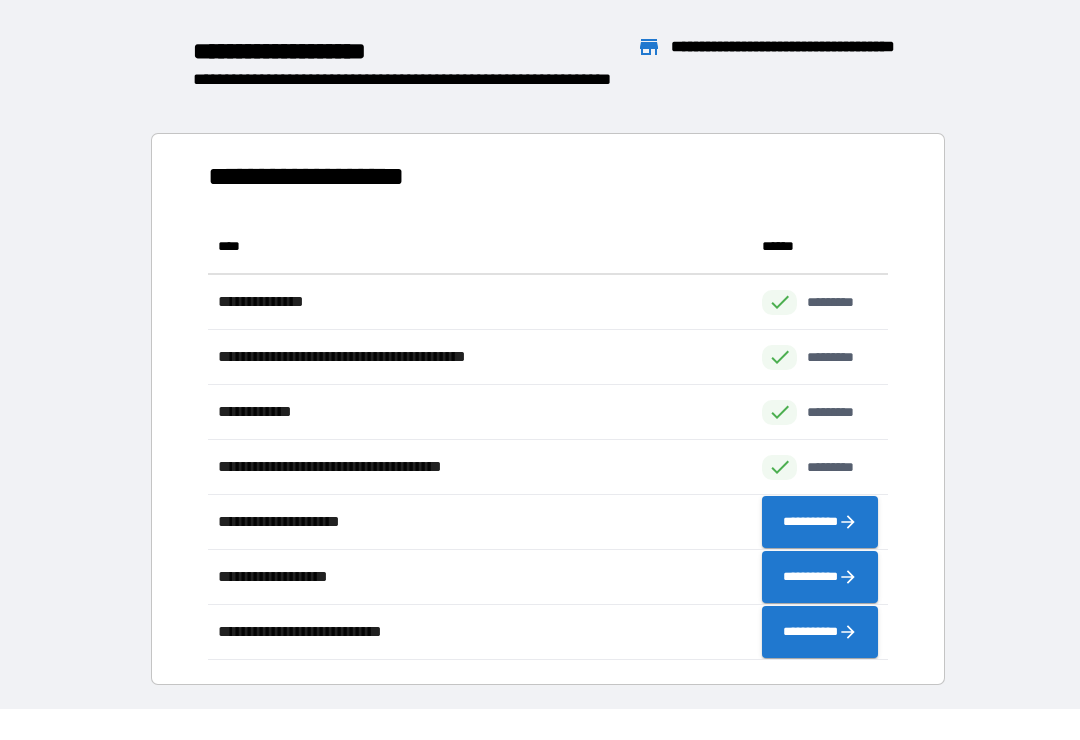 scroll, scrollTop: 441, scrollLeft: 680, axis: both 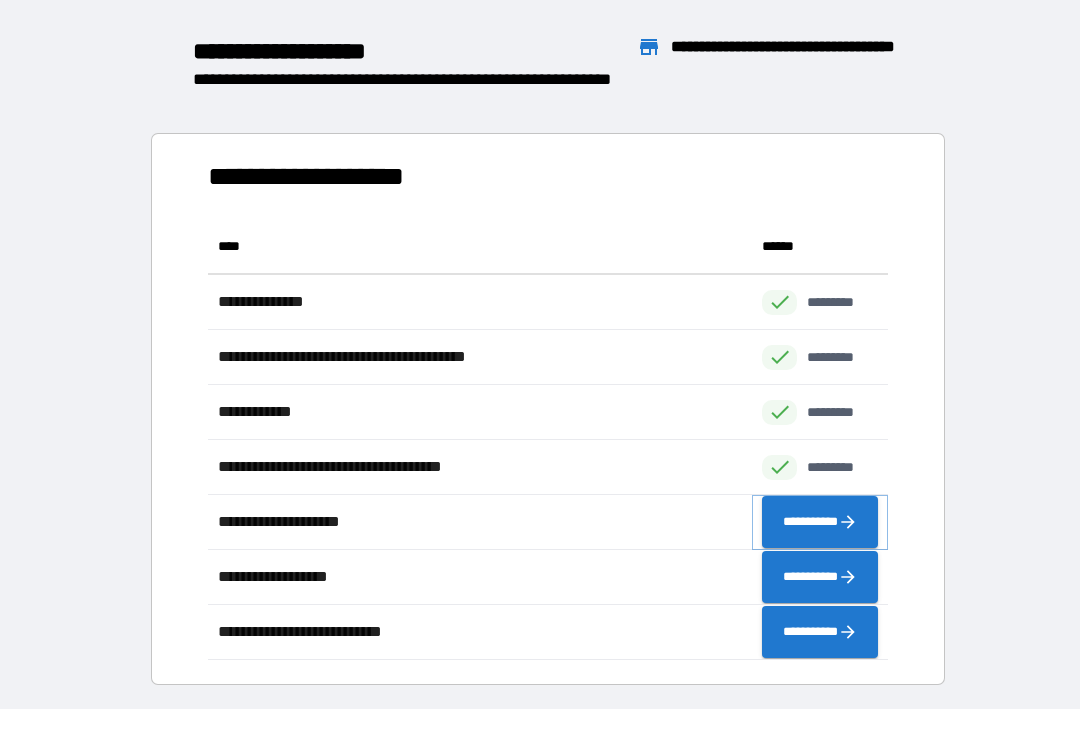 click on "**********" at bounding box center (820, 522) 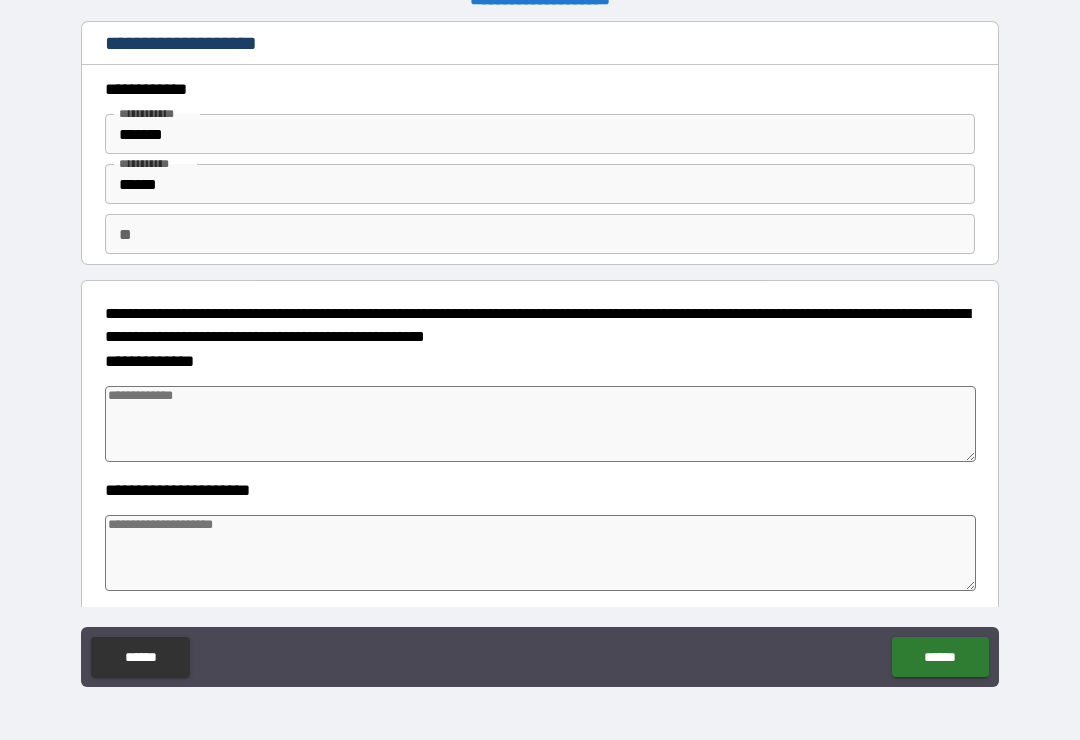 type on "*" 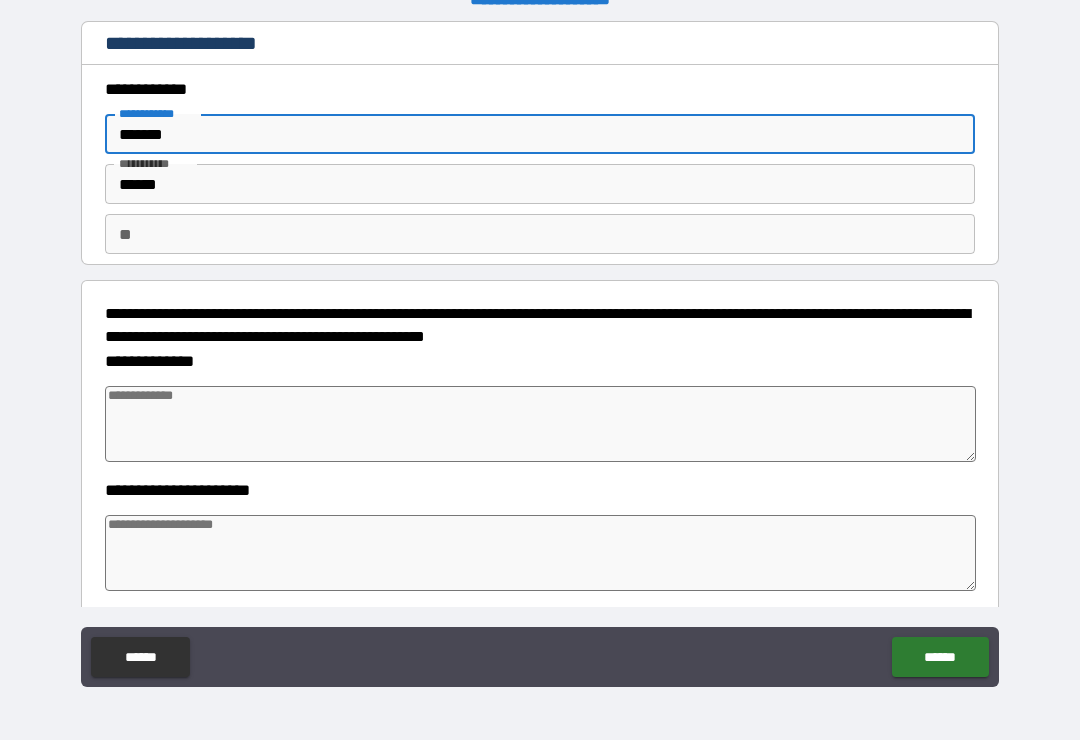click on "*******" at bounding box center [540, 134] 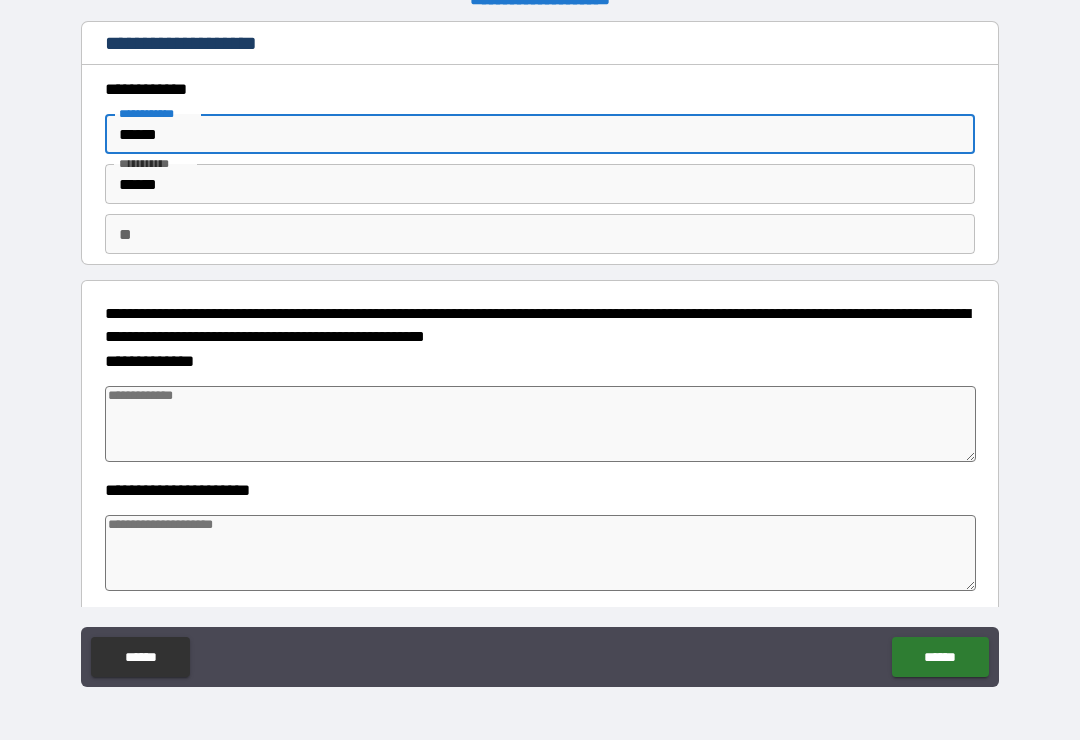 type on "*" 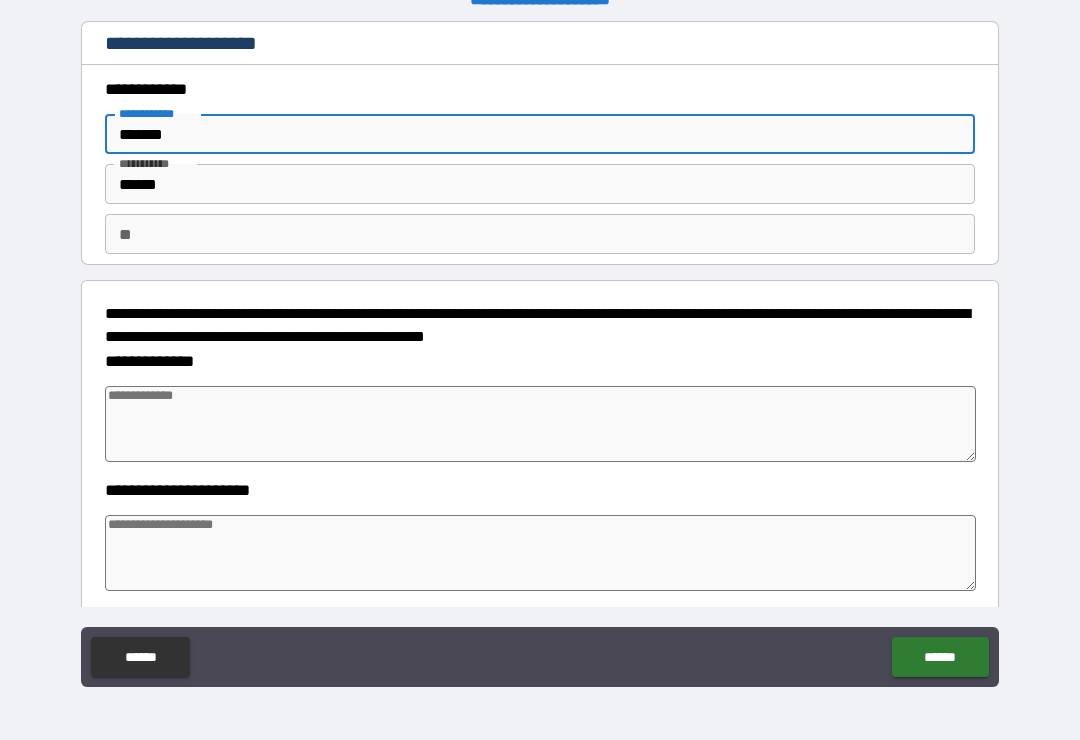 click on "**" at bounding box center (540, 234) 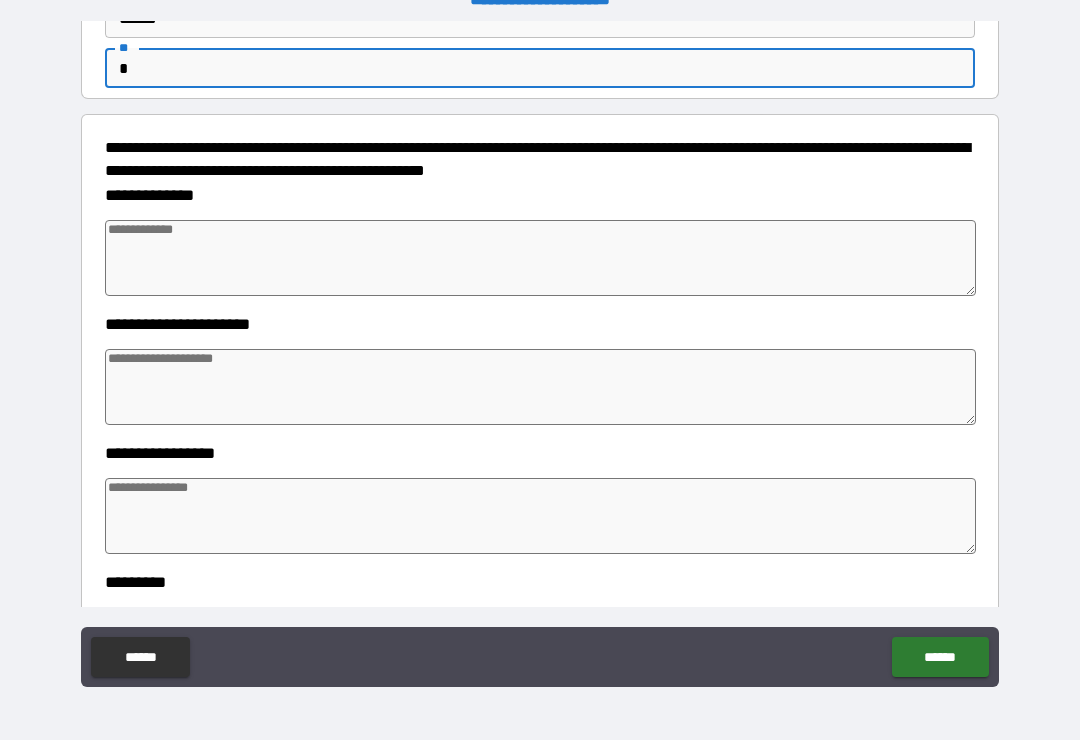 scroll, scrollTop: 174, scrollLeft: 0, axis: vertical 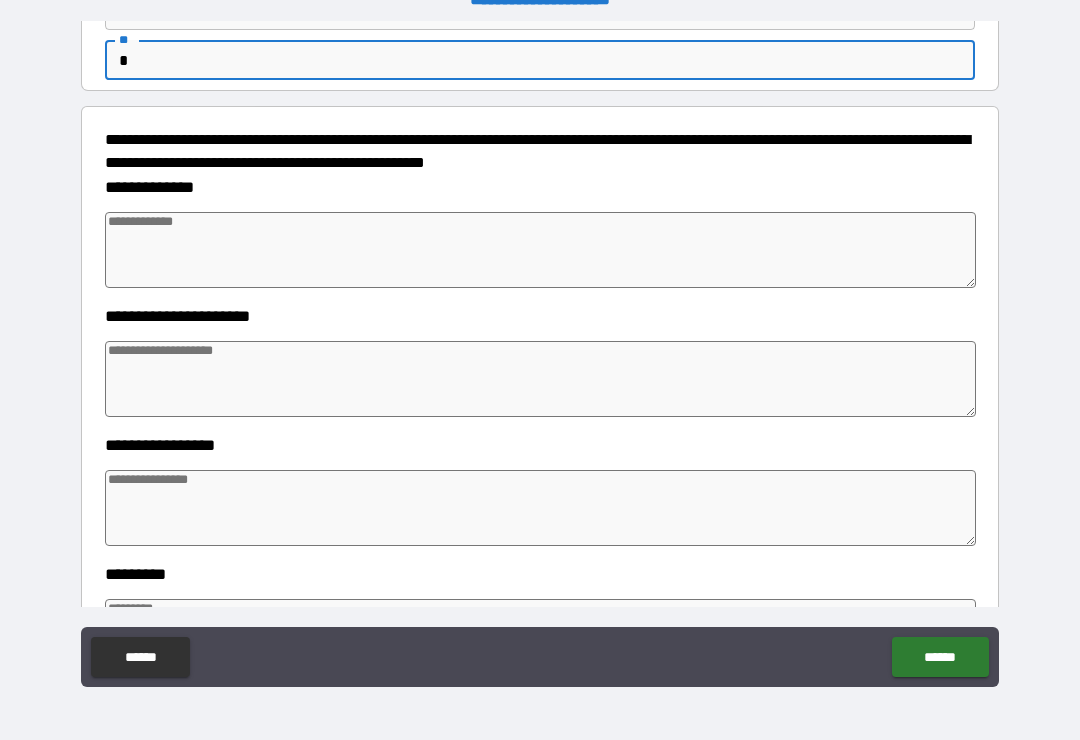 click at bounding box center [540, 250] 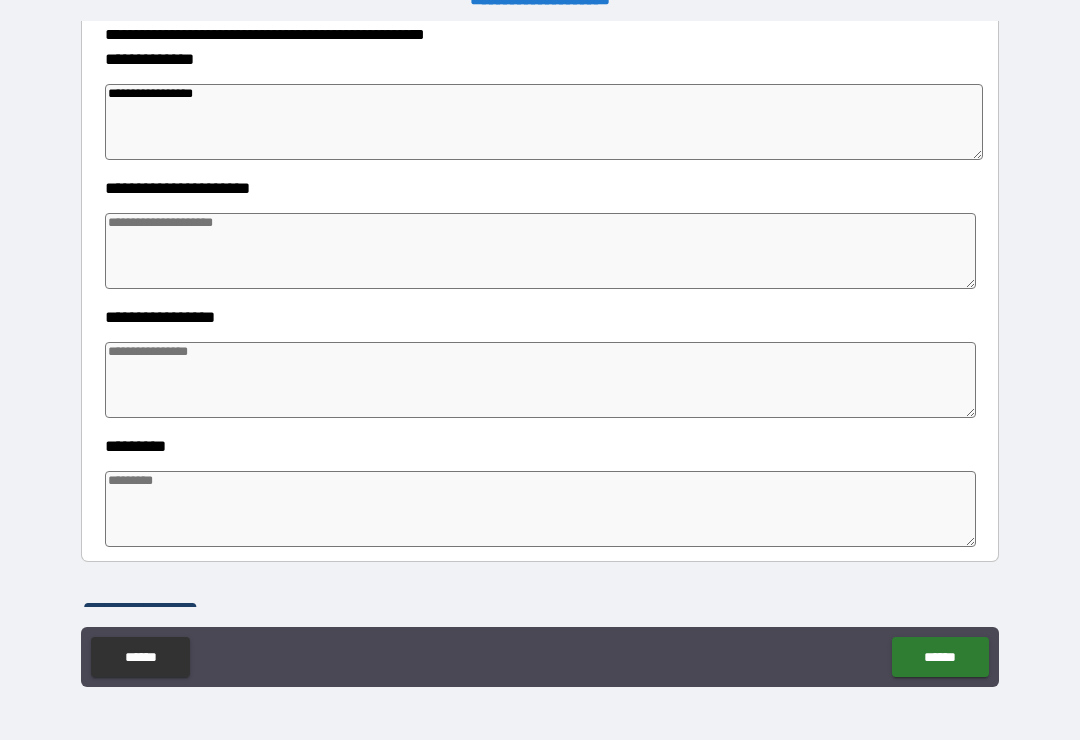 scroll, scrollTop: 305, scrollLeft: 0, axis: vertical 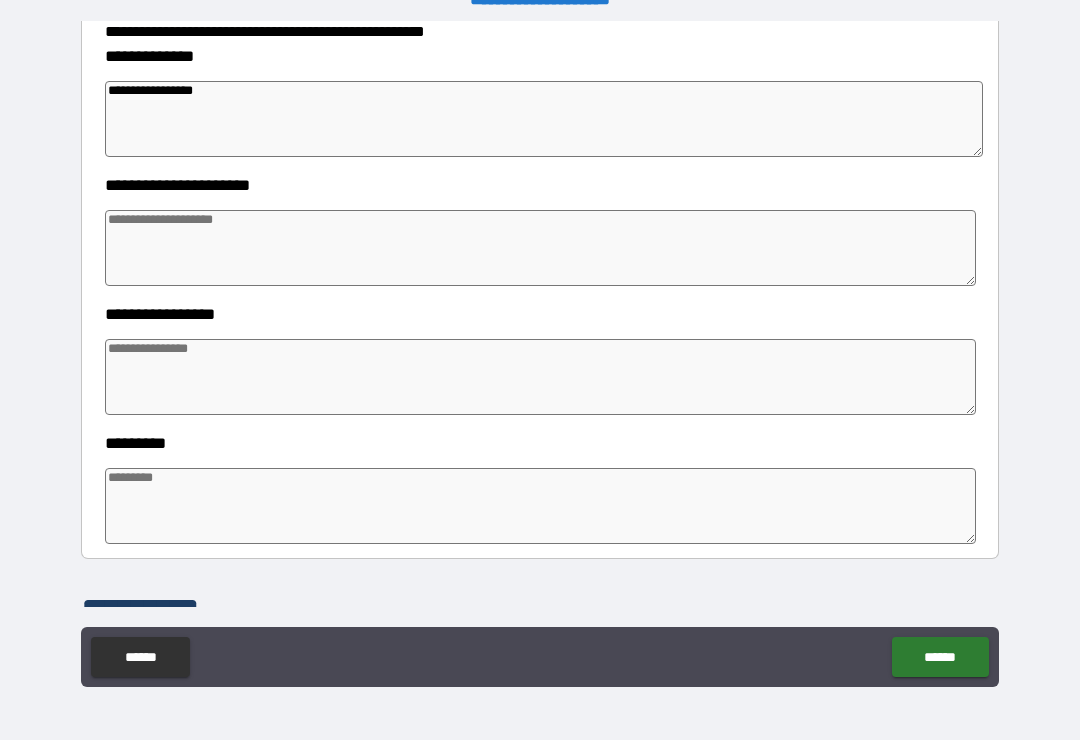 click at bounding box center (540, 248) 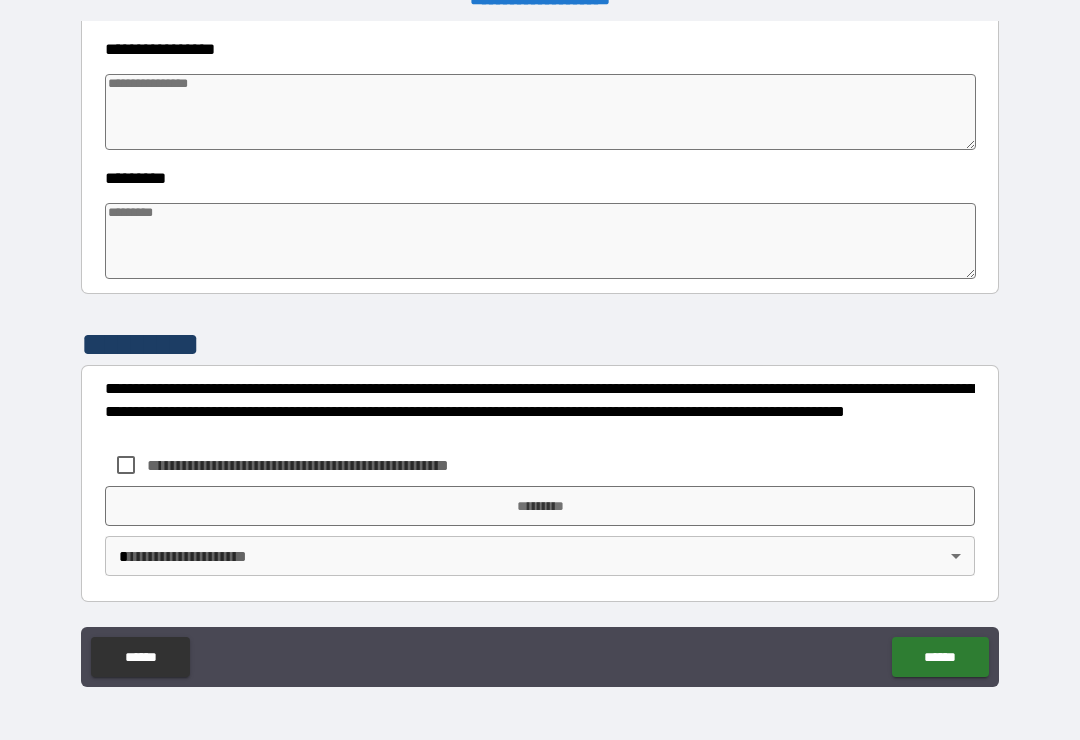 scroll, scrollTop: 570, scrollLeft: 0, axis: vertical 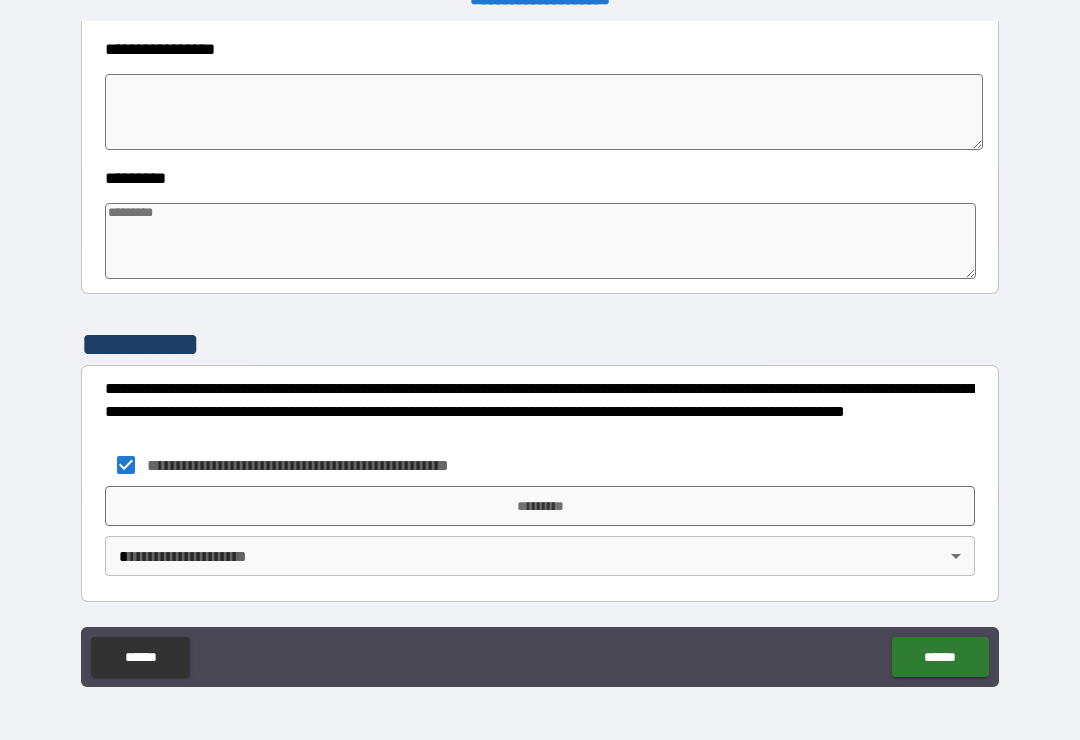click on "*********" at bounding box center (540, 506) 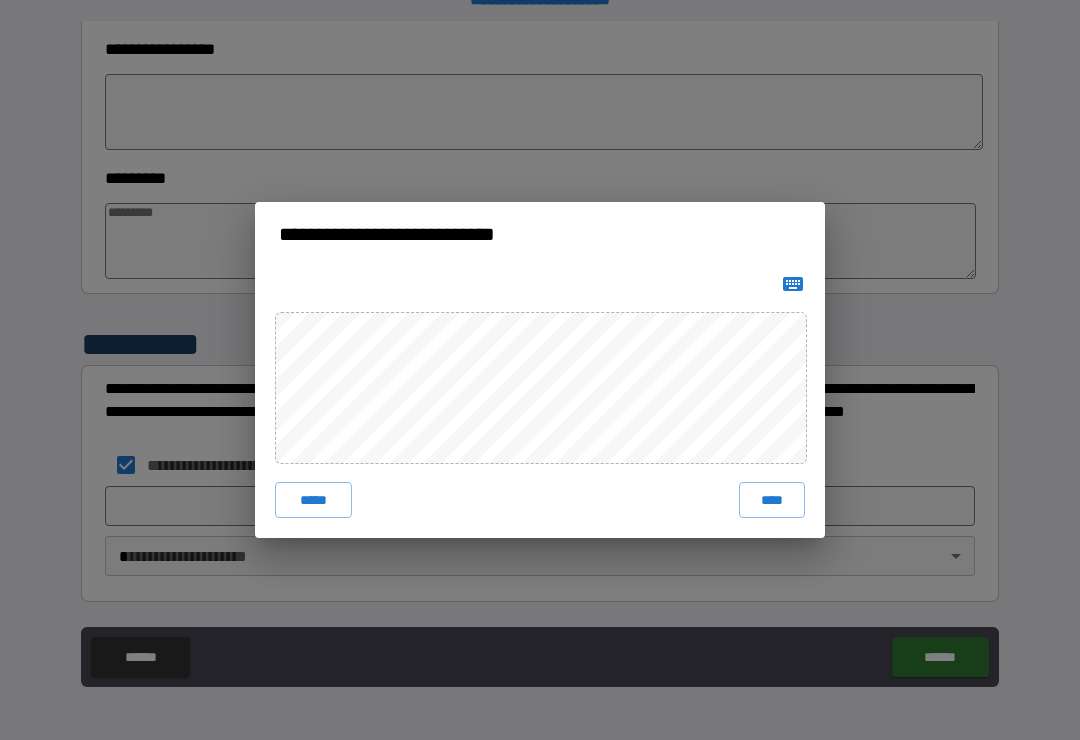 click on "****" at bounding box center [772, 500] 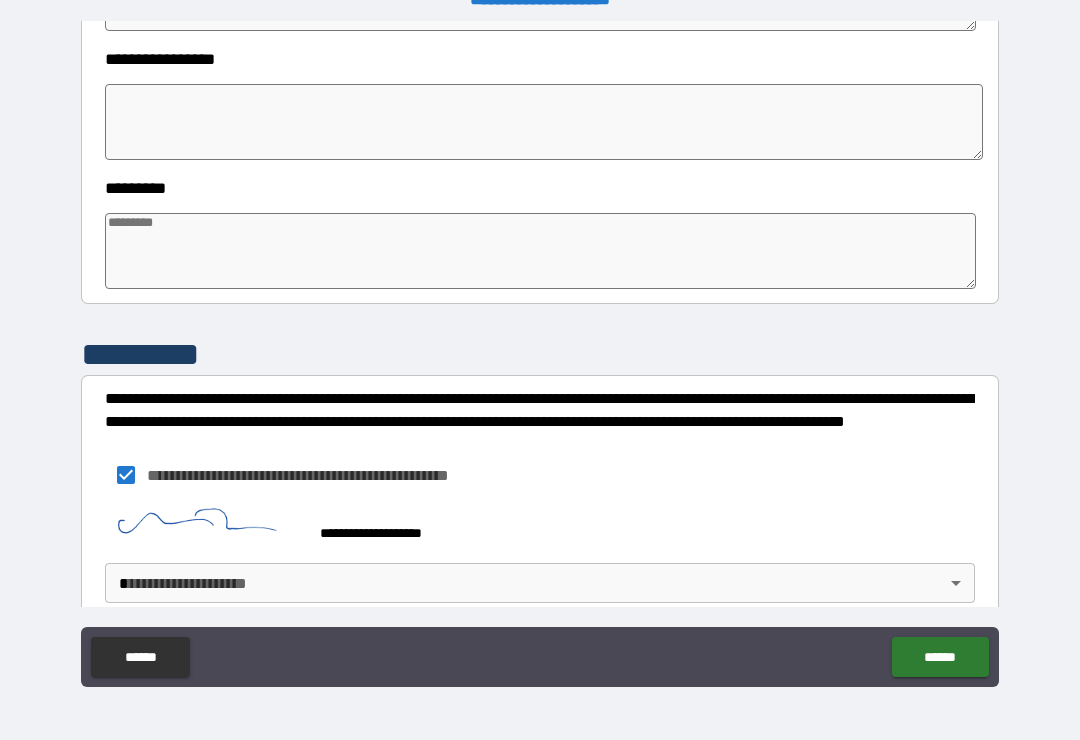 click on "**********" at bounding box center [540, 354] 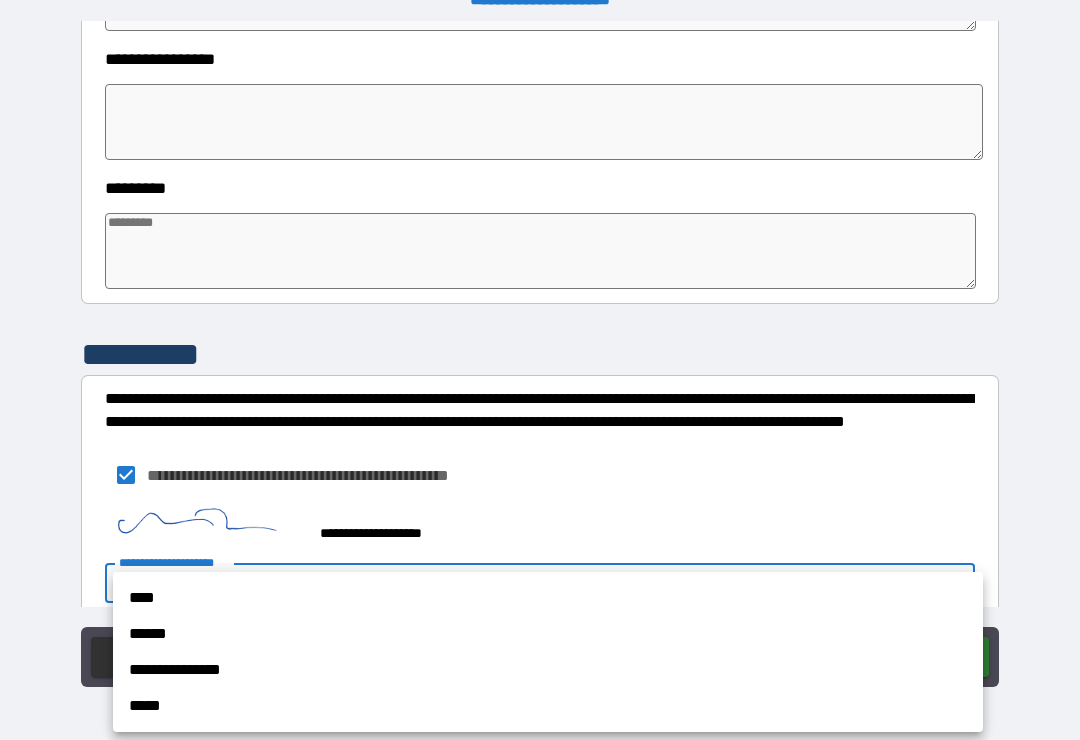 click on "****" at bounding box center (548, 598) 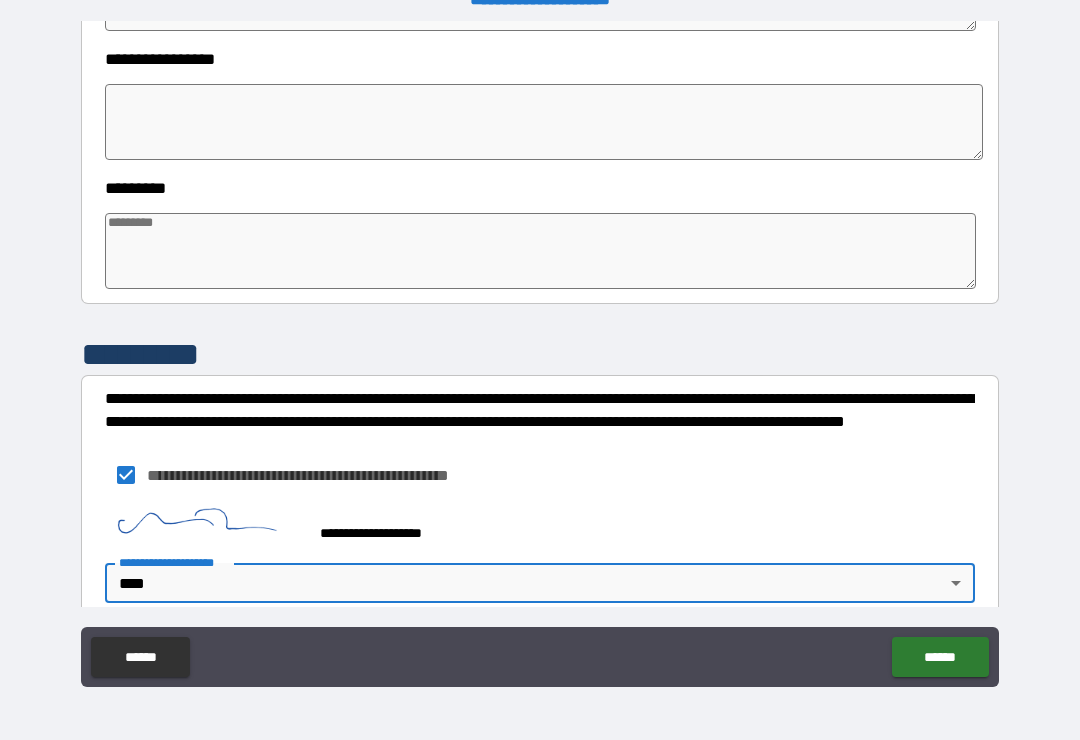 click on "******" at bounding box center (940, 657) 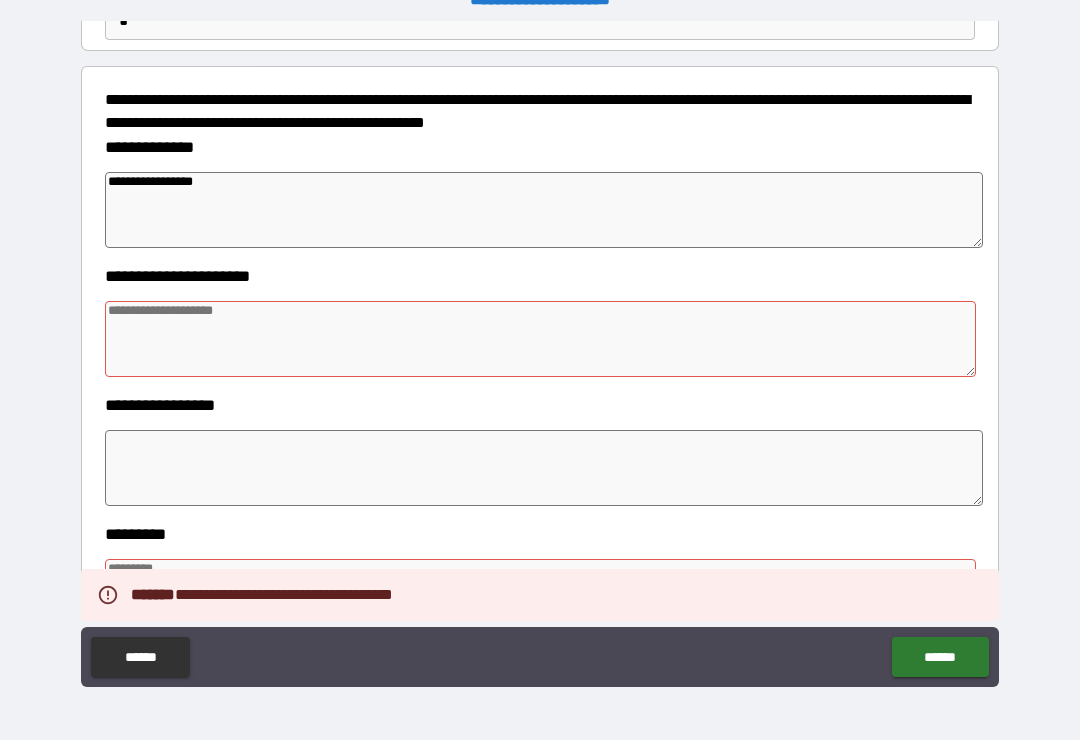 scroll, scrollTop: 216, scrollLeft: 0, axis: vertical 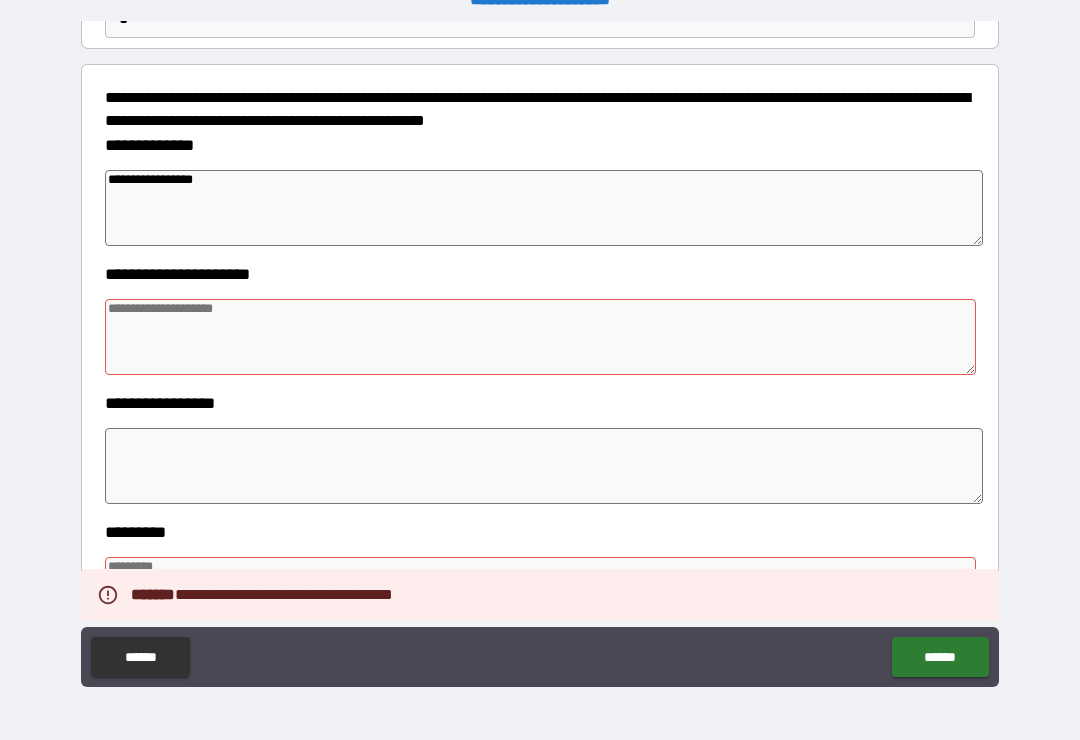 click at bounding box center [540, 337] 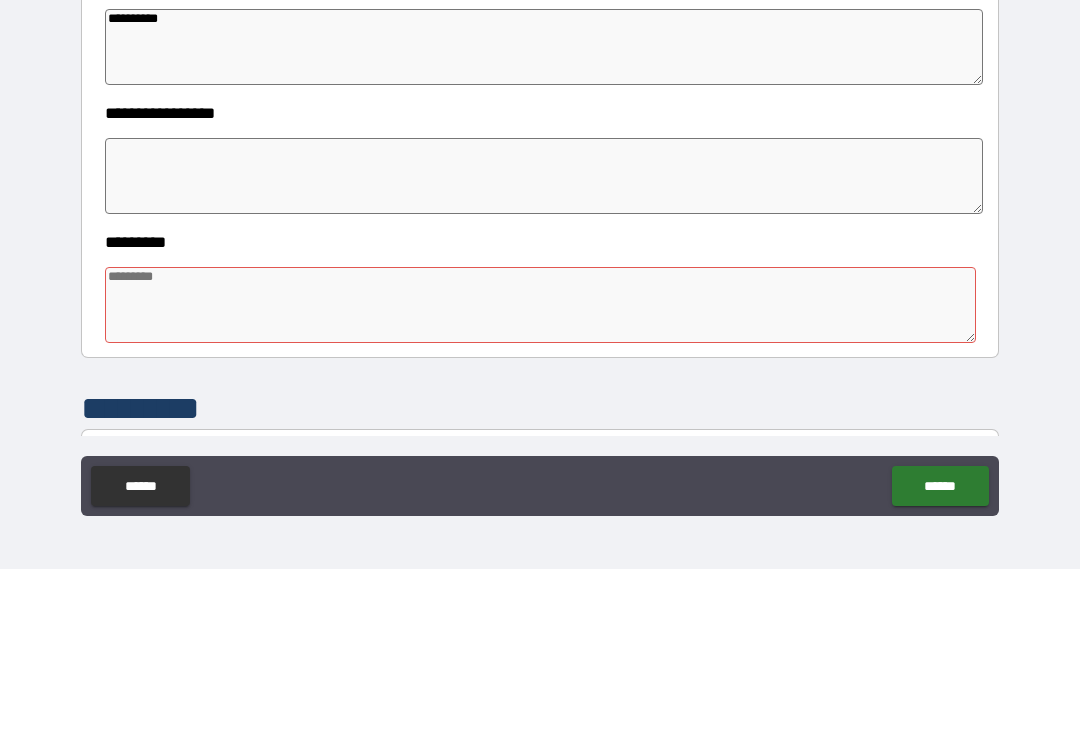 scroll, scrollTop: 457, scrollLeft: 0, axis: vertical 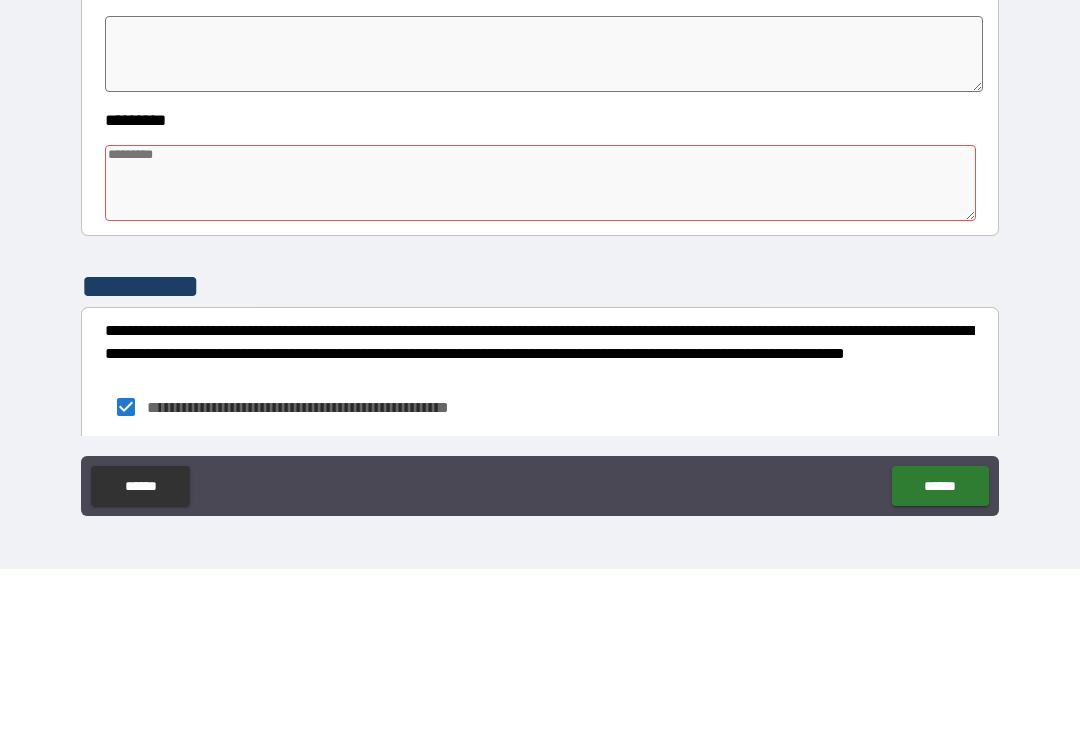 click at bounding box center [540, 354] 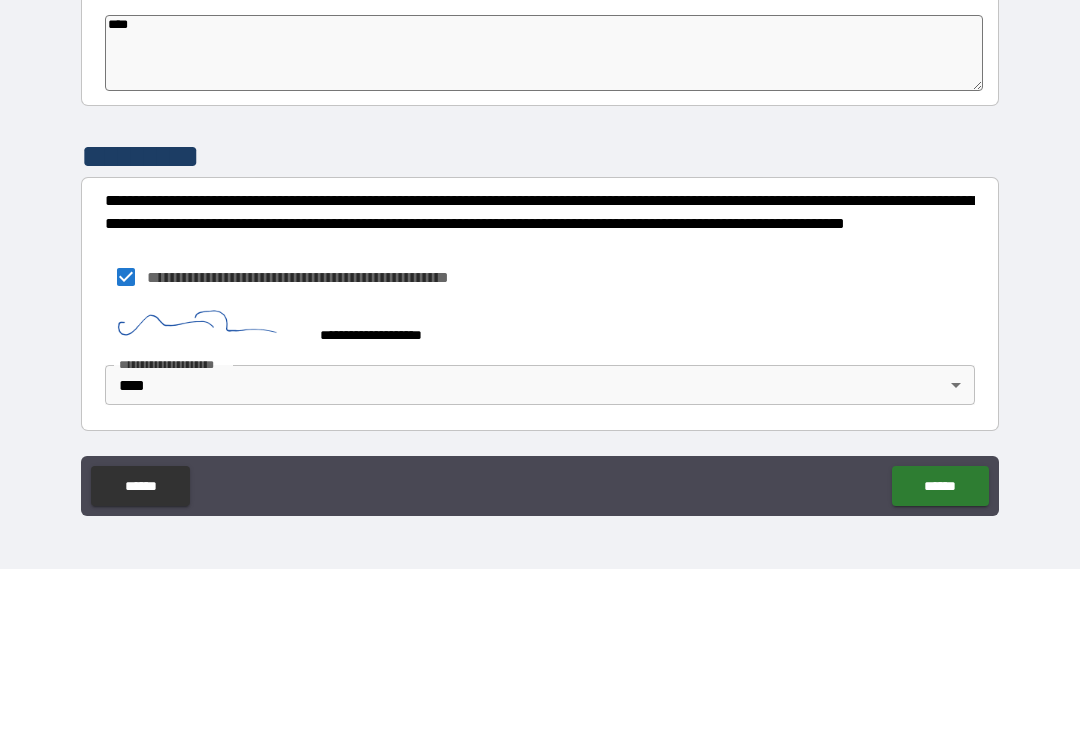 scroll, scrollTop: 587, scrollLeft: 0, axis: vertical 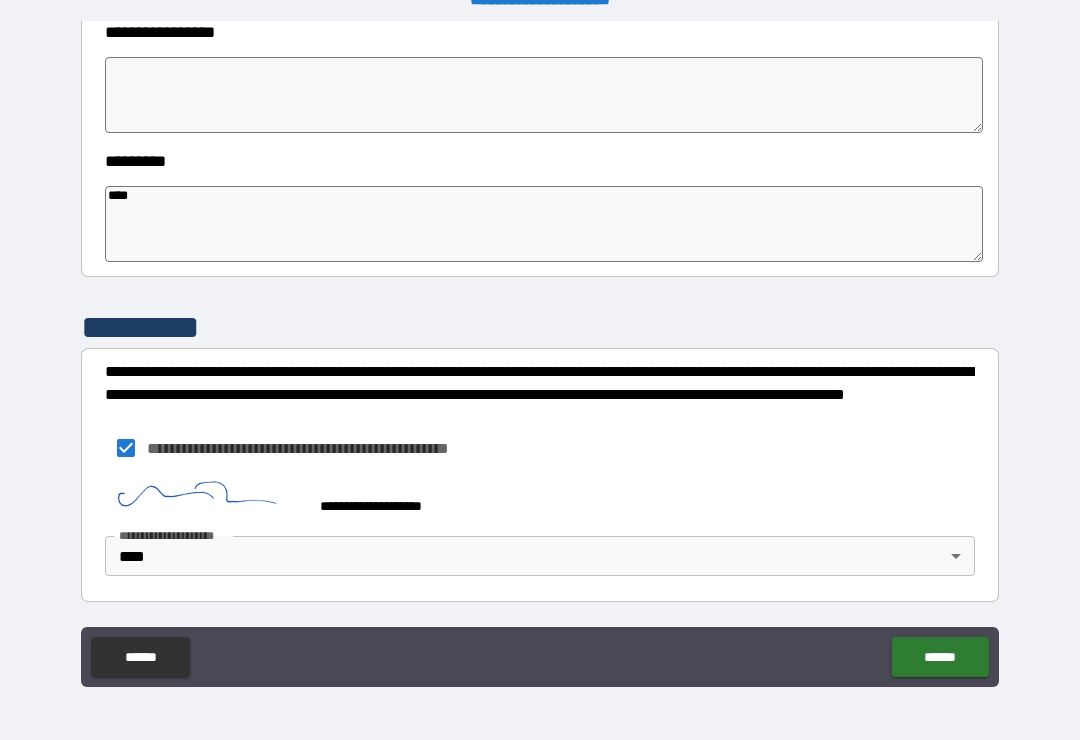 click on "******" at bounding box center [940, 657] 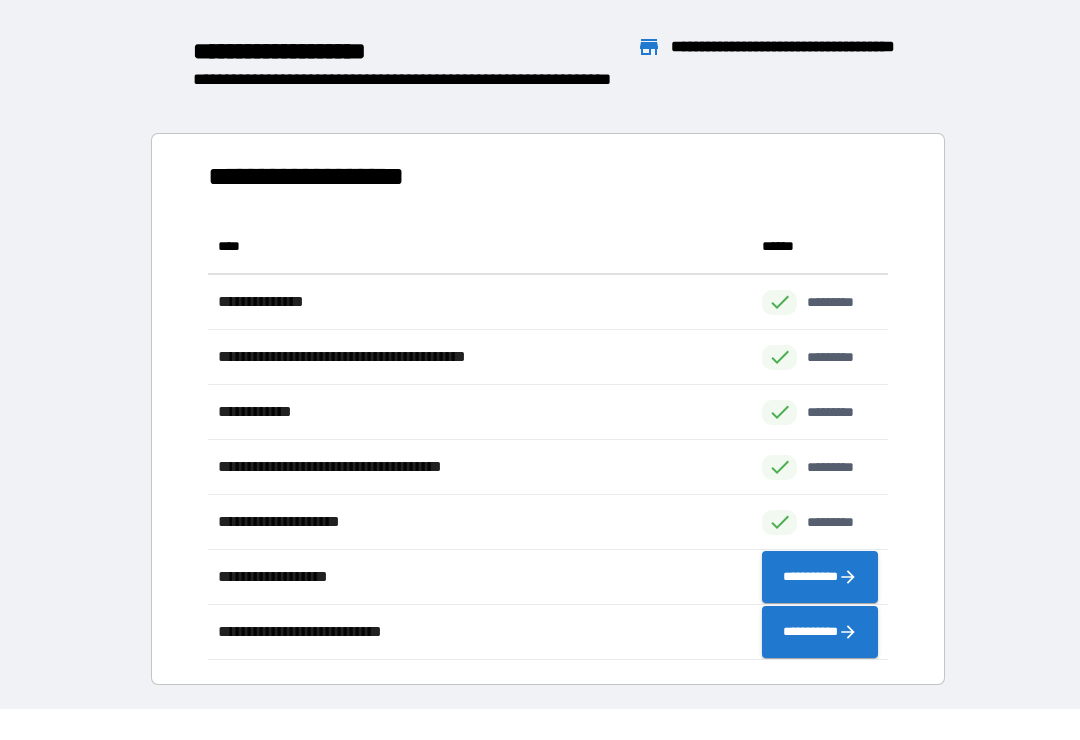 scroll, scrollTop: 441, scrollLeft: 680, axis: both 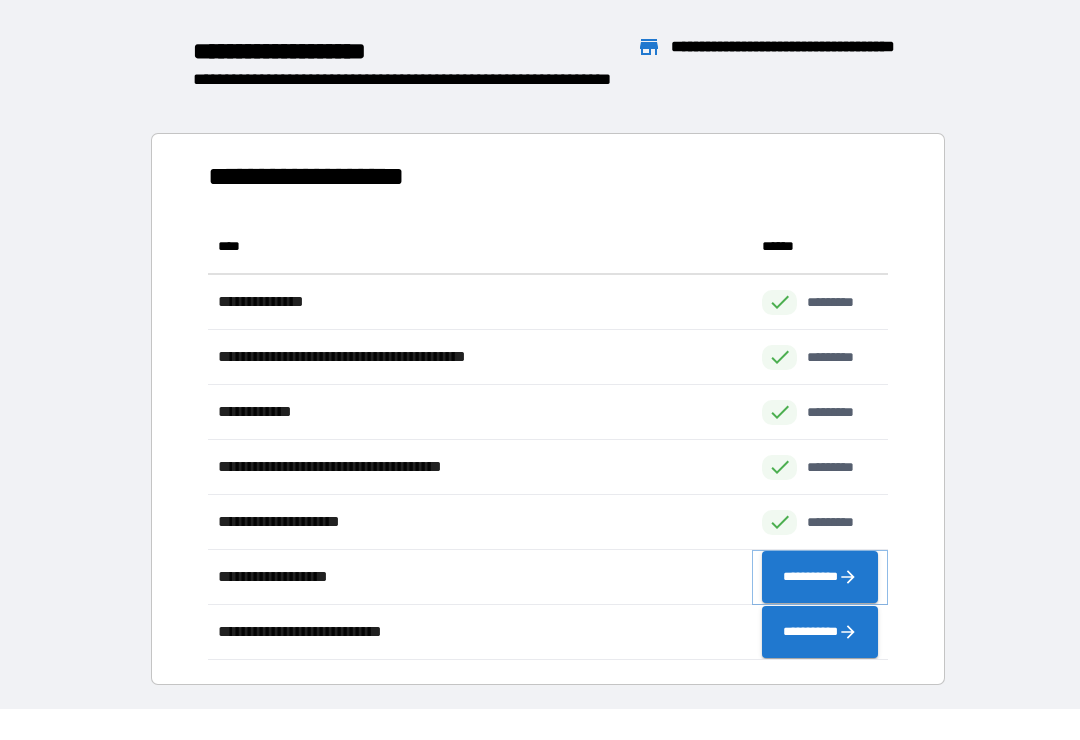 click on "**********" at bounding box center [820, 577] 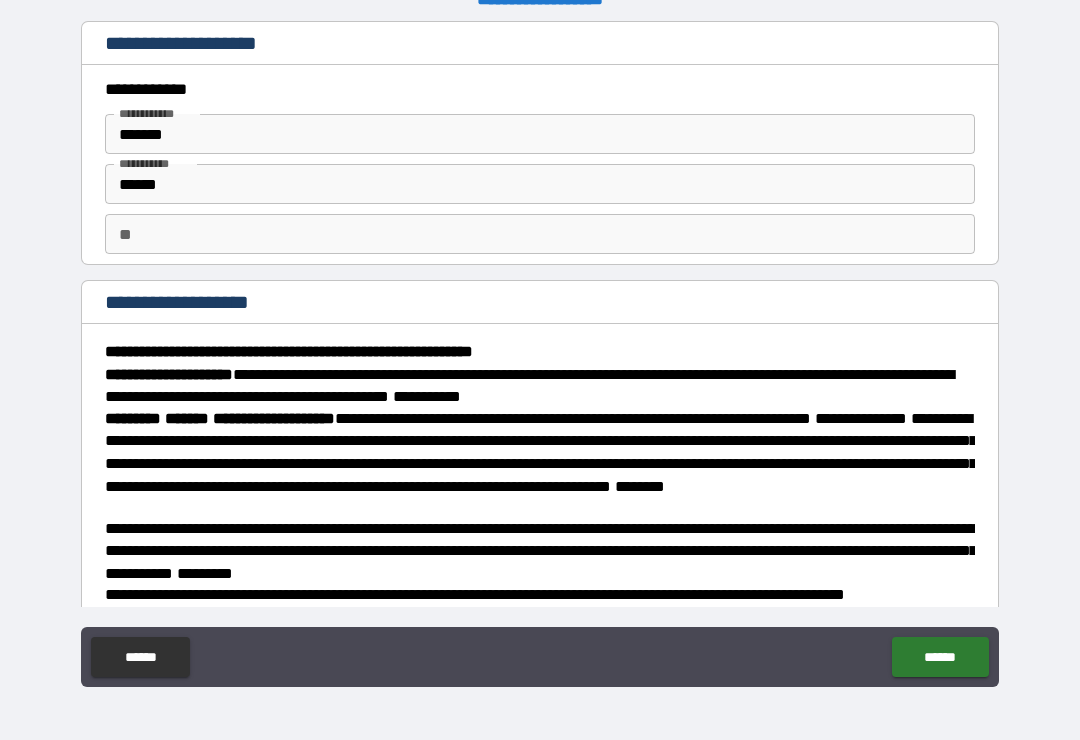 click on "*******" at bounding box center [540, 134] 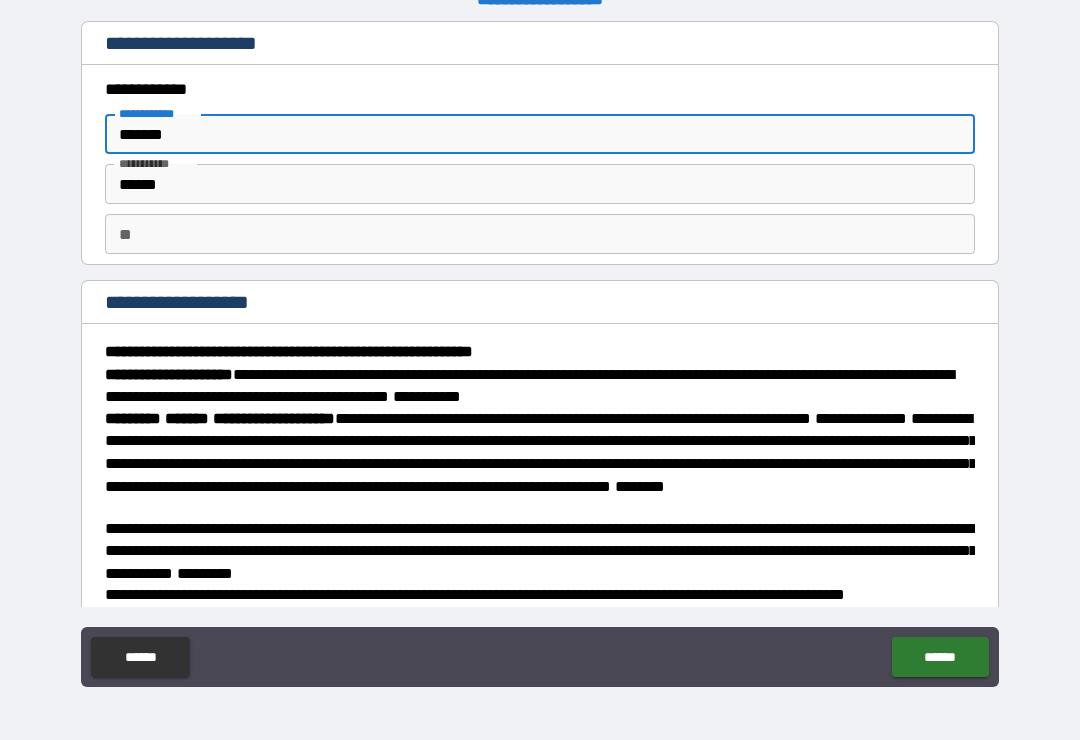 click on "*******" at bounding box center (540, 134) 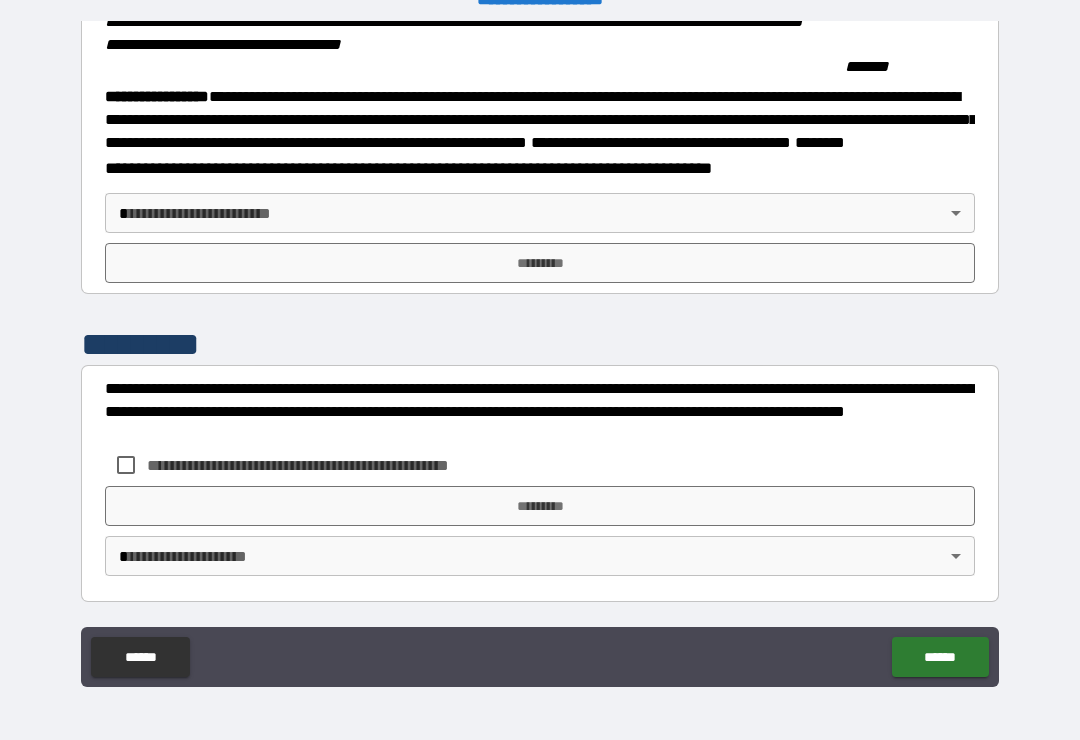 scroll, scrollTop: 2237, scrollLeft: 0, axis: vertical 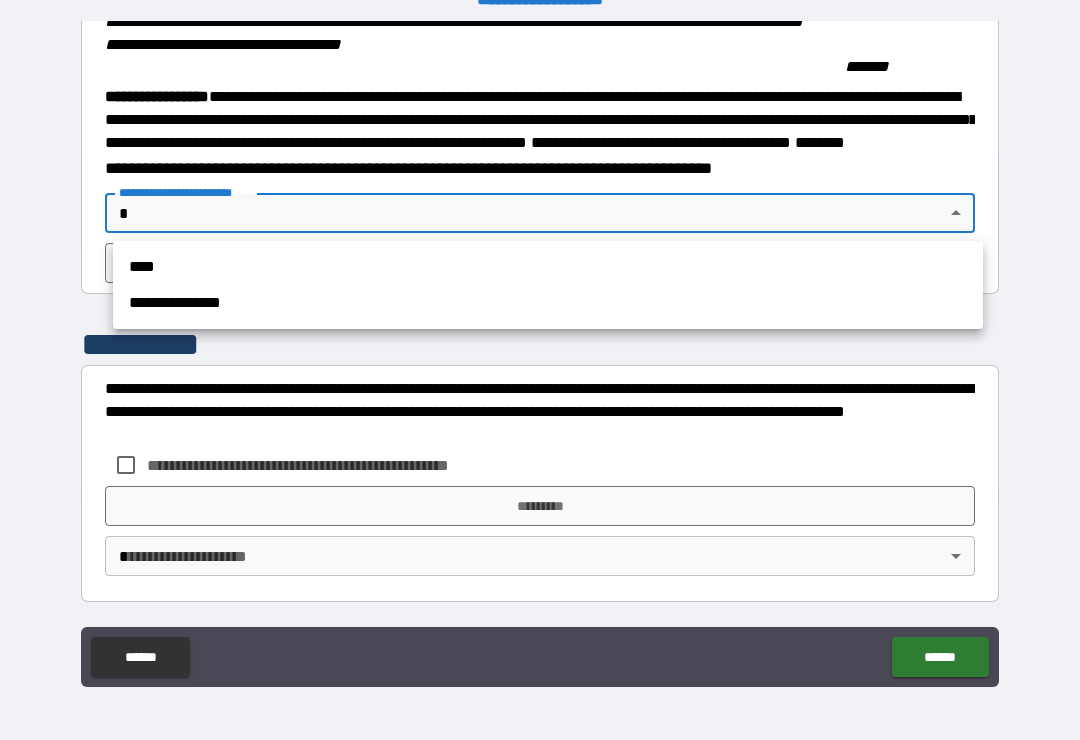 click on "****" at bounding box center [548, 267] 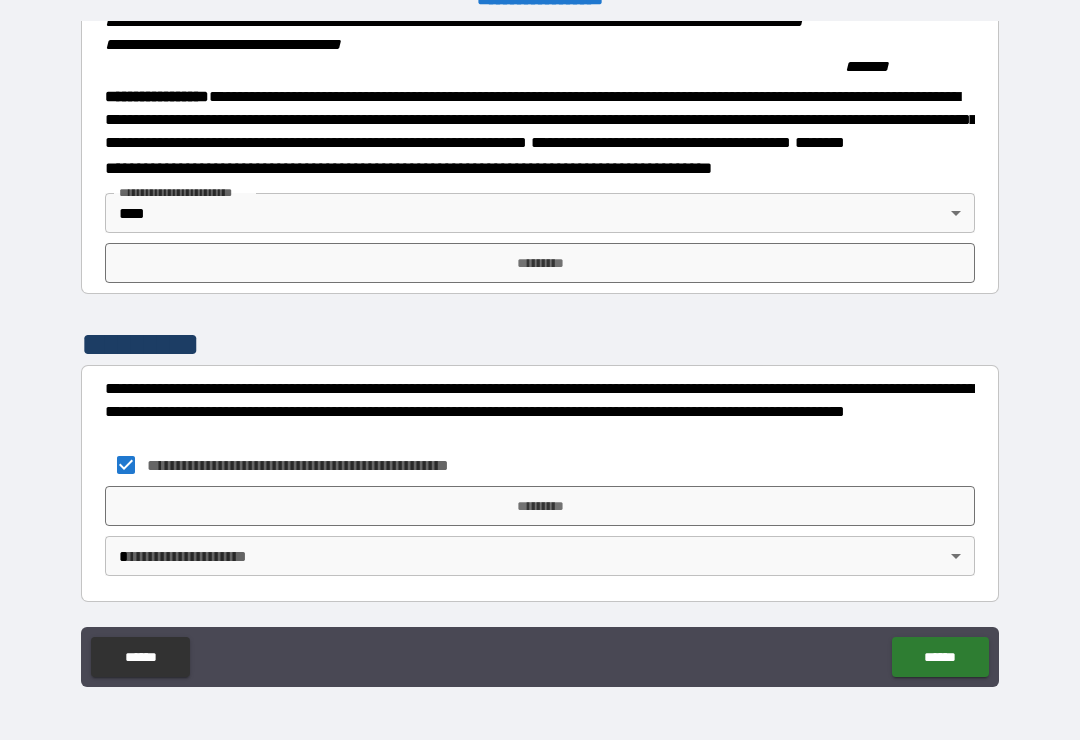 click on "*********" at bounding box center (540, 263) 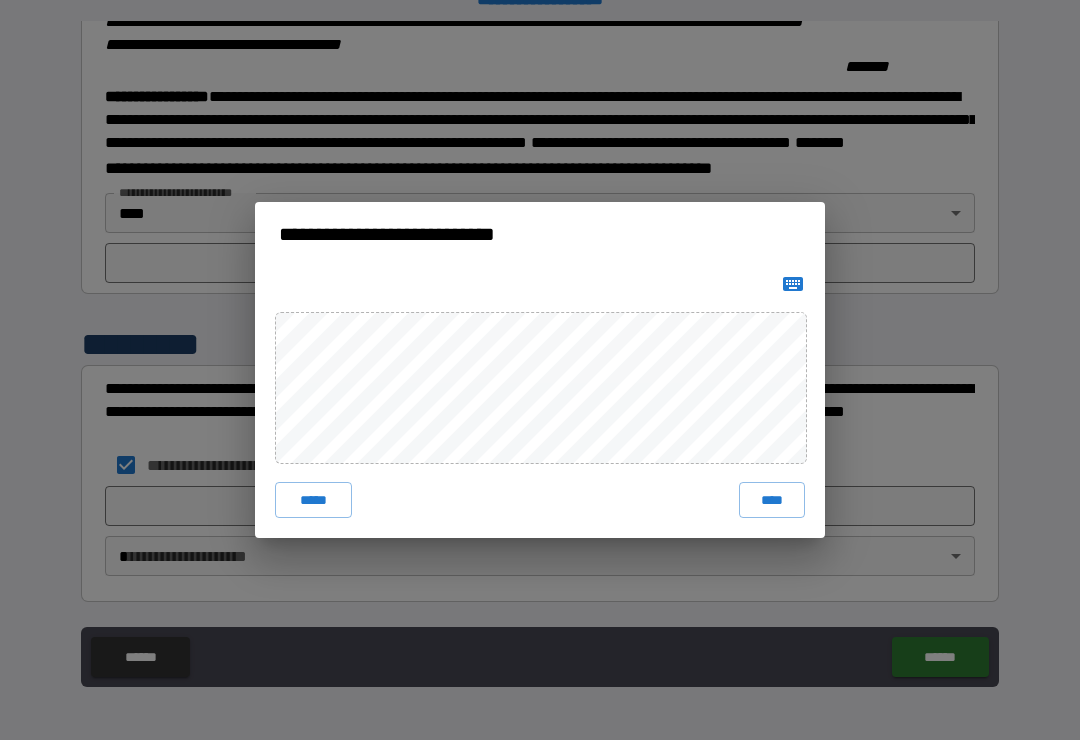 click on "****" at bounding box center [772, 500] 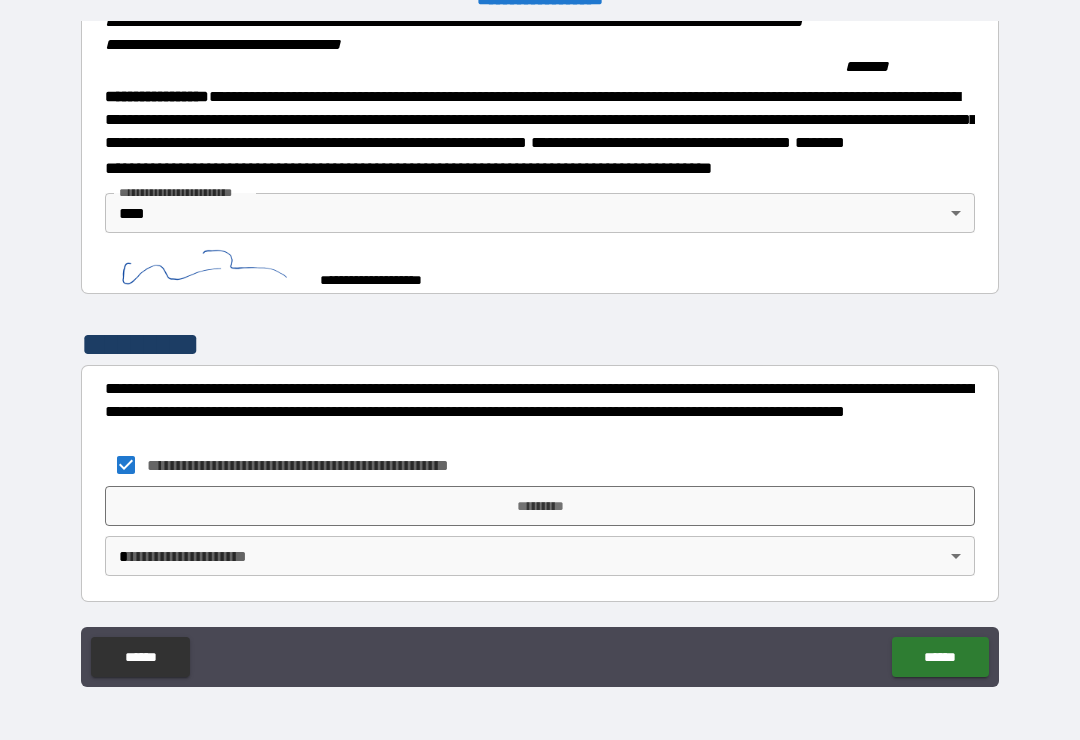 scroll, scrollTop: 2227, scrollLeft: 0, axis: vertical 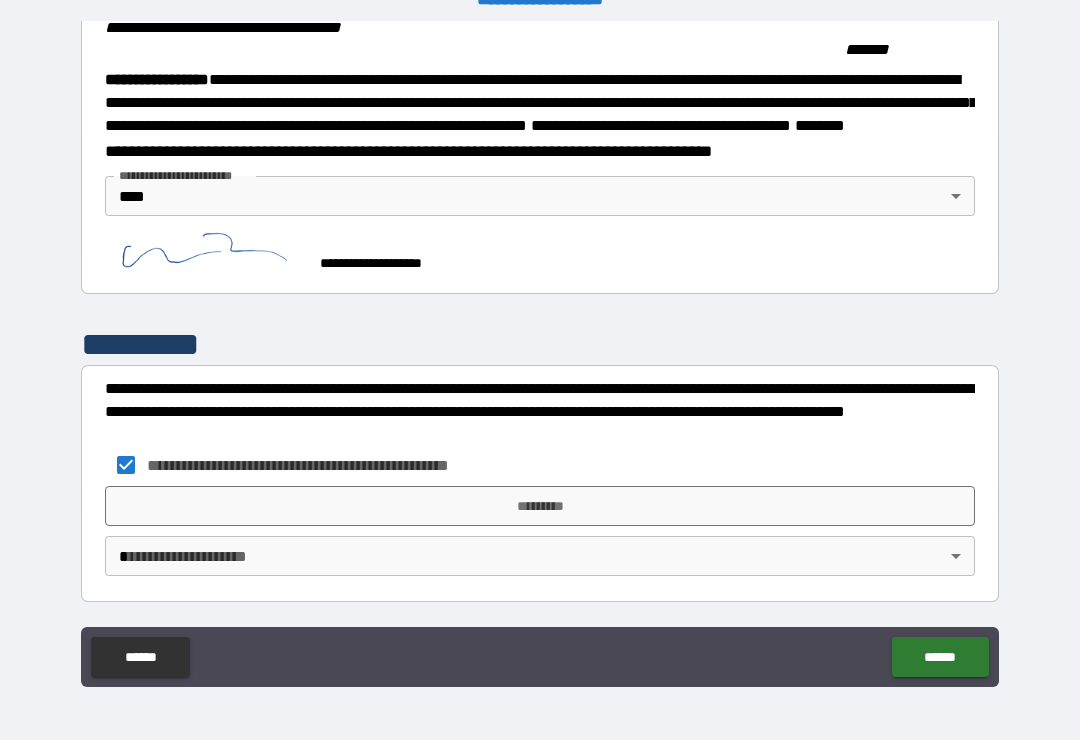 click on "*********" at bounding box center [540, 506] 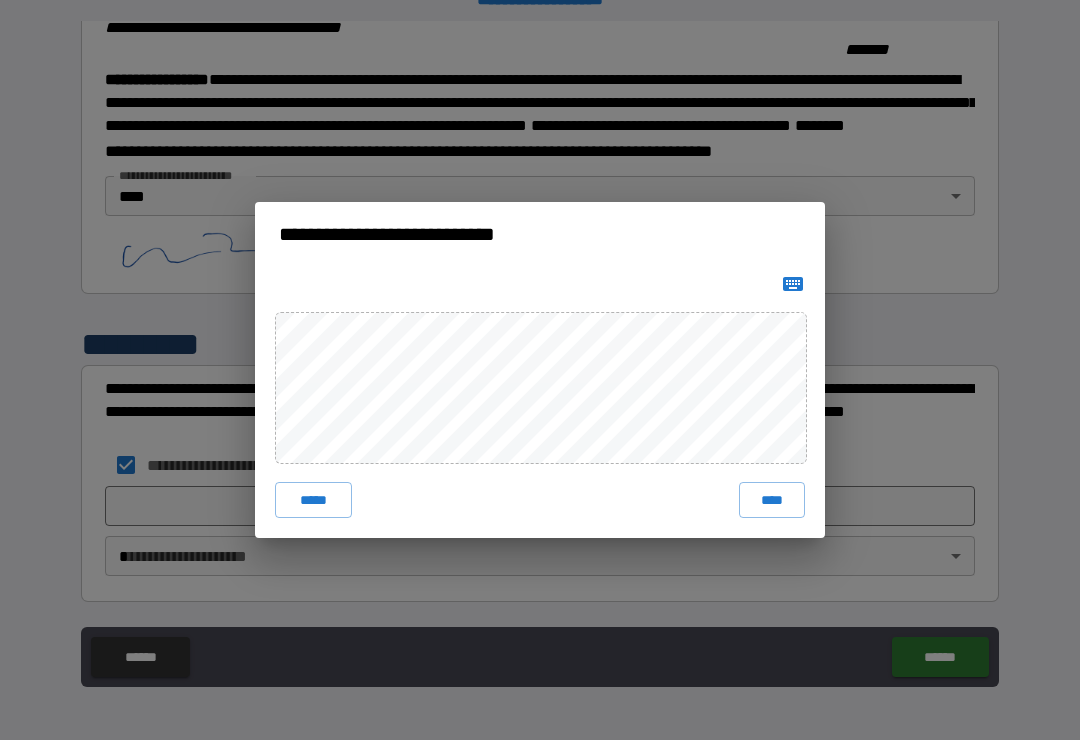 click on "****" at bounding box center (772, 500) 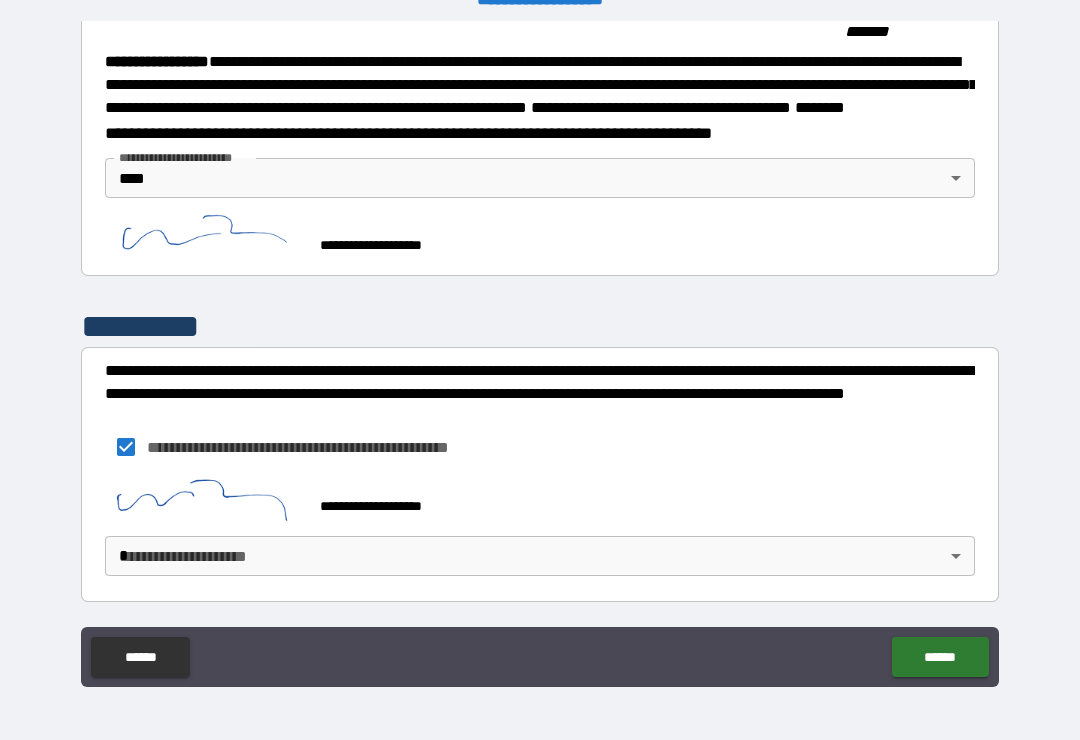 scroll, scrollTop: 2271, scrollLeft: 0, axis: vertical 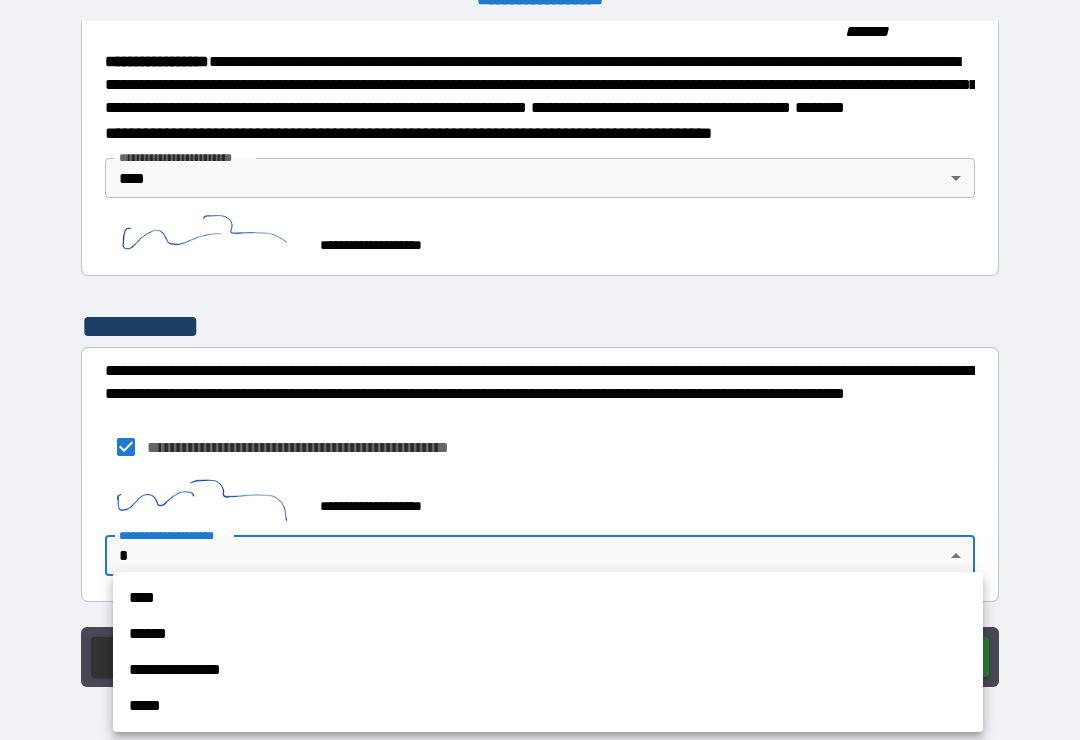 click at bounding box center (540, 370) 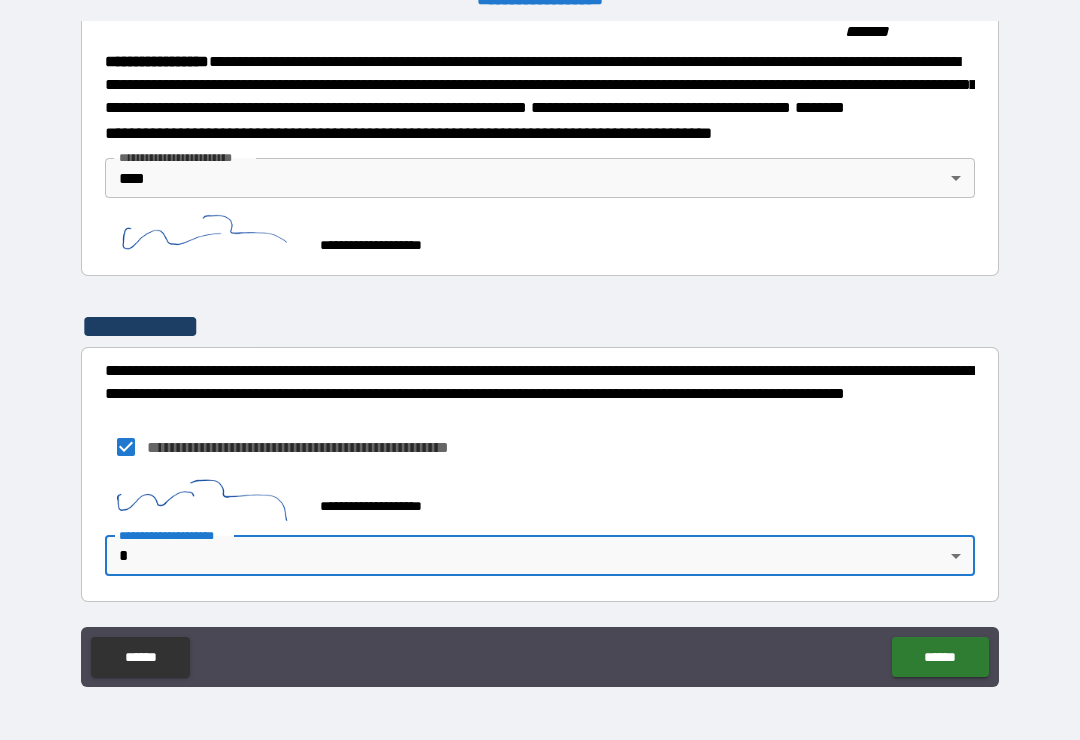 click on "**********" at bounding box center [540, 354] 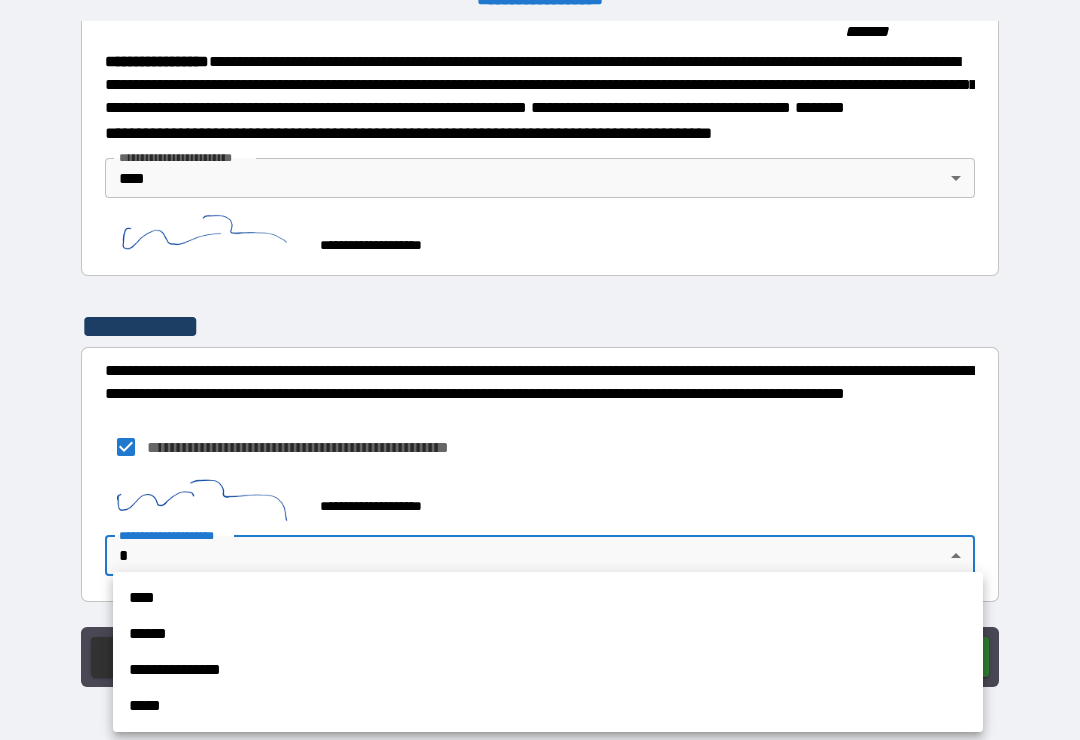 click on "****" at bounding box center (548, 598) 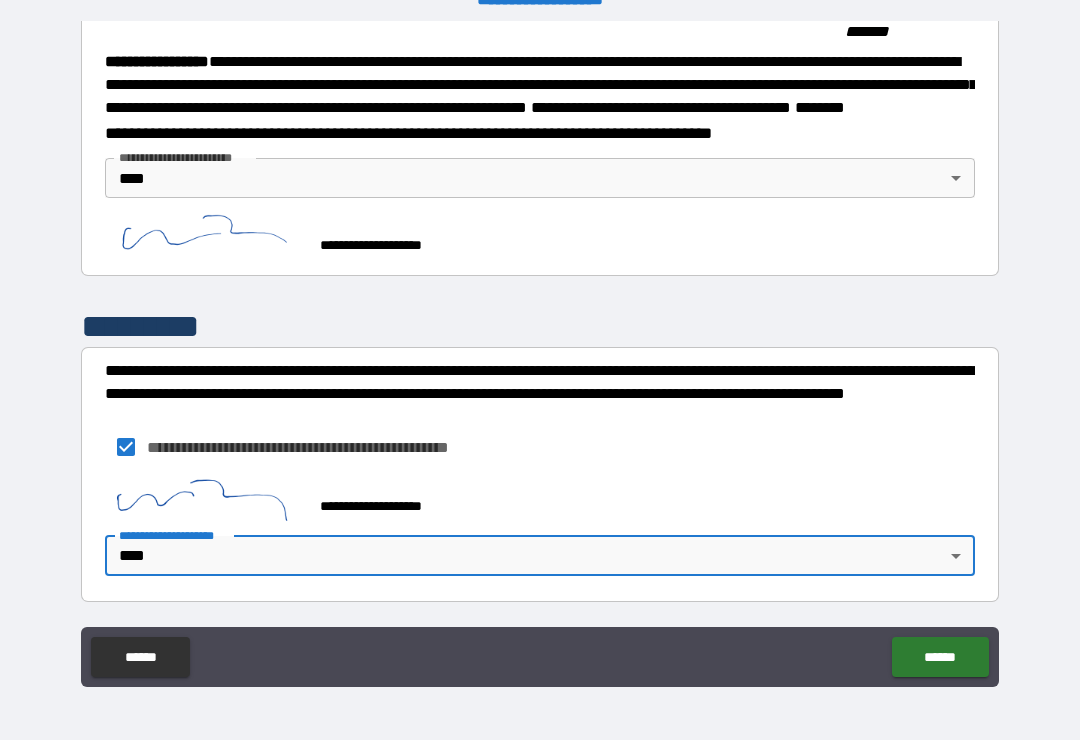 click on "******" at bounding box center (940, 657) 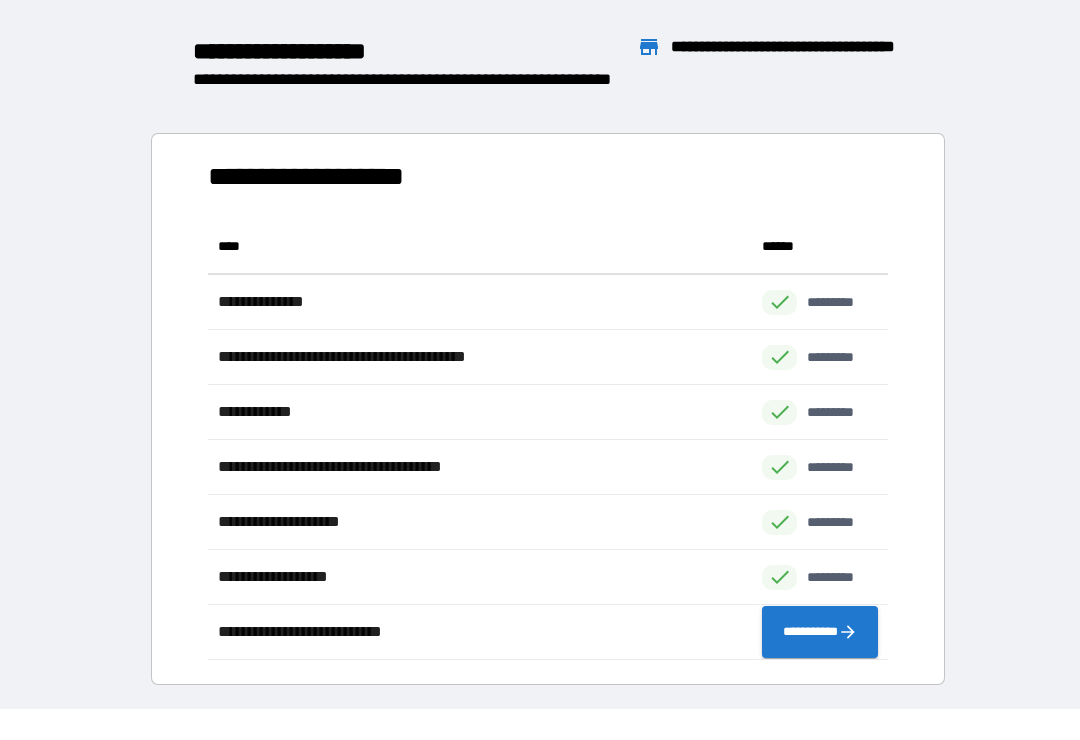 scroll, scrollTop: 1, scrollLeft: 1, axis: both 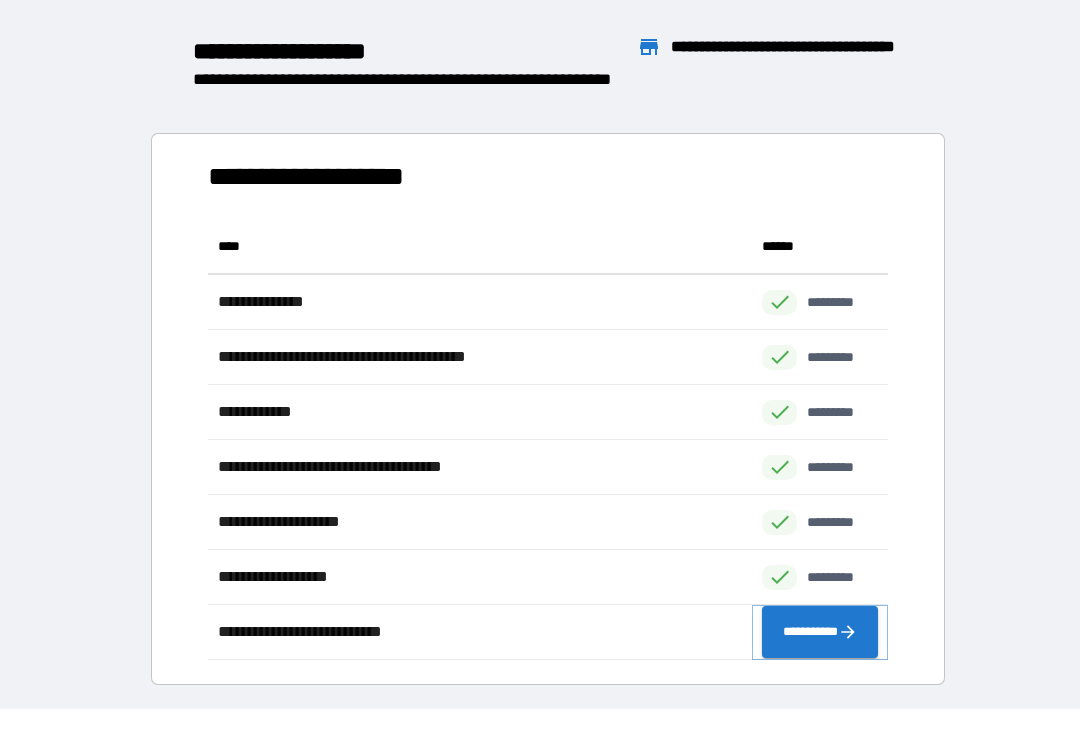 click on "**********" at bounding box center (820, 632) 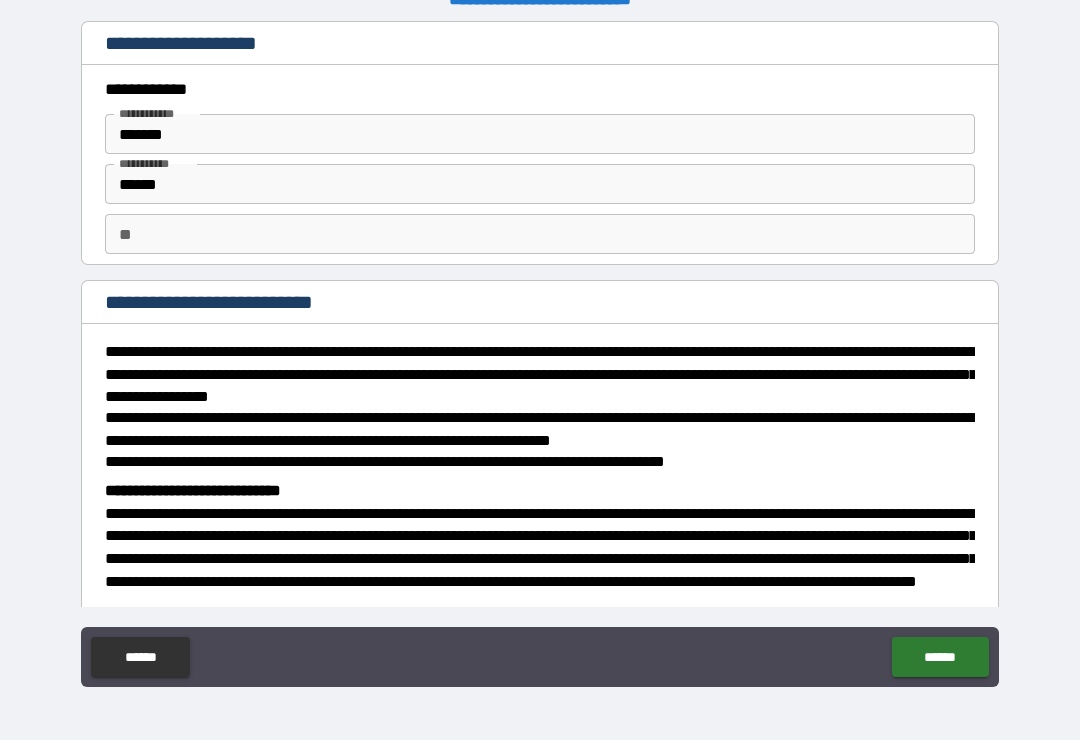 click on "*******" at bounding box center (540, 134) 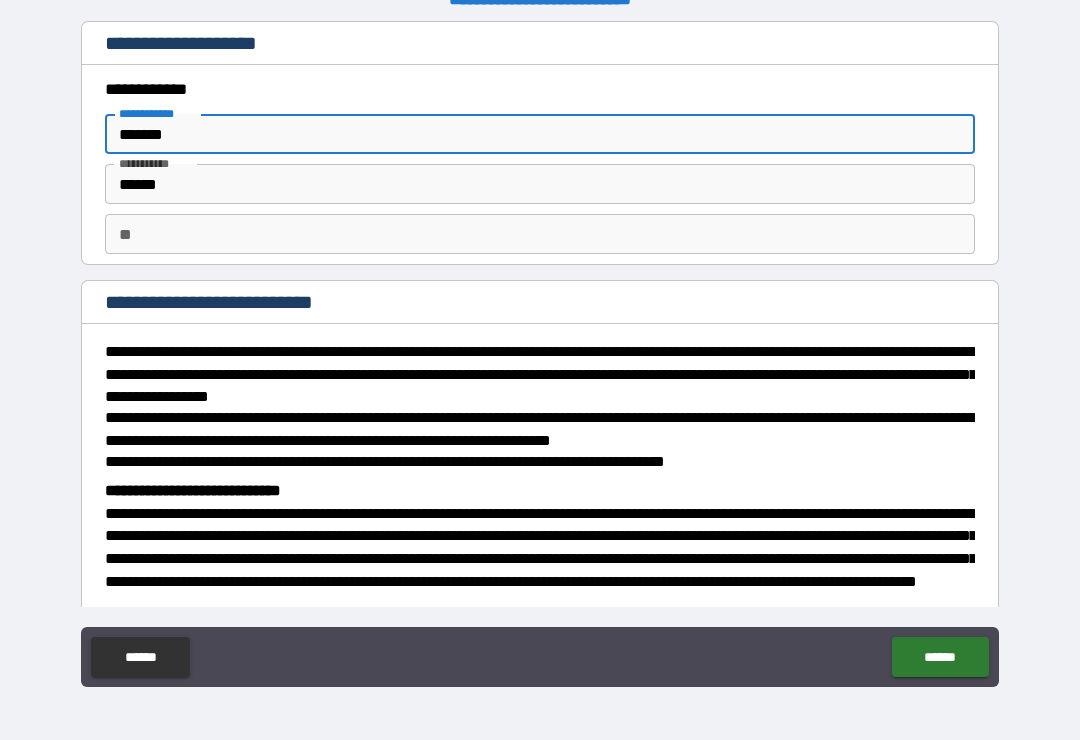 click on "**" at bounding box center [540, 234] 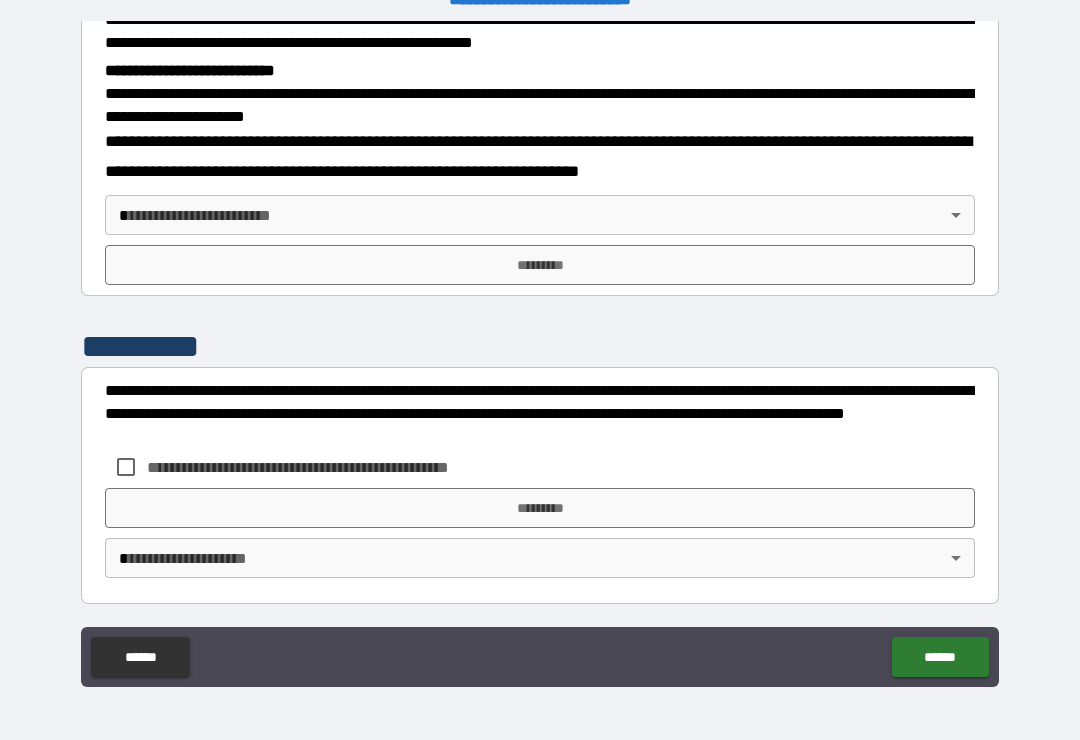scroll, scrollTop: 633, scrollLeft: 0, axis: vertical 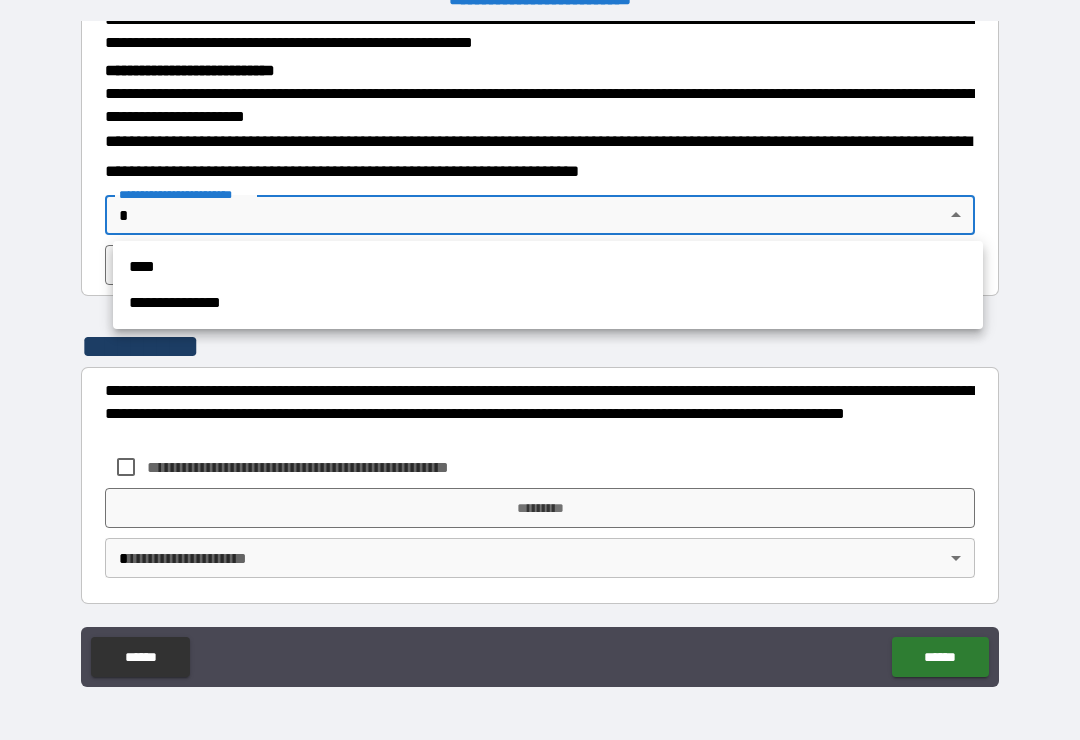 click on "****" at bounding box center (548, 267) 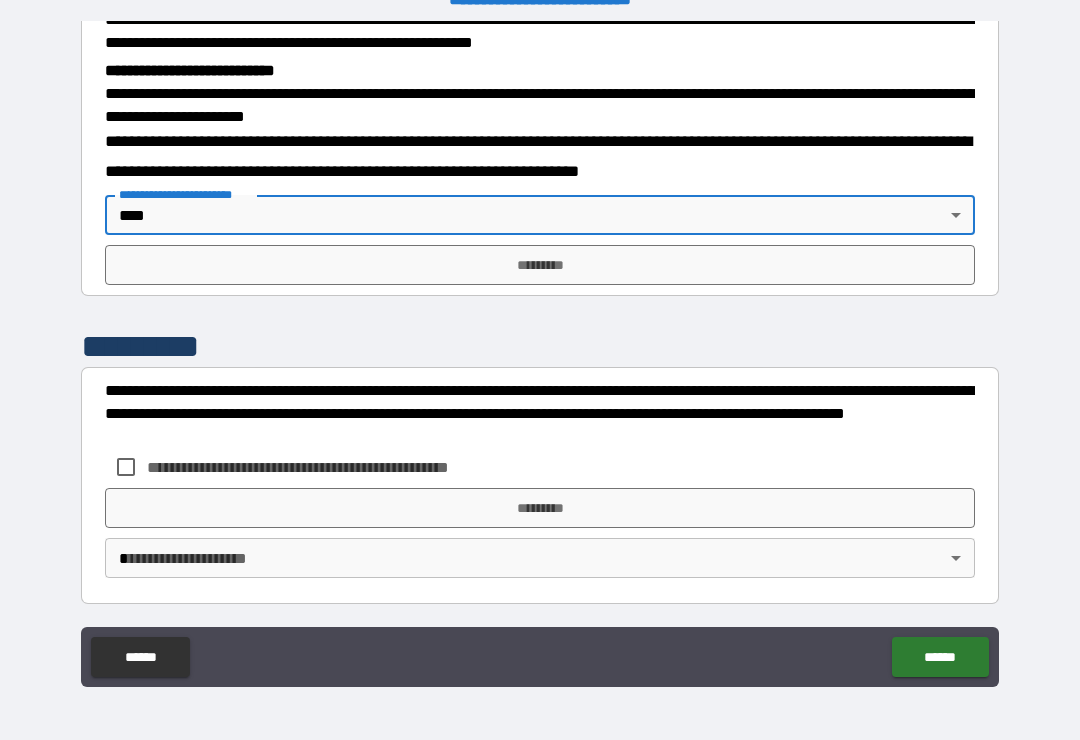 click on "*********" at bounding box center (540, 265) 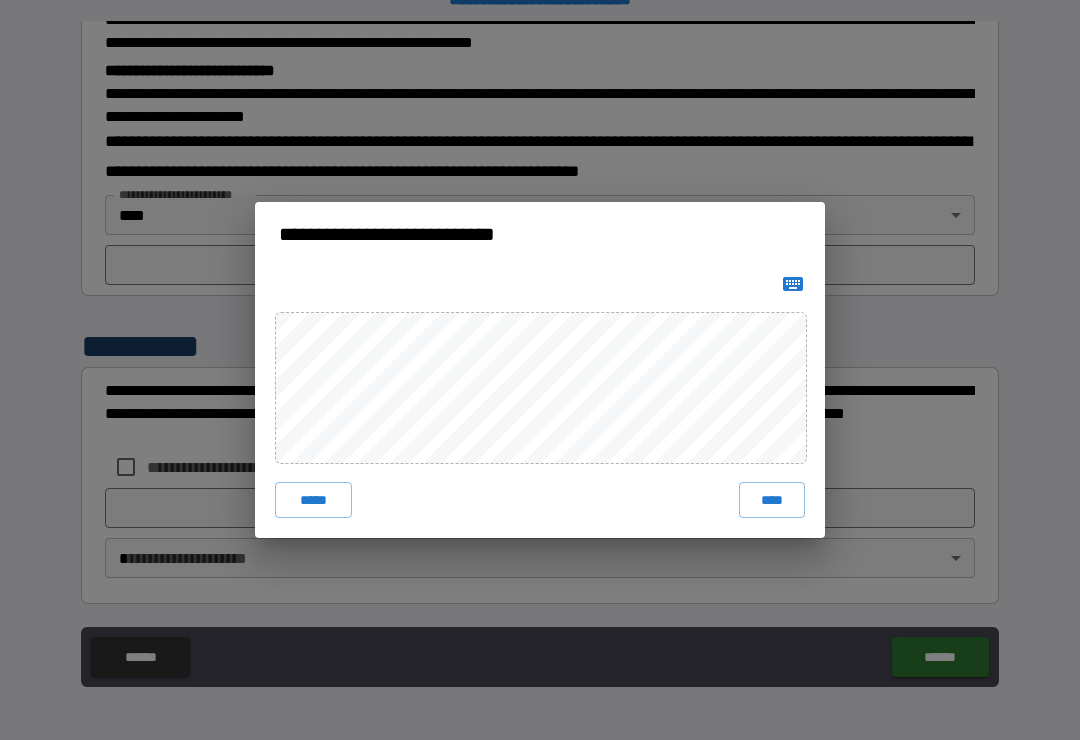 click on "****" at bounding box center (772, 500) 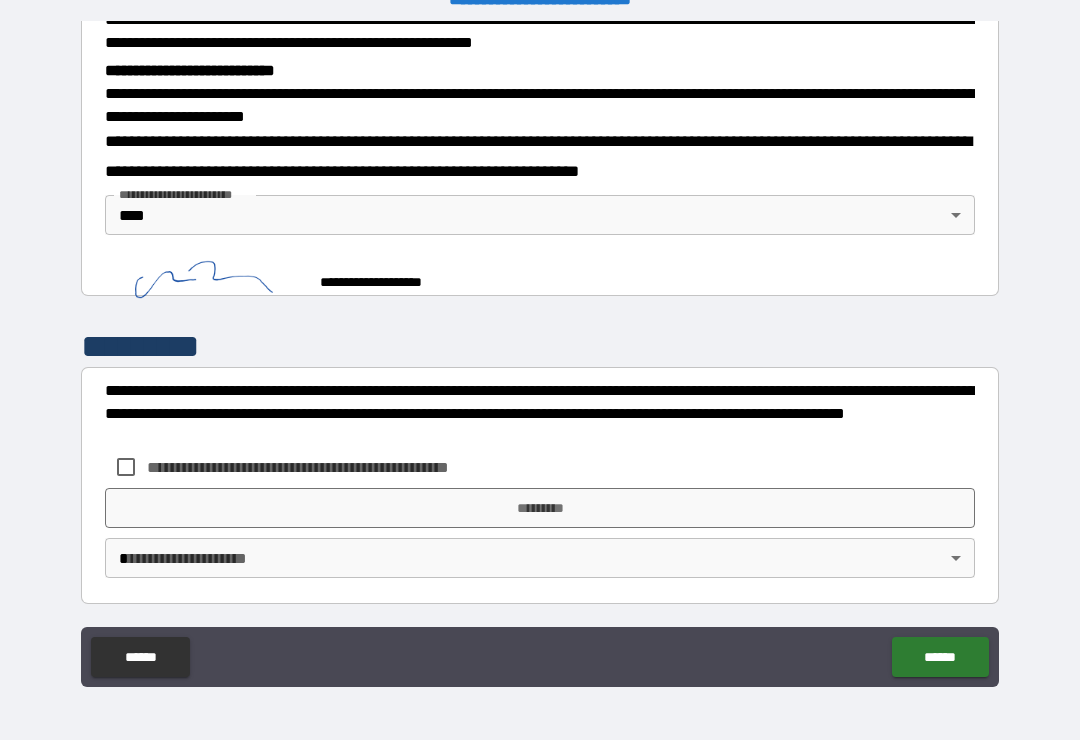 scroll, scrollTop: 623, scrollLeft: 0, axis: vertical 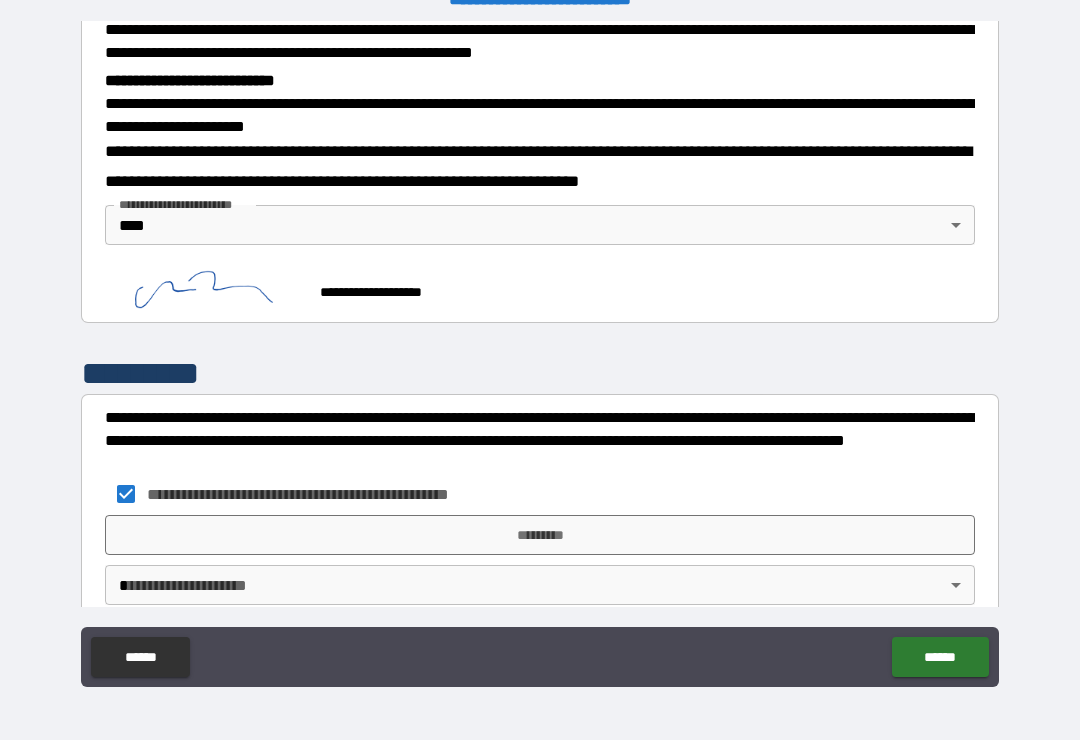 click on "*********" at bounding box center (540, 535) 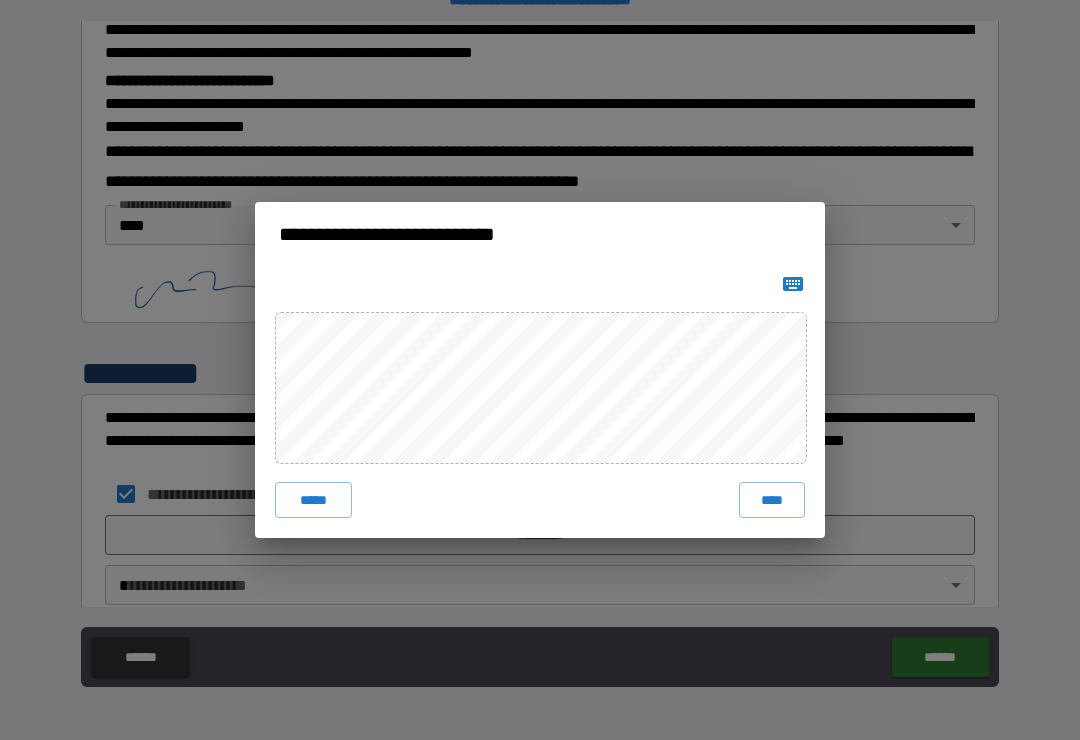 click on "****" at bounding box center (772, 500) 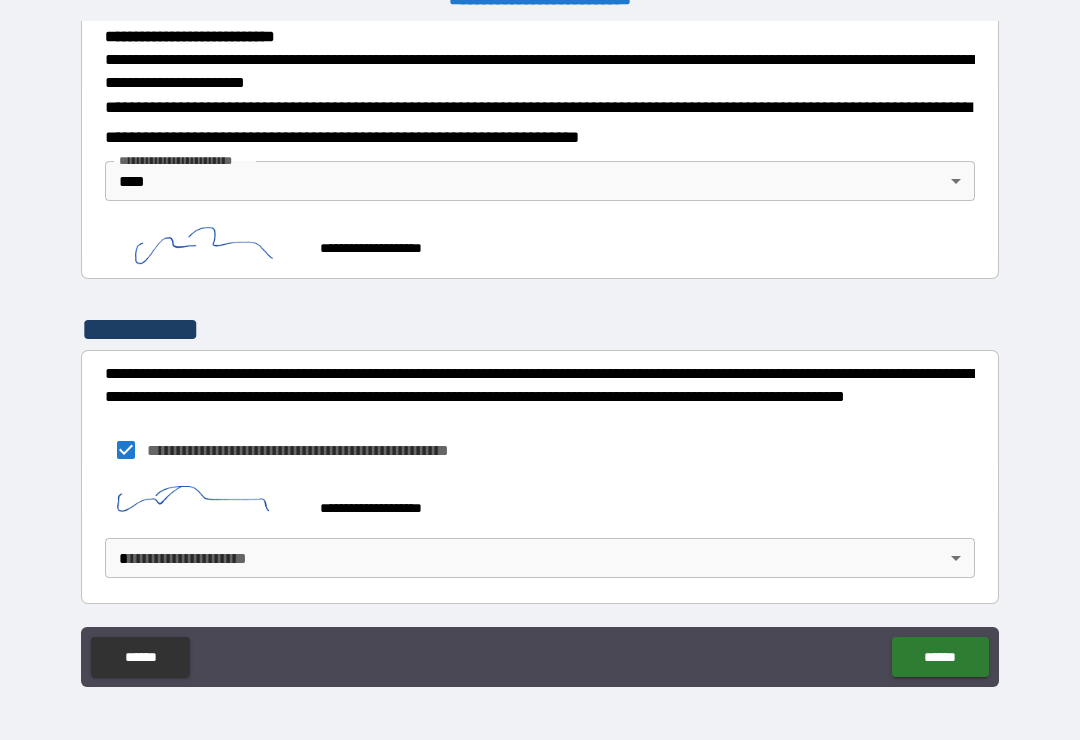 scroll, scrollTop: 667, scrollLeft: 0, axis: vertical 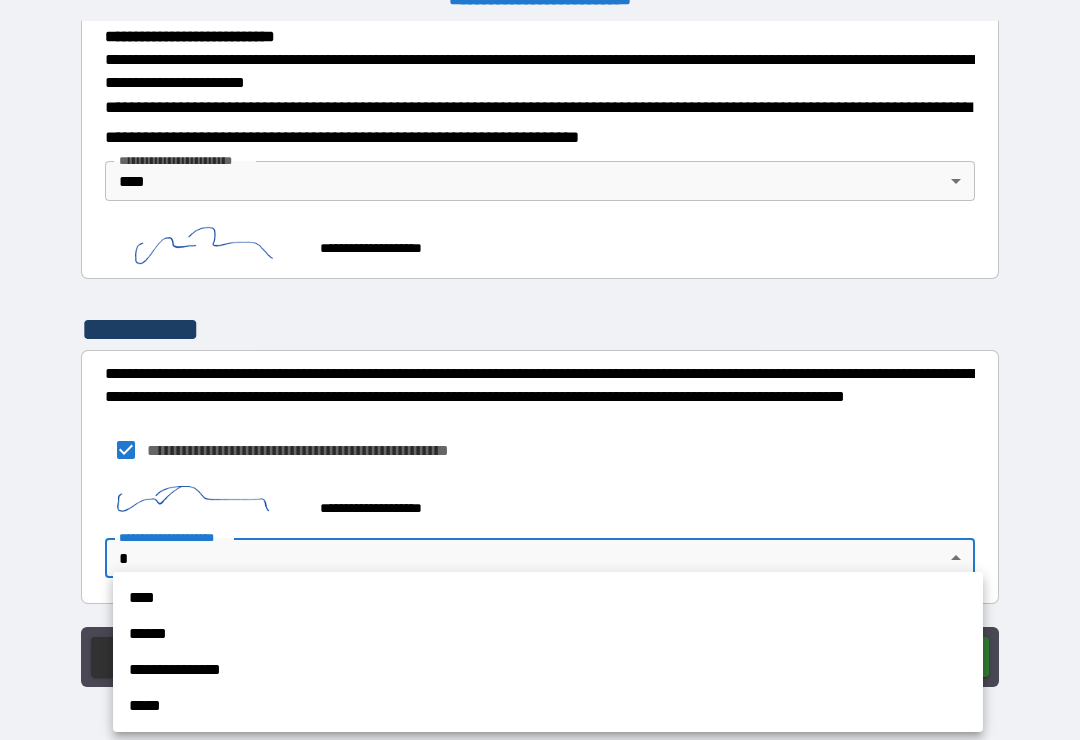 click on "****" at bounding box center [548, 598] 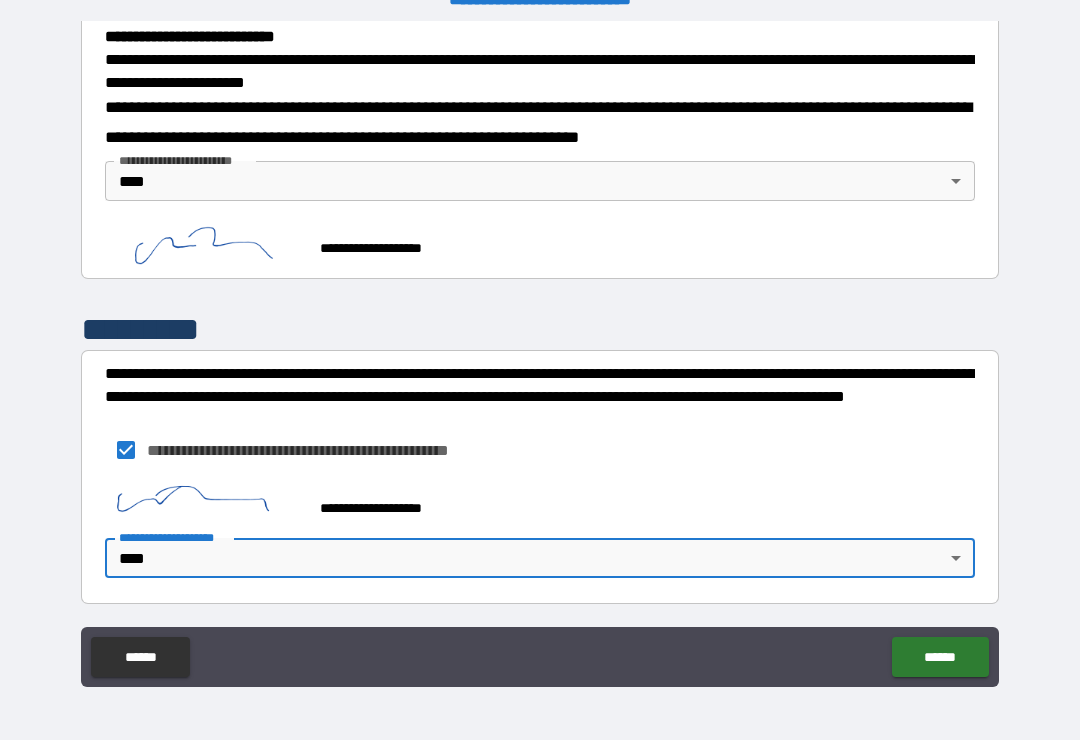 click on "******" at bounding box center (940, 657) 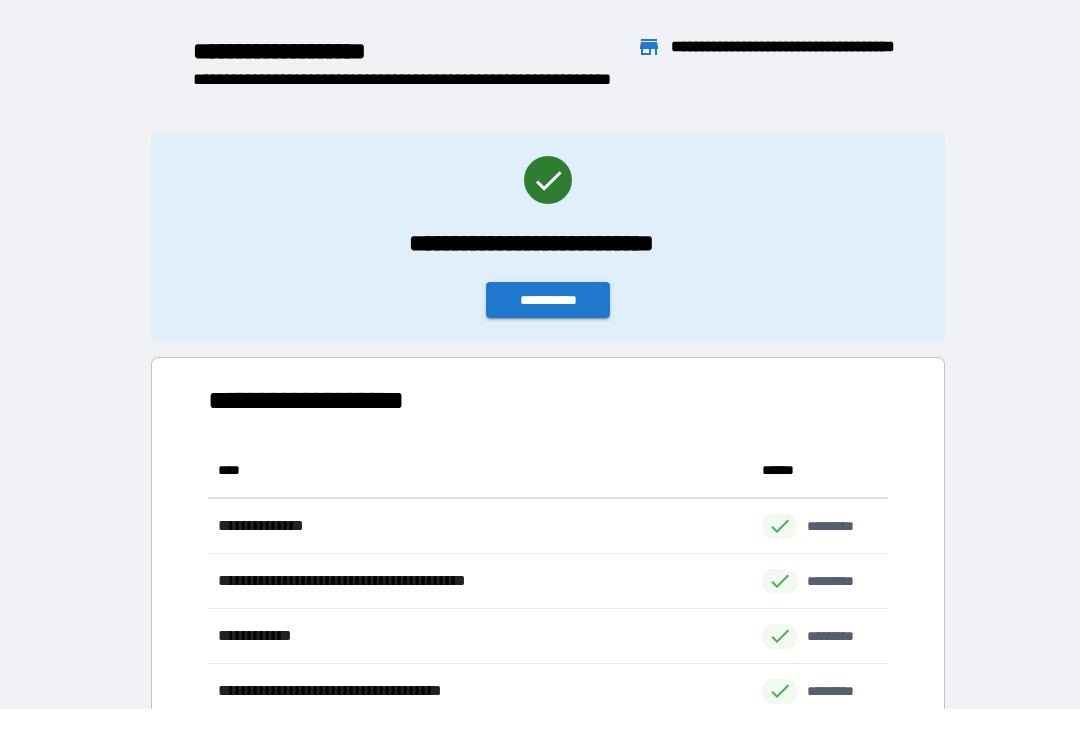 scroll, scrollTop: 1, scrollLeft: 1, axis: both 